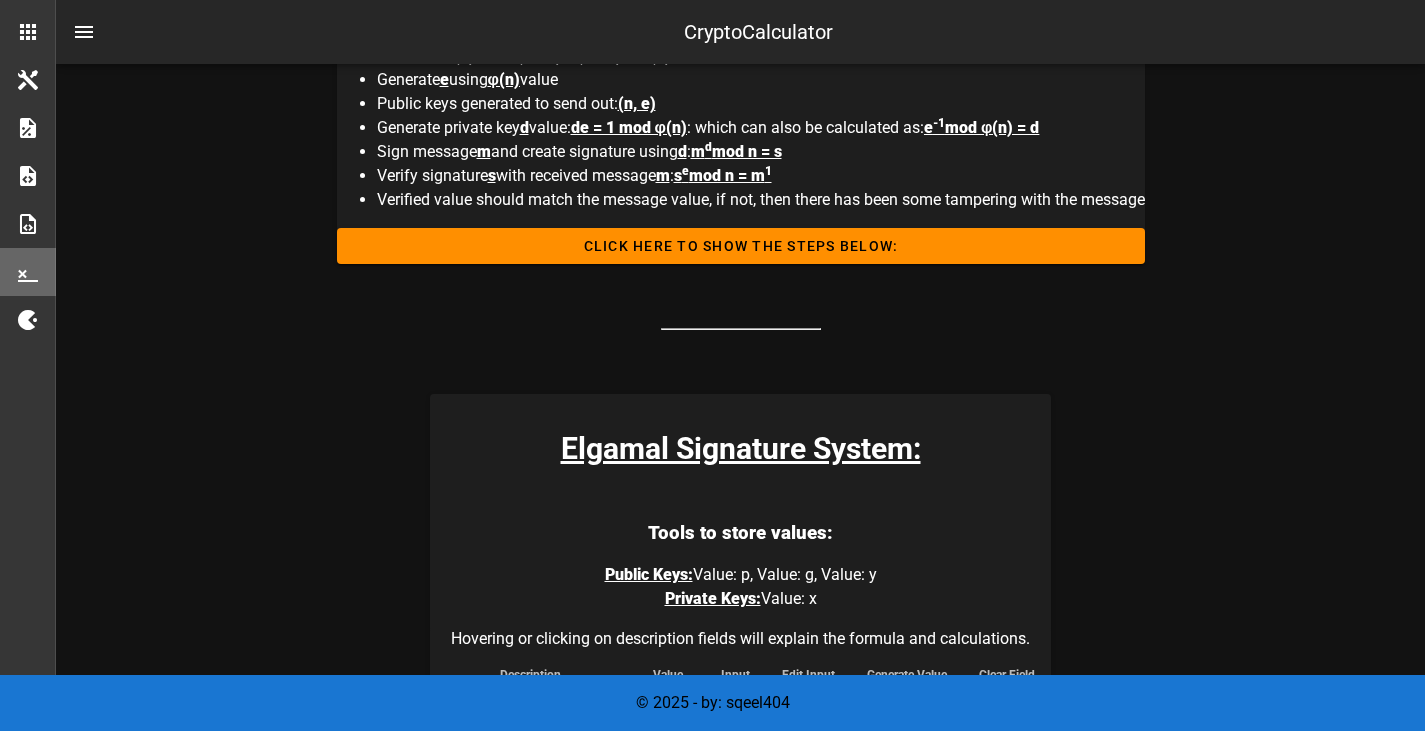 scroll, scrollTop: 1357, scrollLeft: 0, axis: vertical 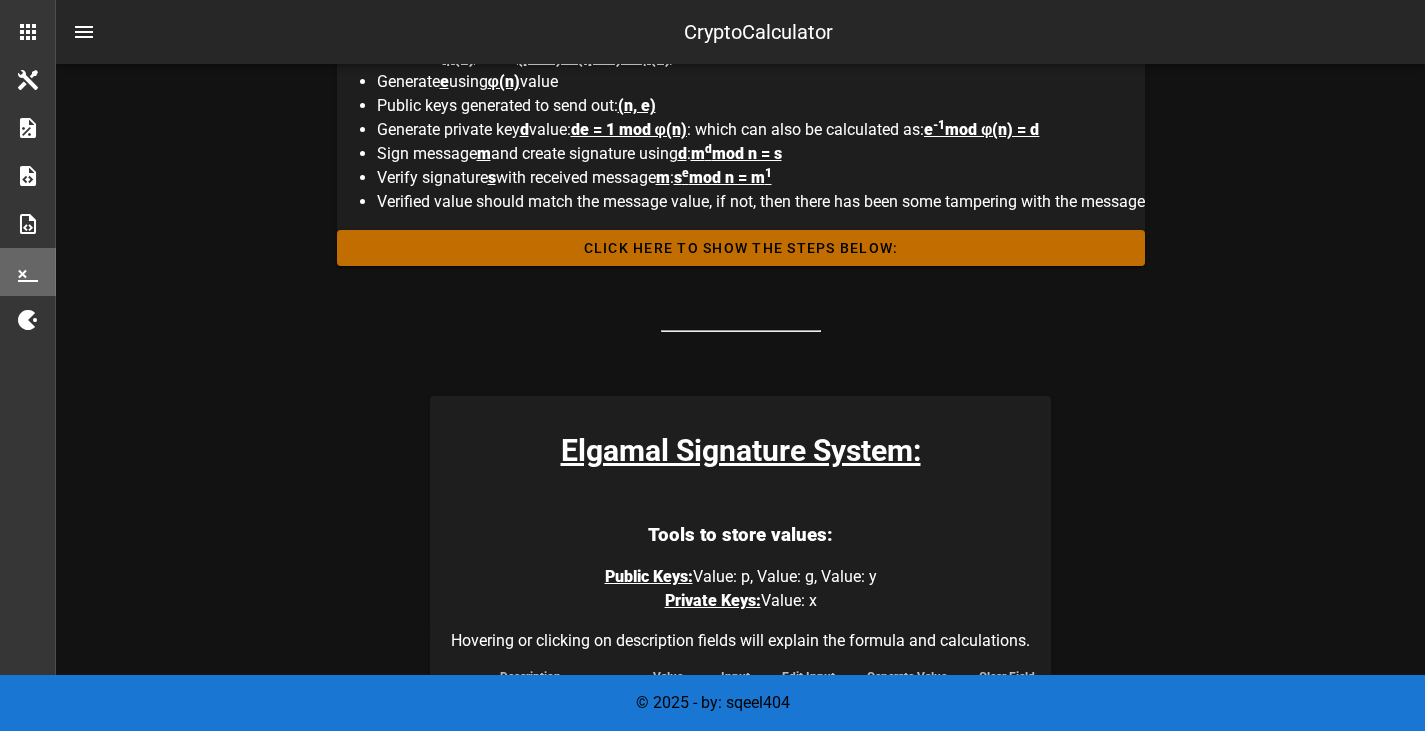 click on "Click HERE to Show the Steps Below:" at bounding box center [741, 248] 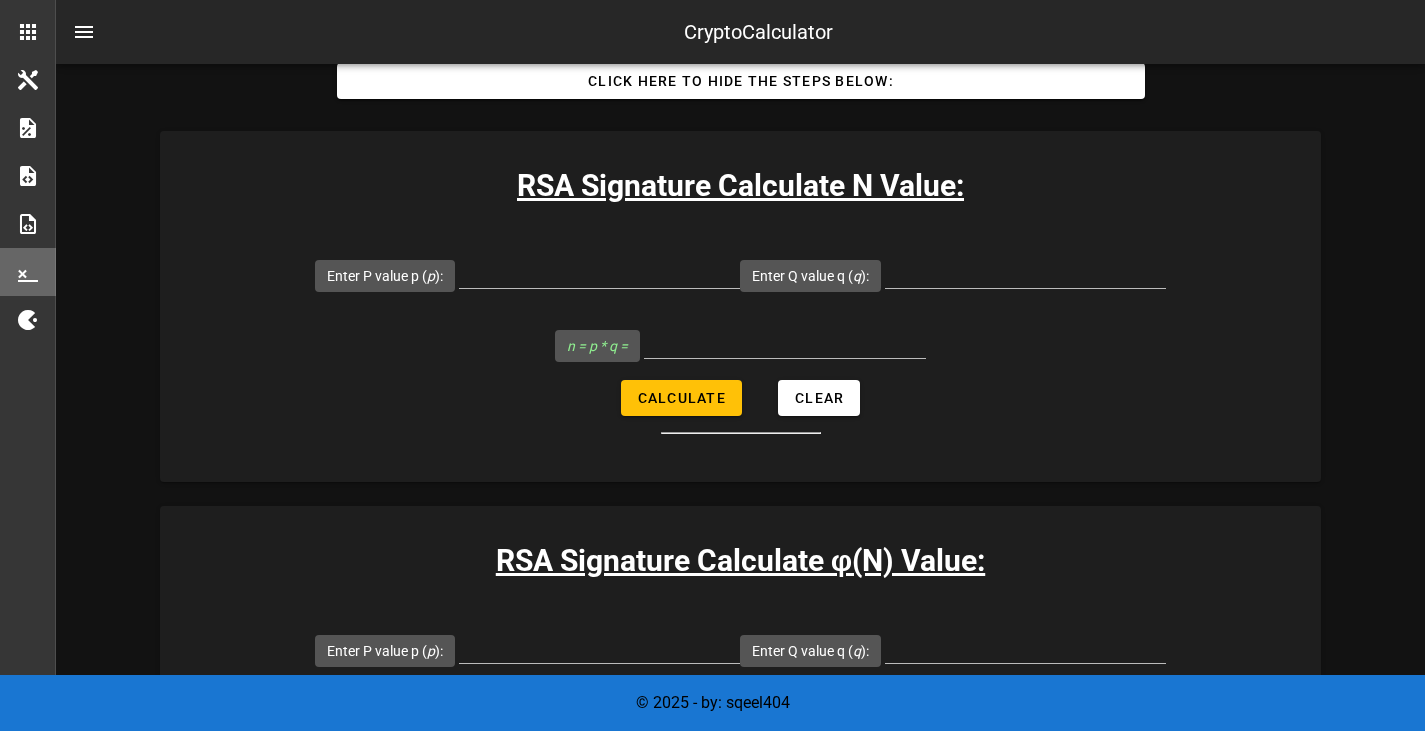 scroll, scrollTop: 1529, scrollLeft: 0, axis: vertical 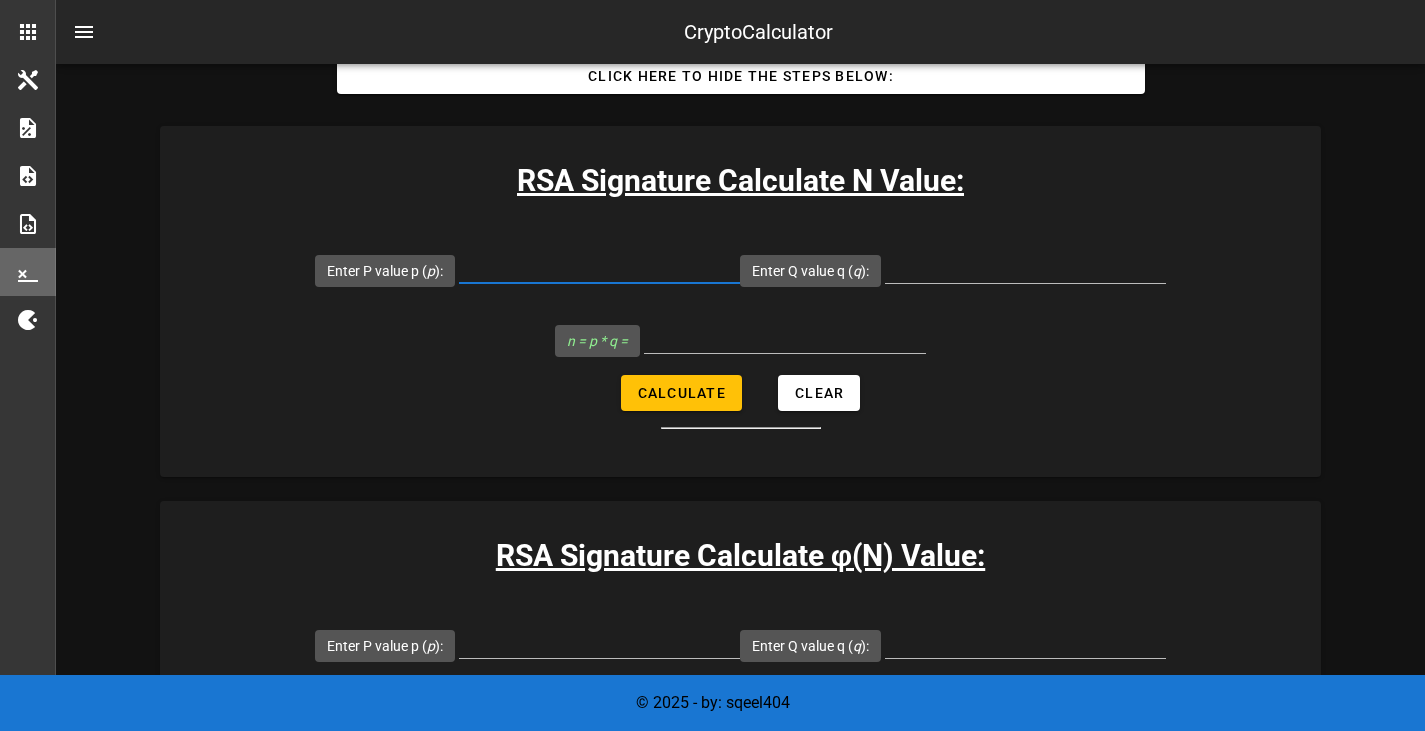 click on "Enter P value p (  p  ):" at bounding box center (599, 267) 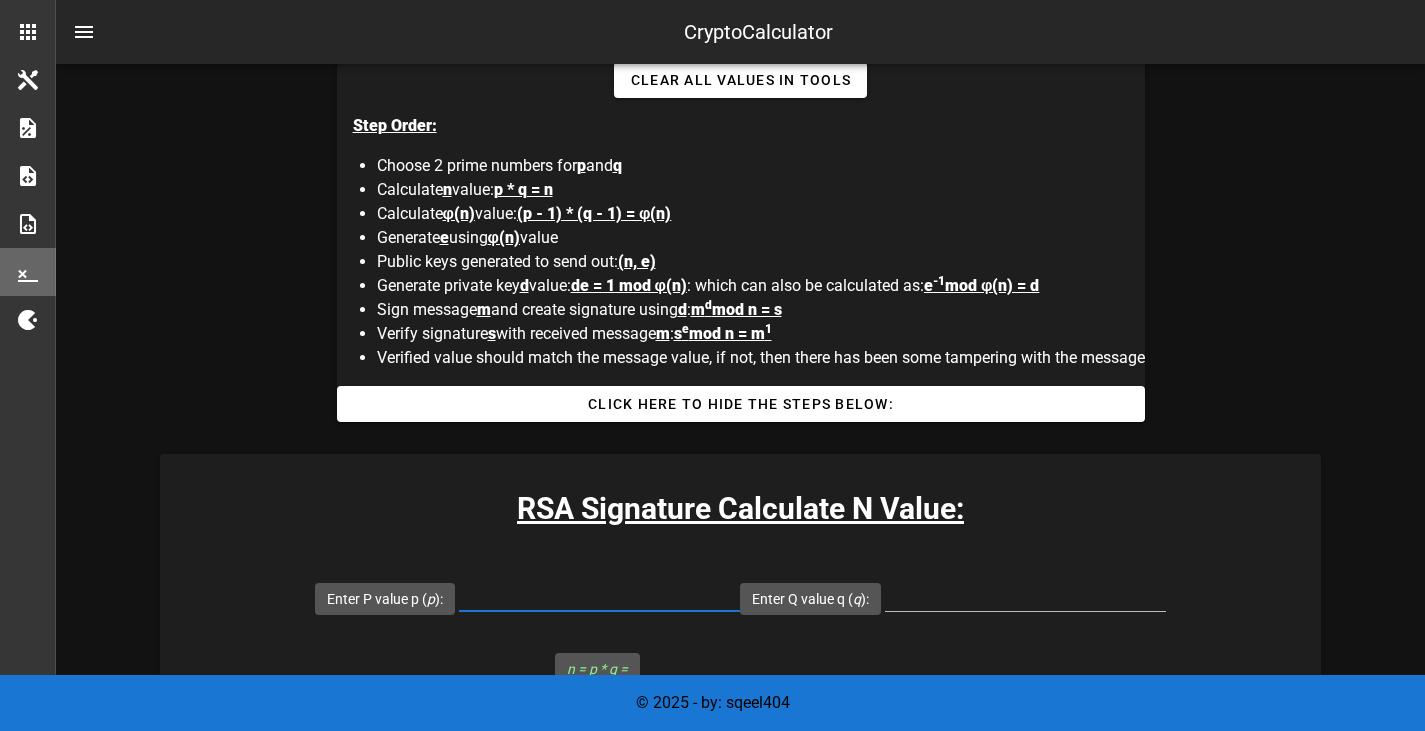 scroll, scrollTop: 1200, scrollLeft: 0, axis: vertical 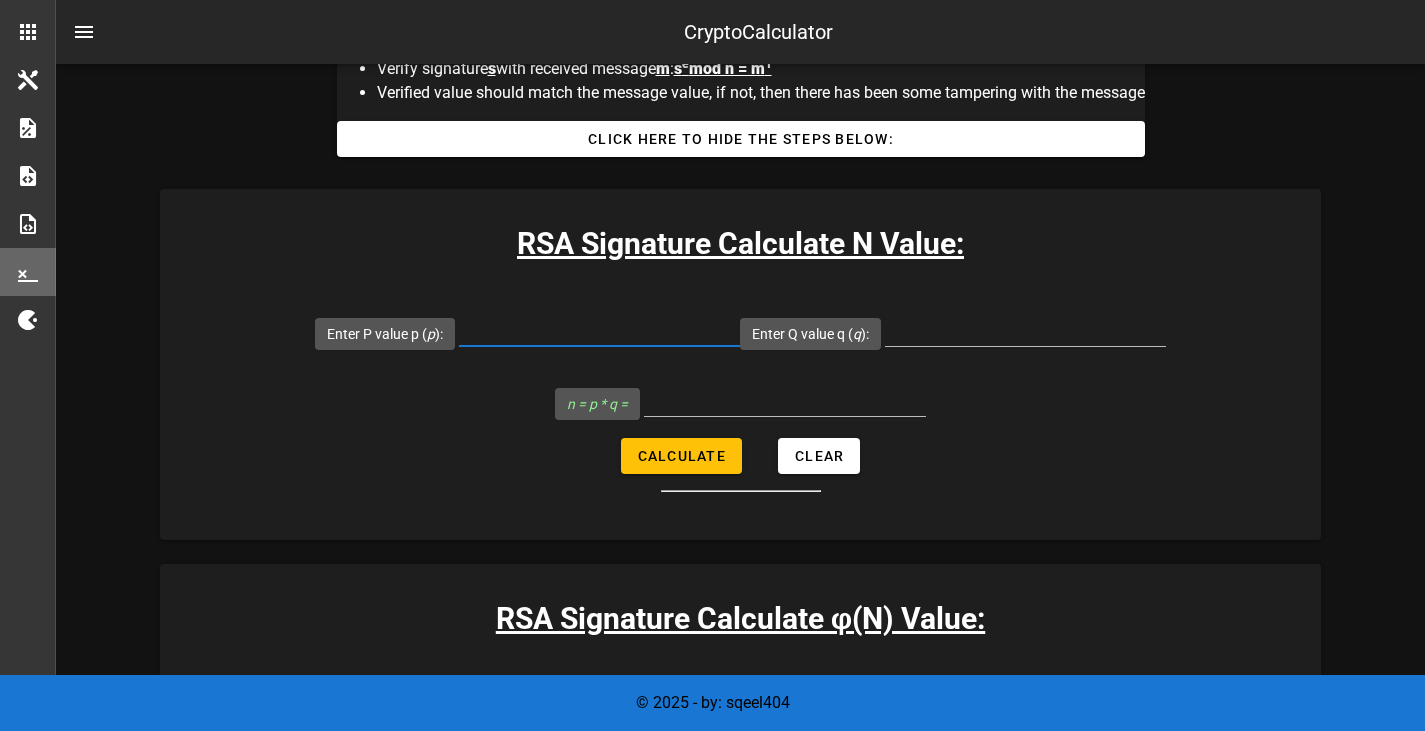 paste on "1933" 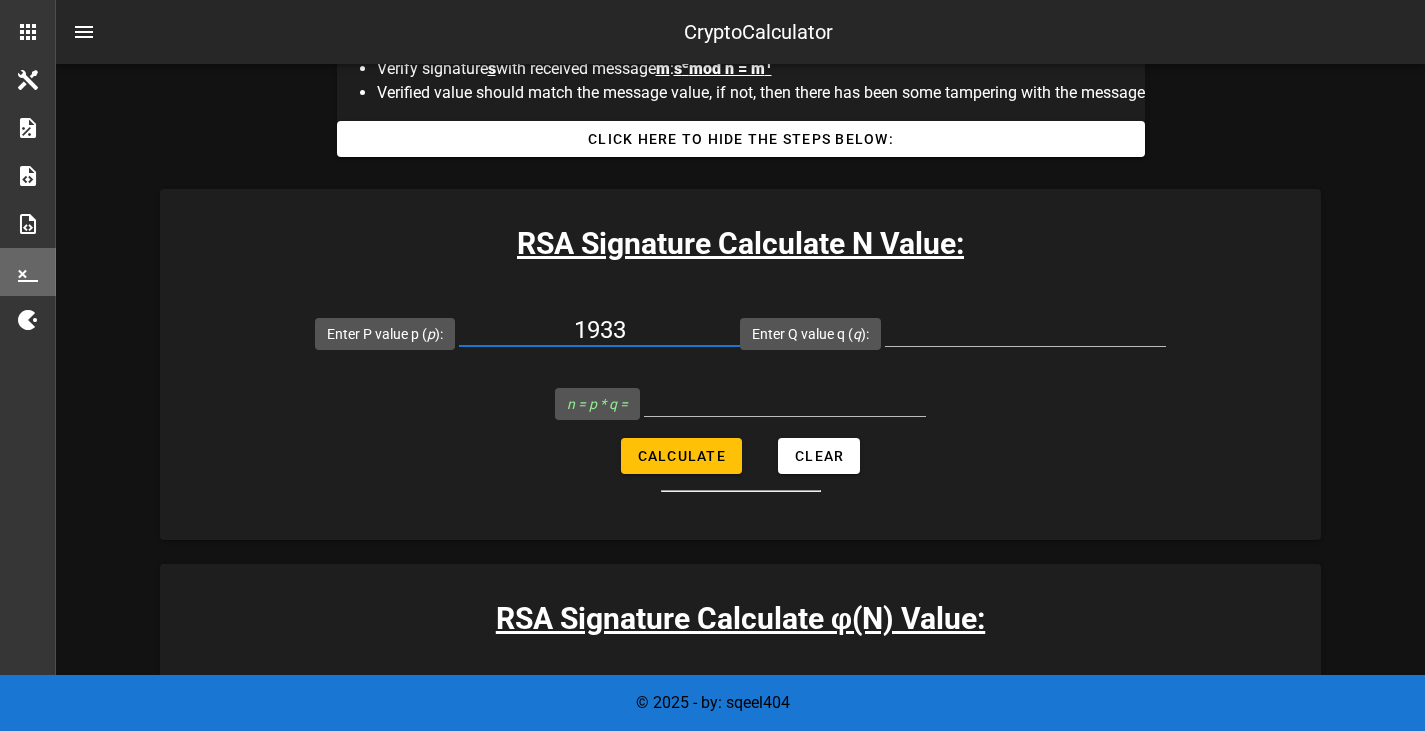 type on "1933" 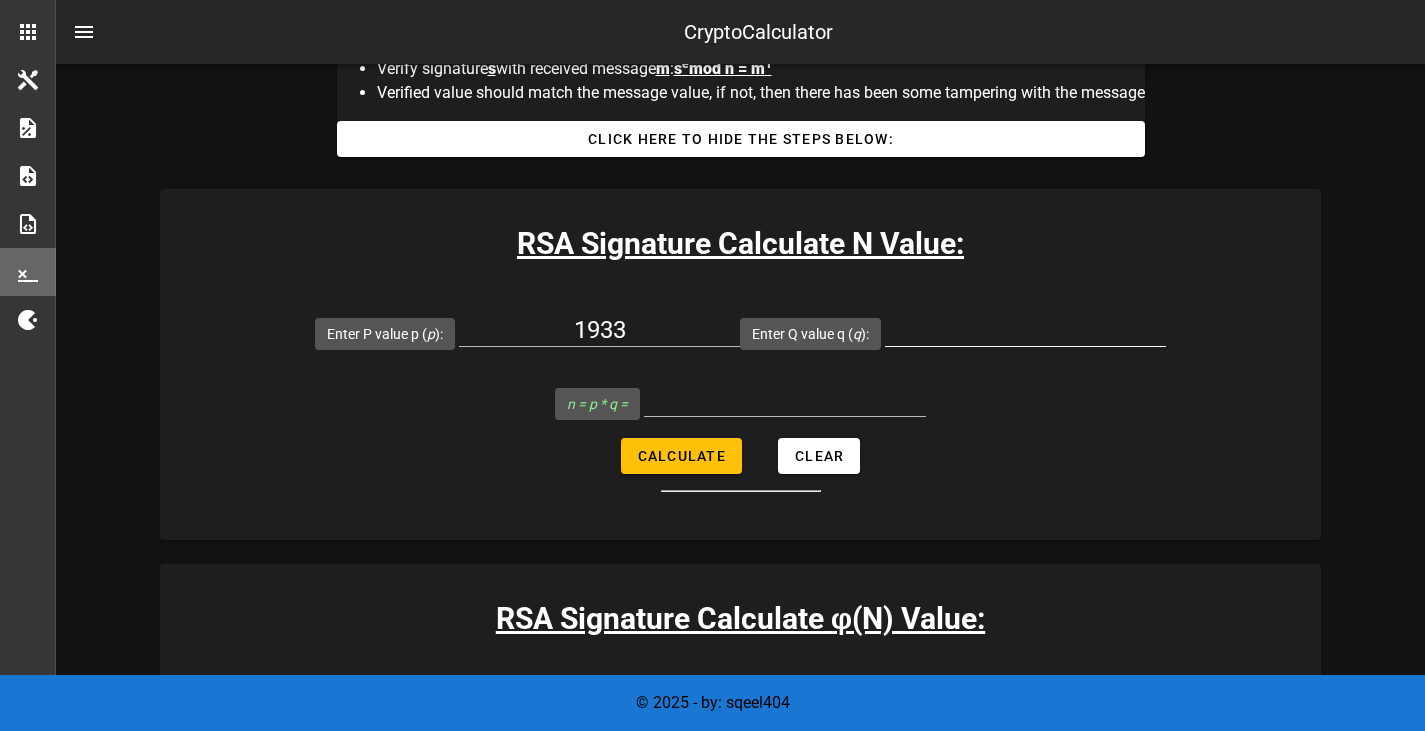 drag, startPoint x: 1070, startPoint y: 351, endPoint x: 1030, endPoint y: 323, distance: 48.82622 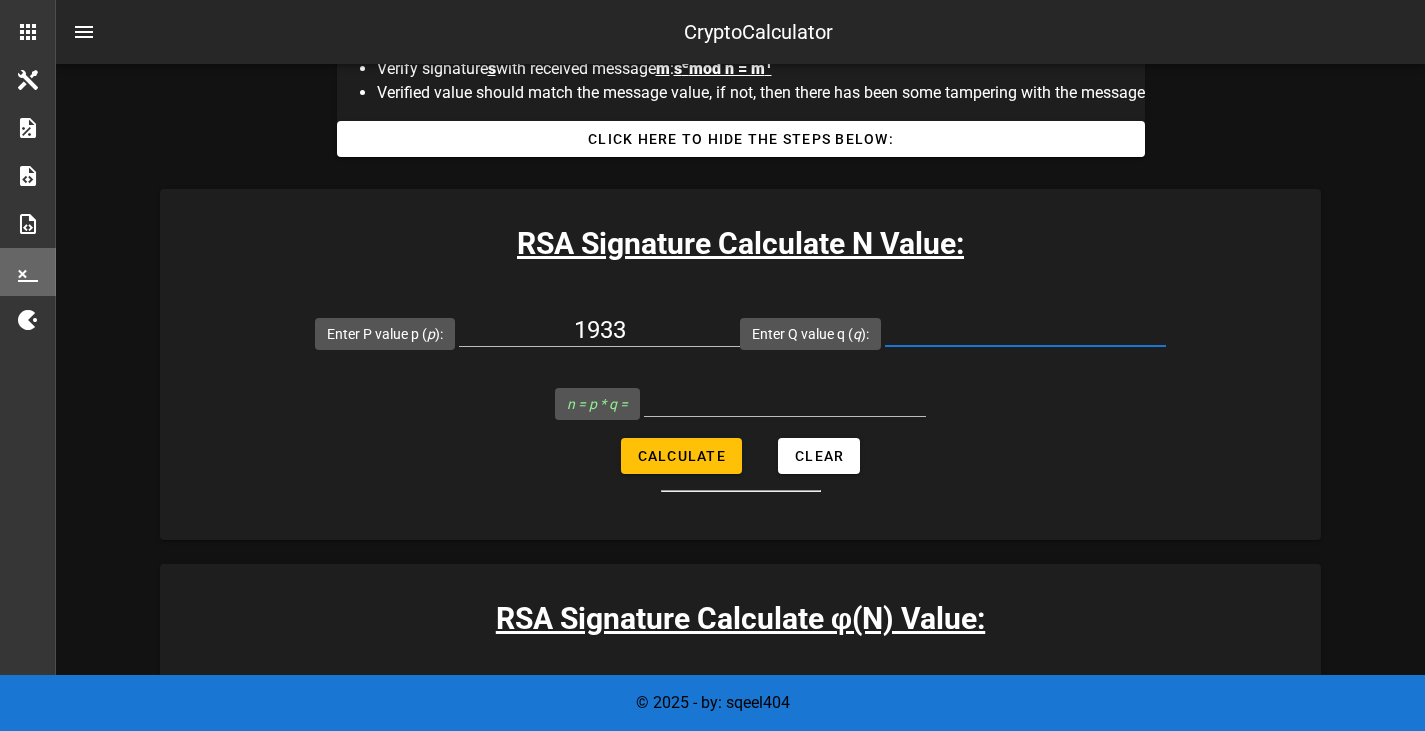 click on "Enter Q value q (  q  ):" at bounding box center (1025, 330) 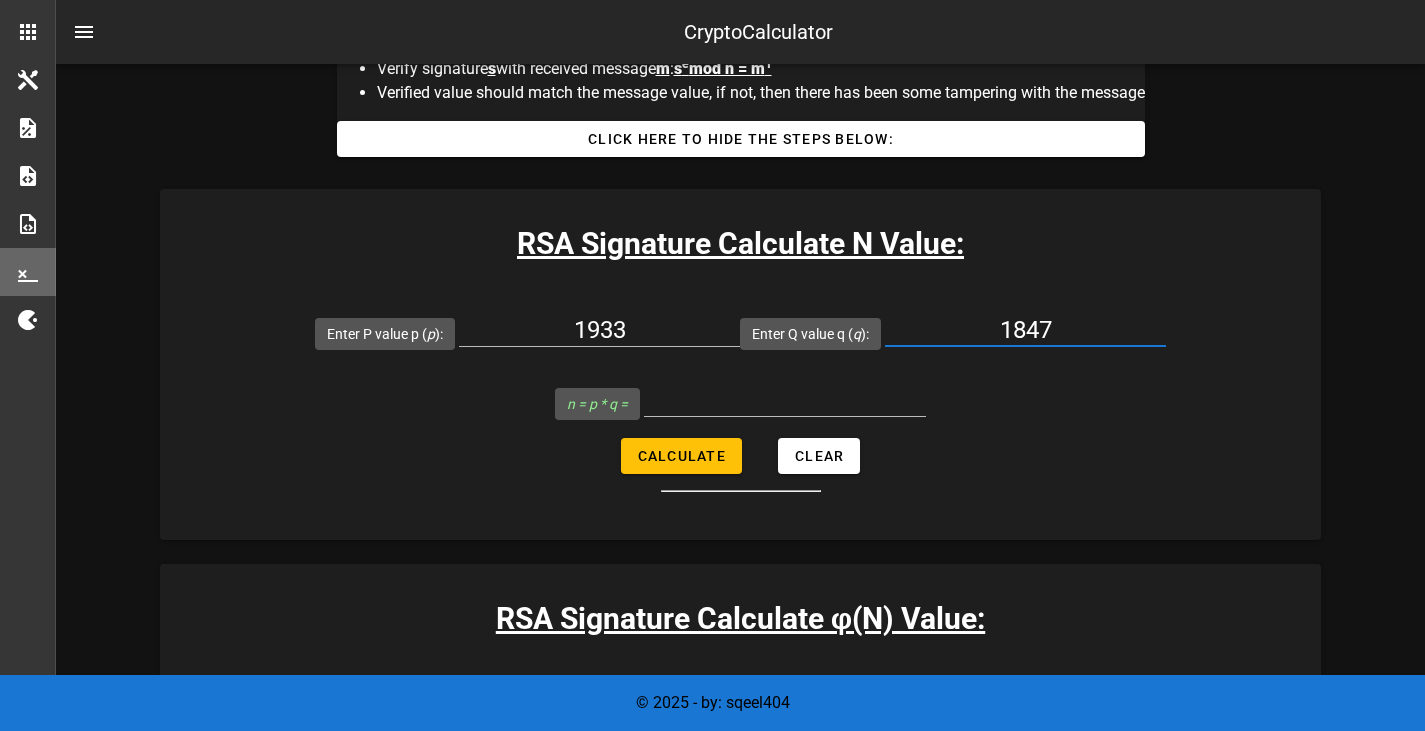 type on "1847" 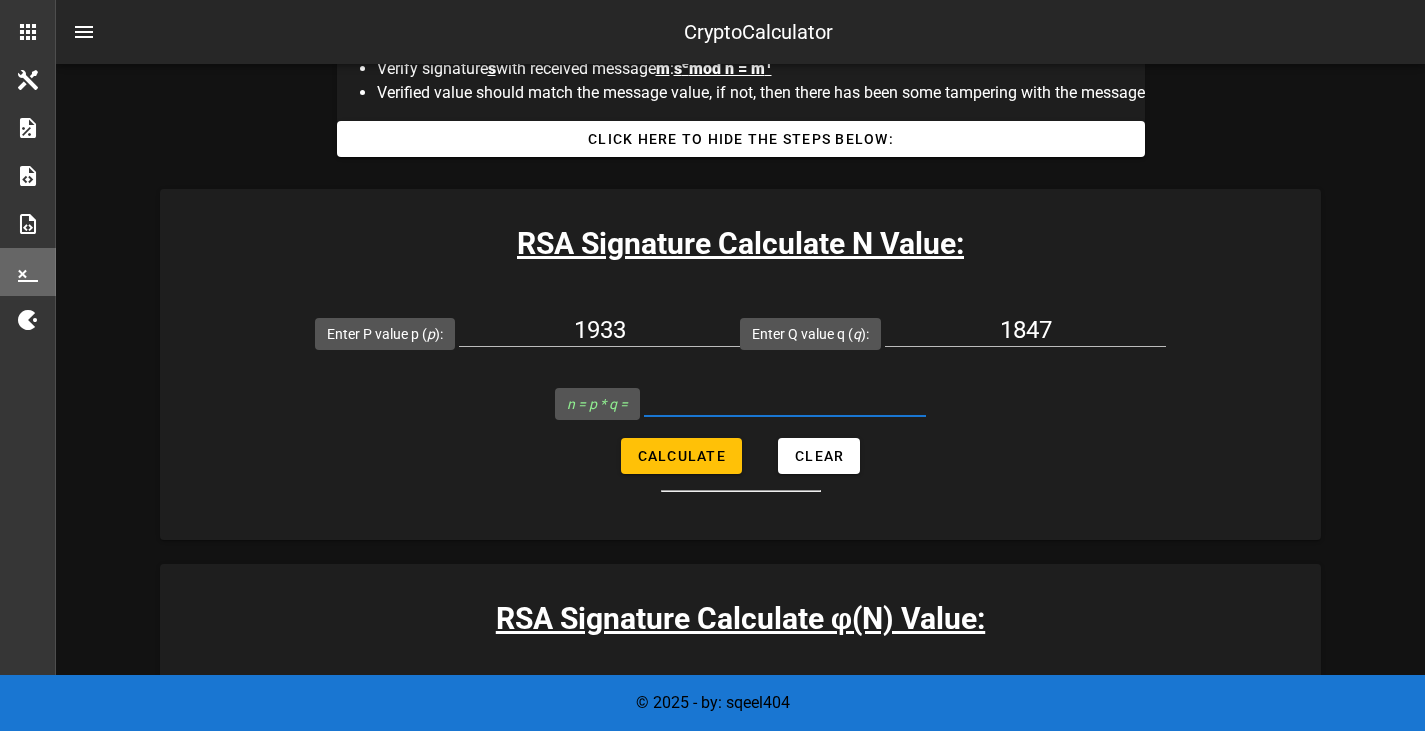 click on "n = p * q =" at bounding box center (785, 400) 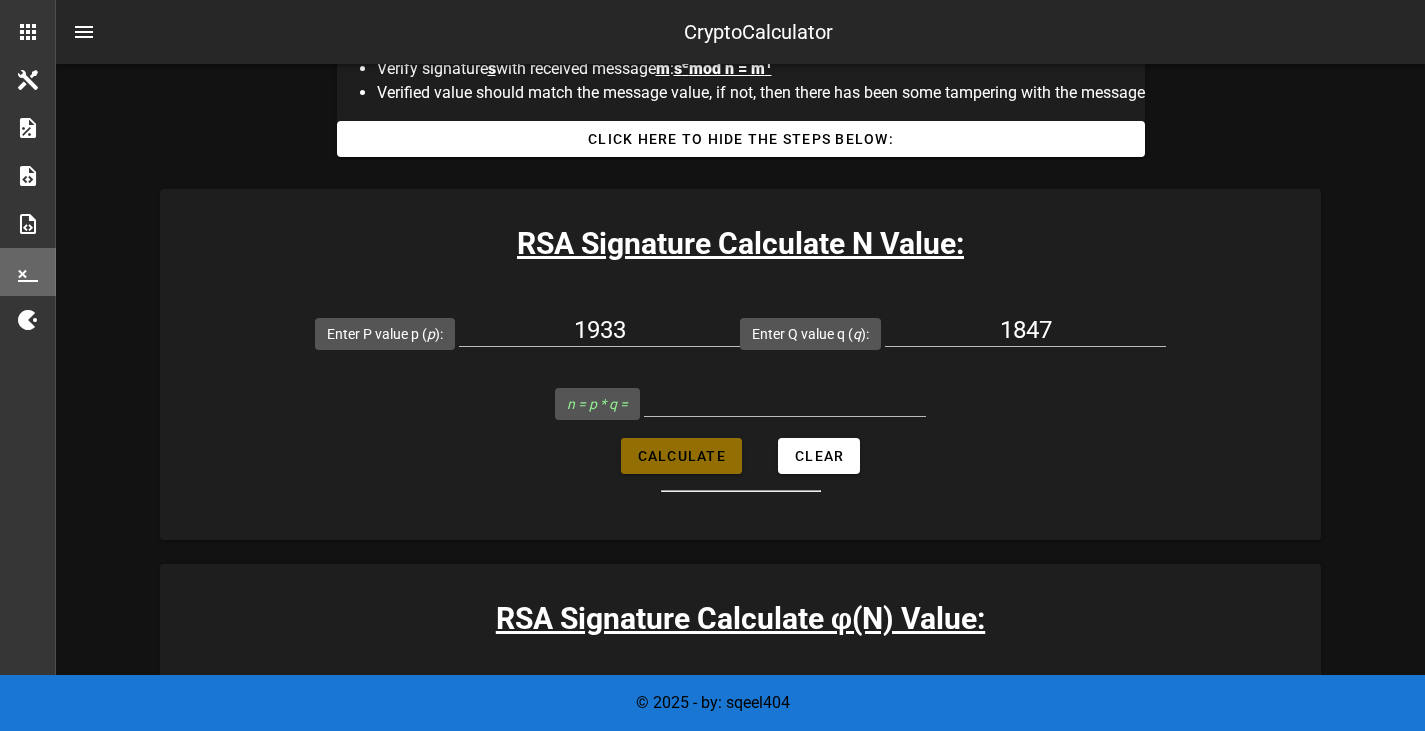 click on "Calculate" at bounding box center (681, 456) 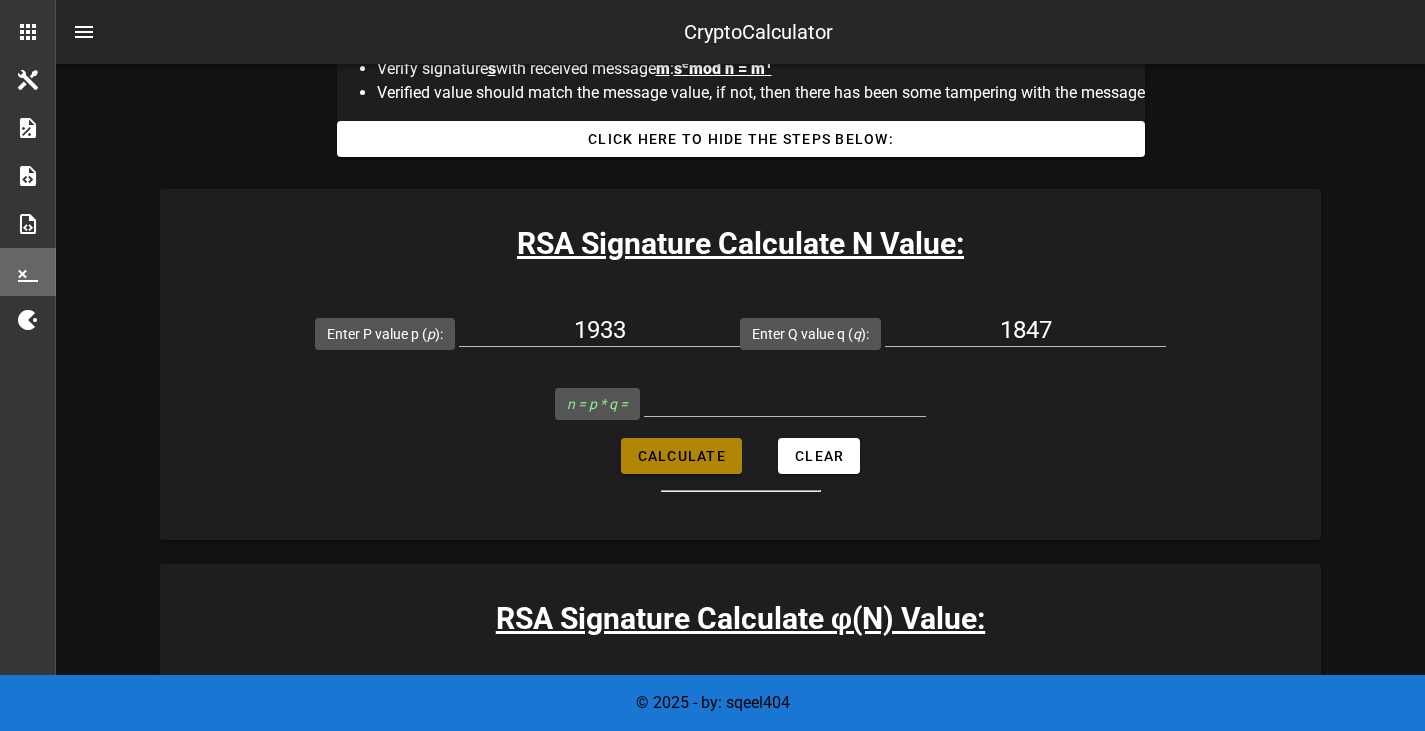 type on "3570251" 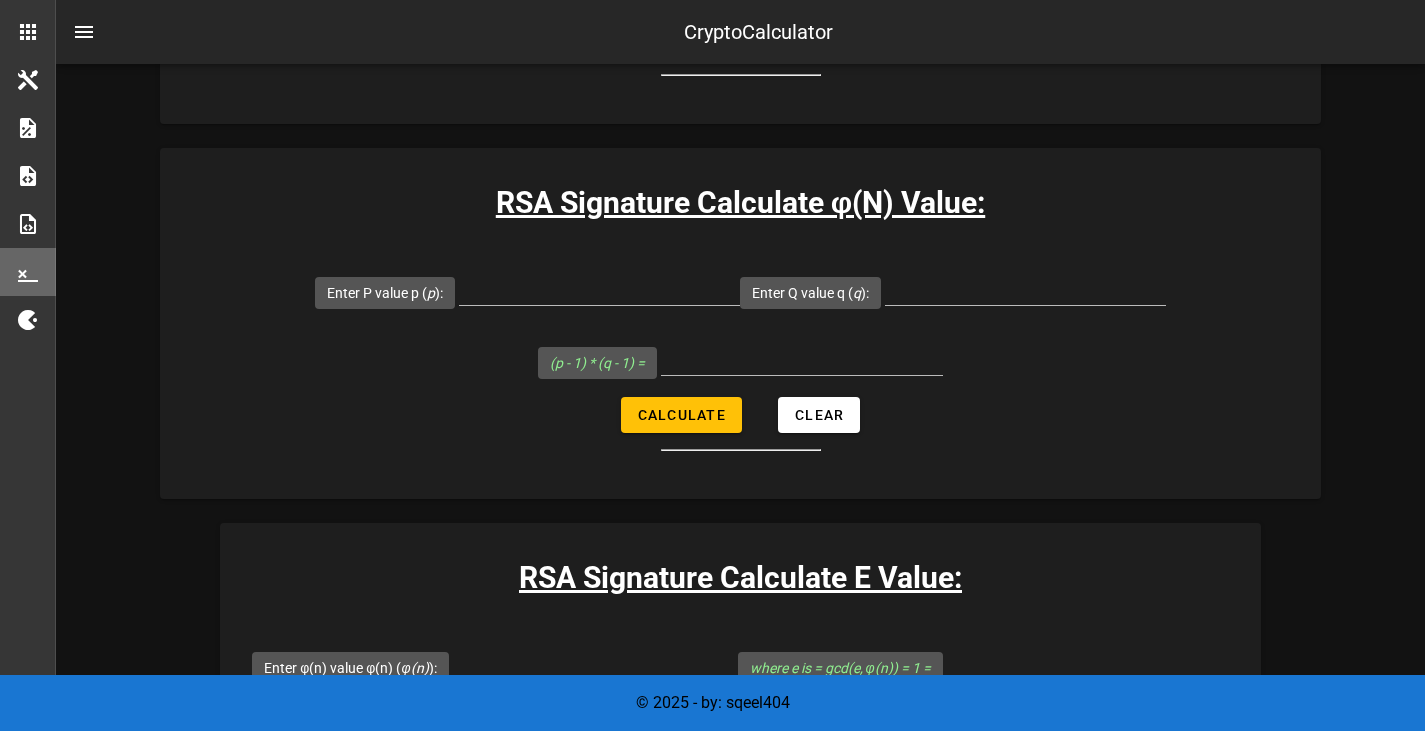scroll, scrollTop: 1883, scrollLeft: 0, axis: vertical 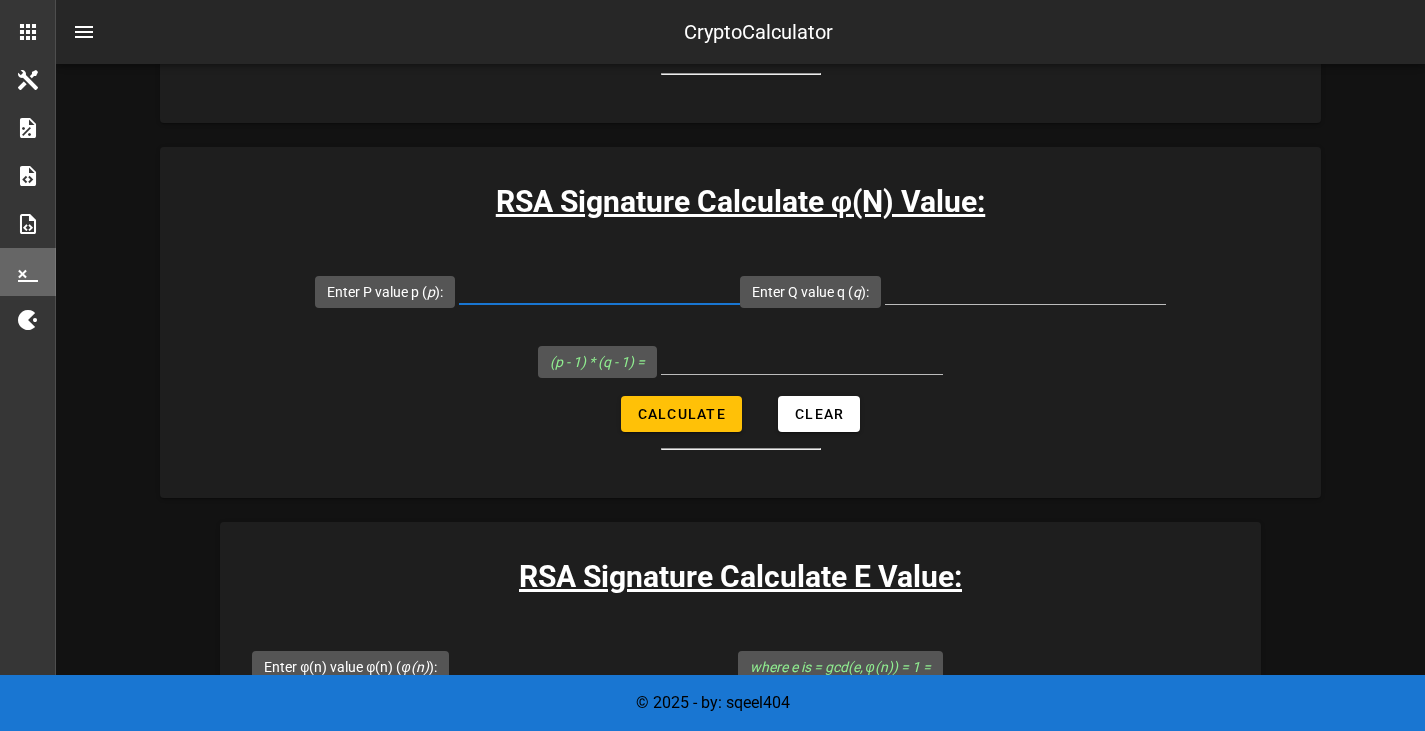 click on "Enter P value p (  p  ):" at bounding box center (599, 288) 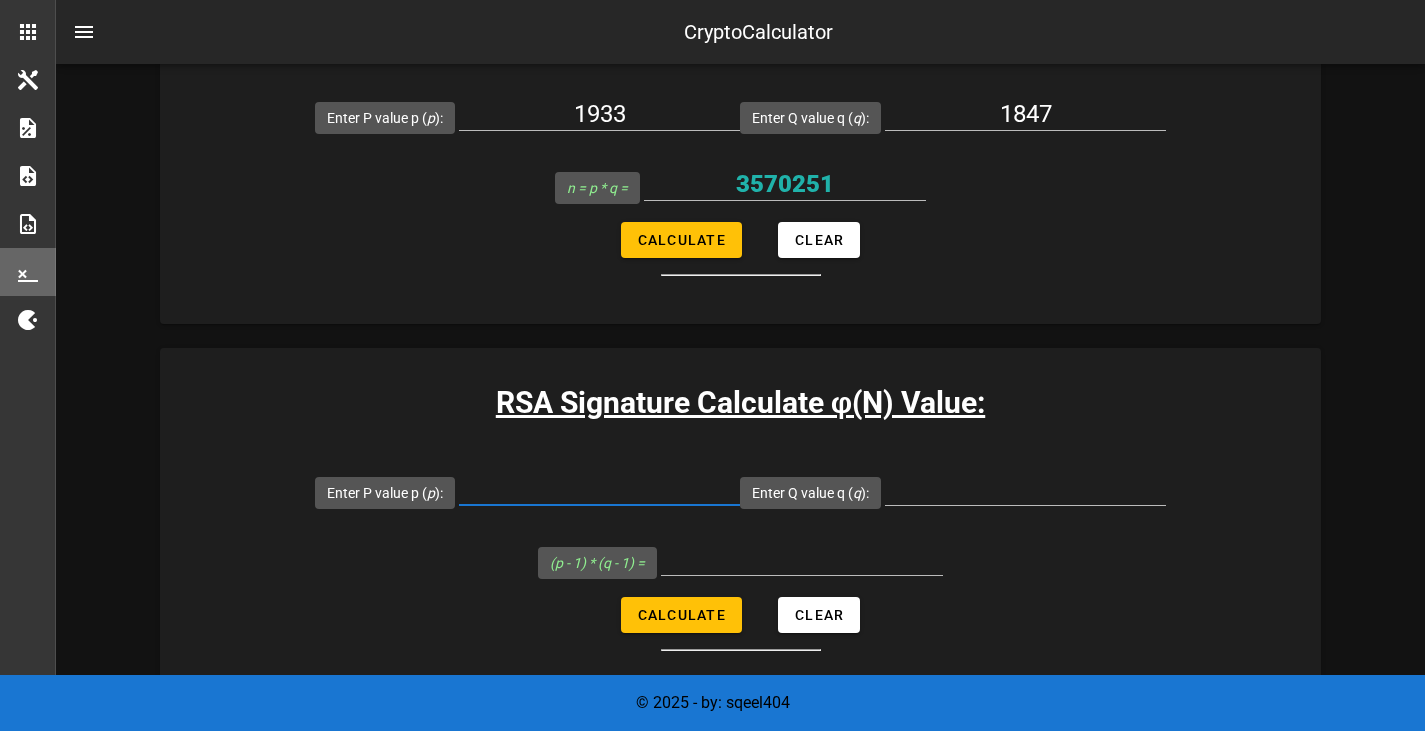 scroll, scrollTop: 1681, scrollLeft: 0, axis: vertical 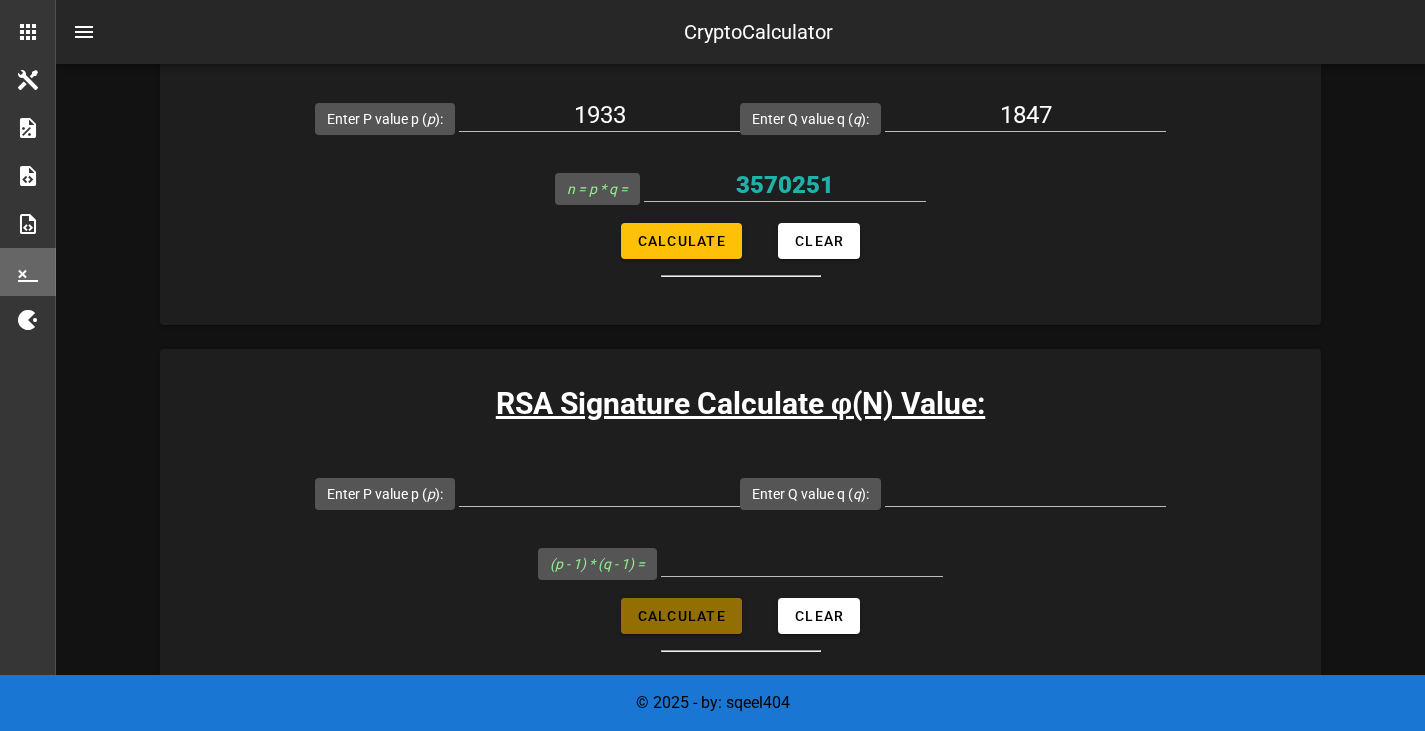 click on "Calculate" at bounding box center [681, 616] 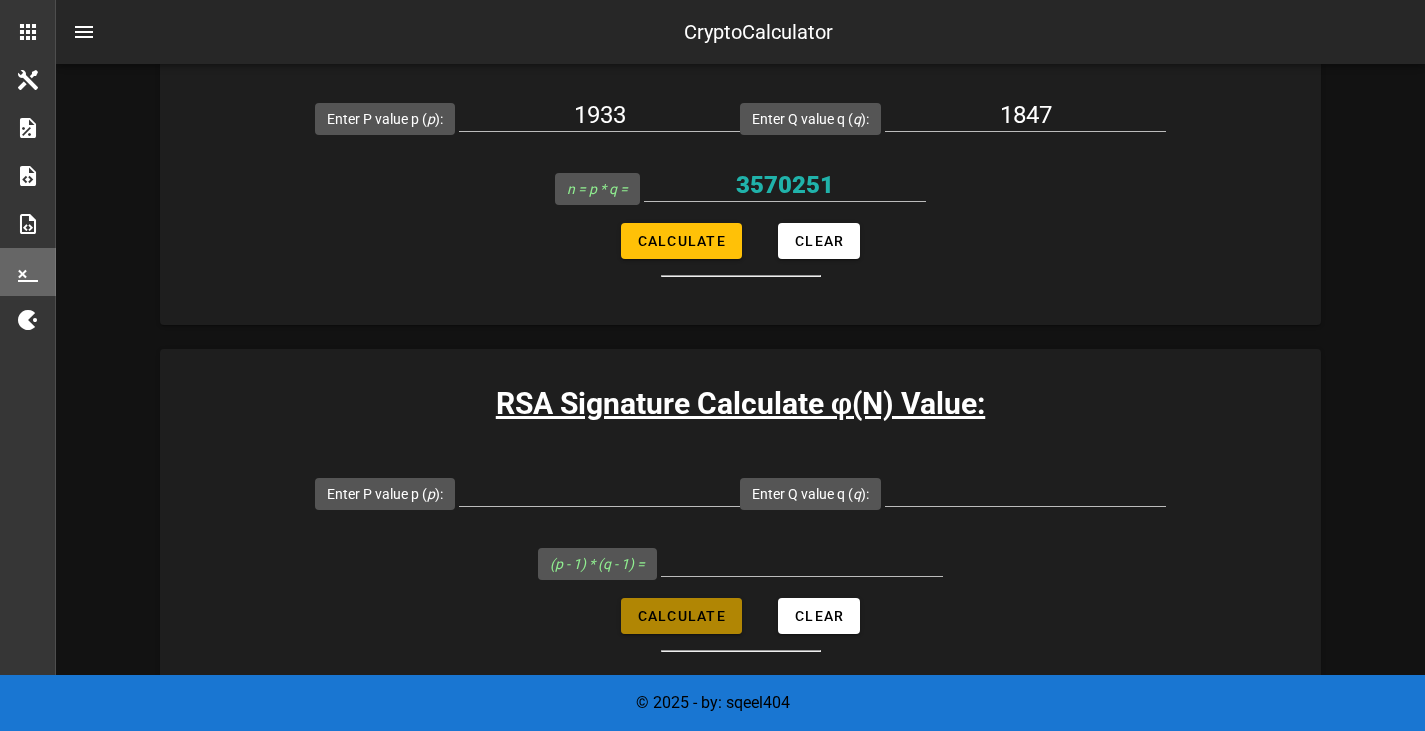 type on "All fields are required" 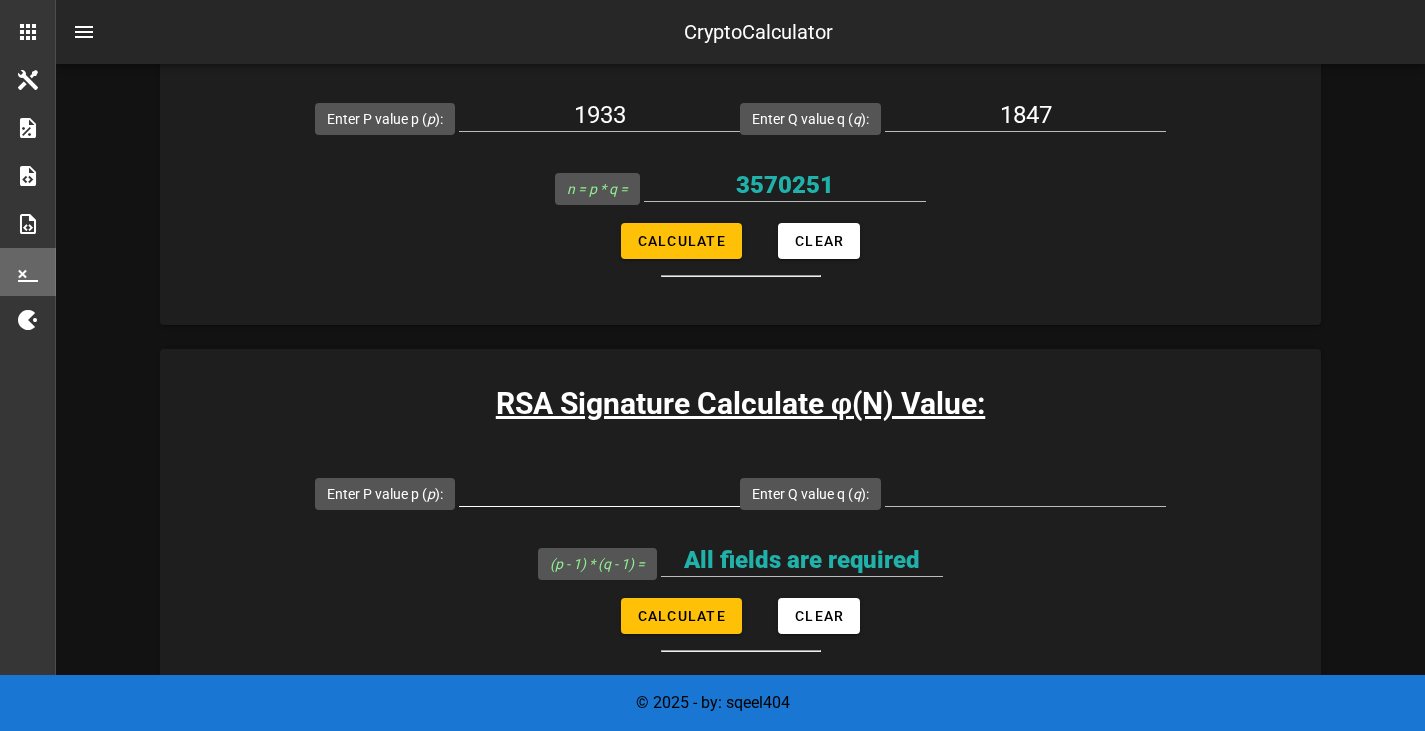 click on "Enter P value p (  p  ):" at bounding box center (599, 490) 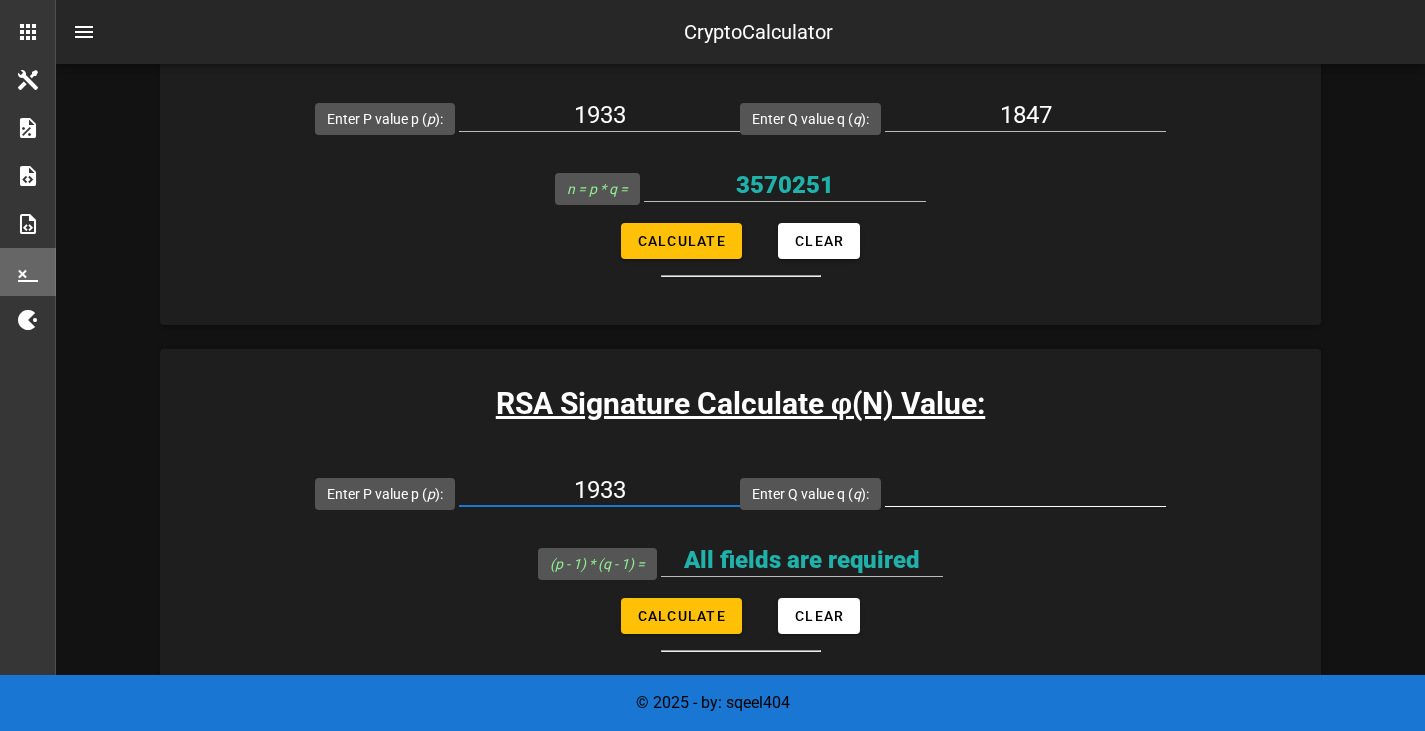 type on "1933" 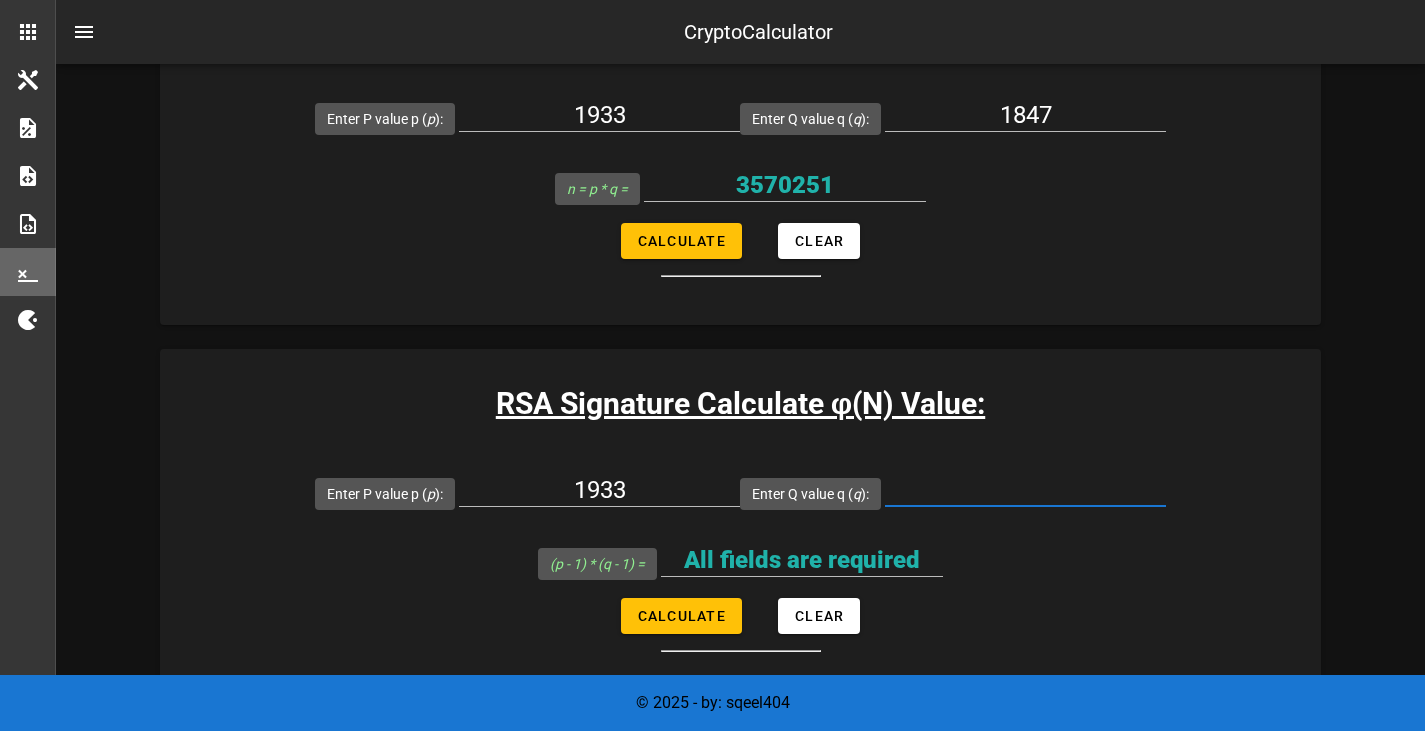 click on "Enter Q value q (  q  ):" at bounding box center [1025, 490] 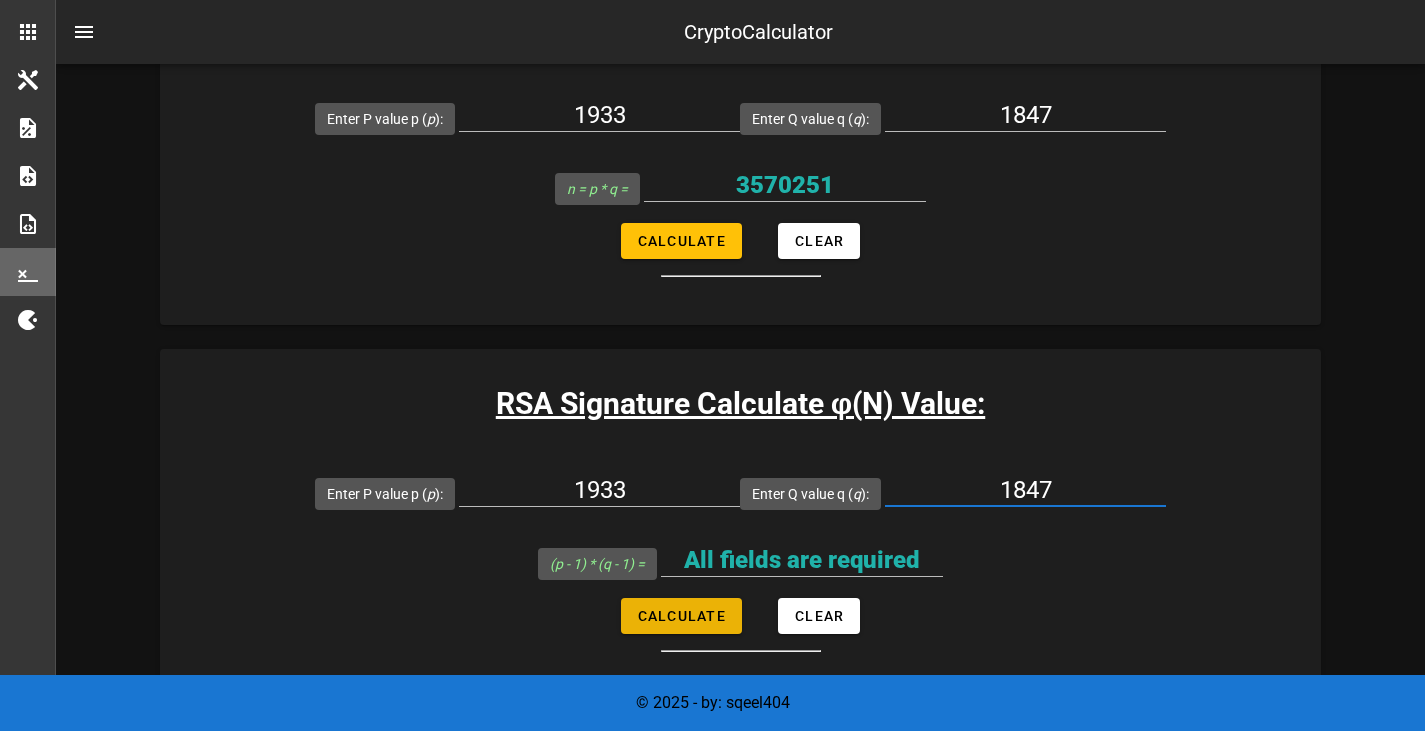 type on "1847" 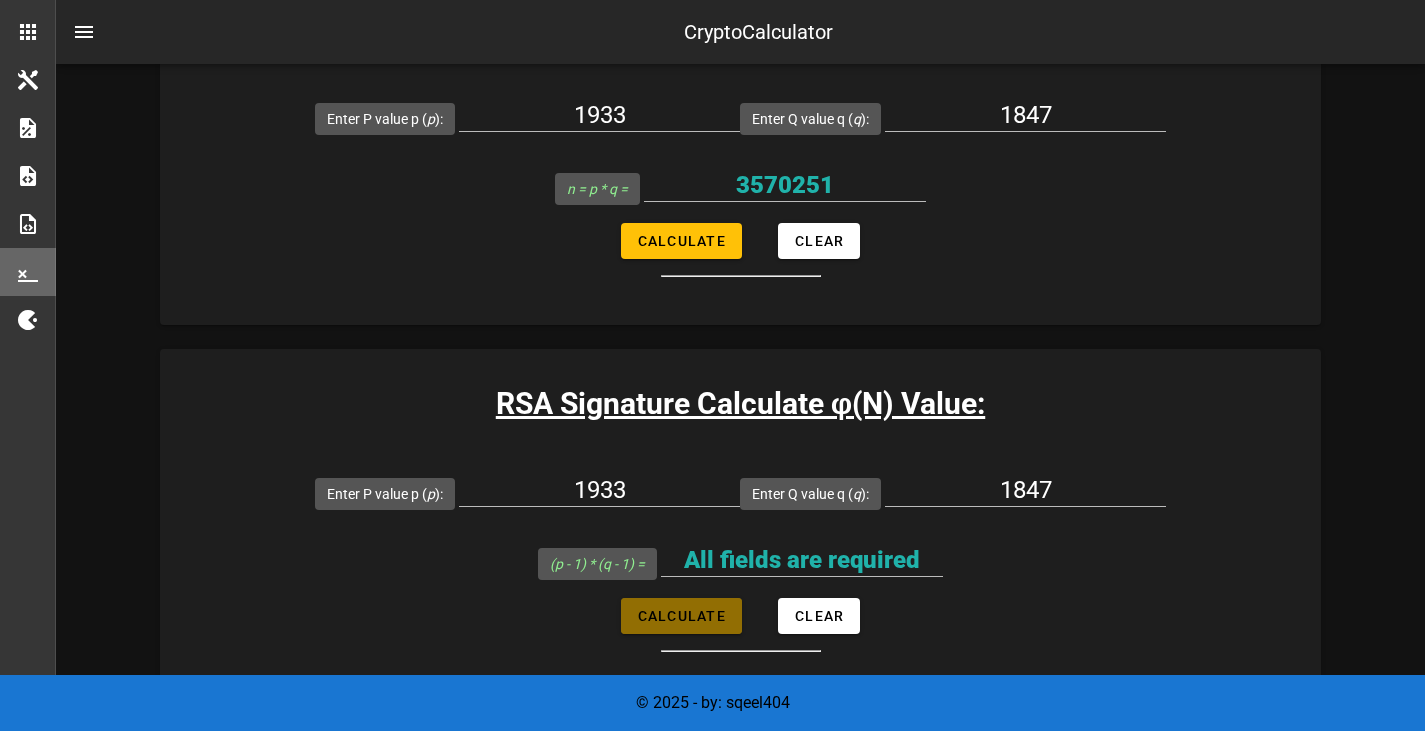 click on "Calculate" at bounding box center (681, 616) 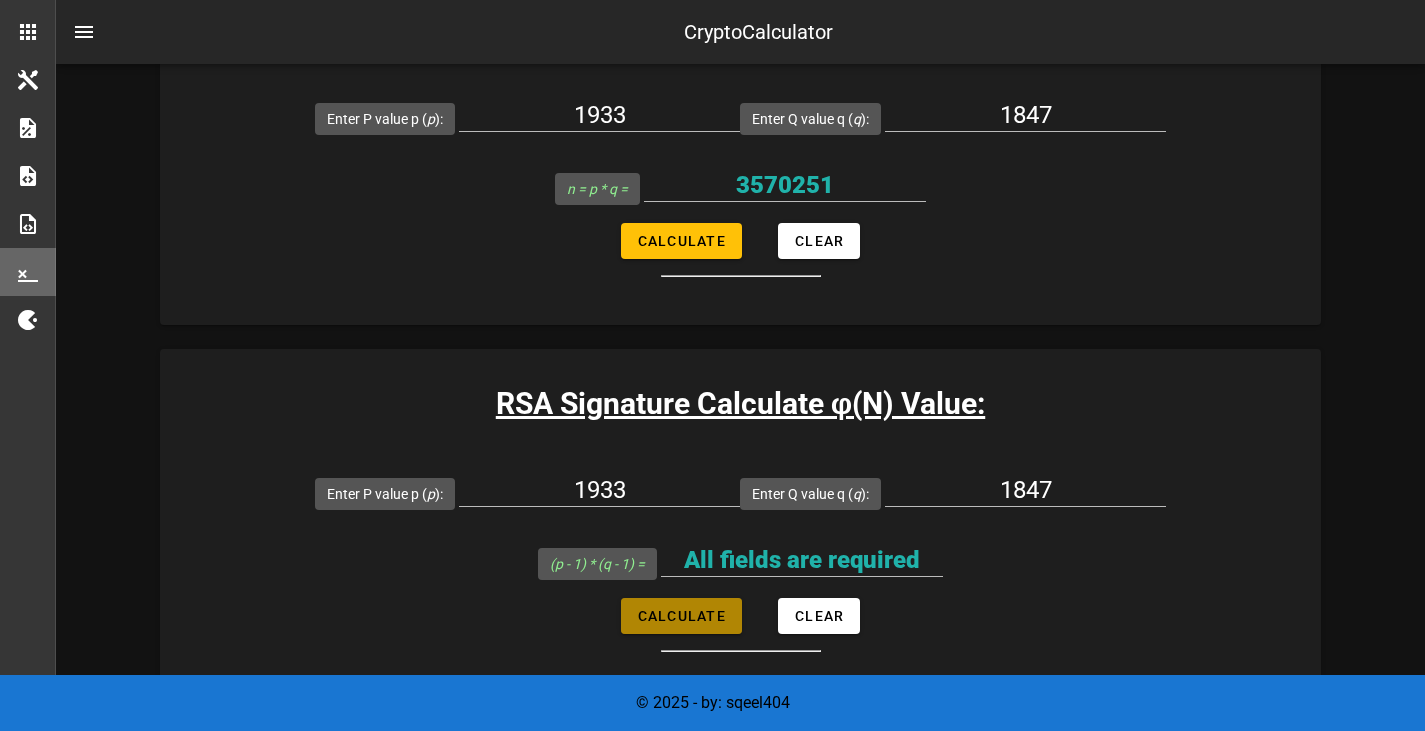 type on "3566472" 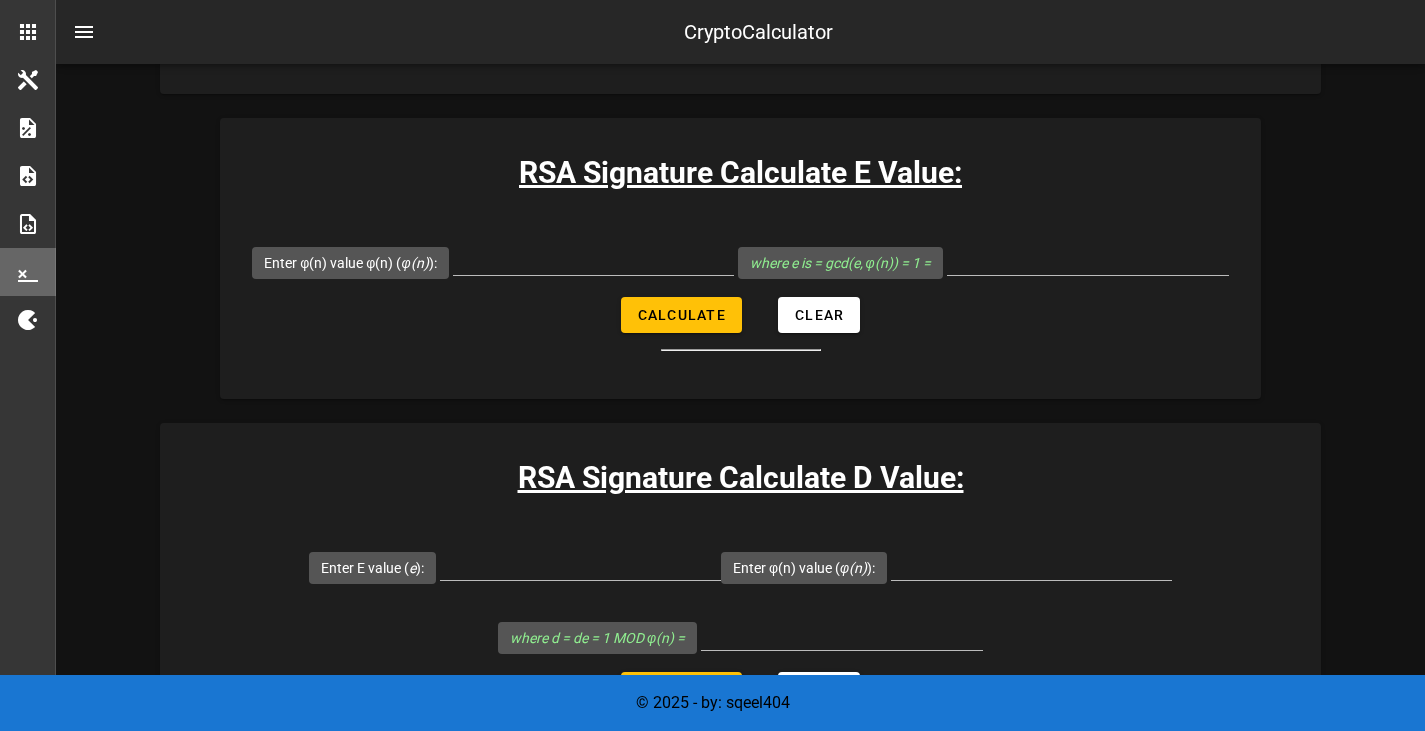 scroll, scrollTop: 2273, scrollLeft: 0, axis: vertical 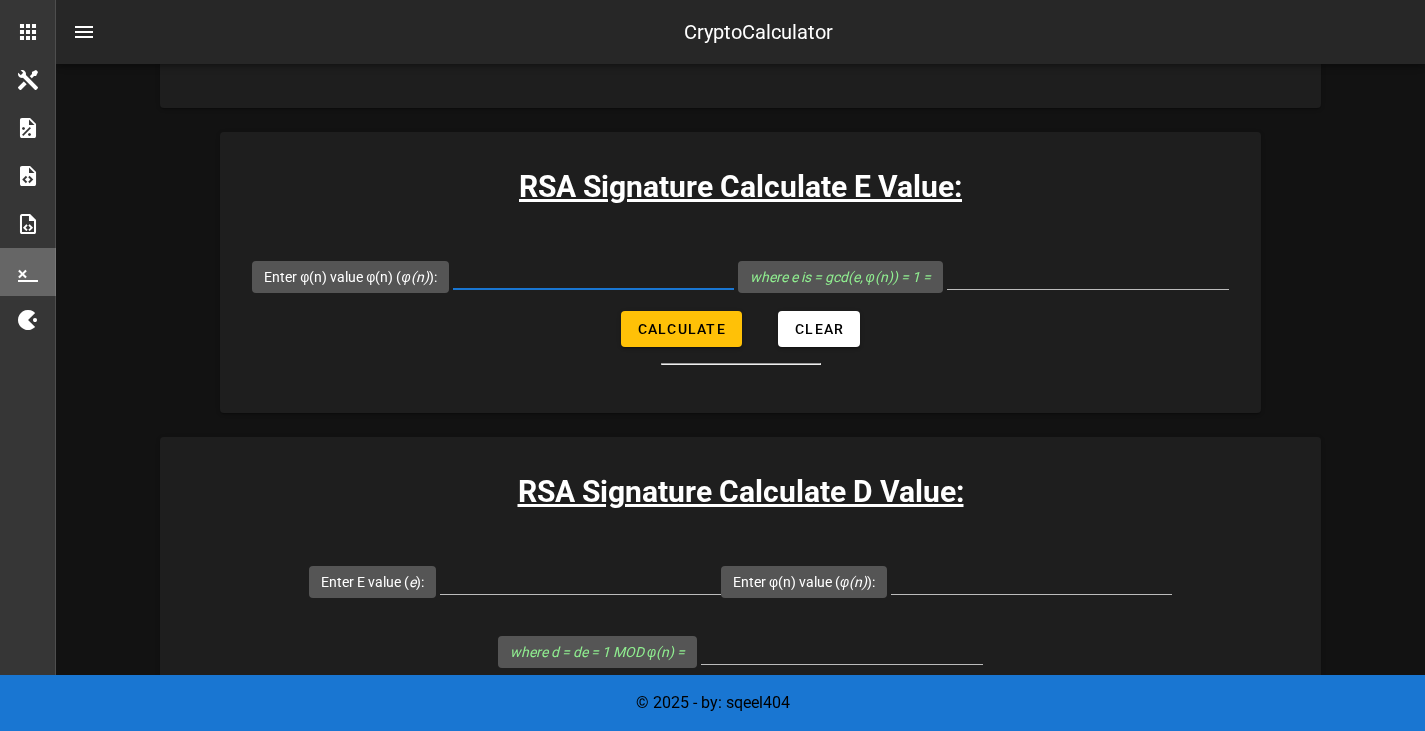 click on "Enter φ(n) value φ(n) (  φ(n)  ):" at bounding box center [593, 273] 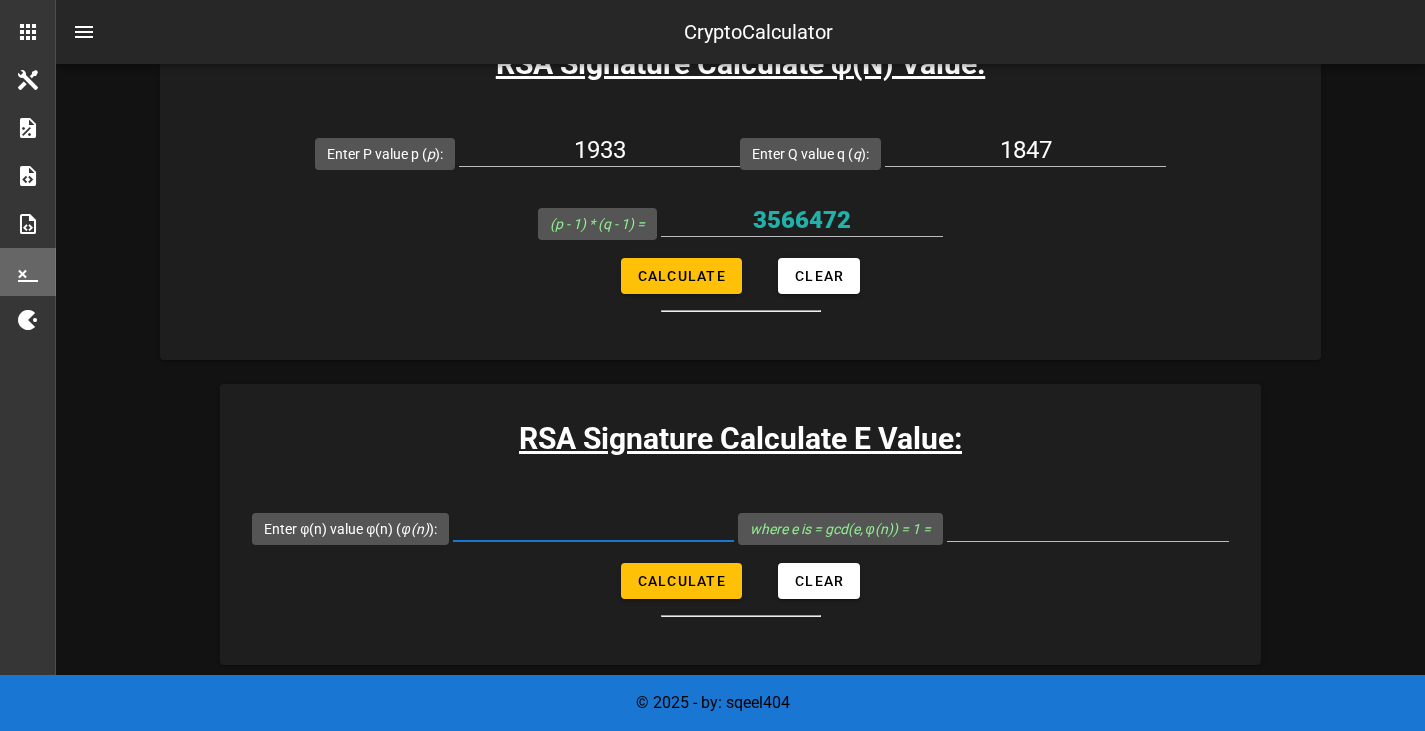 scroll, scrollTop: 1999, scrollLeft: 0, axis: vertical 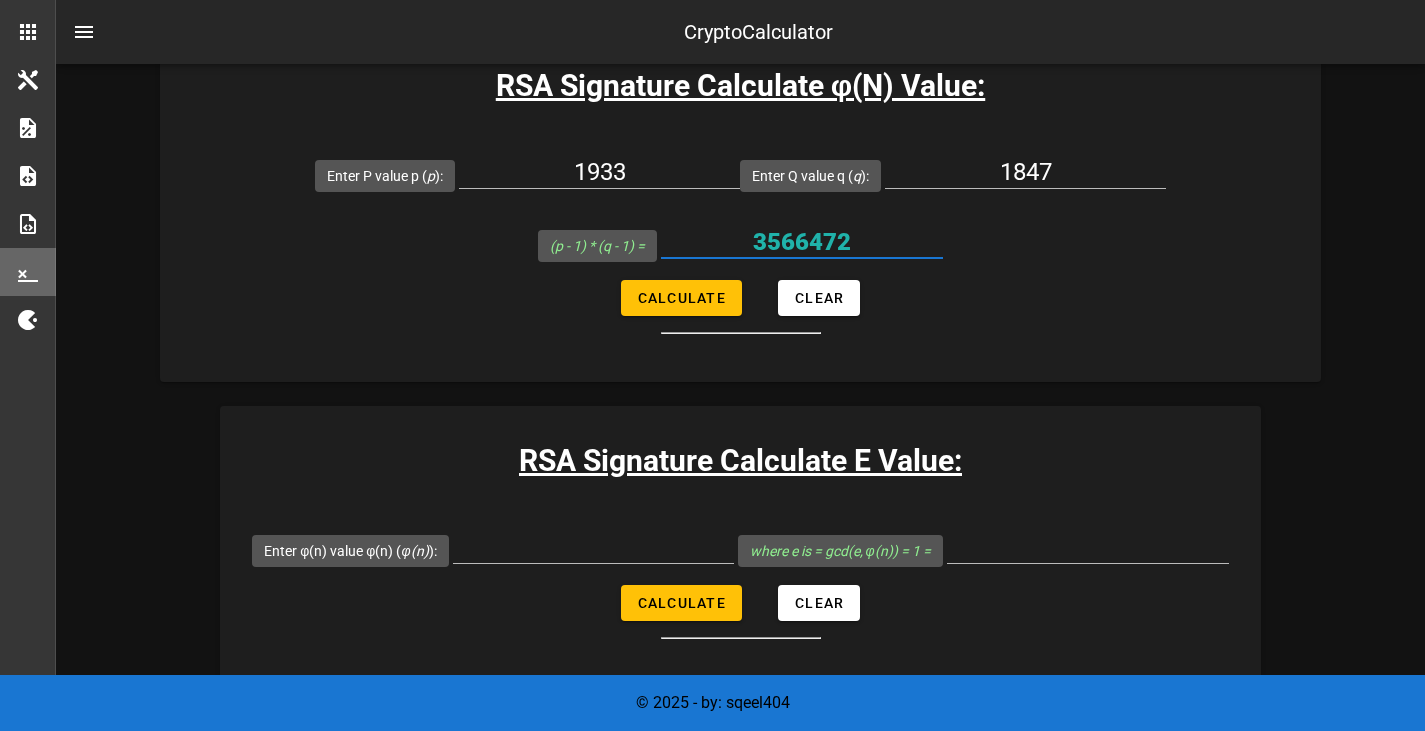 drag, startPoint x: 862, startPoint y: 236, endPoint x: 754, endPoint y: 238, distance: 108.01852 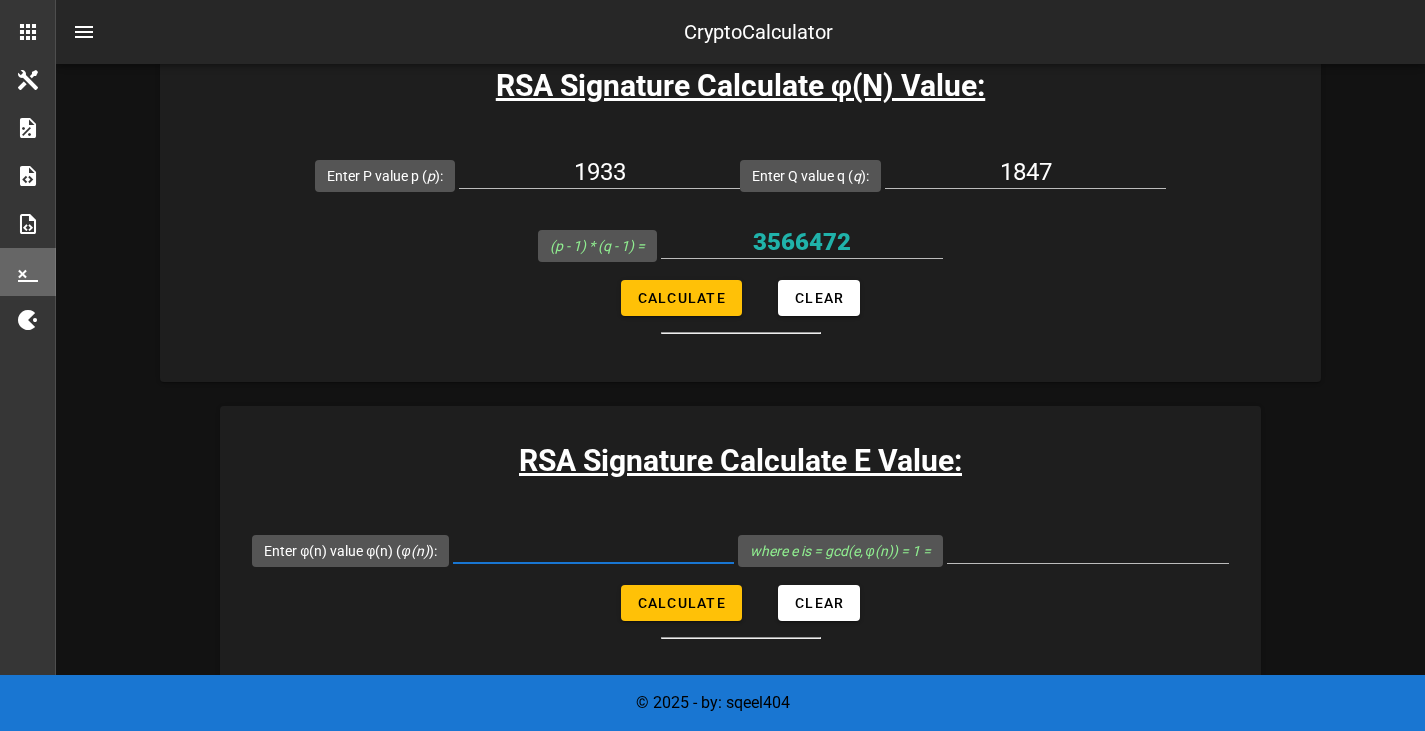 click on "Enter φ(n) value φ(n) (  φ(n)  ):" at bounding box center (593, 547) 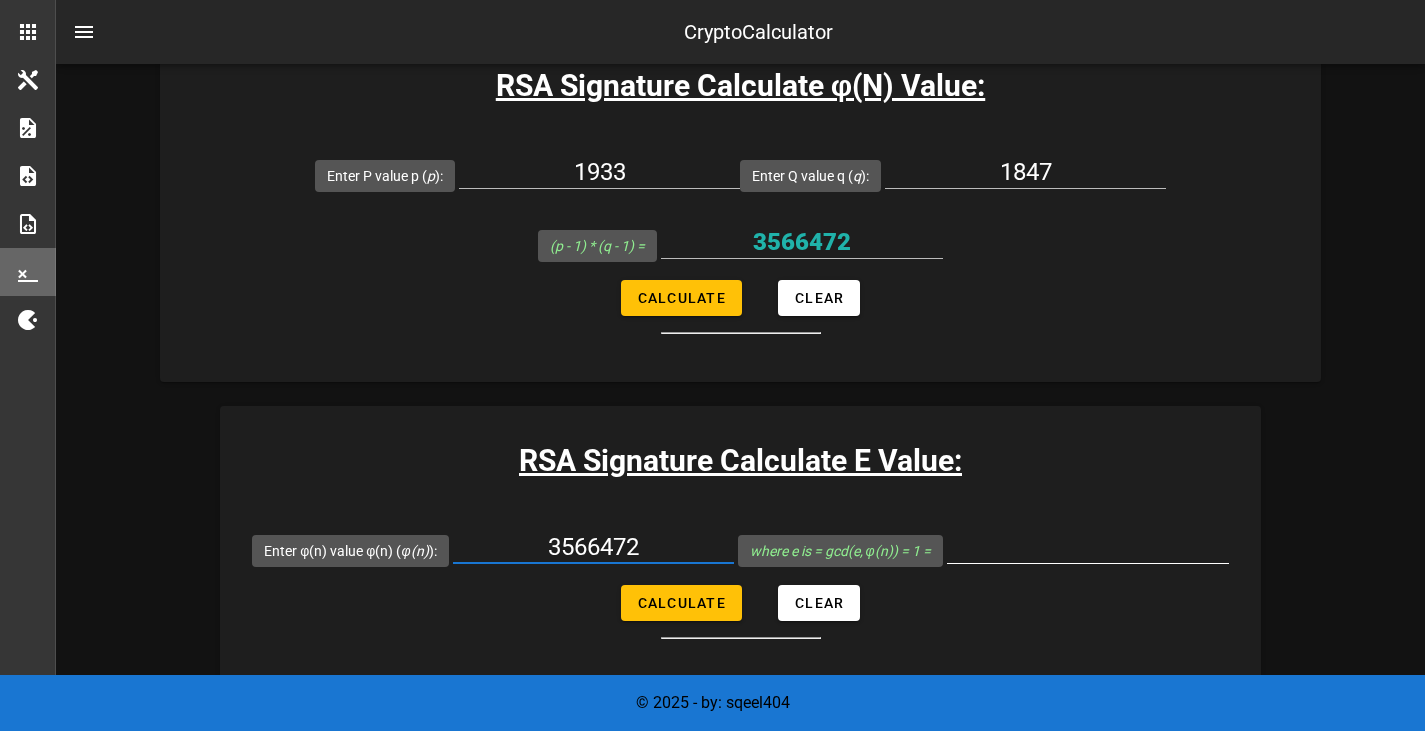 type on "3566472" 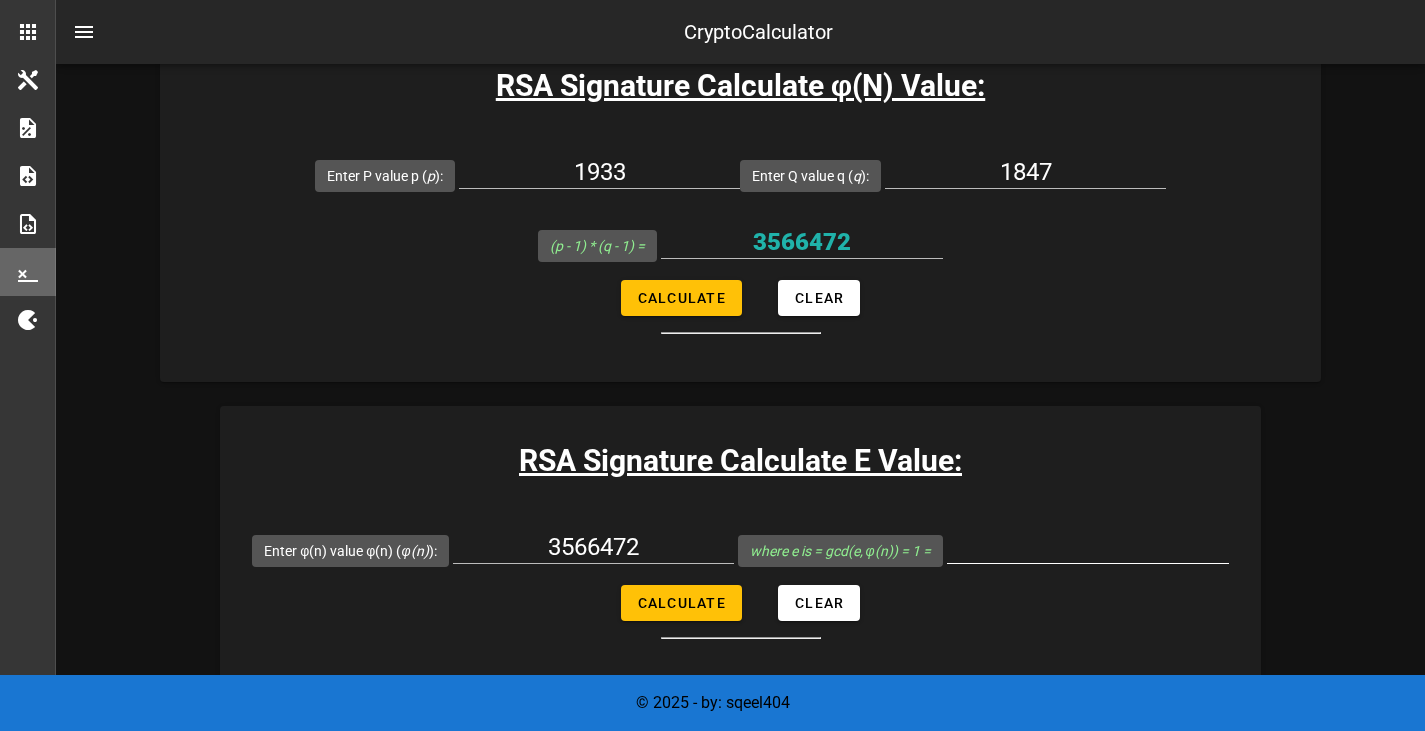 click at bounding box center [1088, 558] 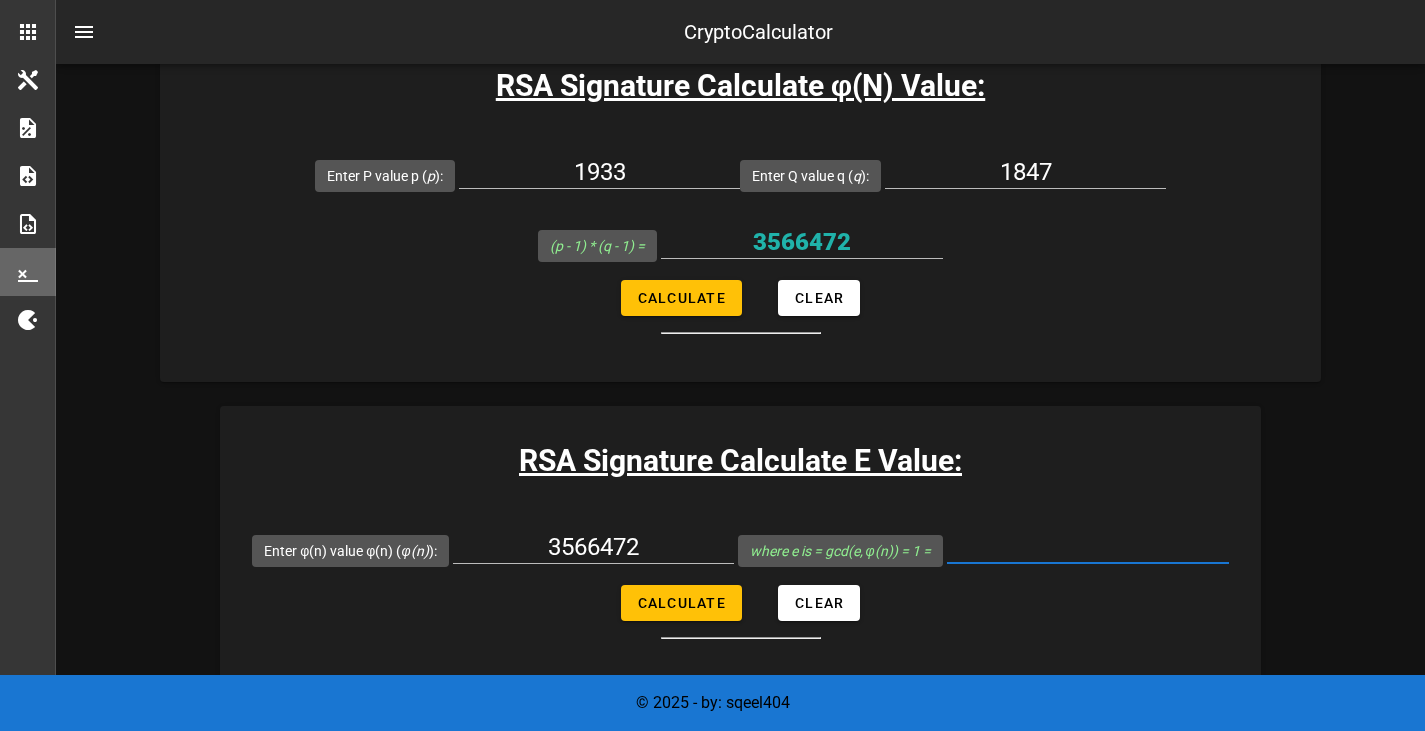 click on "where e is = gcd(e, φ(n)) = 1 =" at bounding box center [1088, 547] 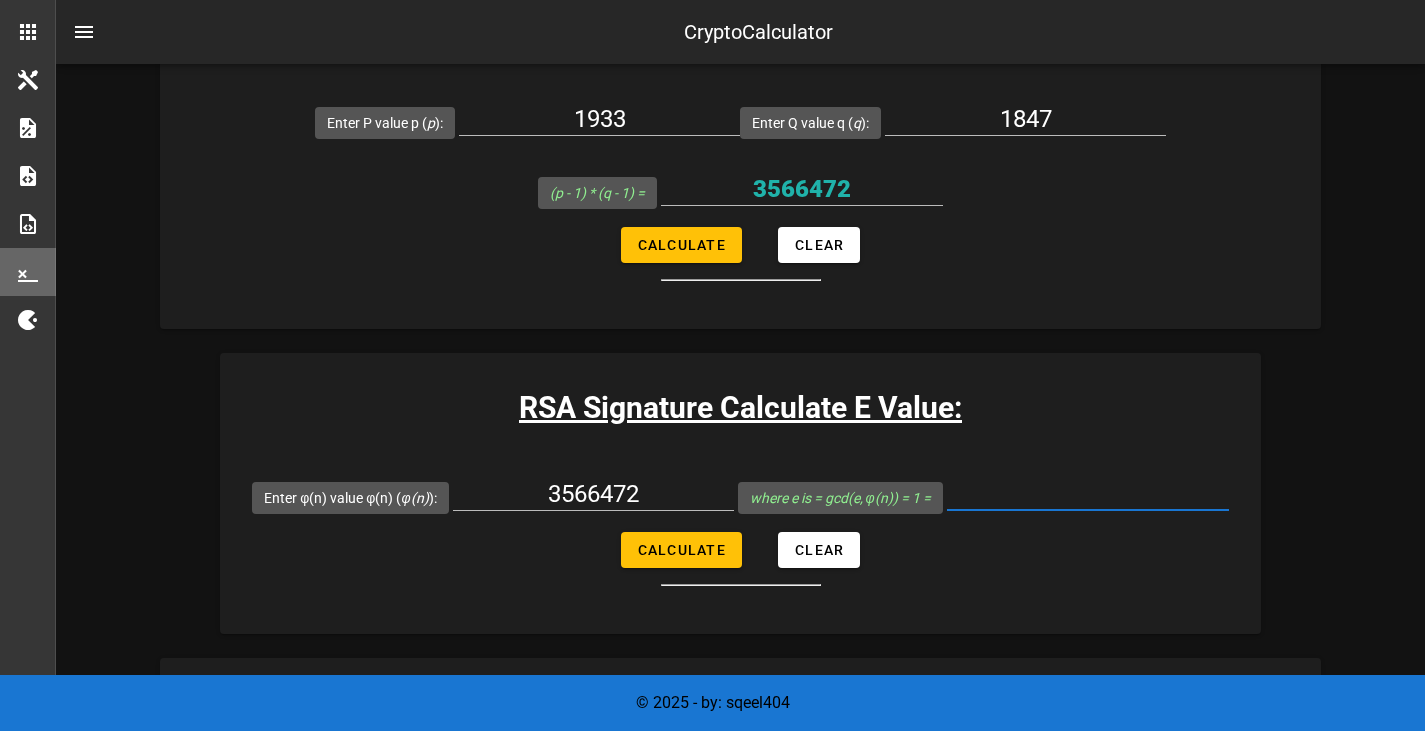 scroll, scrollTop: 2054, scrollLeft: 0, axis: vertical 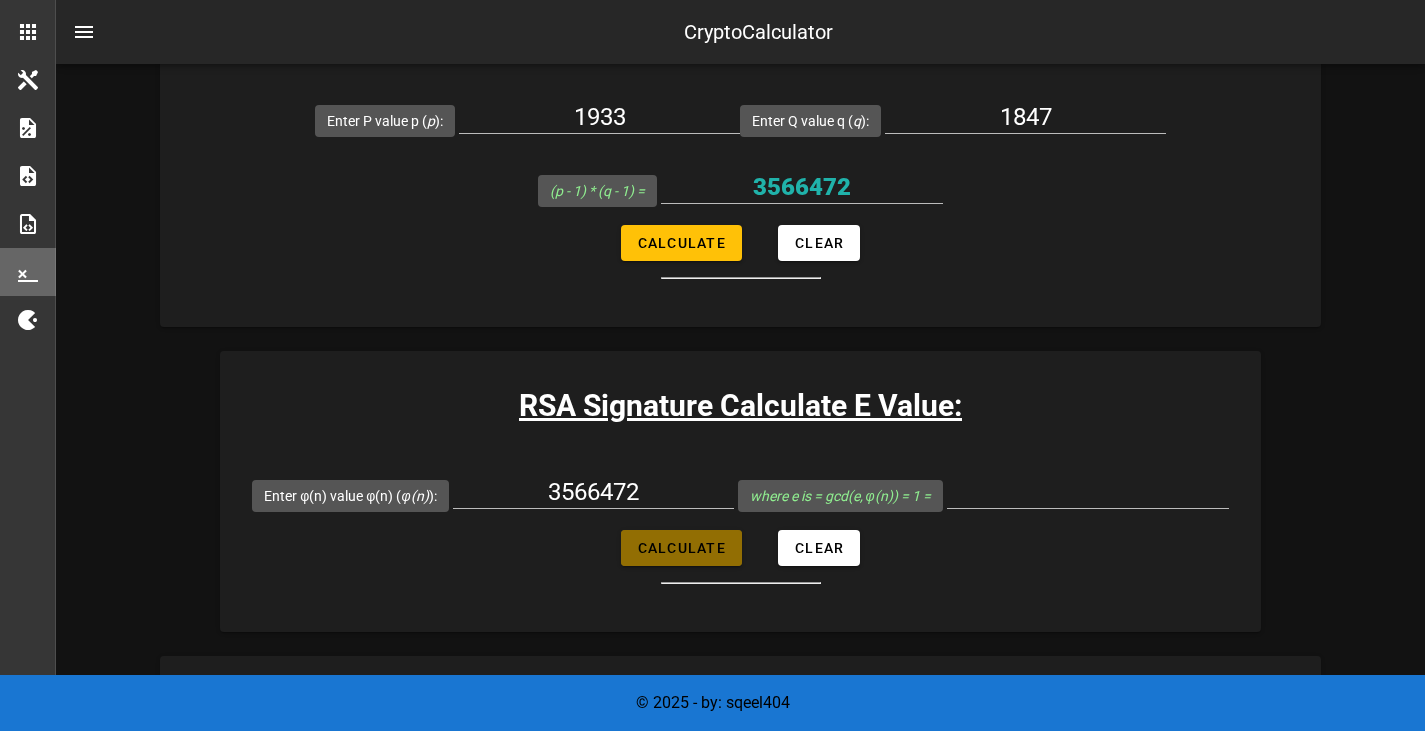 click on "Calculate" at bounding box center [681, 548] 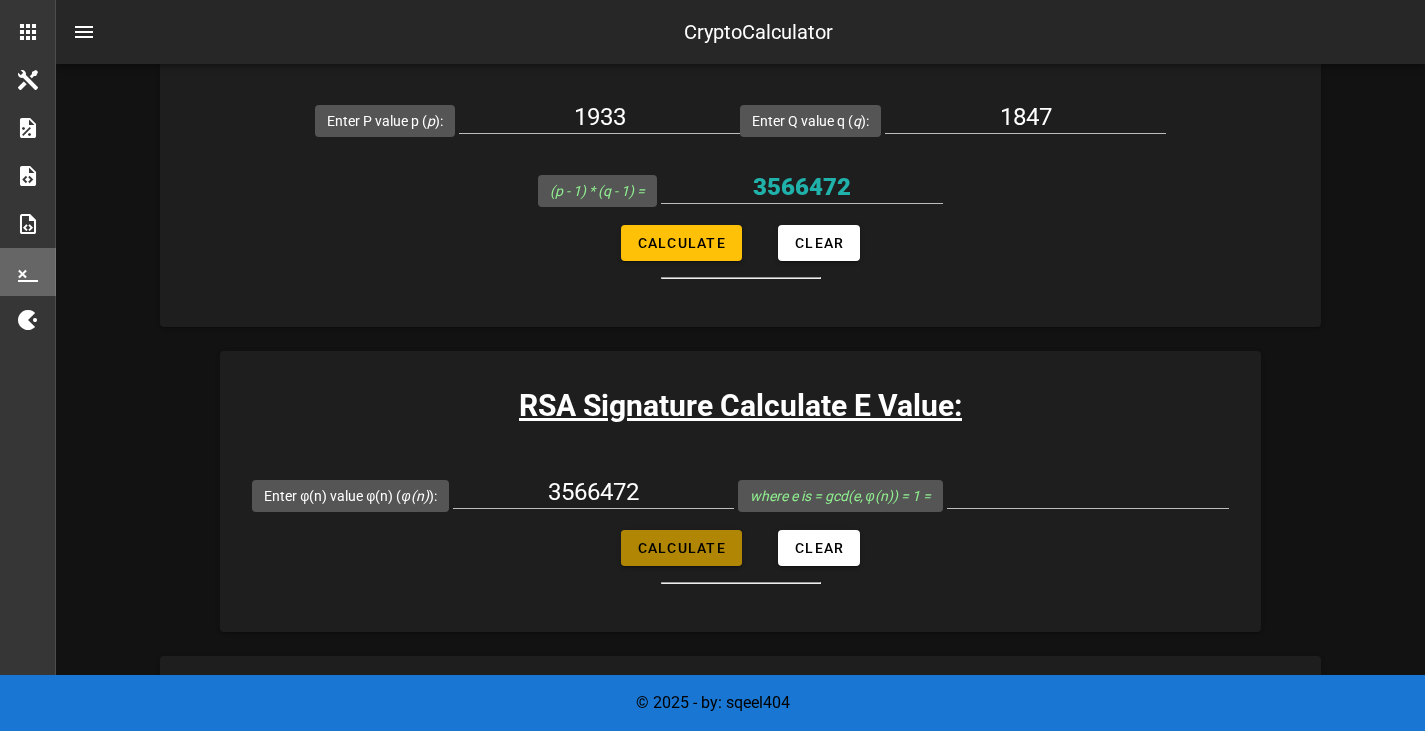 type on "210109" 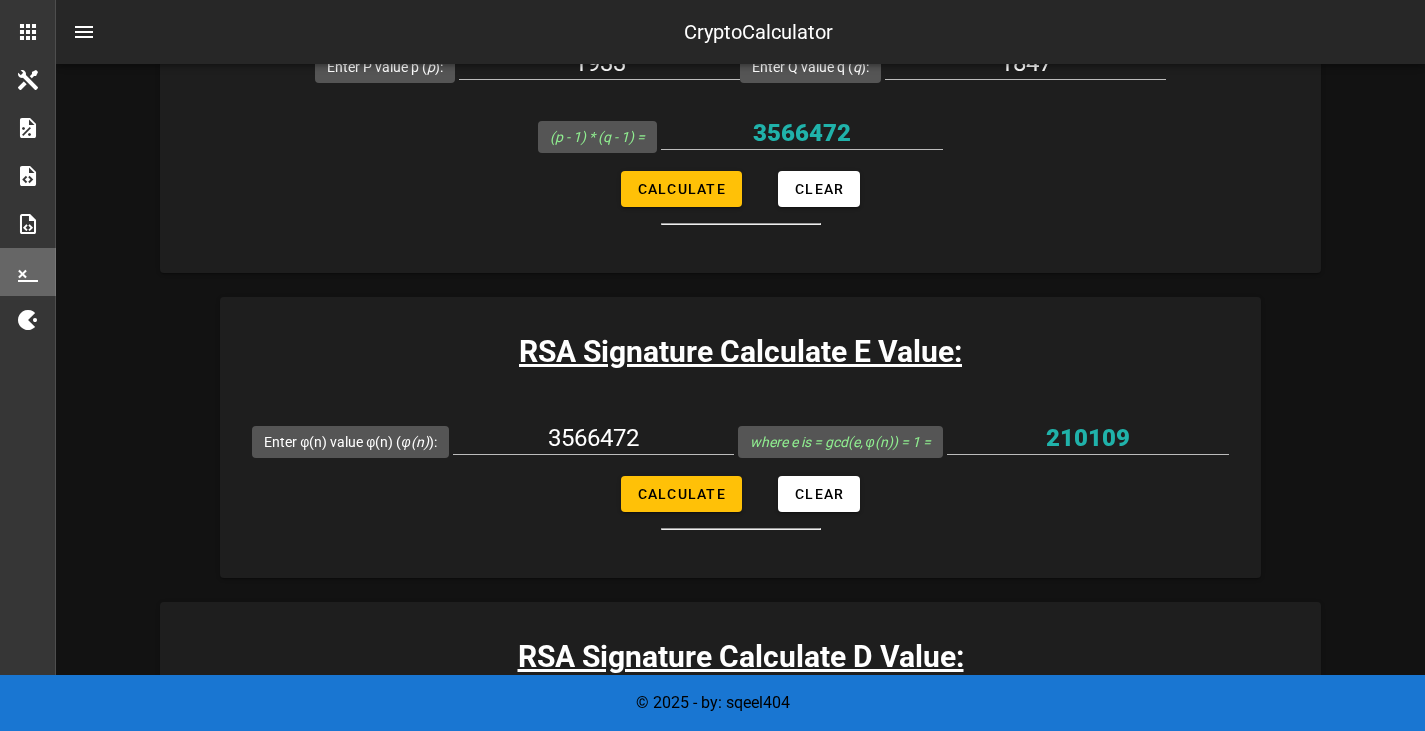scroll, scrollTop: 2109, scrollLeft: 0, axis: vertical 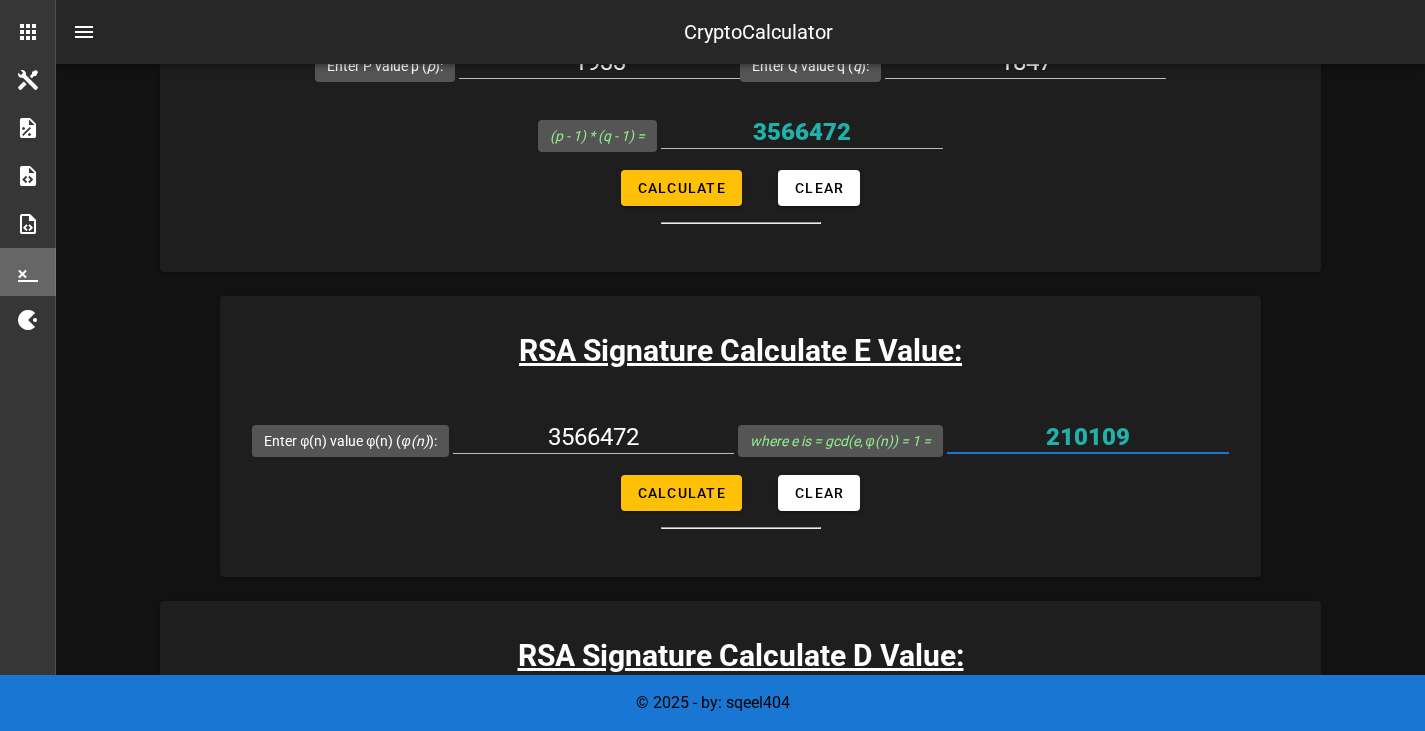 drag, startPoint x: 1143, startPoint y: 442, endPoint x: 1030, endPoint y: 447, distance: 113.110565 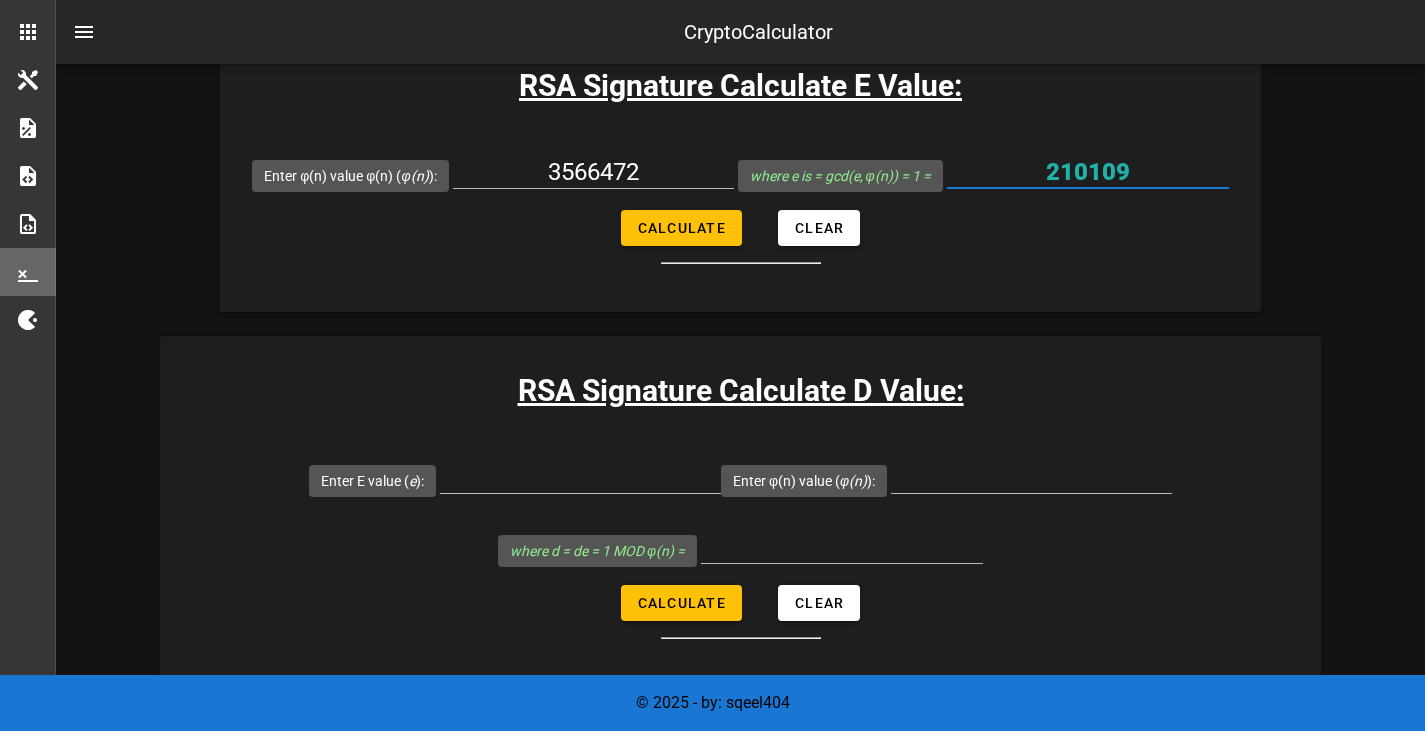 scroll, scrollTop: 2375, scrollLeft: 0, axis: vertical 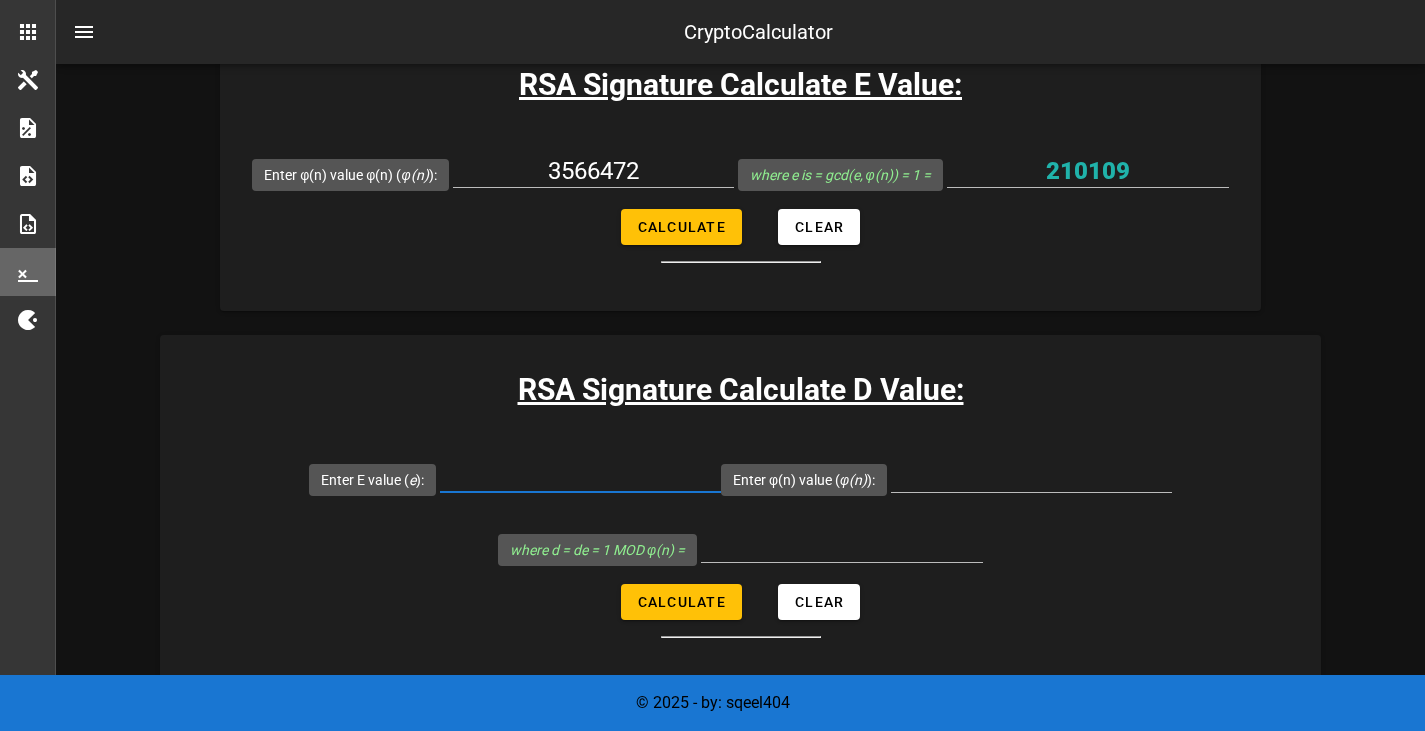click on "Enter E value (  e  ):" at bounding box center [580, 476] 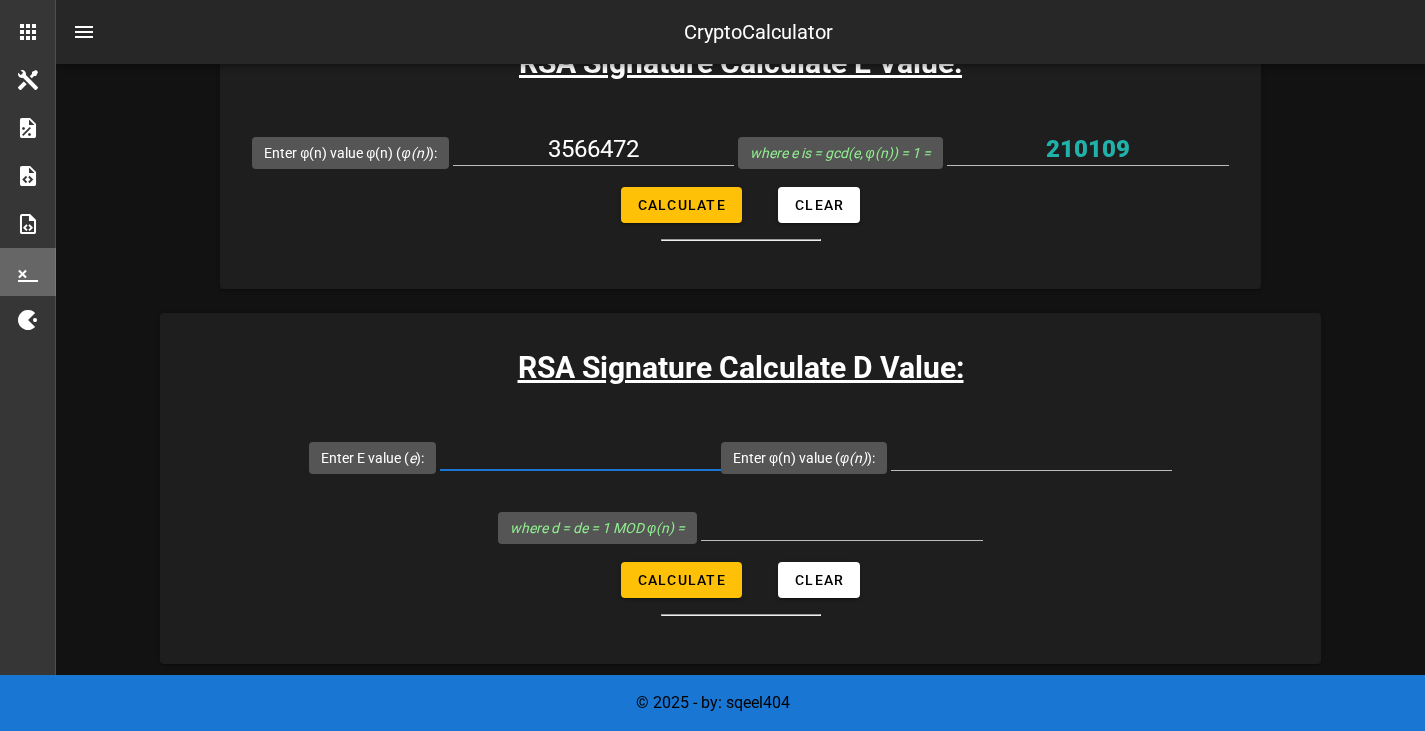 scroll, scrollTop: 2398, scrollLeft: 0, axis: vertical 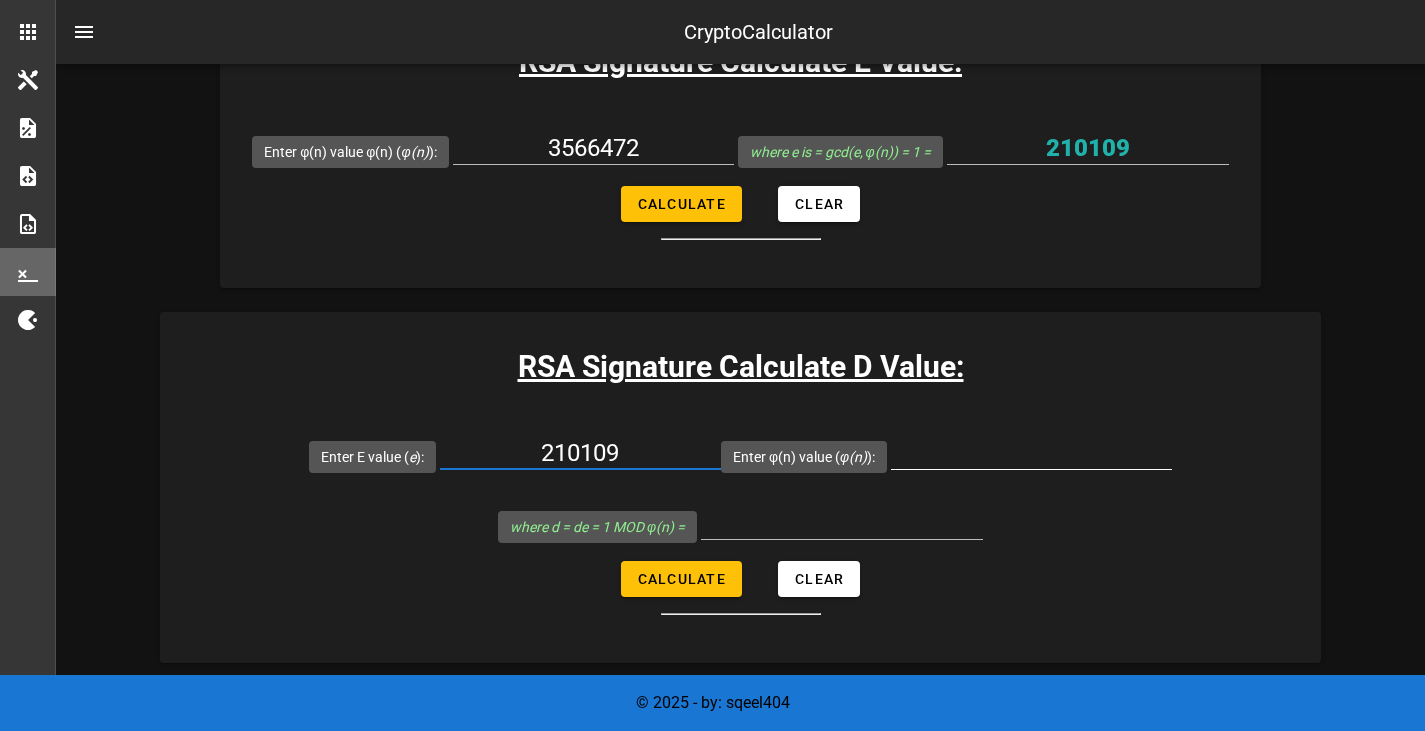 type on "210109" 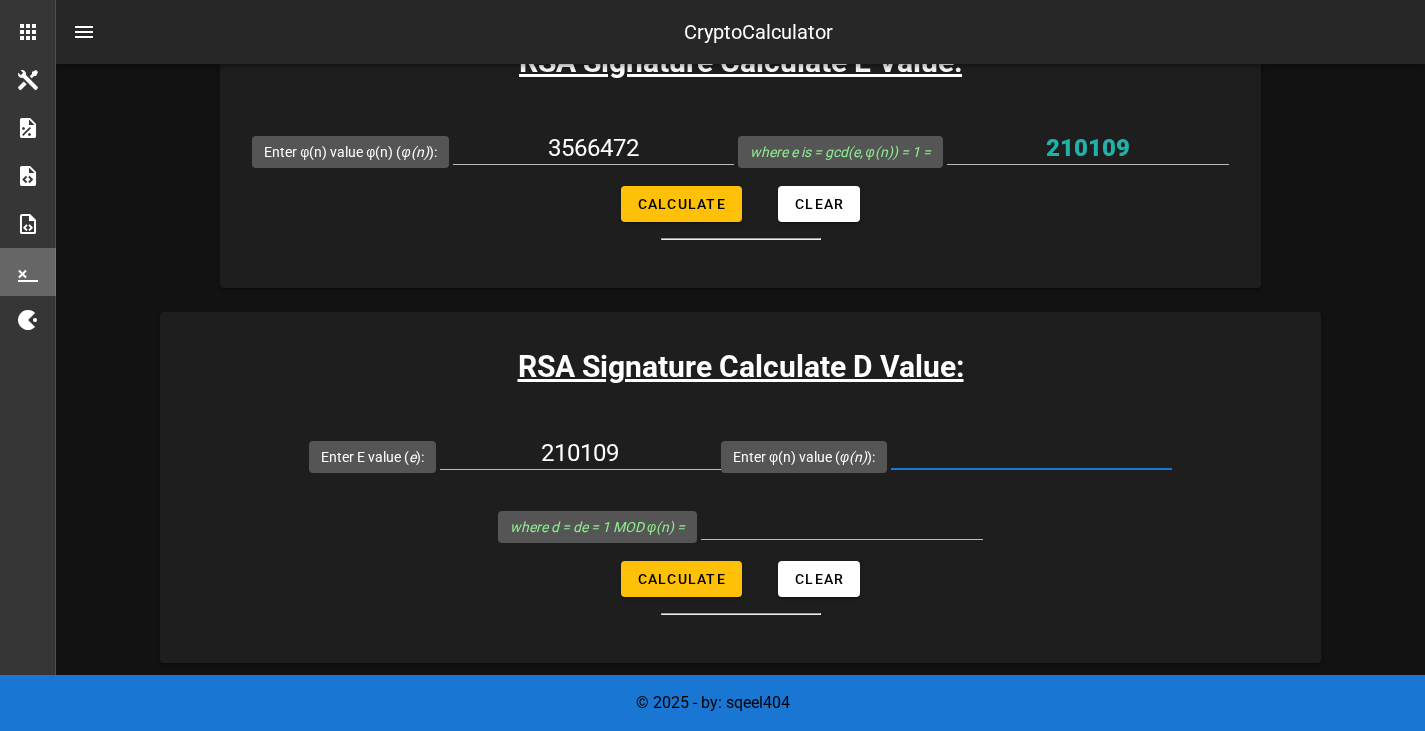 click on "Enter φ(n) value (  φ(n)  ):" at bounding box center [1031, 453] 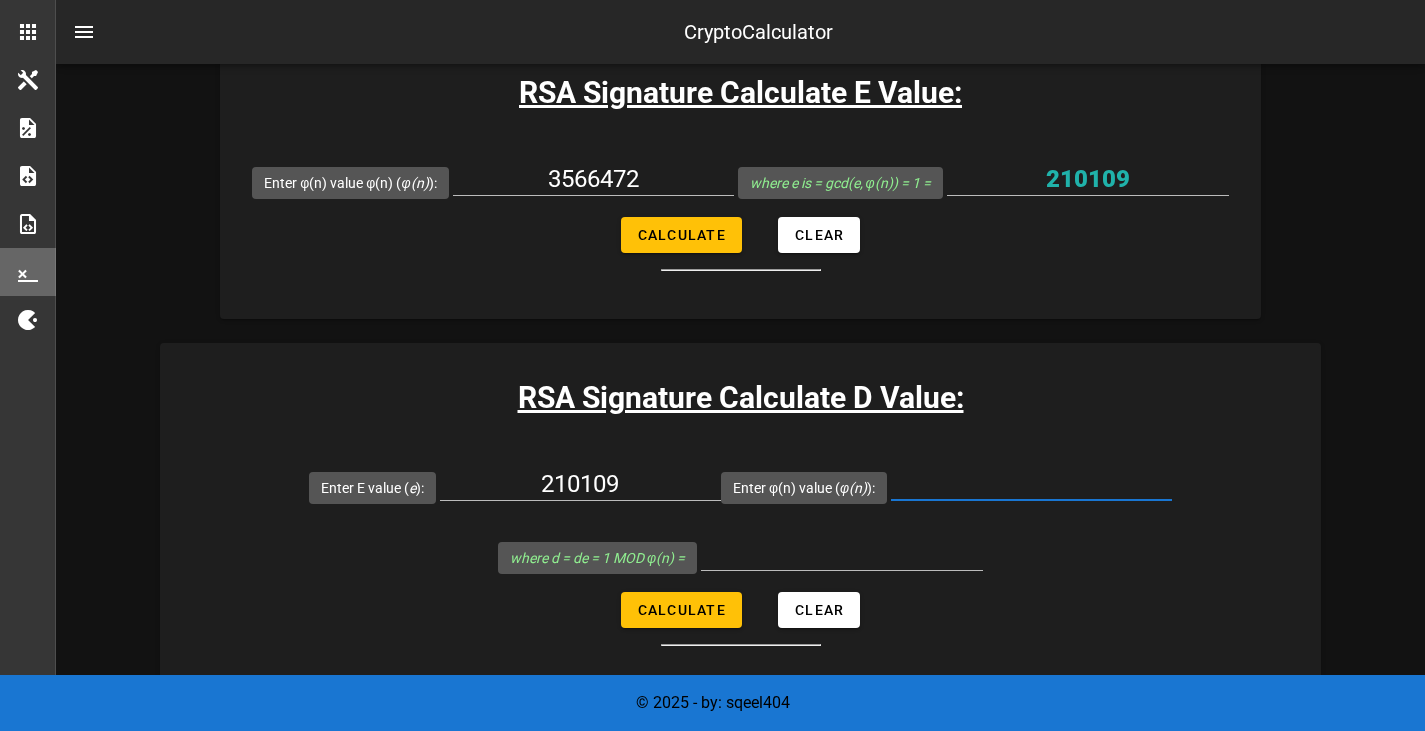 scroll, scrollTop: 2366, scrollLeft: 0, axis: vertical 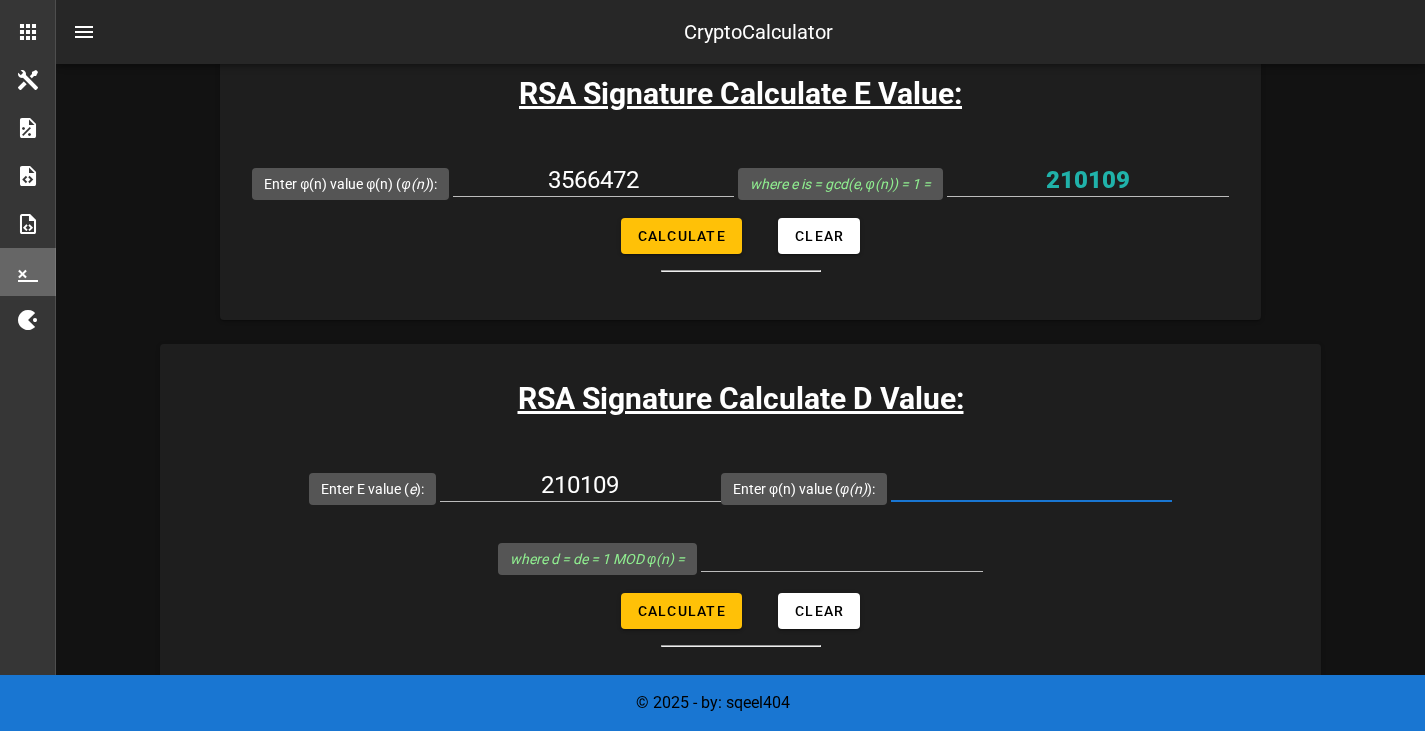 type on "3" 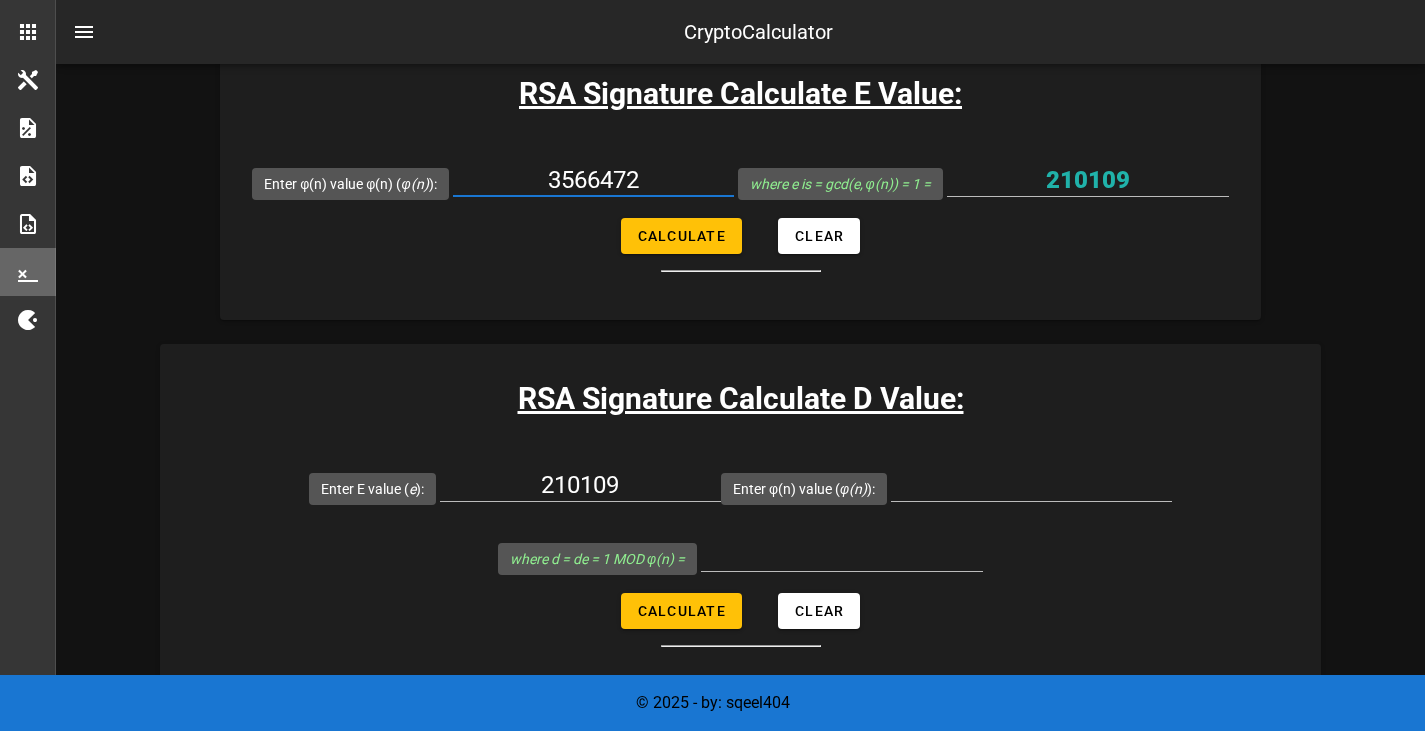 drag, startPoint x: 667, startPoint y: 178, endPoint x: 541, endPoint y: 189, distance: 126.47925 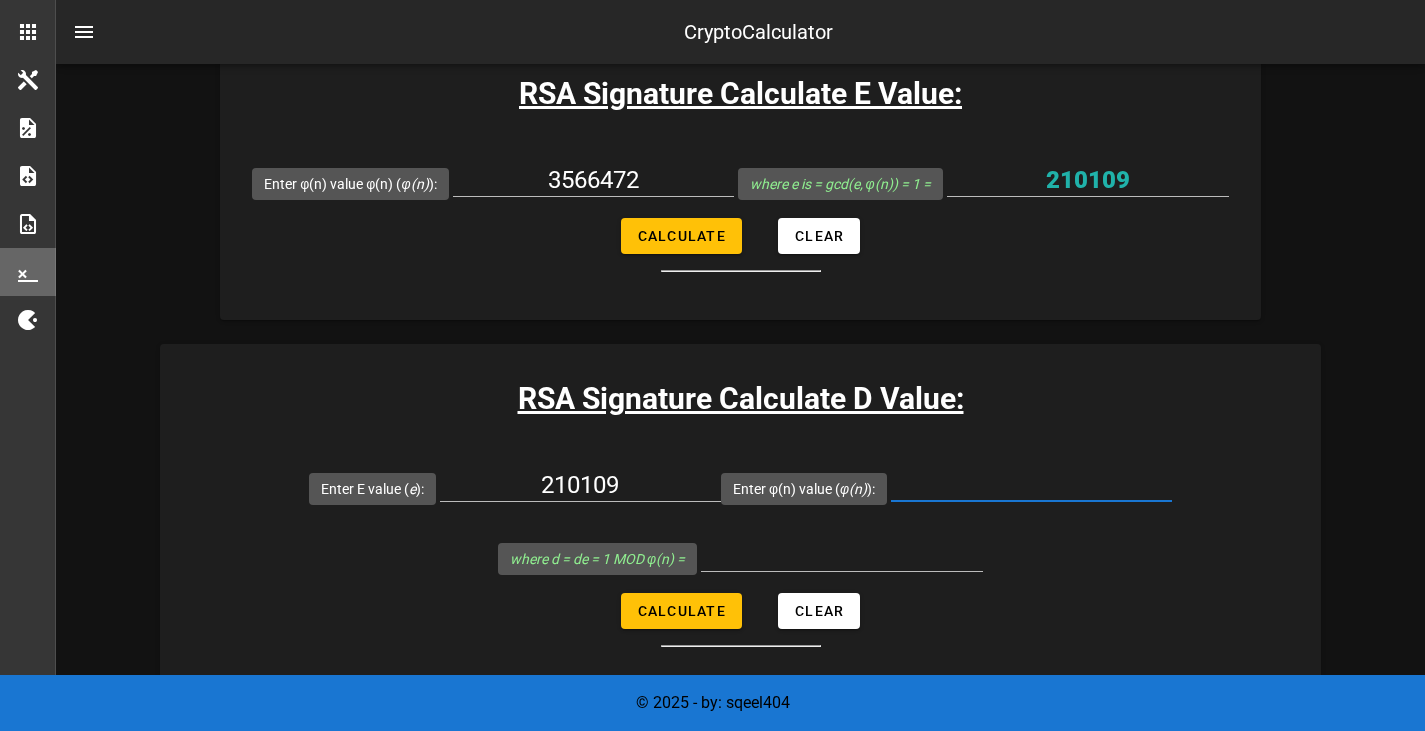 click on "Enter φ(n) value (  φ(n)  ):" at bounding box center (1031, 485) 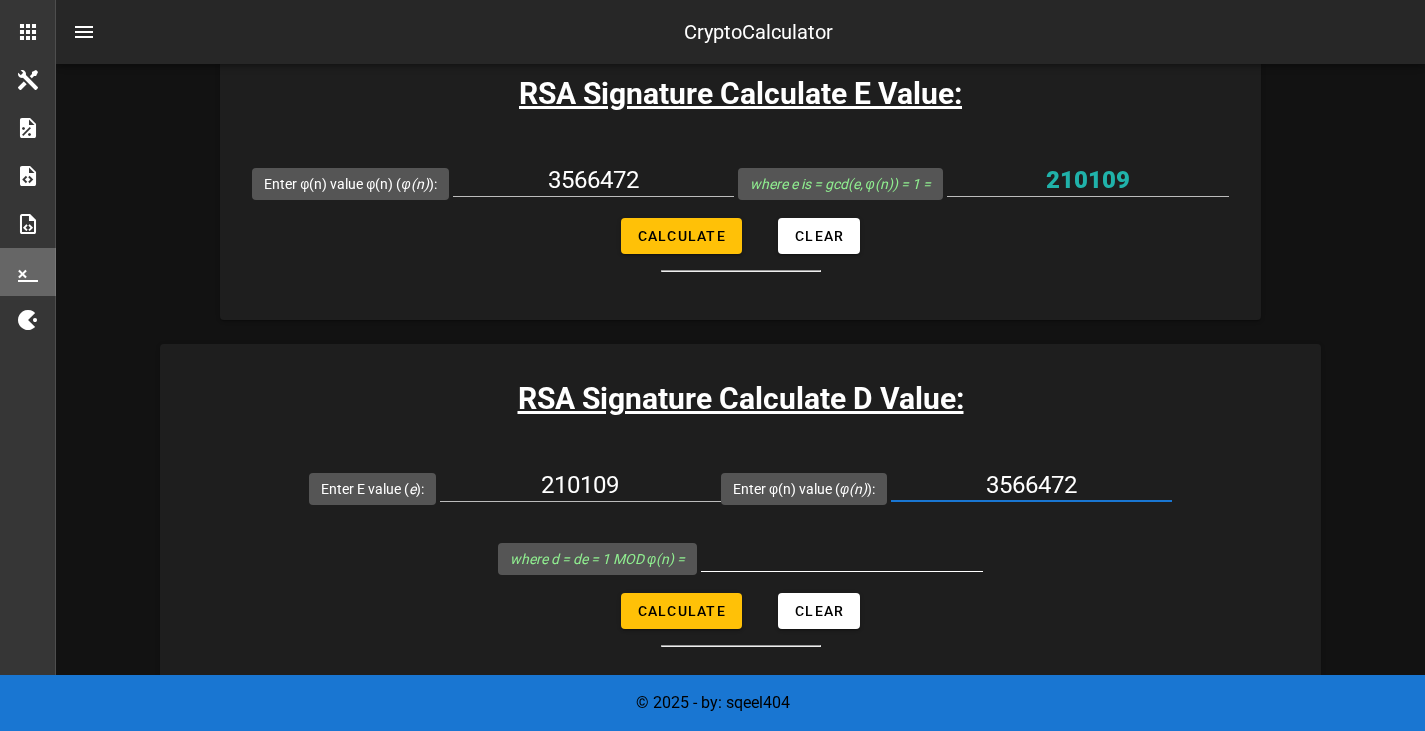 scroll, scrollTop: 2371, scrollLeft: 0, axis: vertical 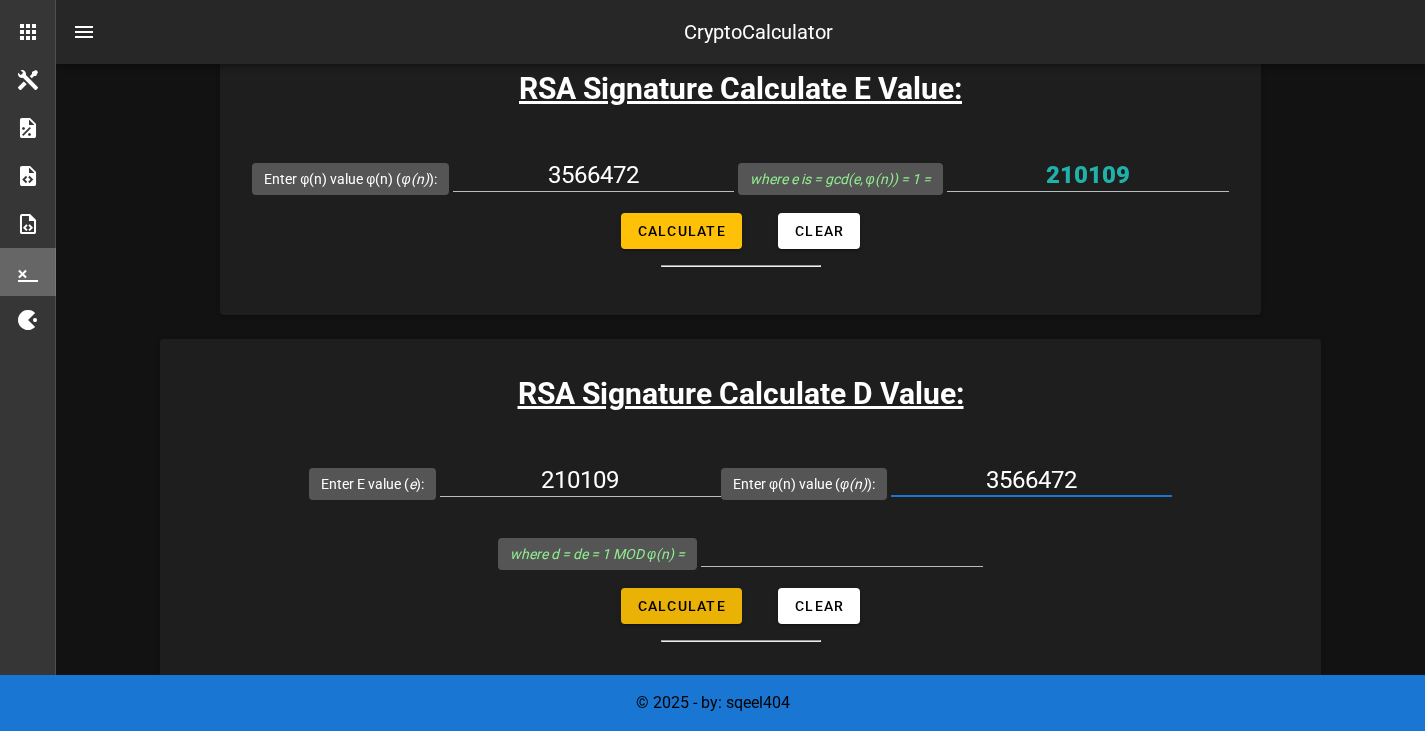 type on "3566472" 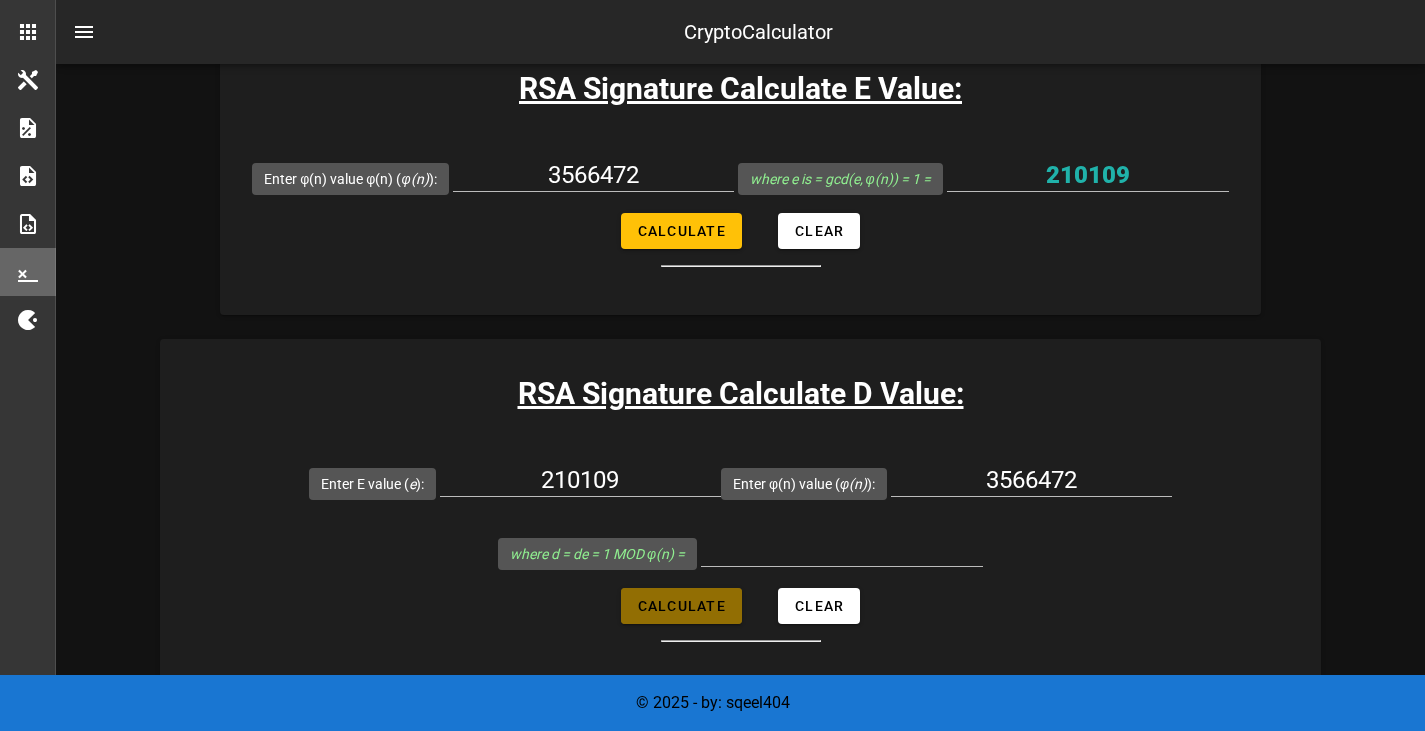 click on "Calculate" at bounding box center [681, 606] 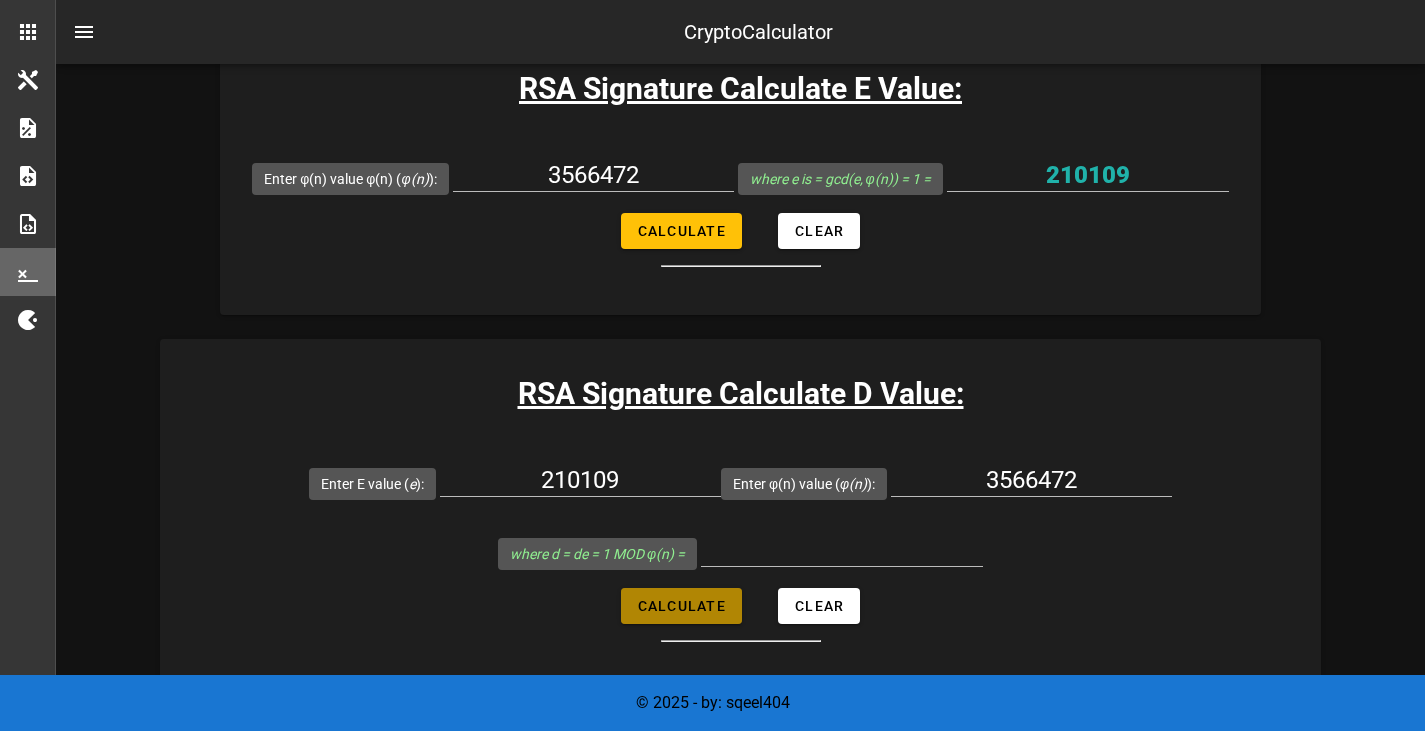 type on "299581" 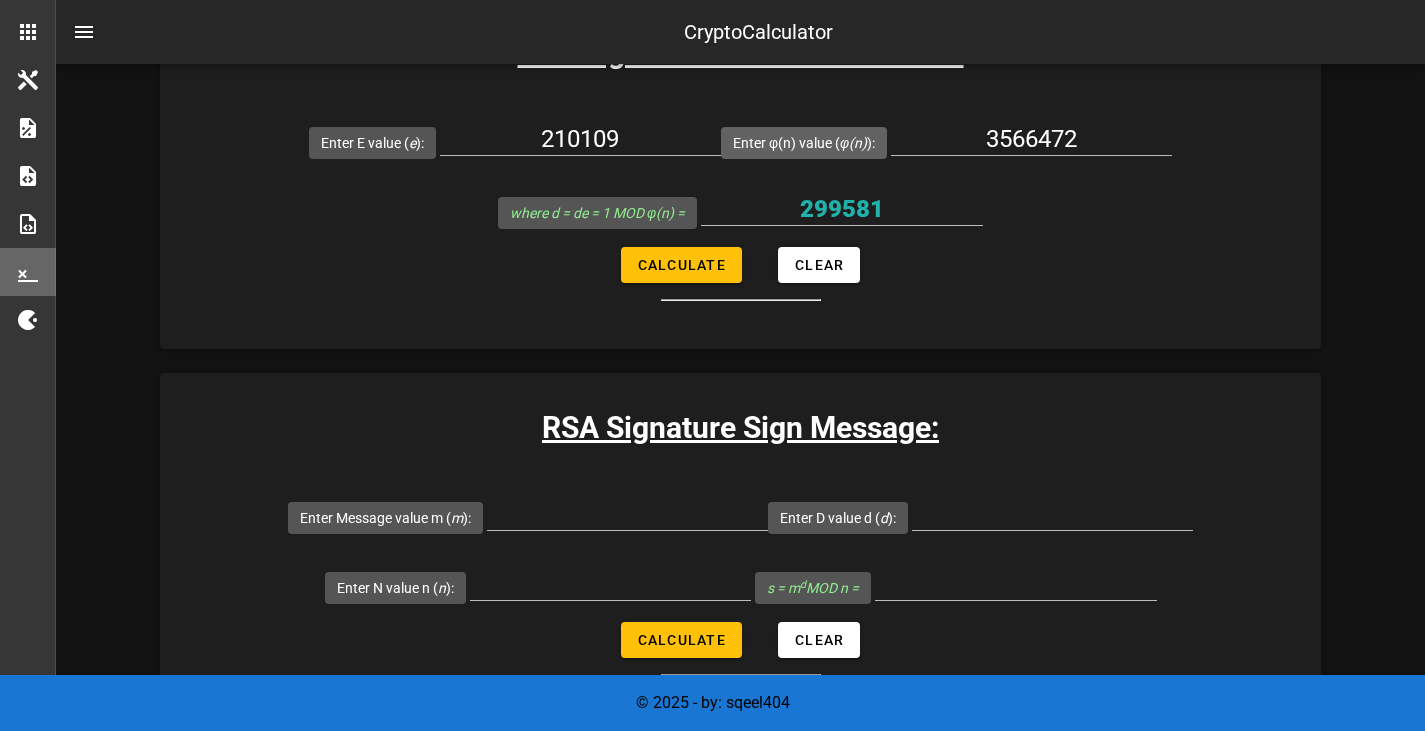 scroll, scrollTop: 2731, scrollLeft: 0, axis: vertical 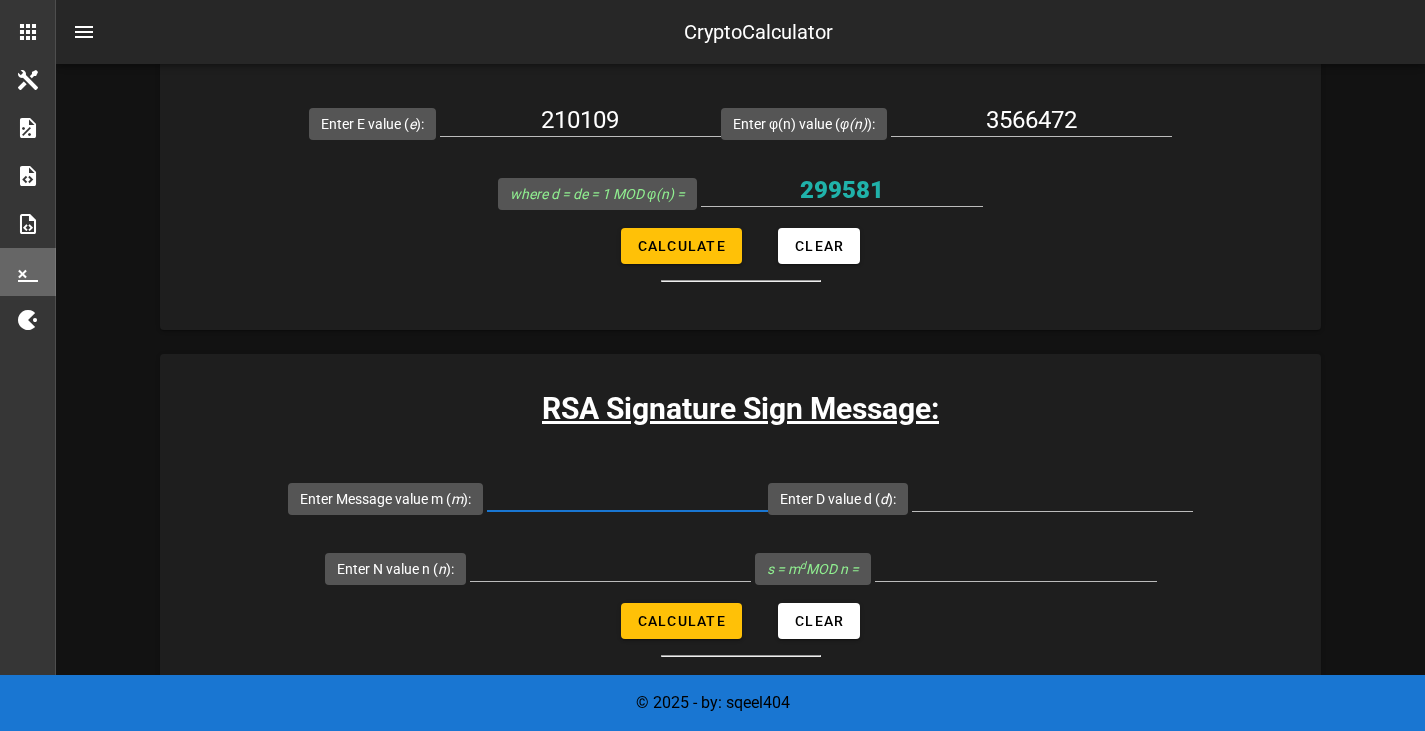 click on "Enter Message value m (  m  ):" at bounding box center [627, 495] 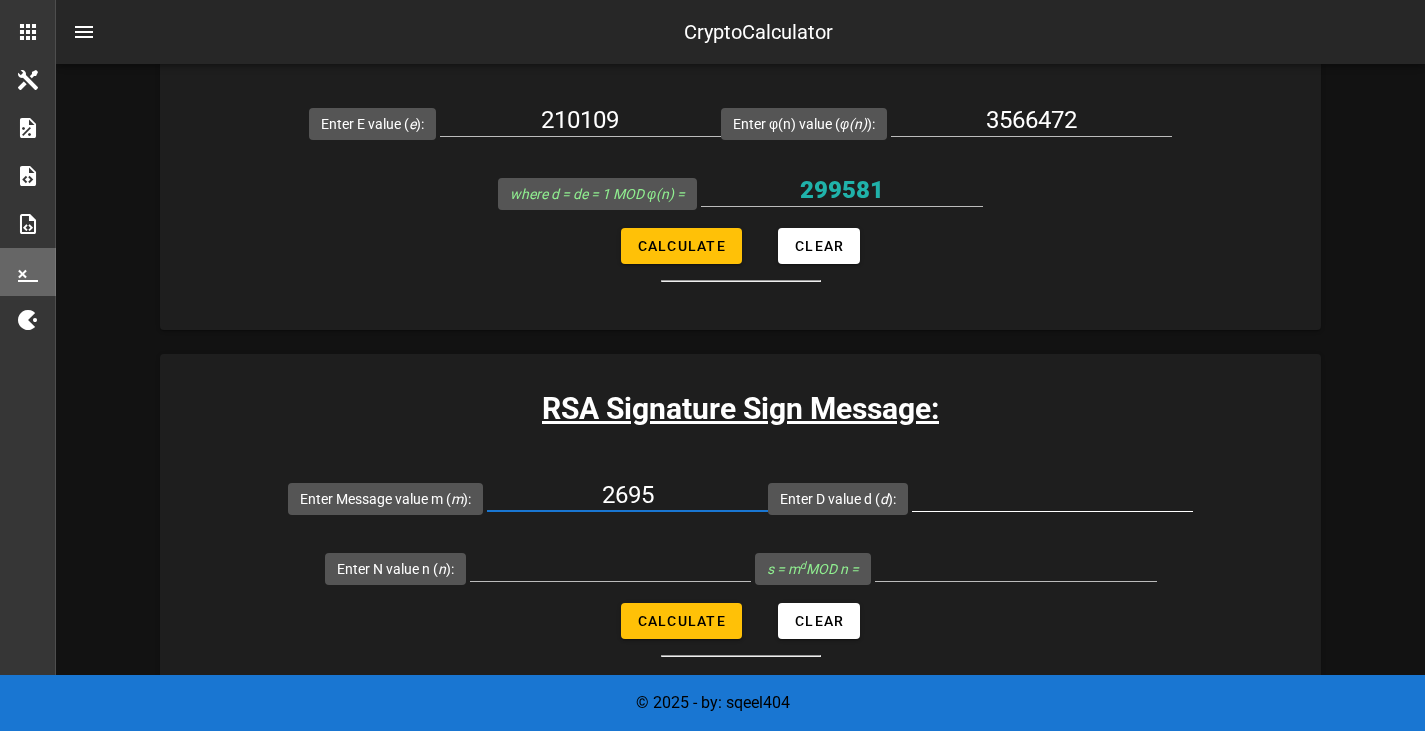 type on "2695" 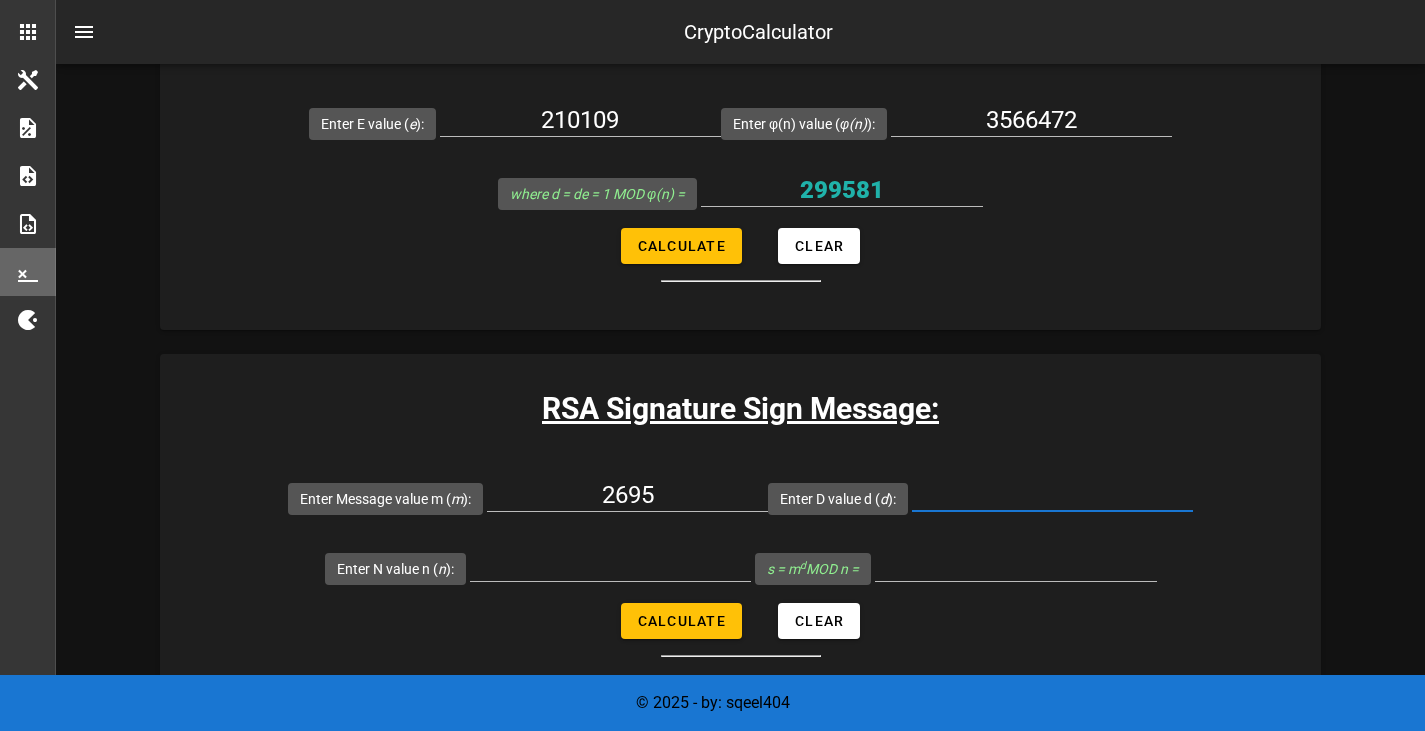 click on "Enter D value d (  d  ):" at bounding box center [1052, 495] 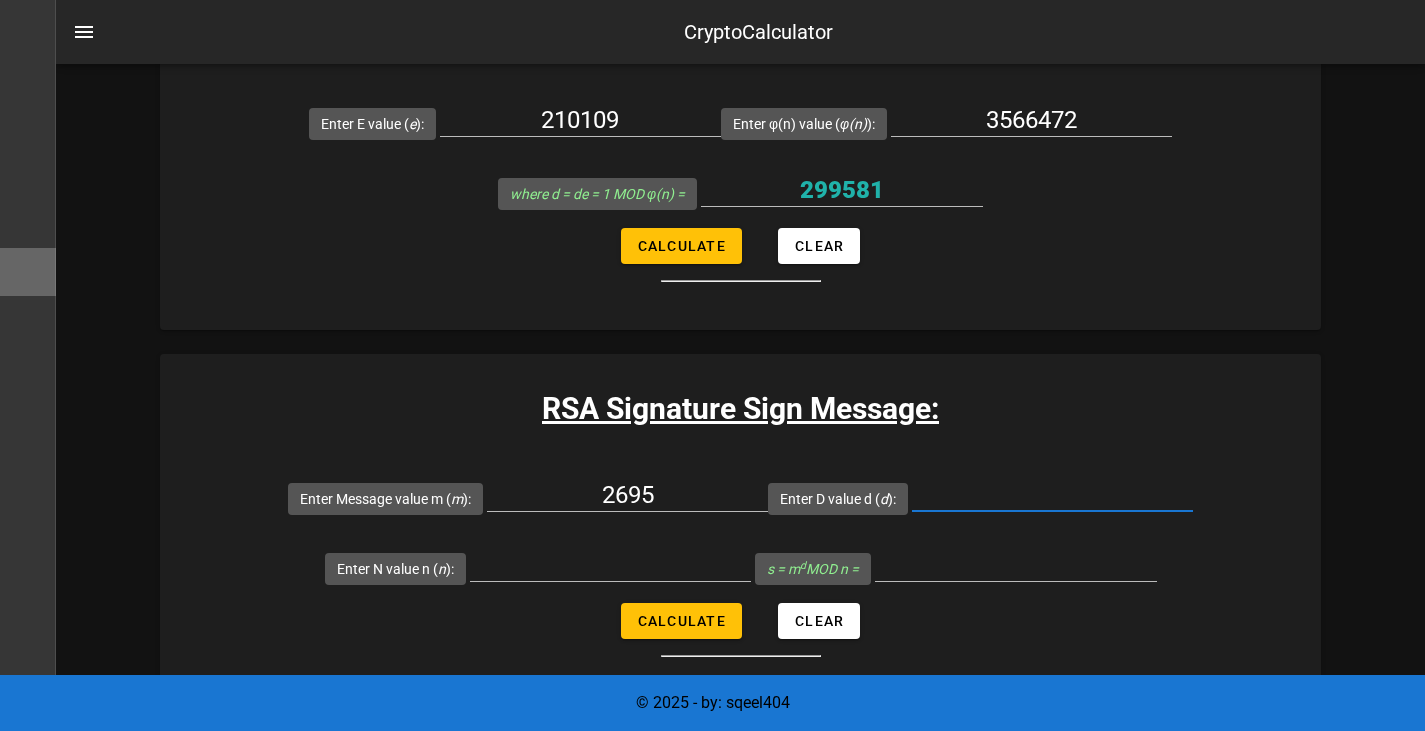click on "Enter D value d (  d  ):" at bounding box center (1052, 495) 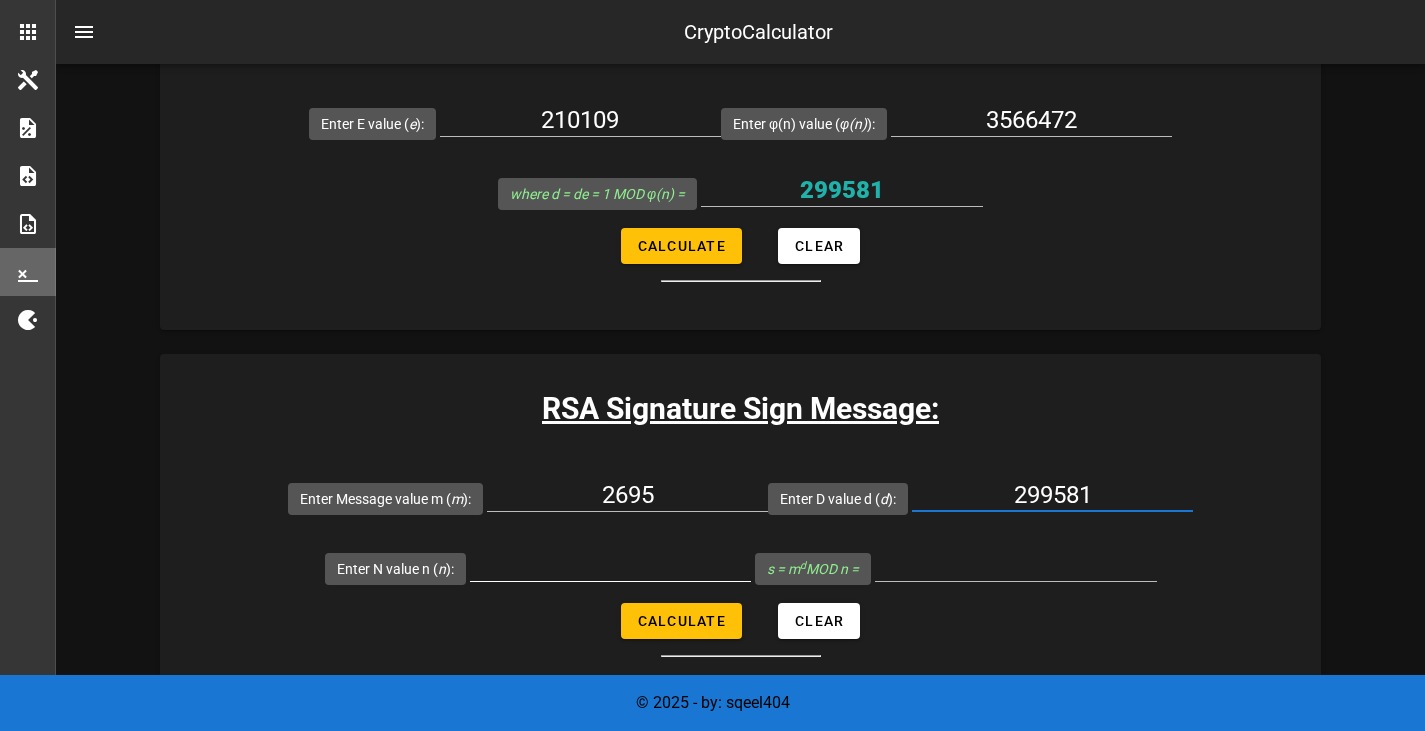 type on "299581" 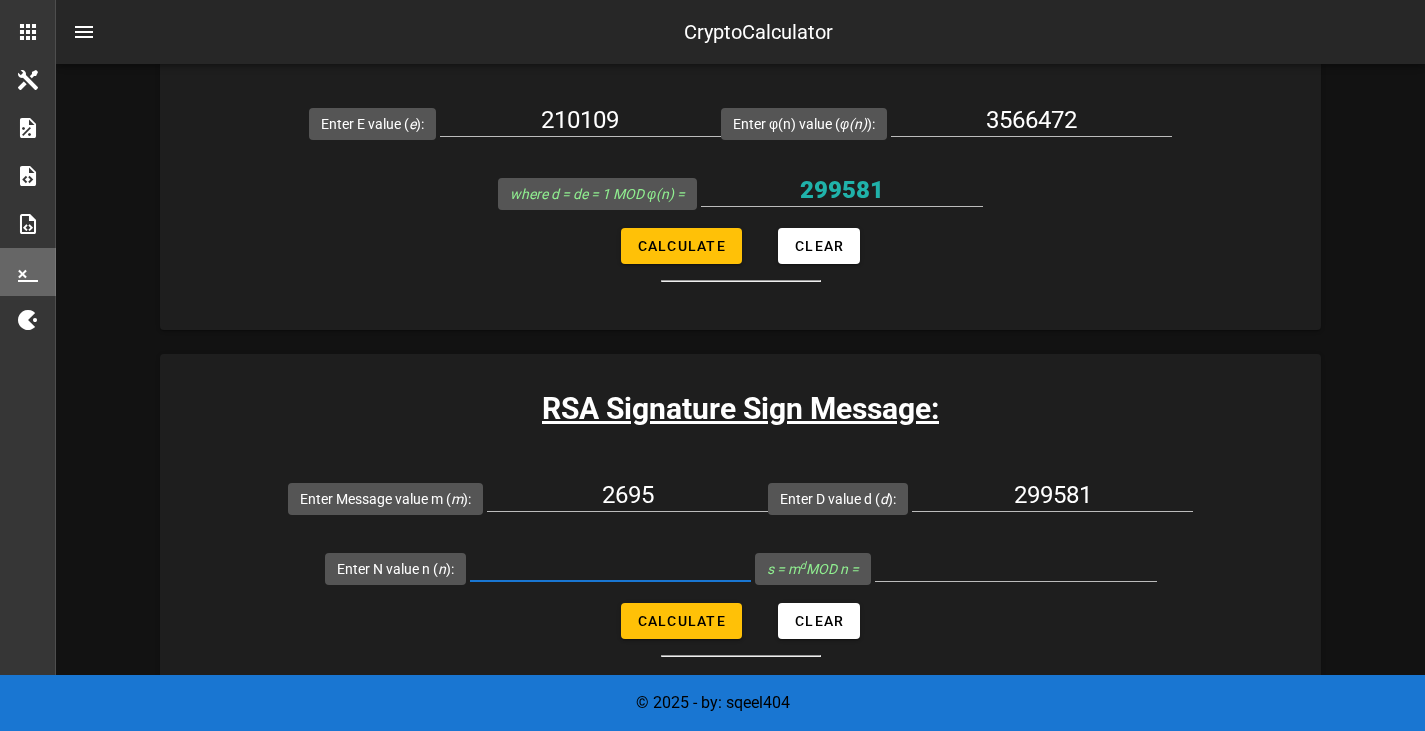 click on "Enter N value n (  n  ):" at bounding box center [610, 565] 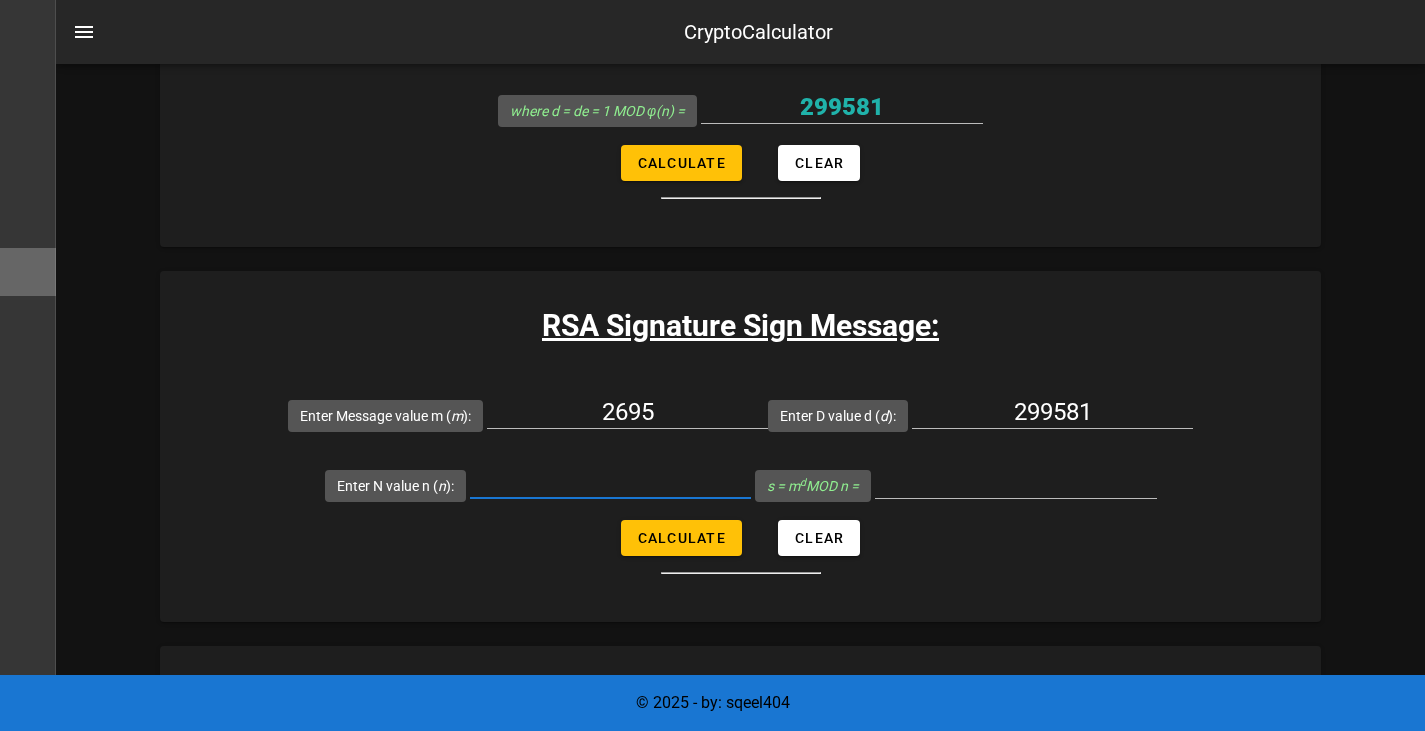 scroll, scrollTop: 2818, scrollLeft: 0, axis: vertical 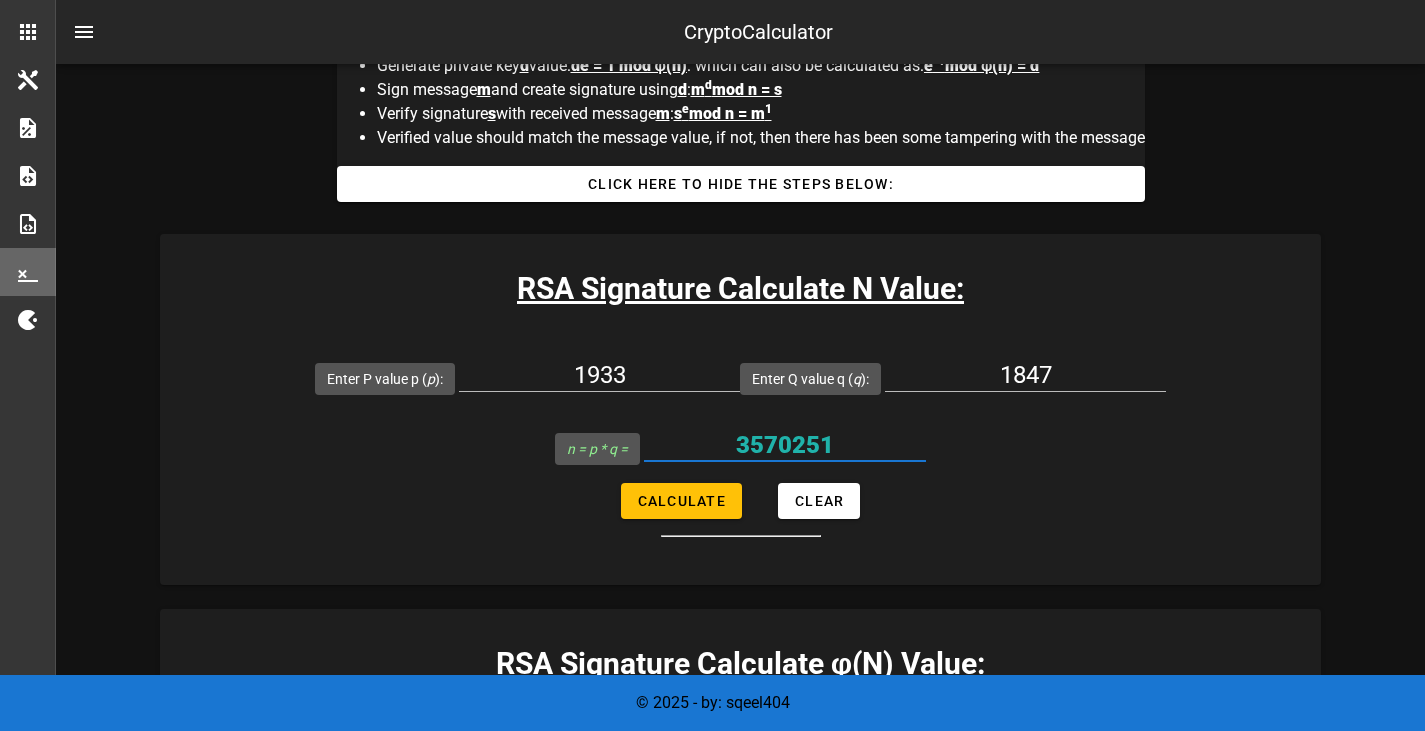 drag, startPoint x: 834, startPoint y: 441, endPoint x: 727, endPoint y: 450, distance: 107.37784 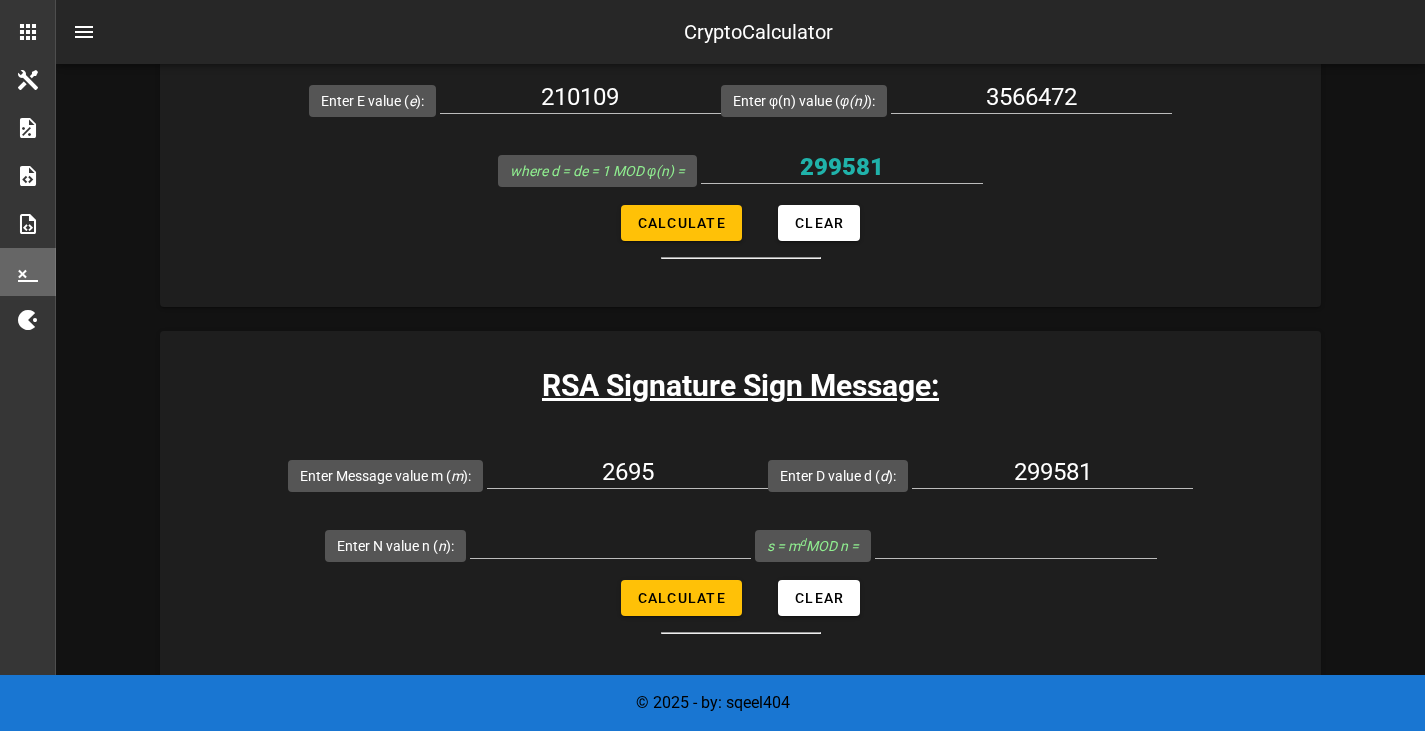 scroll, scrollTop: 3065, scrollLeft: 0, axis: vertical 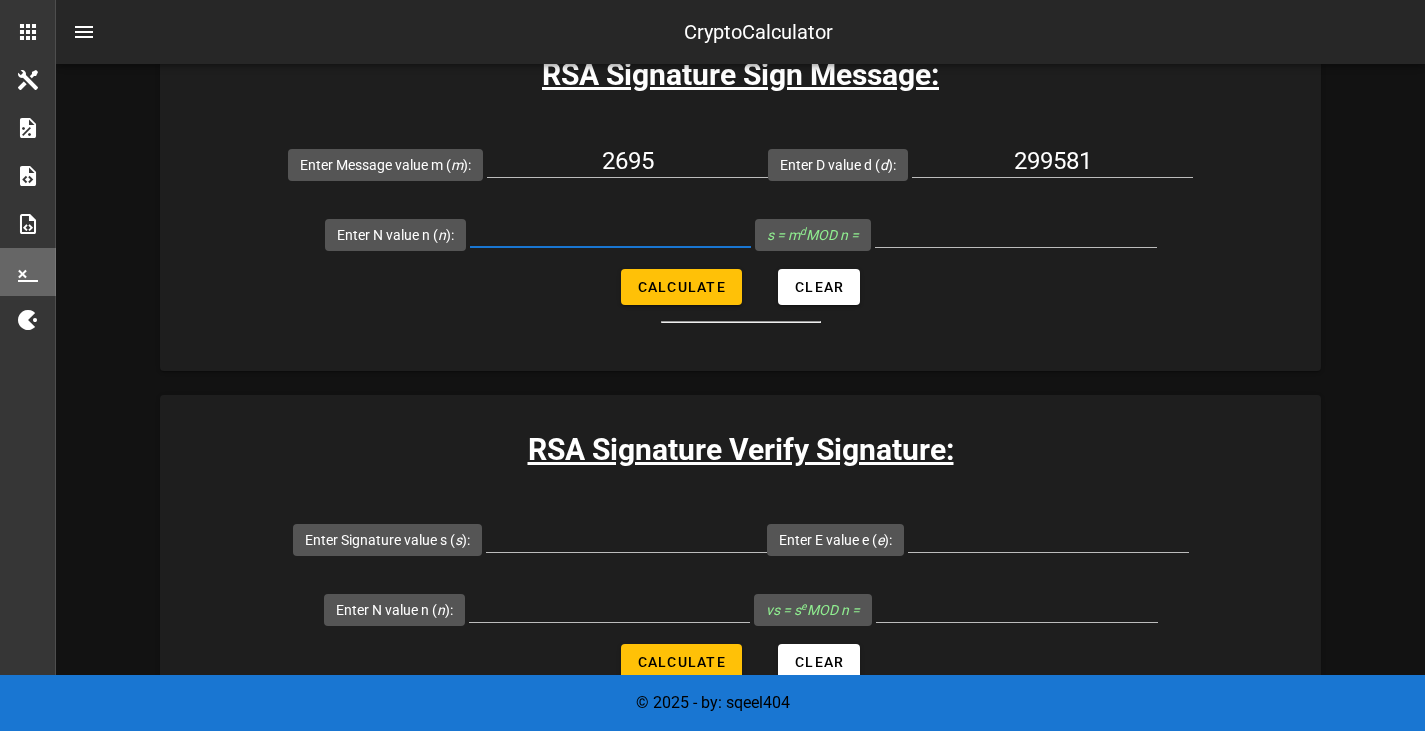 click on "Enter N value n (  n  ):" at bounding box center (610, 231) 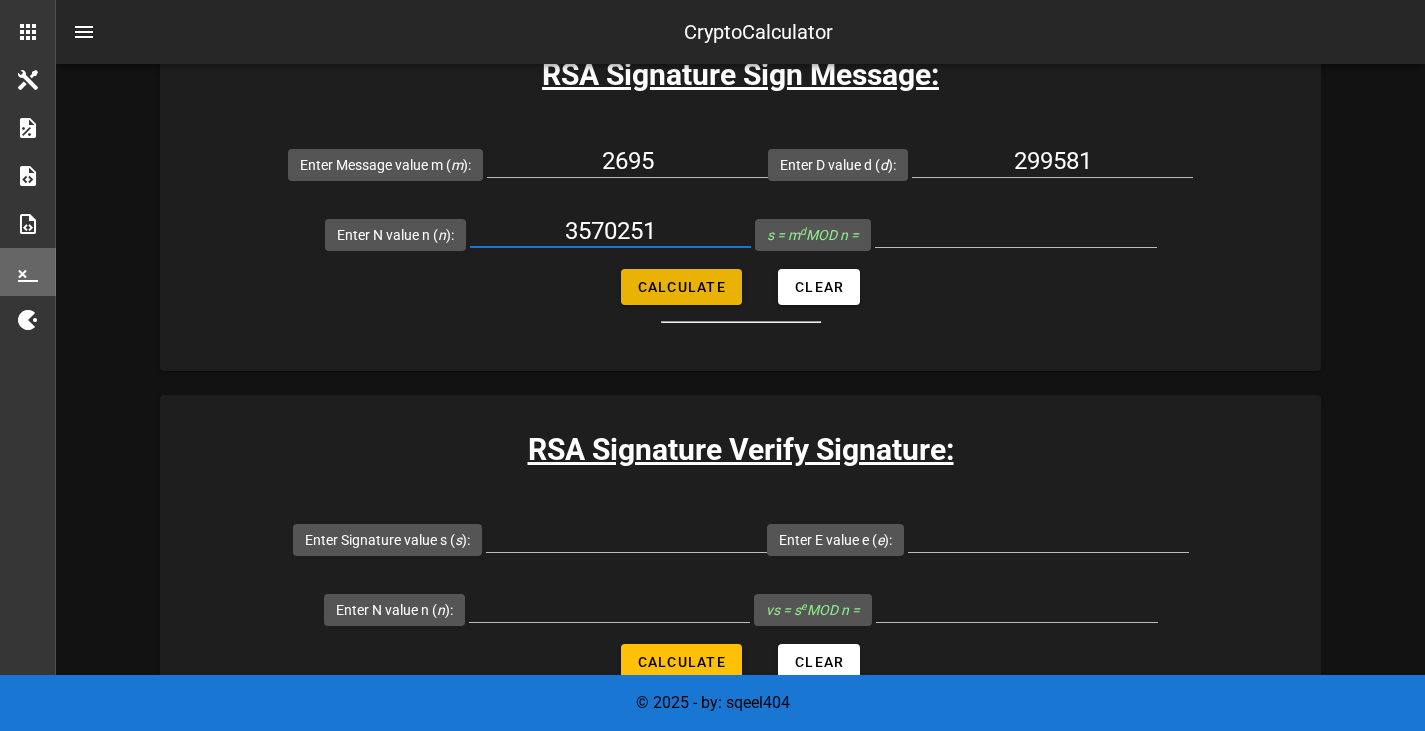 type on "3570251" 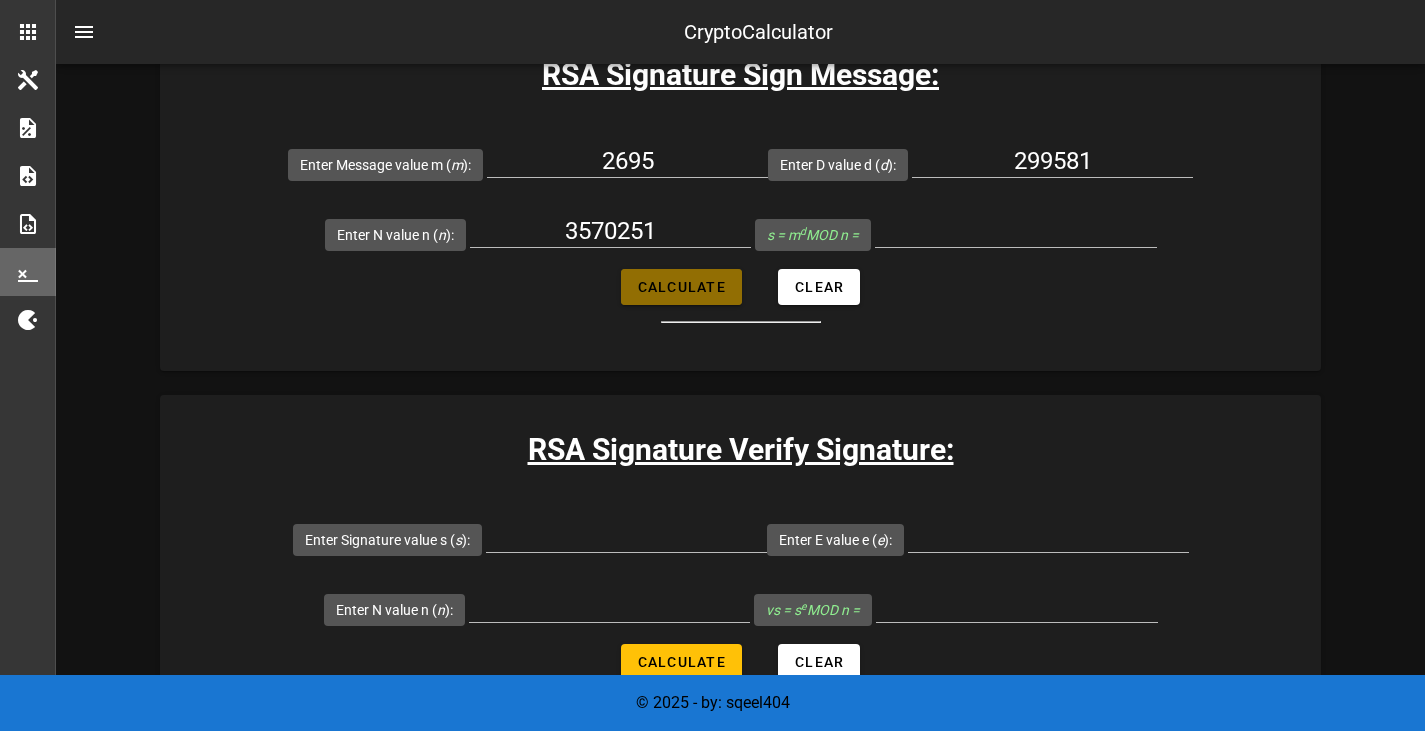 click on "Calculate" at bounding box center (681, 287) 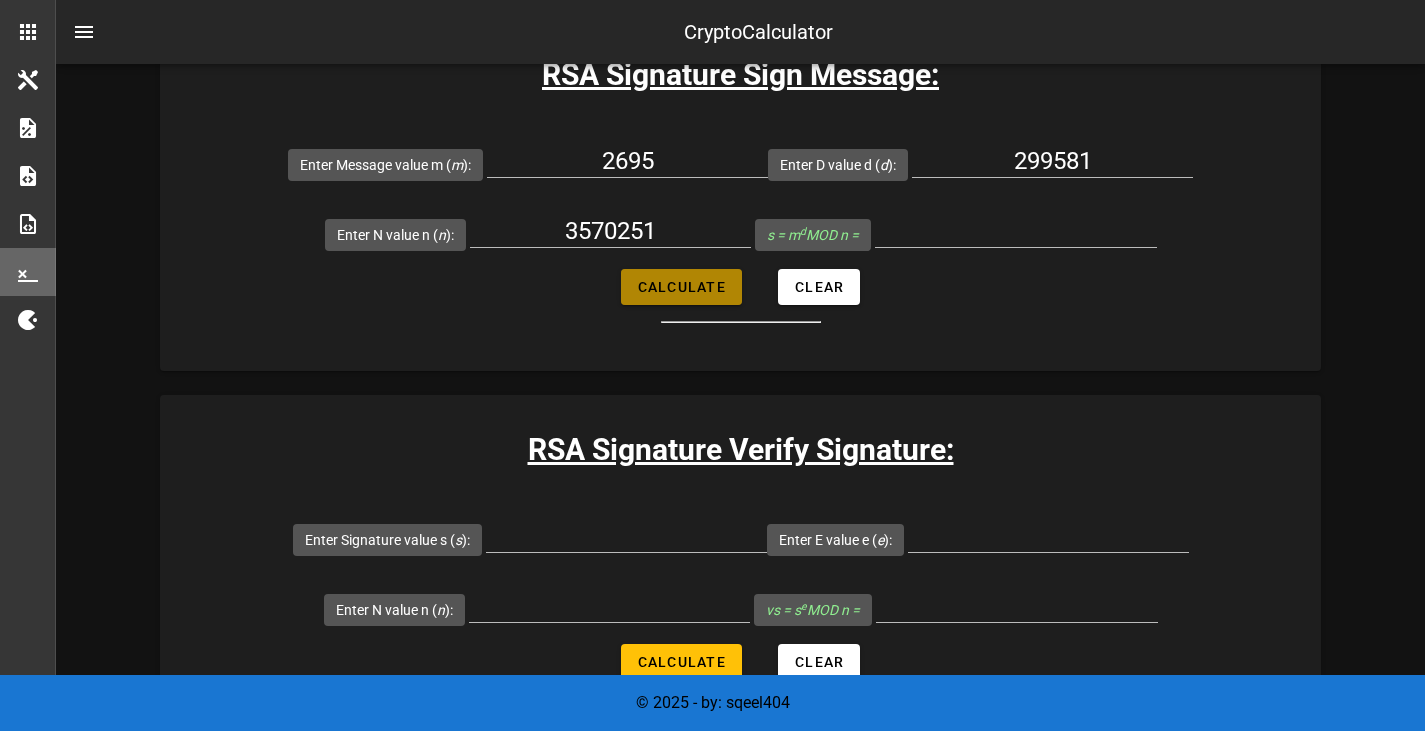 type on "833132" 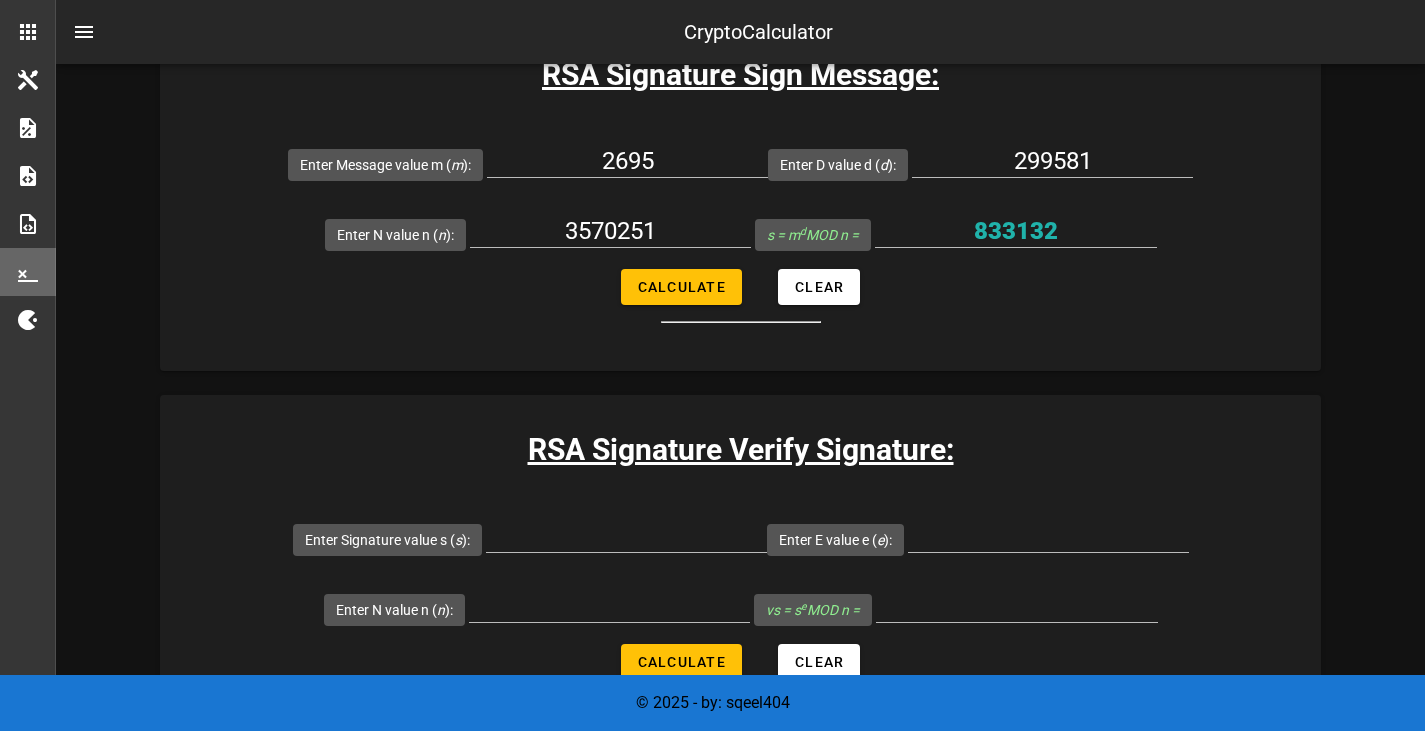 click on "Enter Message value m (  m  ):    2695   Enter D value d (  d  ):    299581   Enter N value n (  n  ):    3570251     s = m  d  MOD n =     833132
Calculate
Clear" at bounding box center [740, 226] 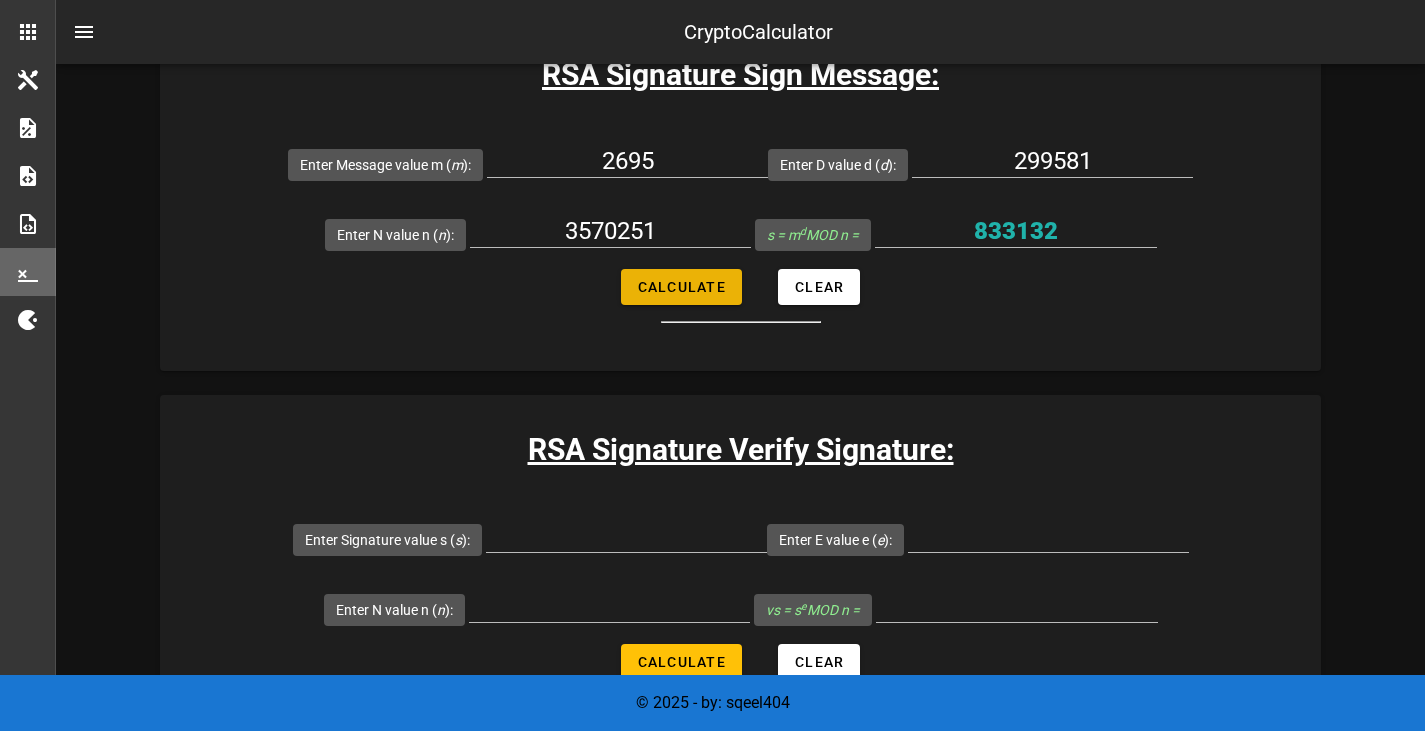scroll, scrollTop: 3295, scrollLeft: 0, axis: vertical 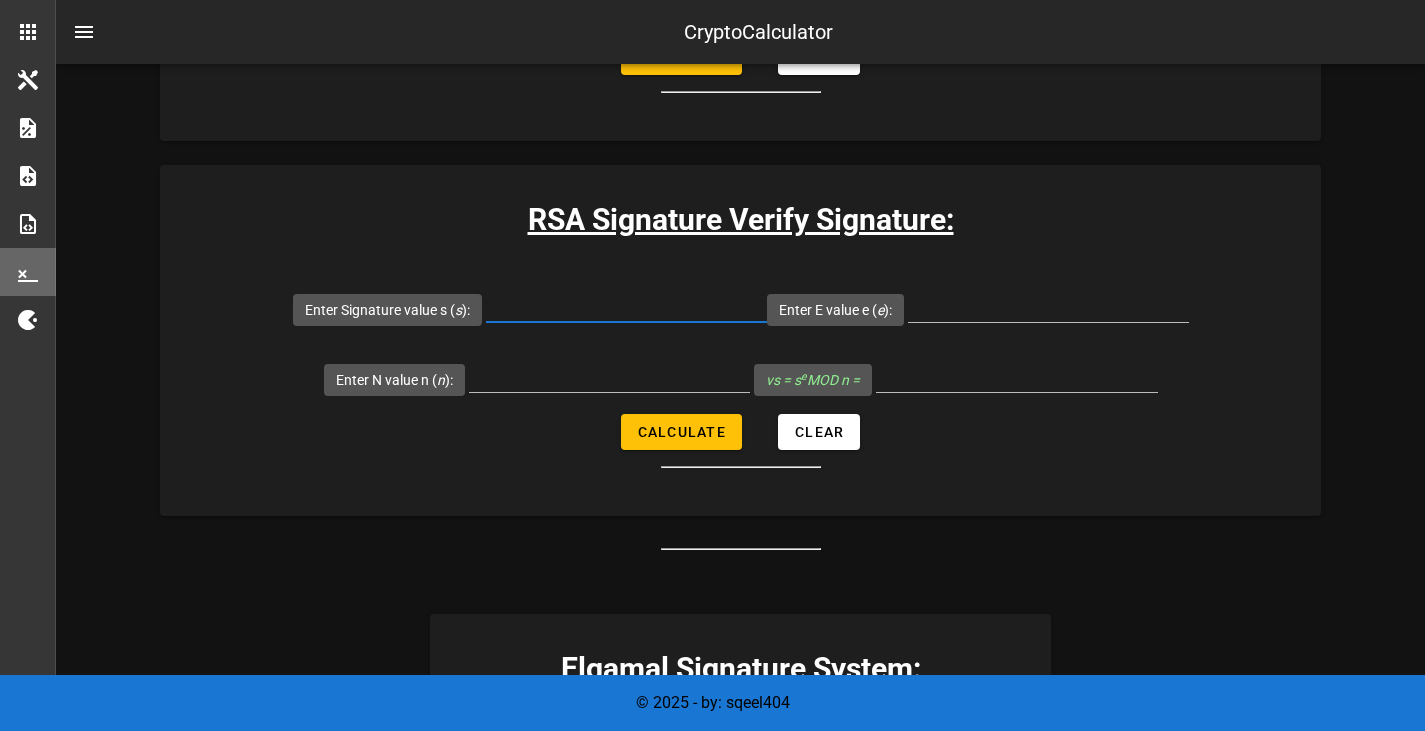 click on "Enter Signature value s (  s  ):" at bounding box center (626, 306) 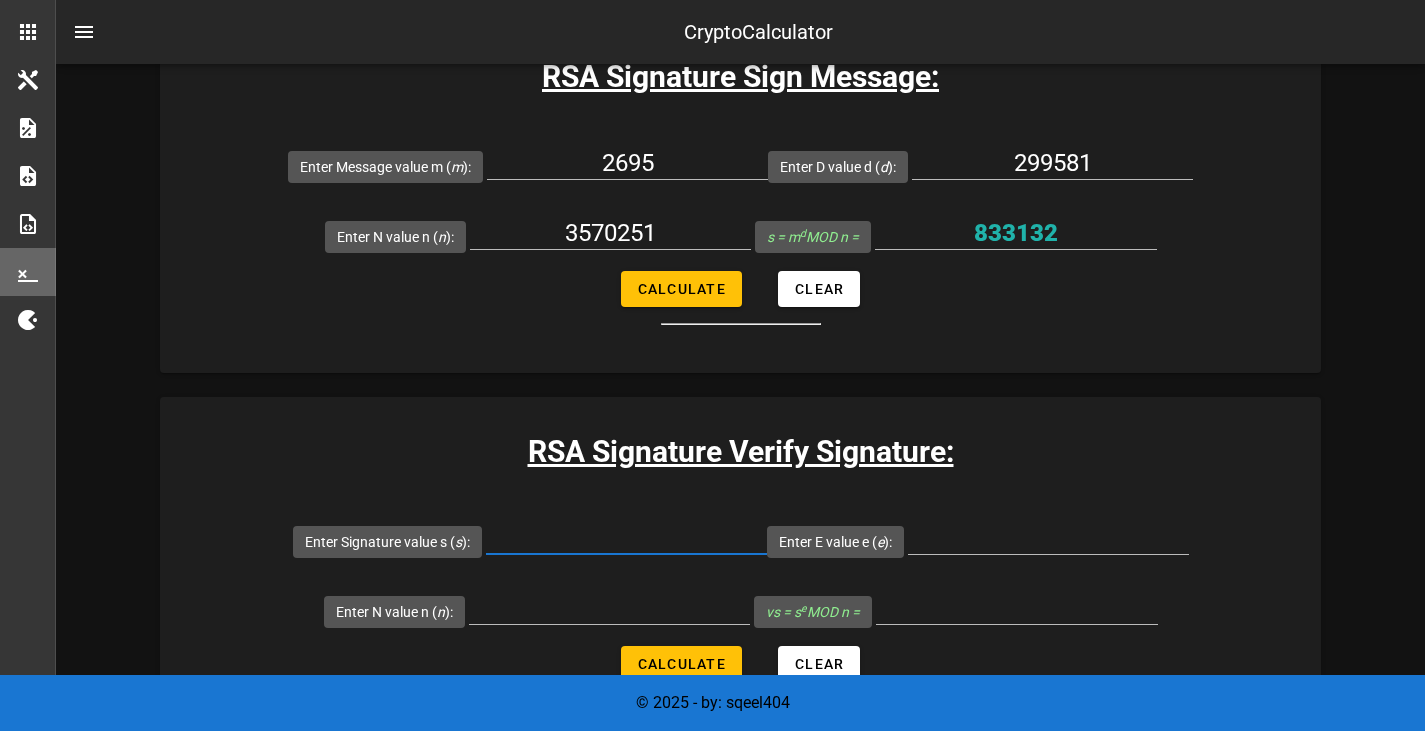 scroll, scrollTop: 3062, scrollLeft: 0, axis: vertical 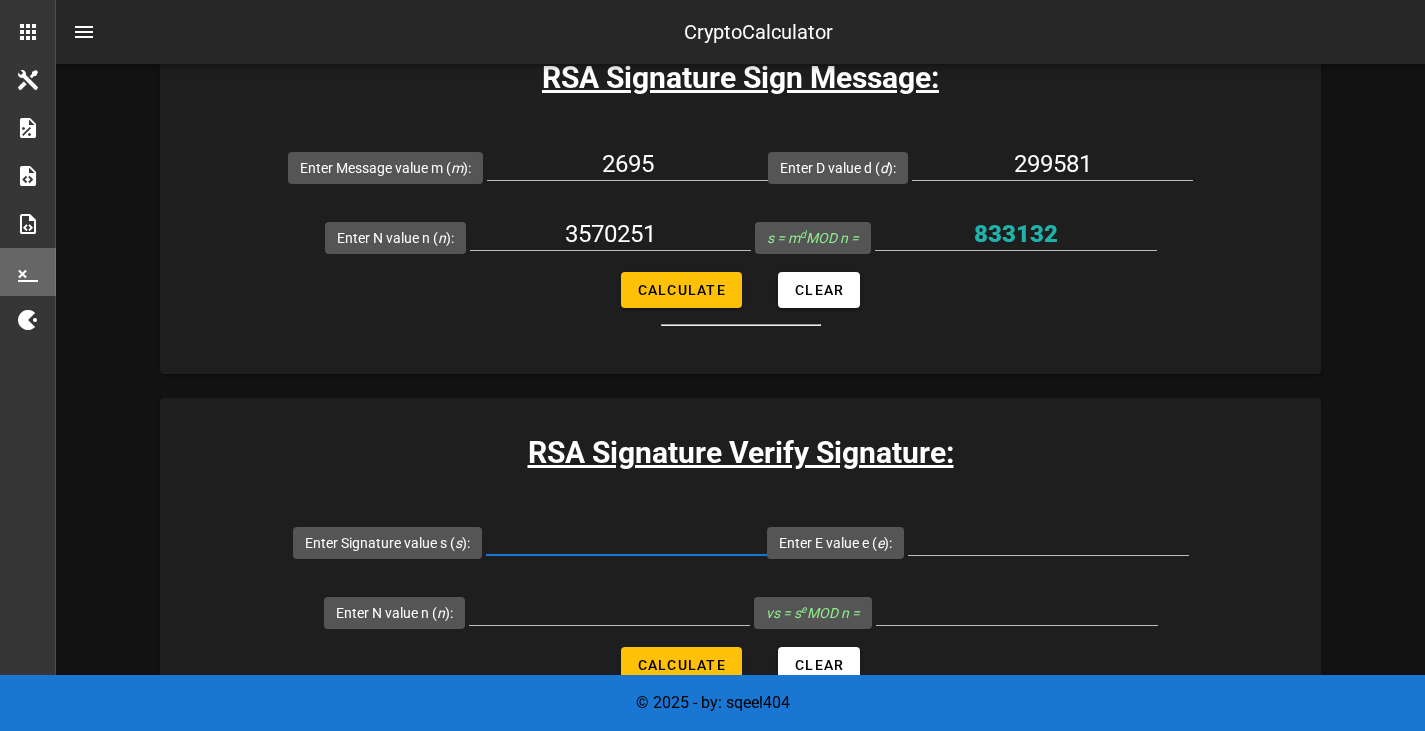 click on "Enter Signature value s (  s  ):" at bounding box center [626, 539] 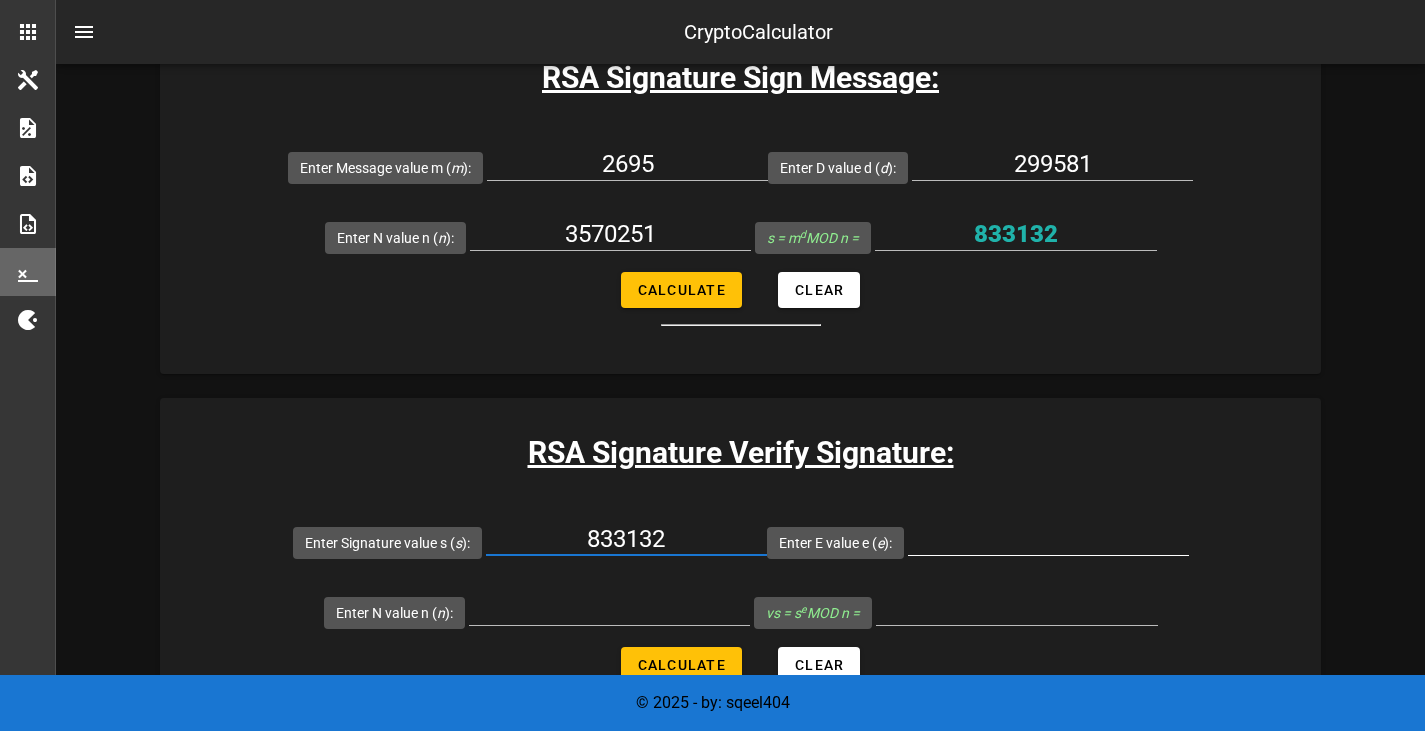 type on "833132" 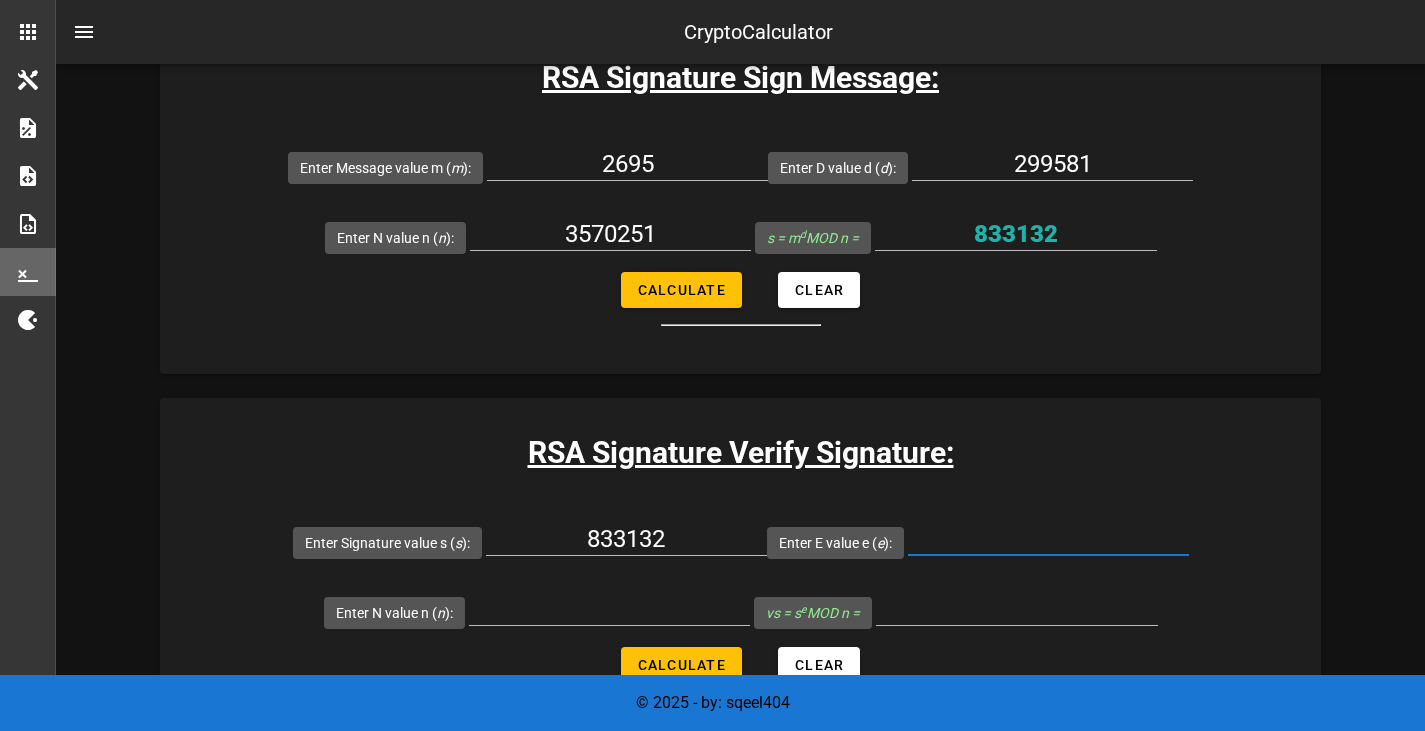 click on "Enter E value e (  e  ):" at bounding box center [1048, 539] 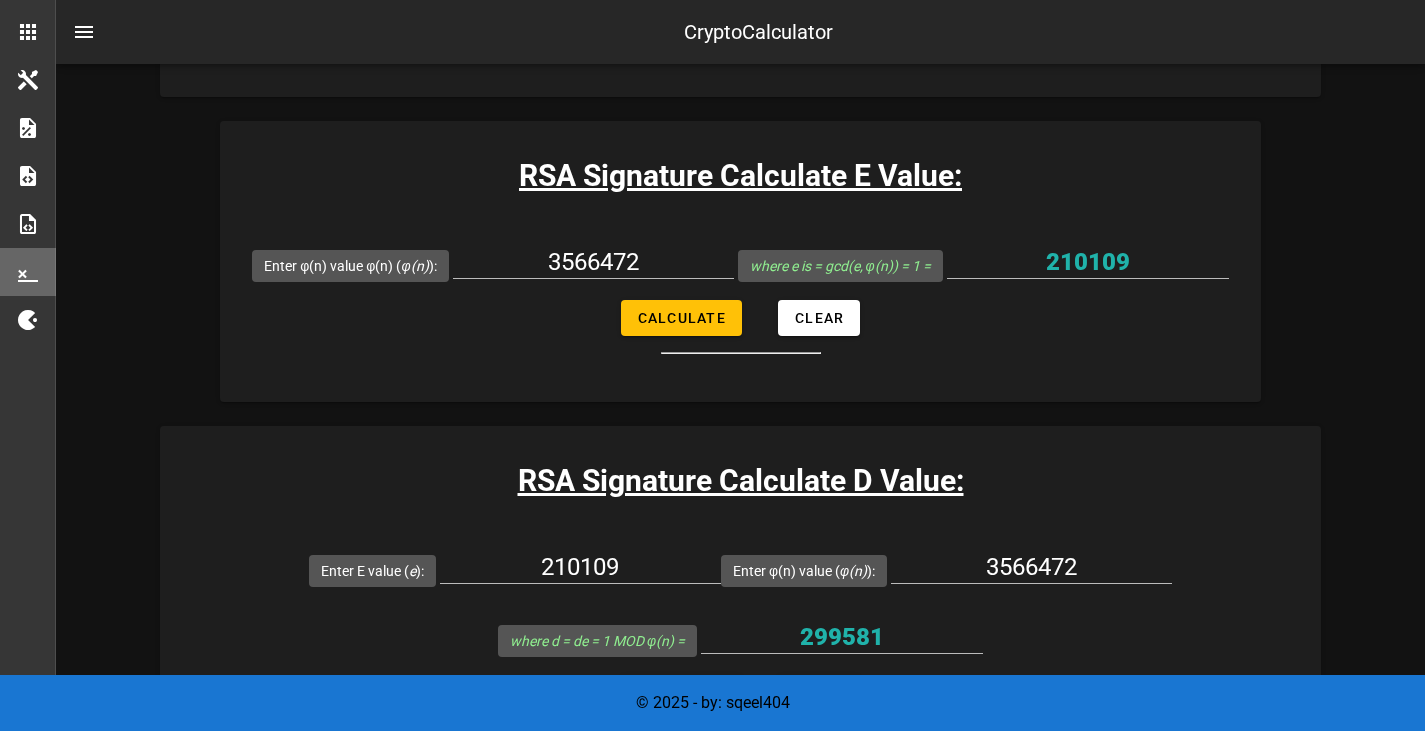 scroll, scrollTop: 2283, scrollLeft: 0, axis: vertical 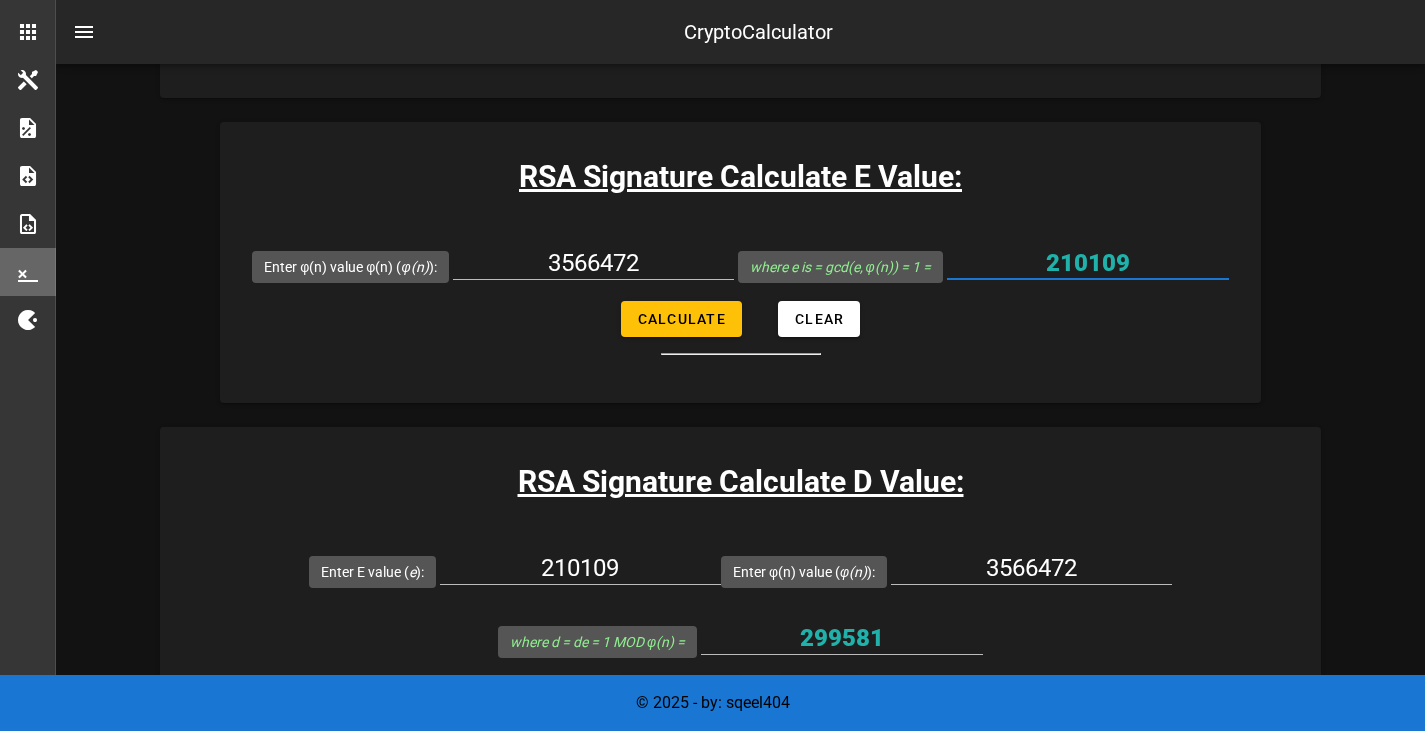 drag, startPoint x: 1139, startPoint y: 268, endPoint x: 1041, endPoint y: 267, distance: 98.005104 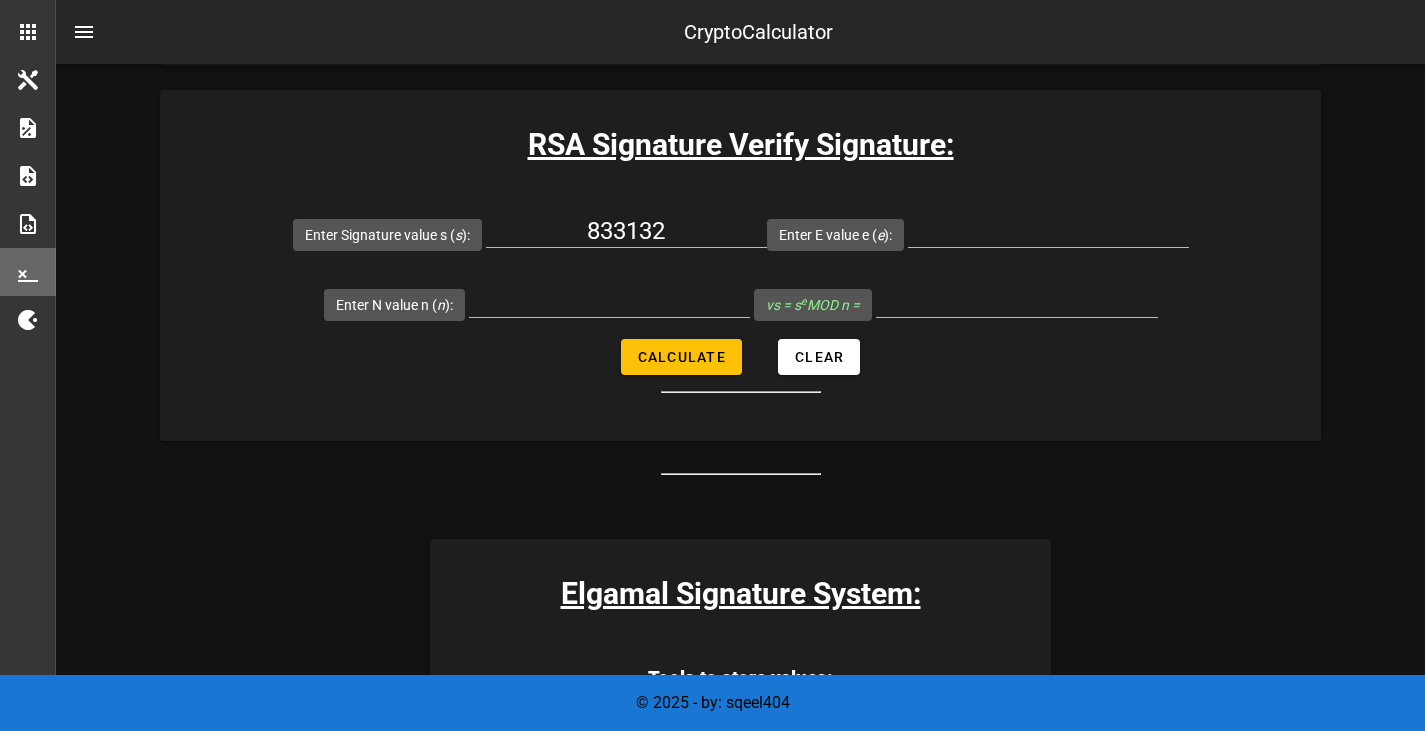 scroll, scrollTop: 3371, scrollLeft: 0, axis: vertical 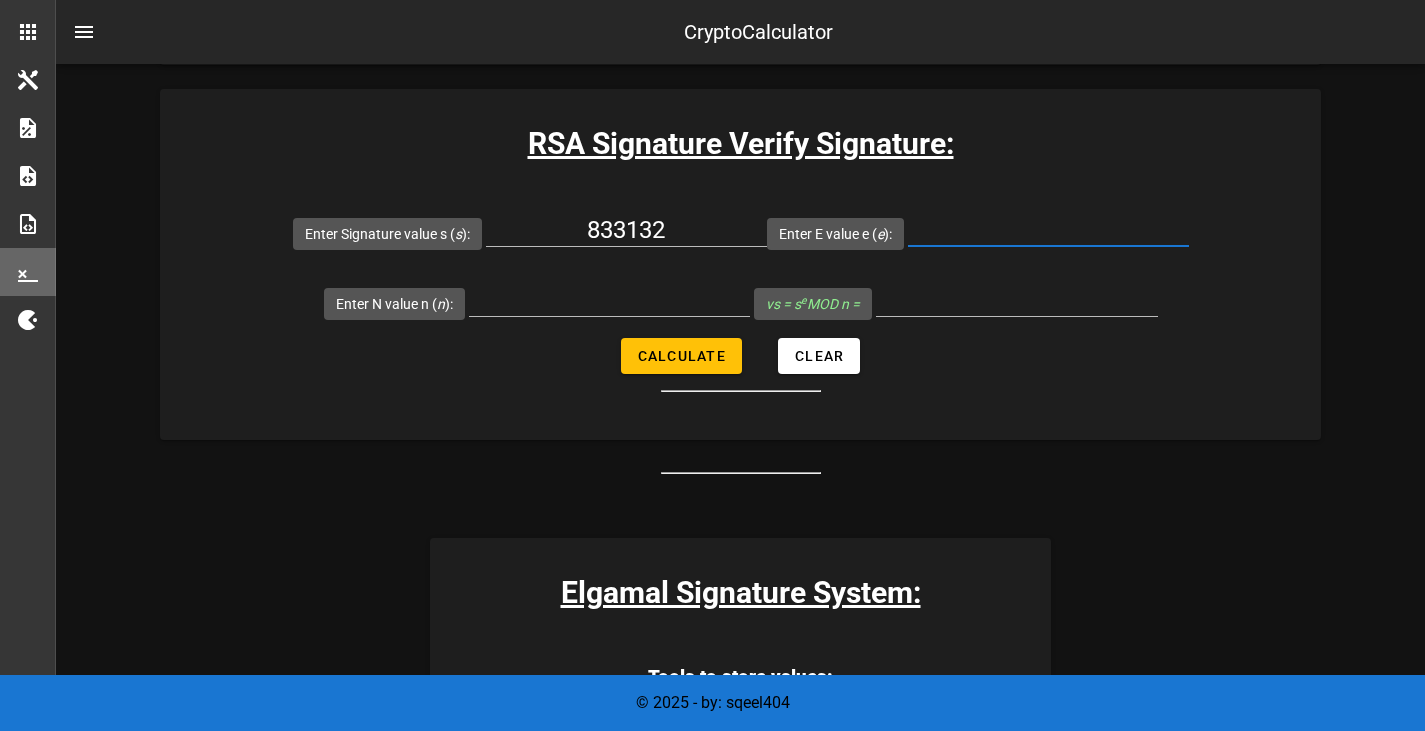 click on "Enter E value e (  e  ):" at bounding box center [1048, 230] 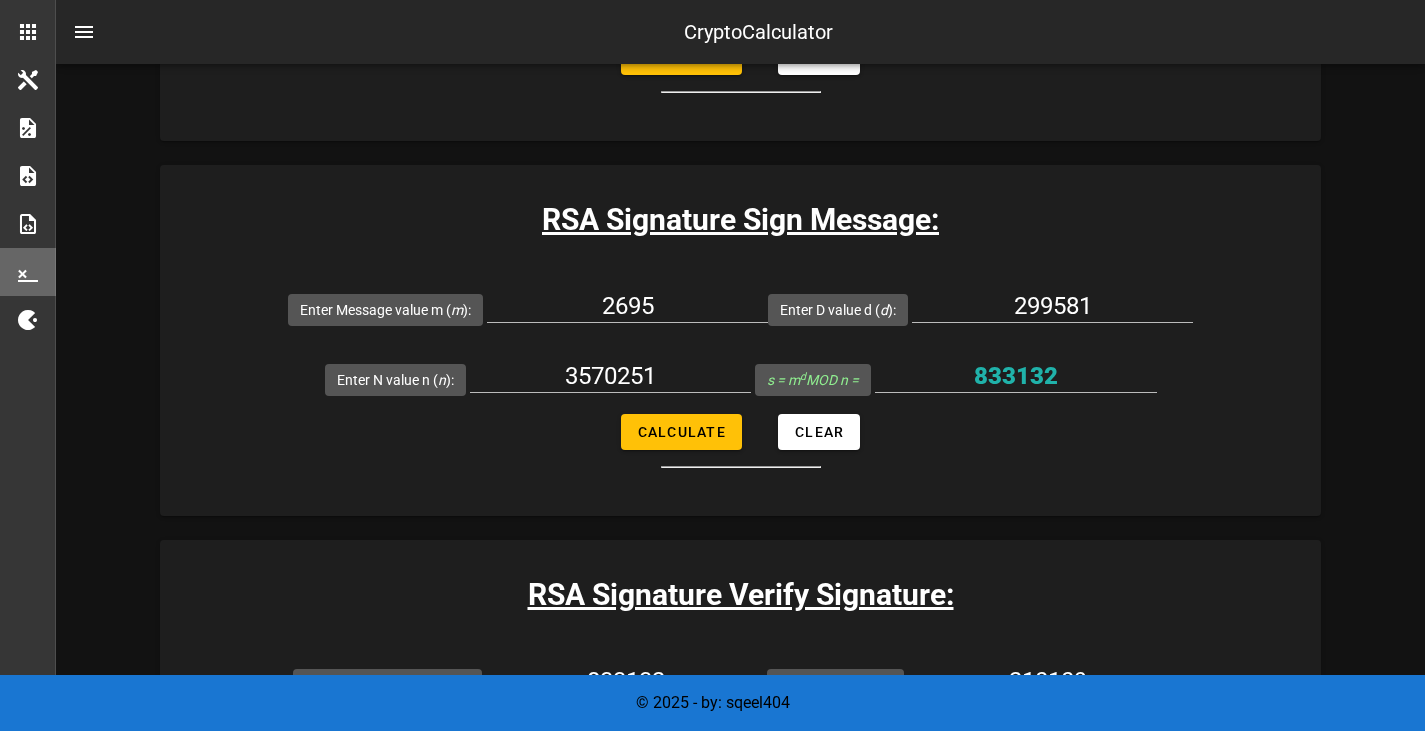 scroll, scrollTop: 2919, scrollLeft: 0, axis: vertical 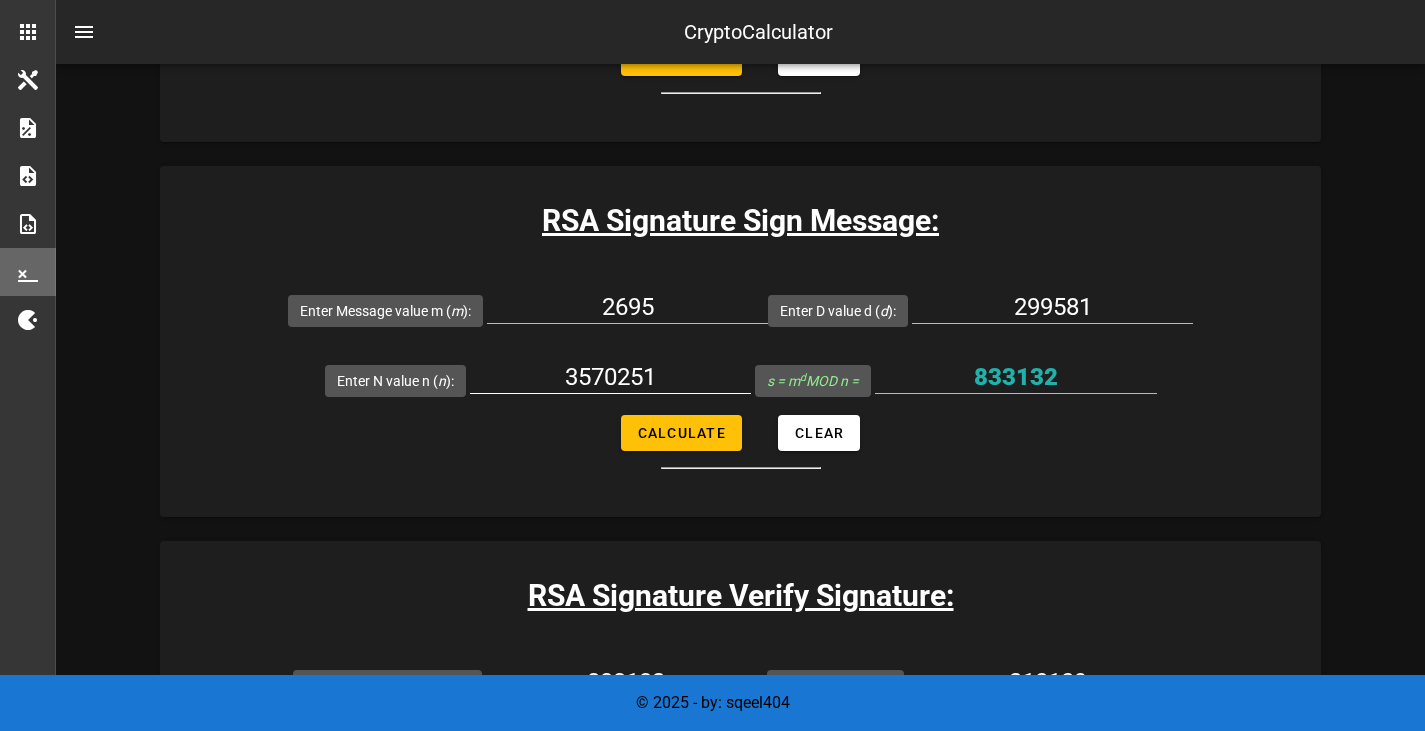type on "210109" 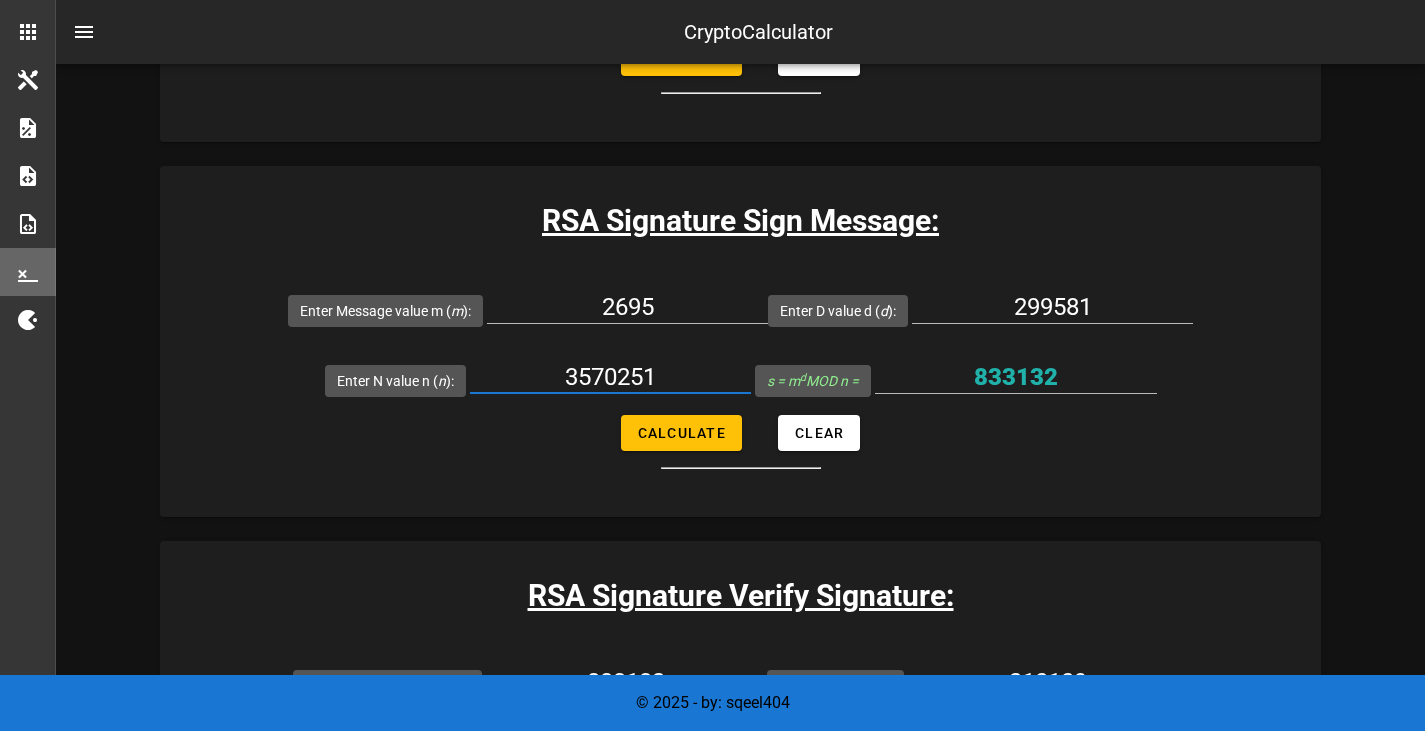 drag, startPoint x: 662, startPoint y: 381, endPoint x: 550, endPoint y: 385, distance: 112.0714 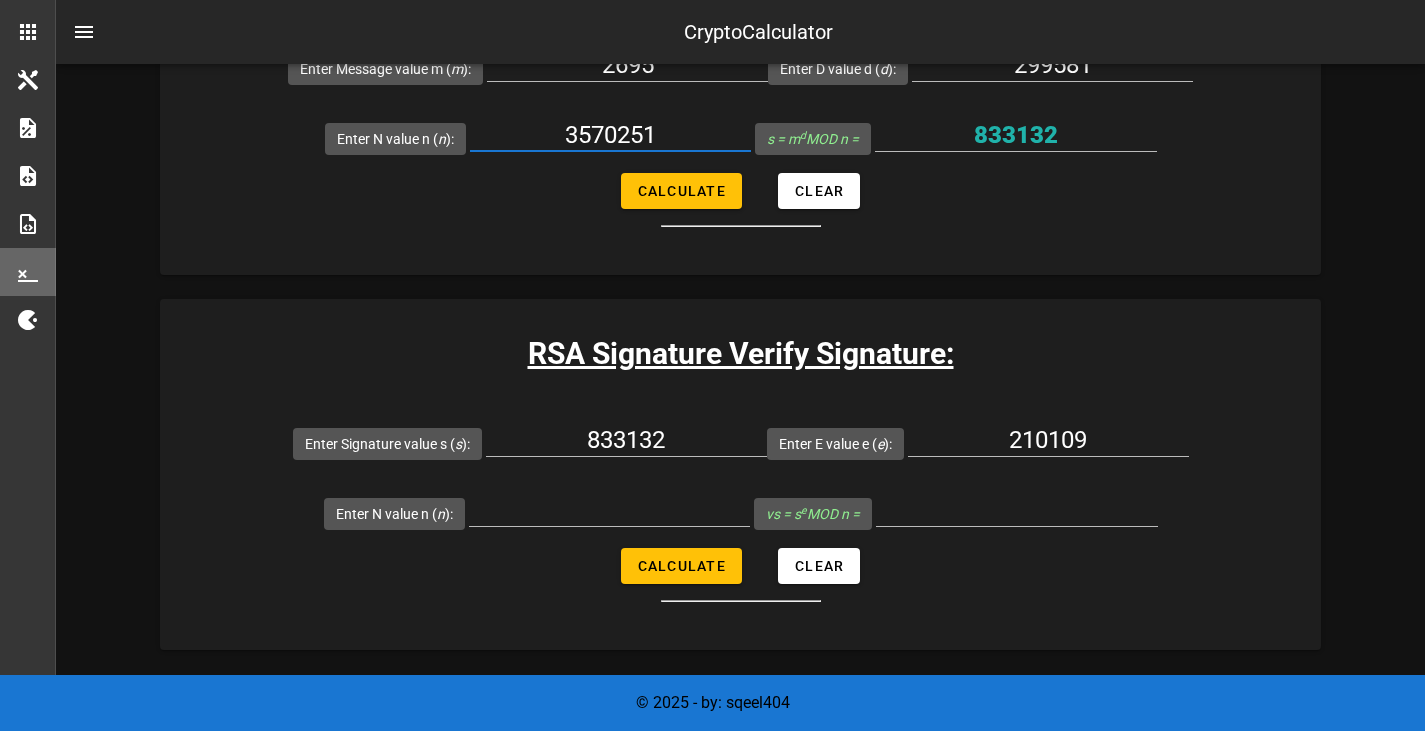 scroll, scrollTop: 3162, scrollLeft: 0, axis: vertical 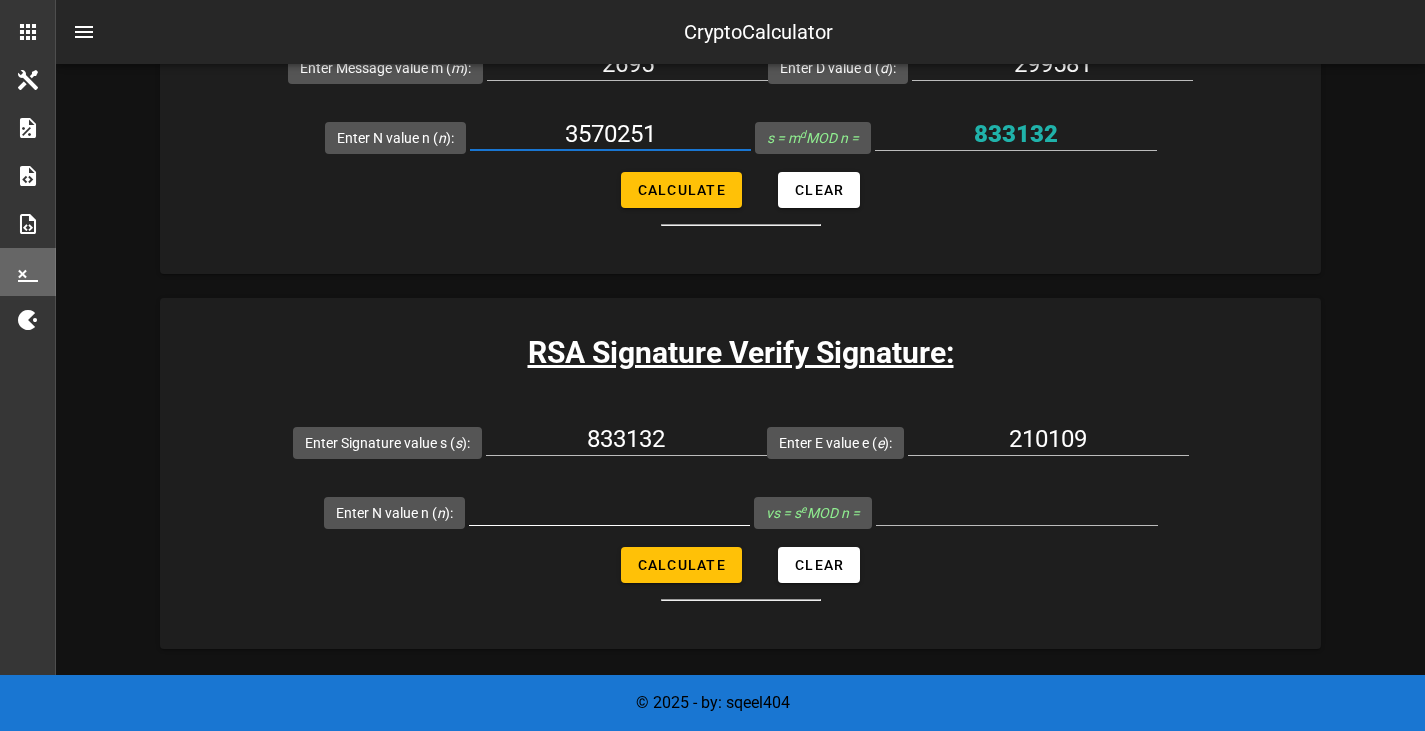 click on "Enter N value n (  n  ):" at bounding box center [609, 509] 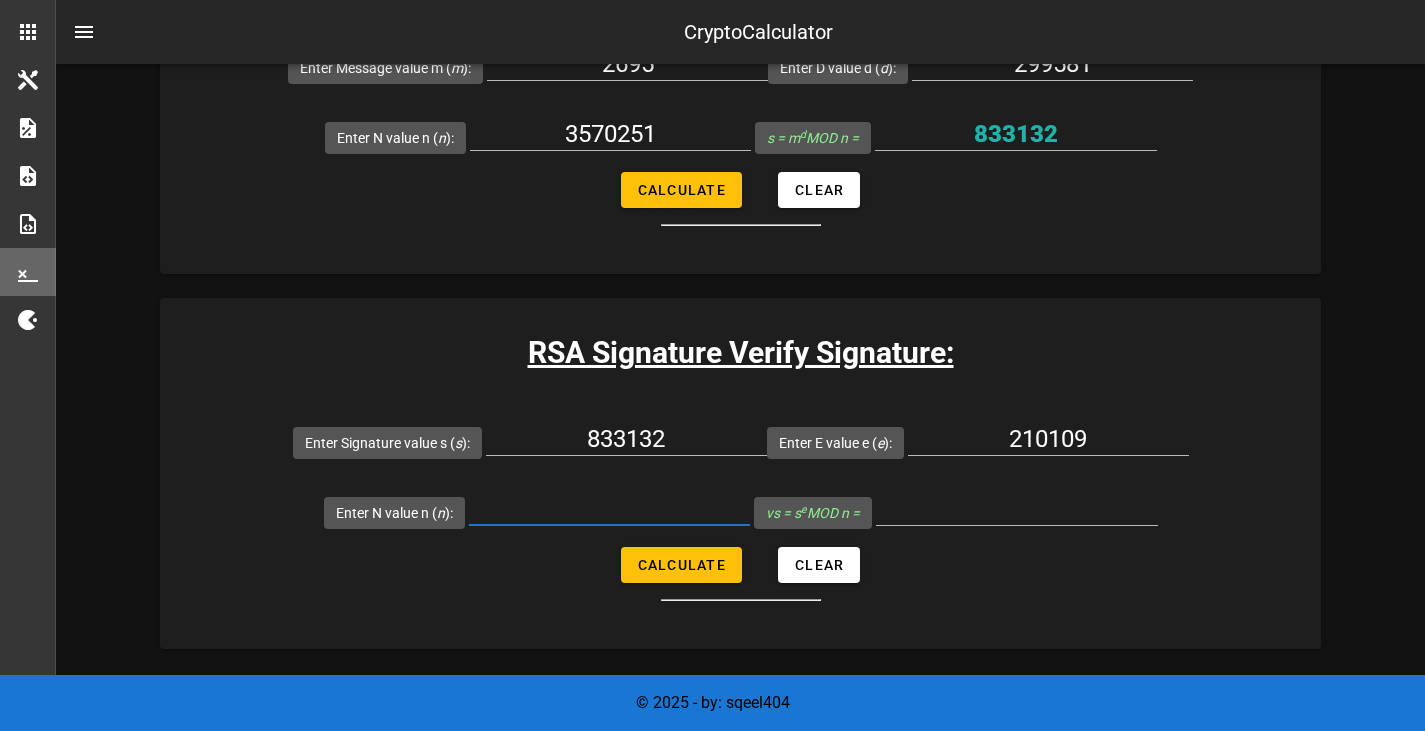 paste on "3570251" 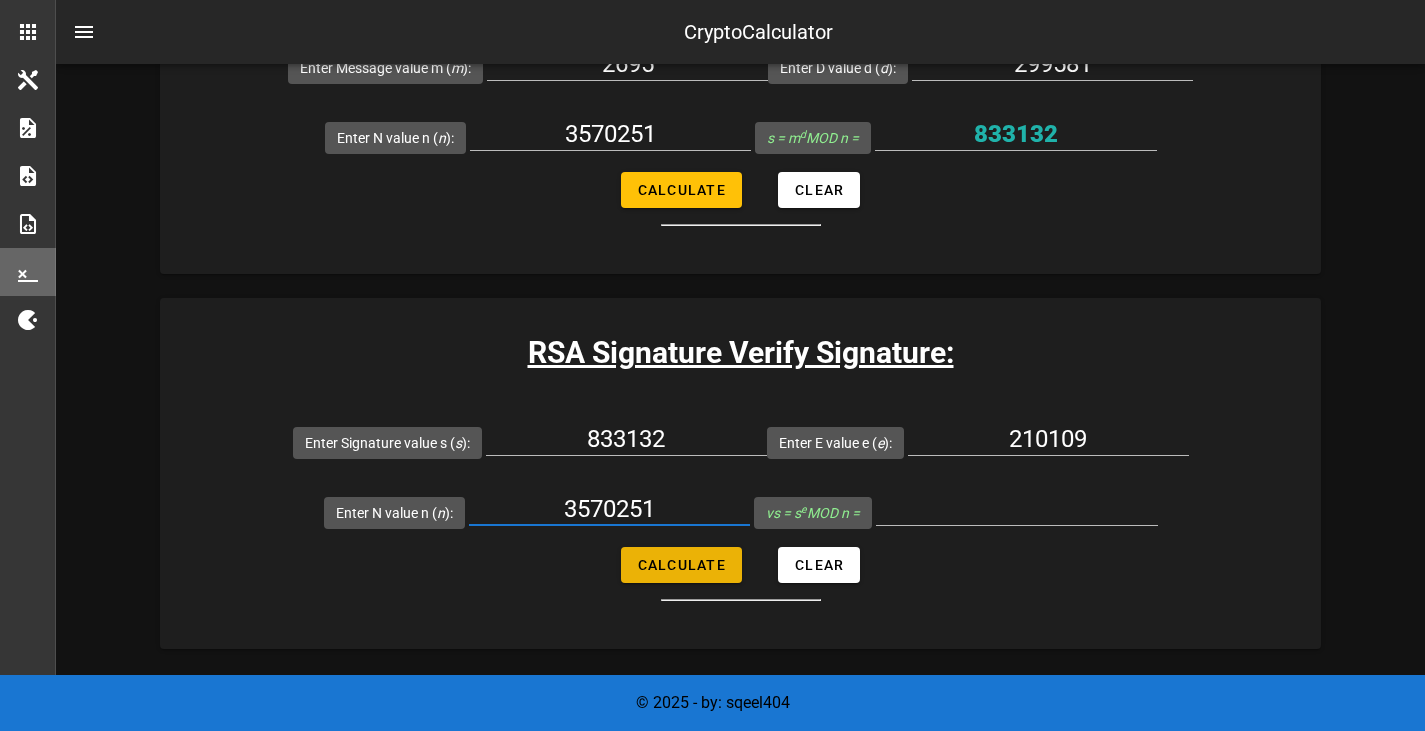 type on "3570251" 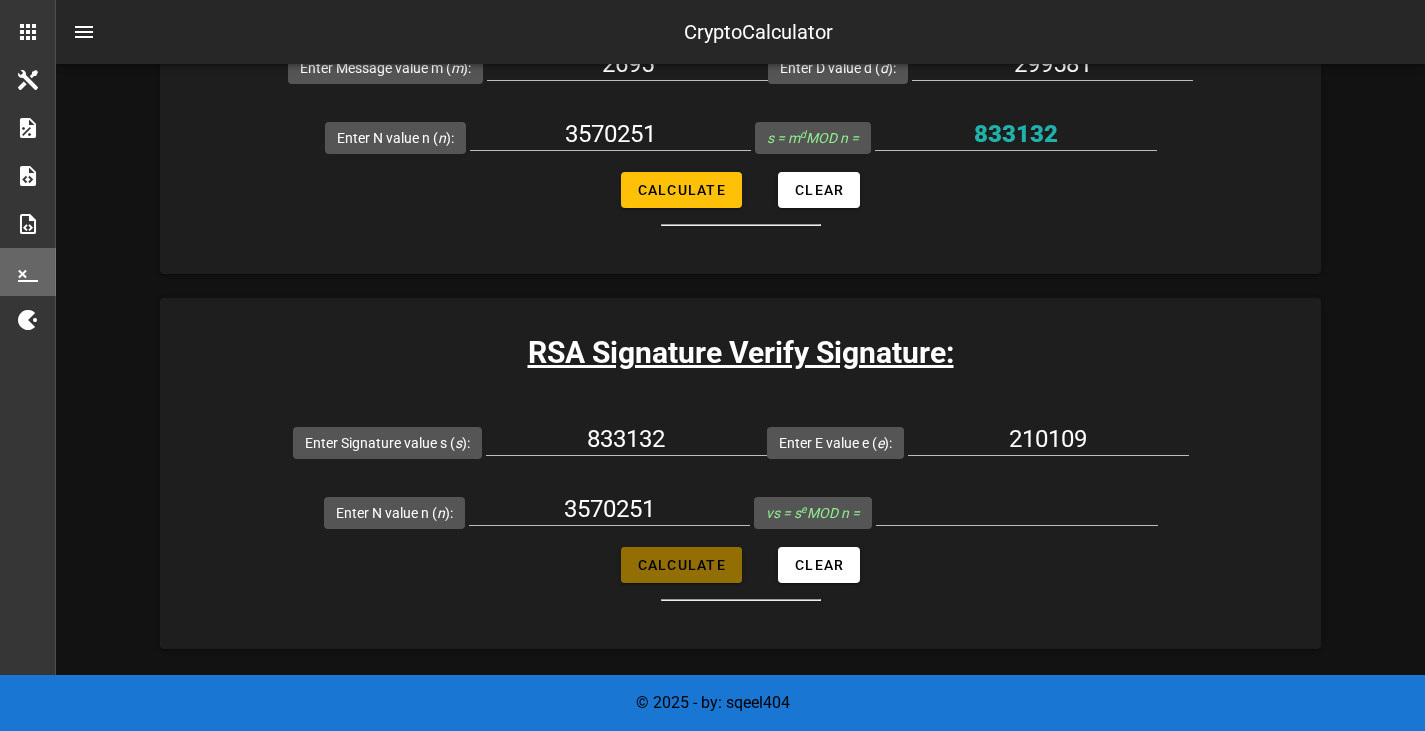 click on "Calculate" at bounding box center [681, 565] 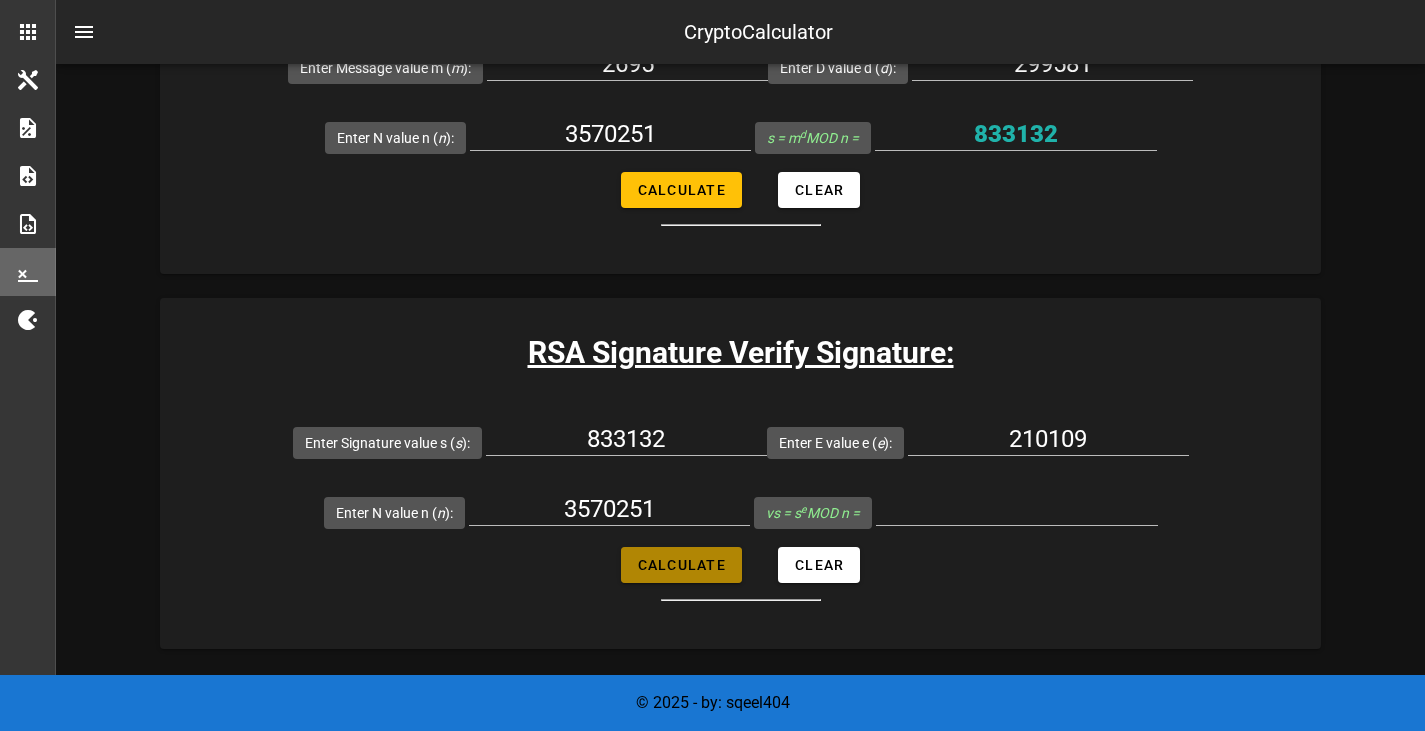 type on "2695" 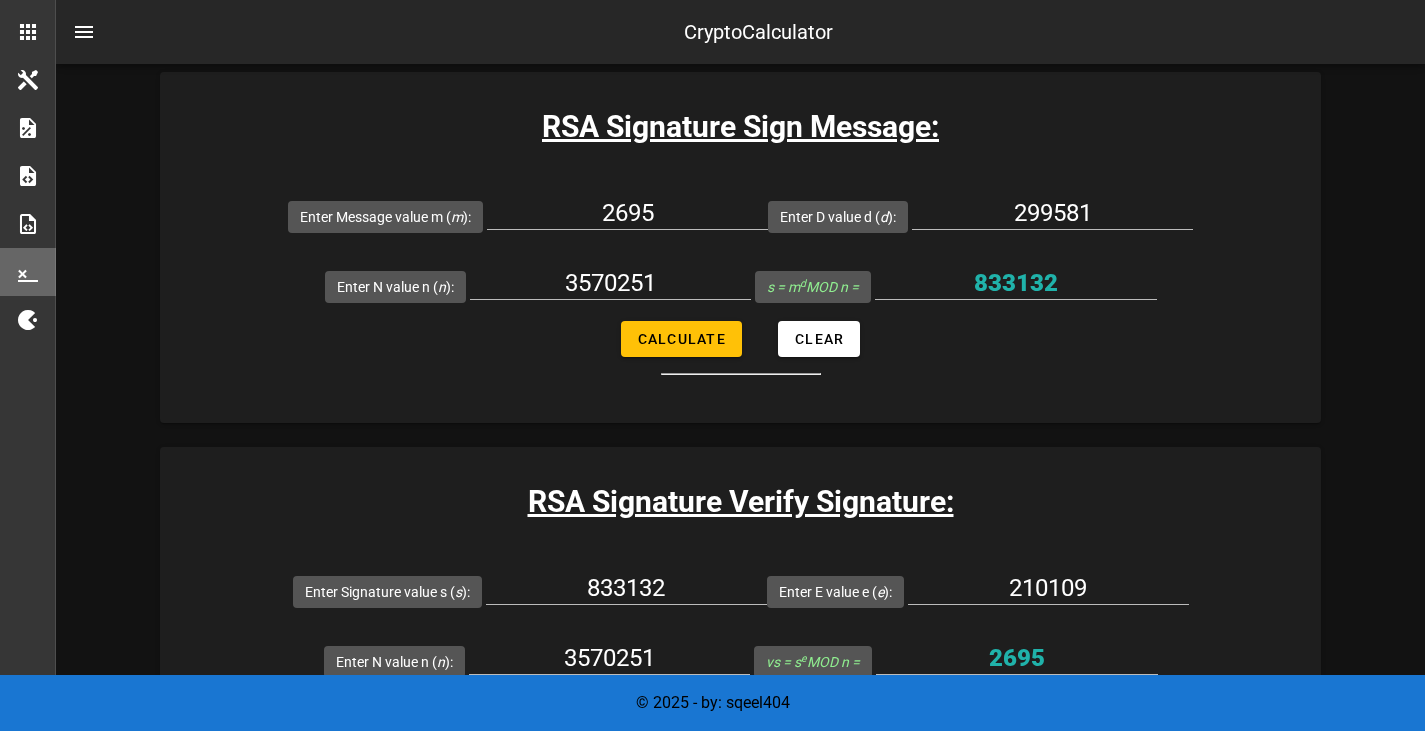 scroll, scrollTop: 3037, scrollLeft: 0, axis: vertical 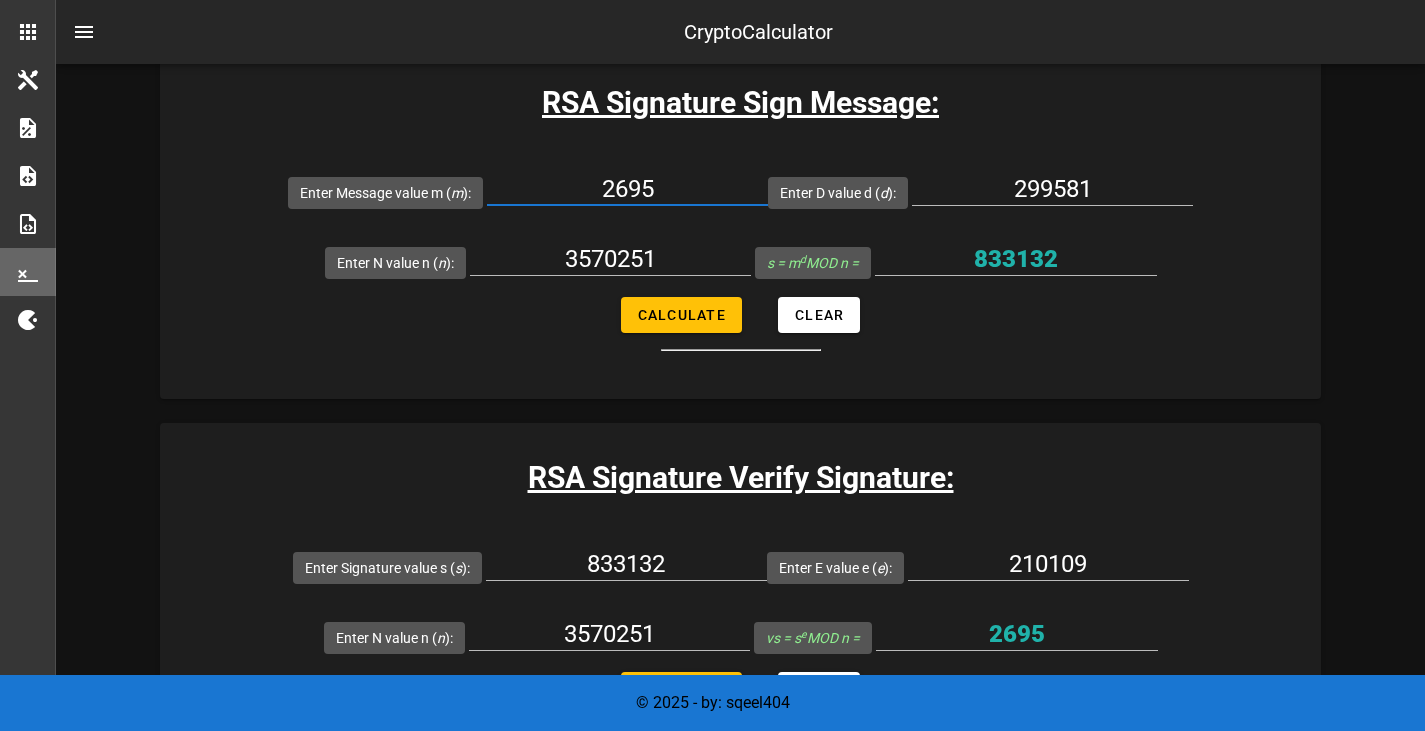 drag, startPoint x: 680, startPoint y: 192, endPoint x: 624, endPoint y: 194, distance: 56.0357 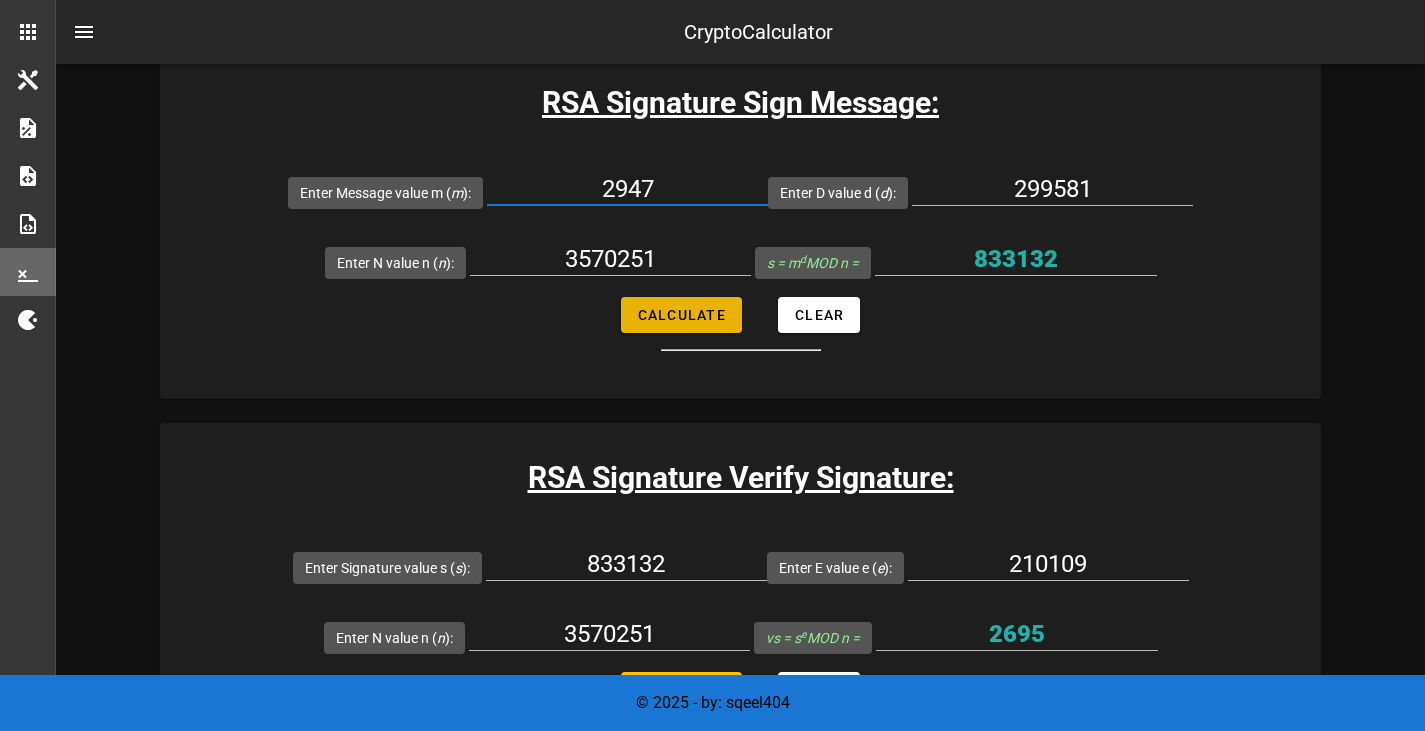 type on "2947" 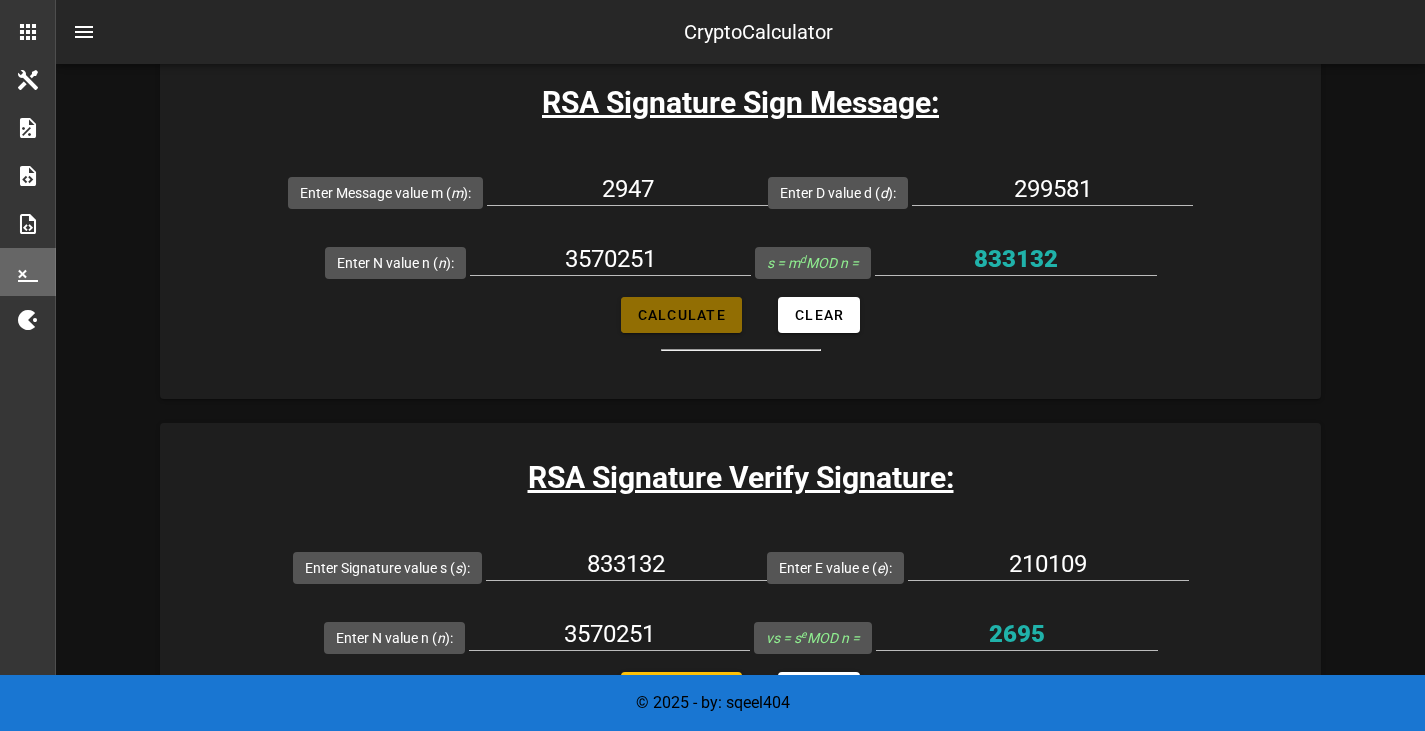 click on "Calculate" at bounding box center [681, 315] 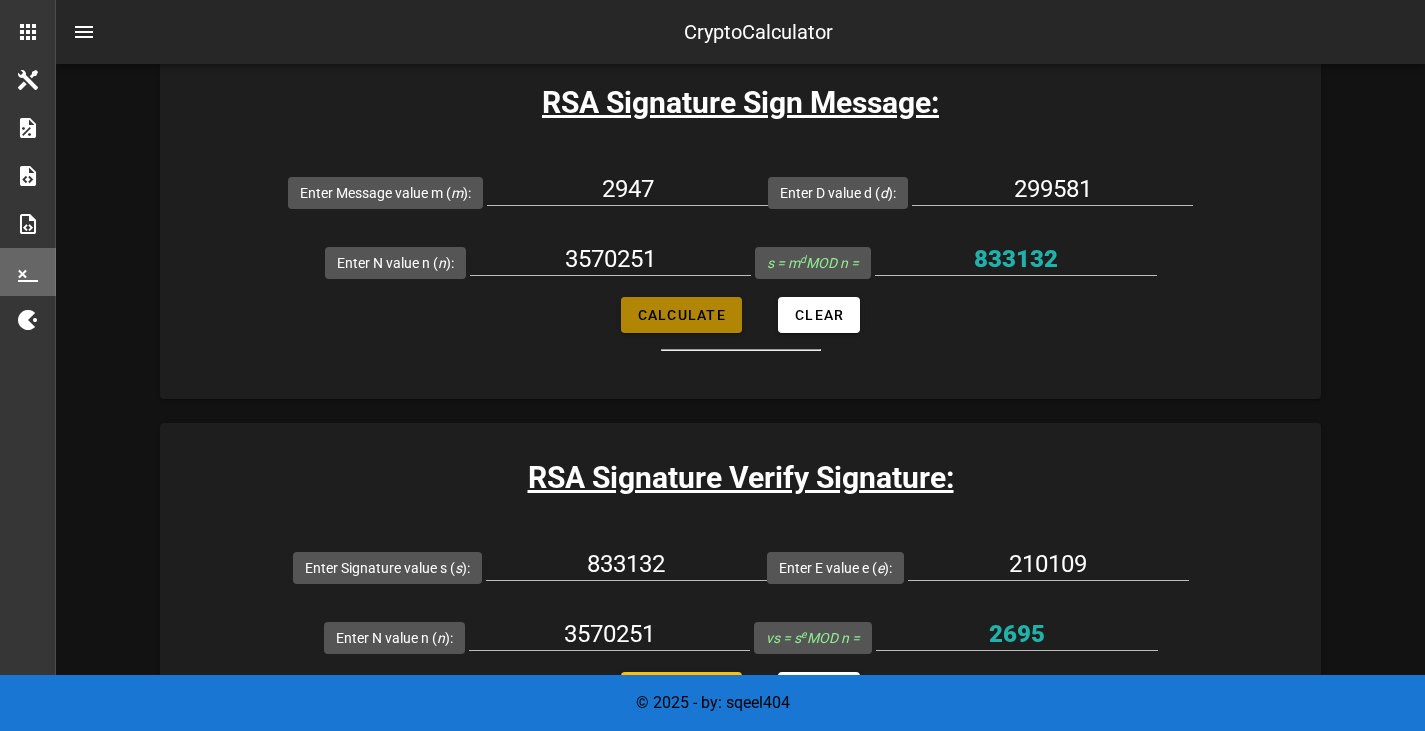 type on "3283622" 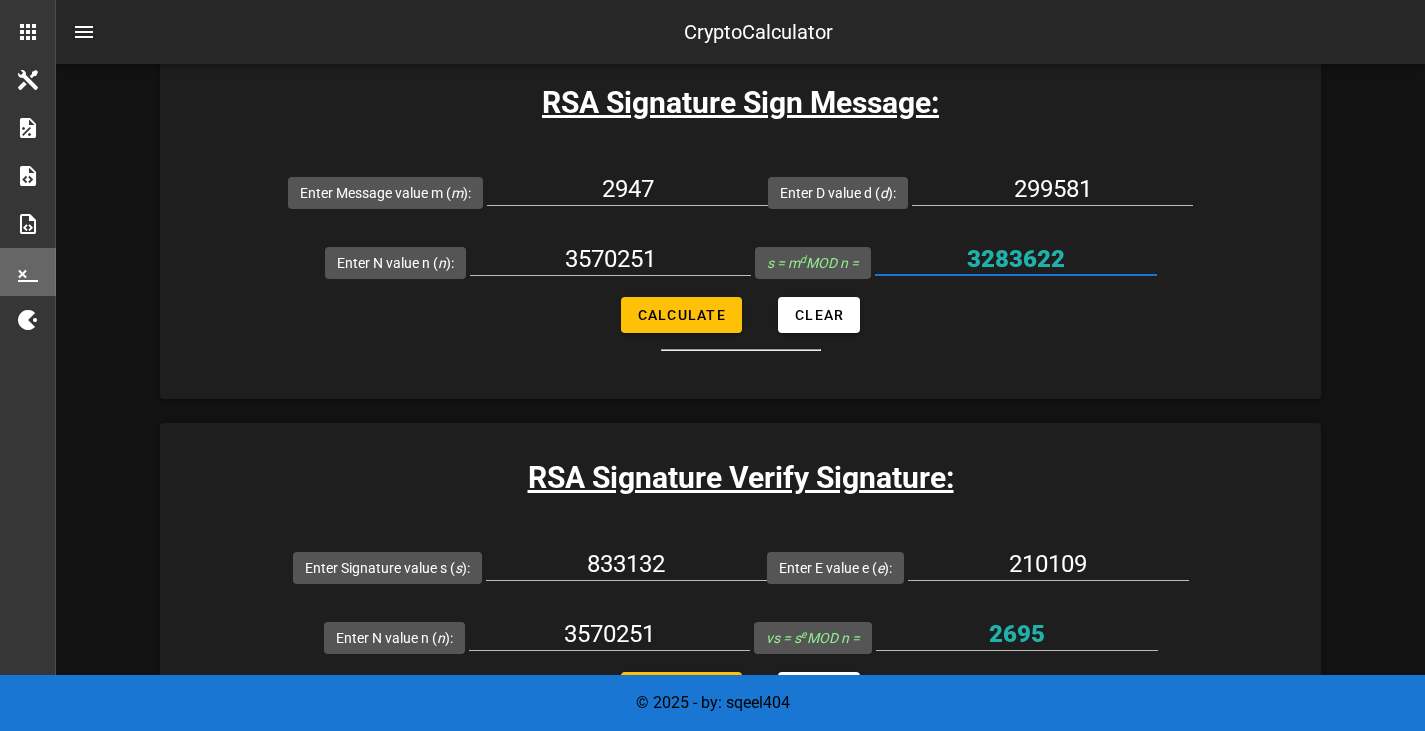 drag, startPoint x: 1074, startPoint y: 254, endPoint x: 966, endPoint y: 261, distance: 108.226616 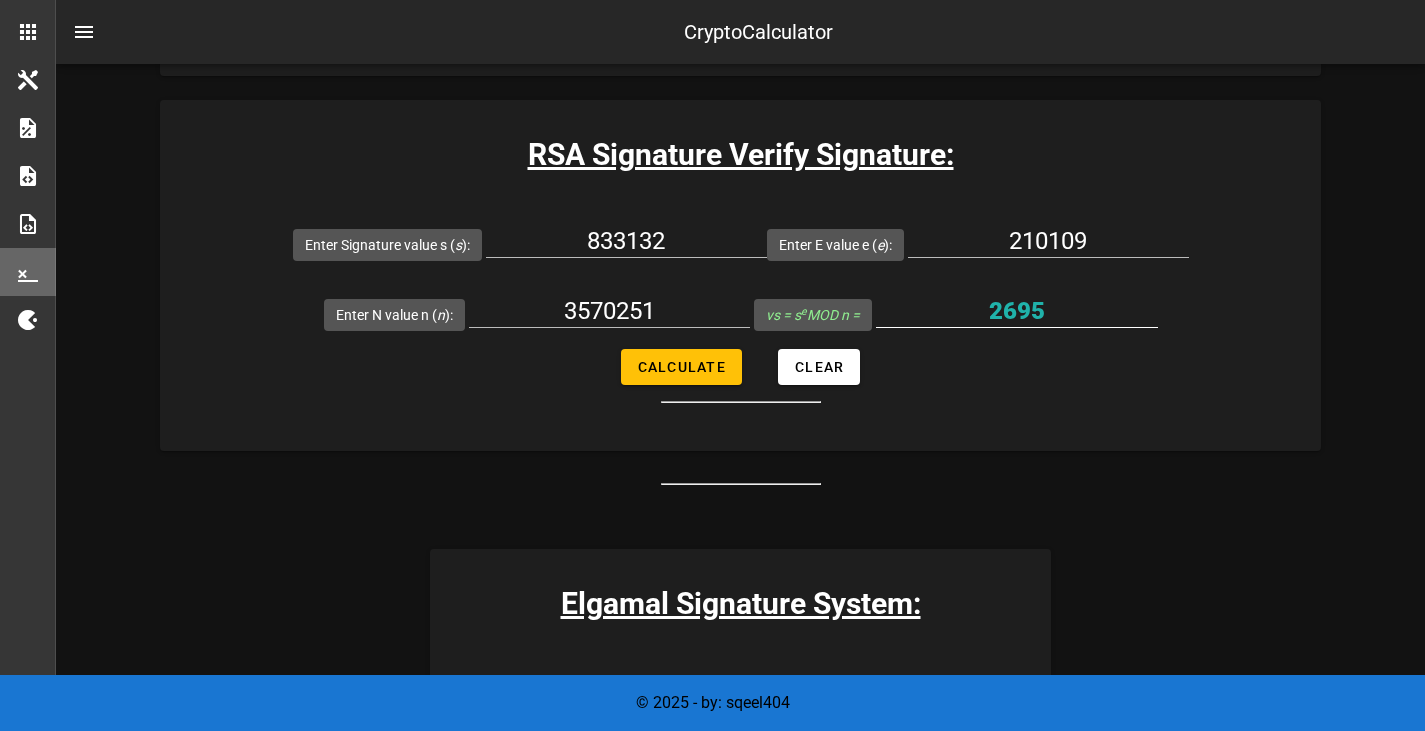 scroll, scrollTop: 3361, scrollLeft: 0, axis: vertical 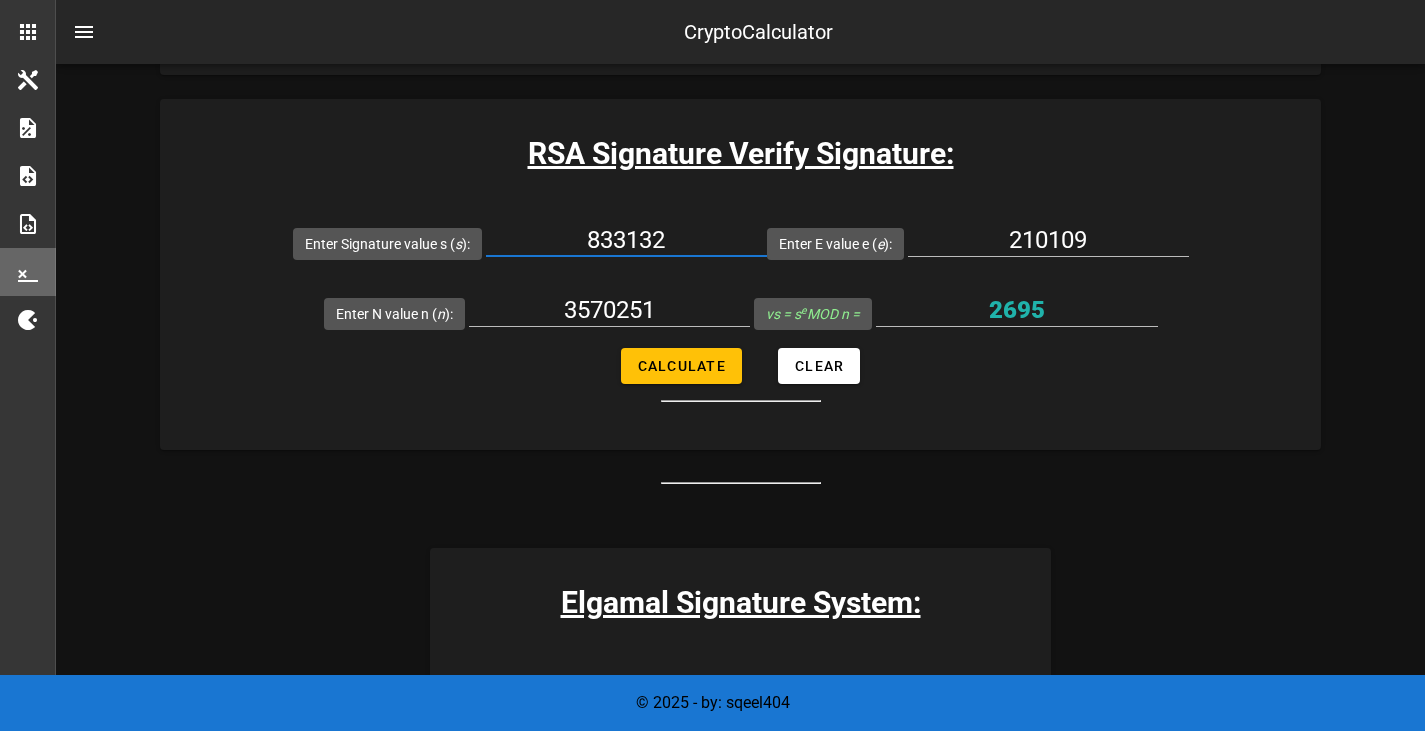 drag, startPoint x: 679, startPoint y: 243, endPoint x: 588, endPoint y: 242, distance: 91.00549 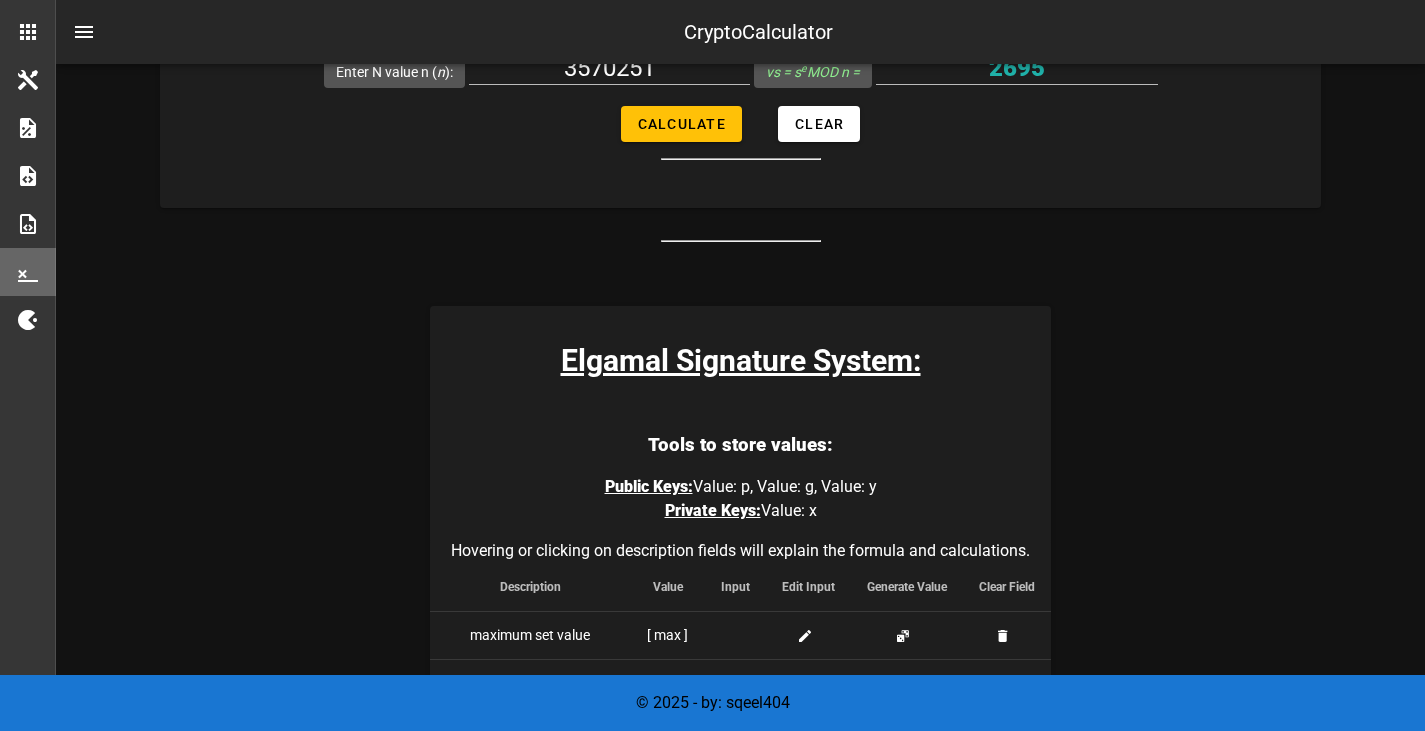 scroll, scrollTop: 3605, scrollLeft: 0, axis: vertical 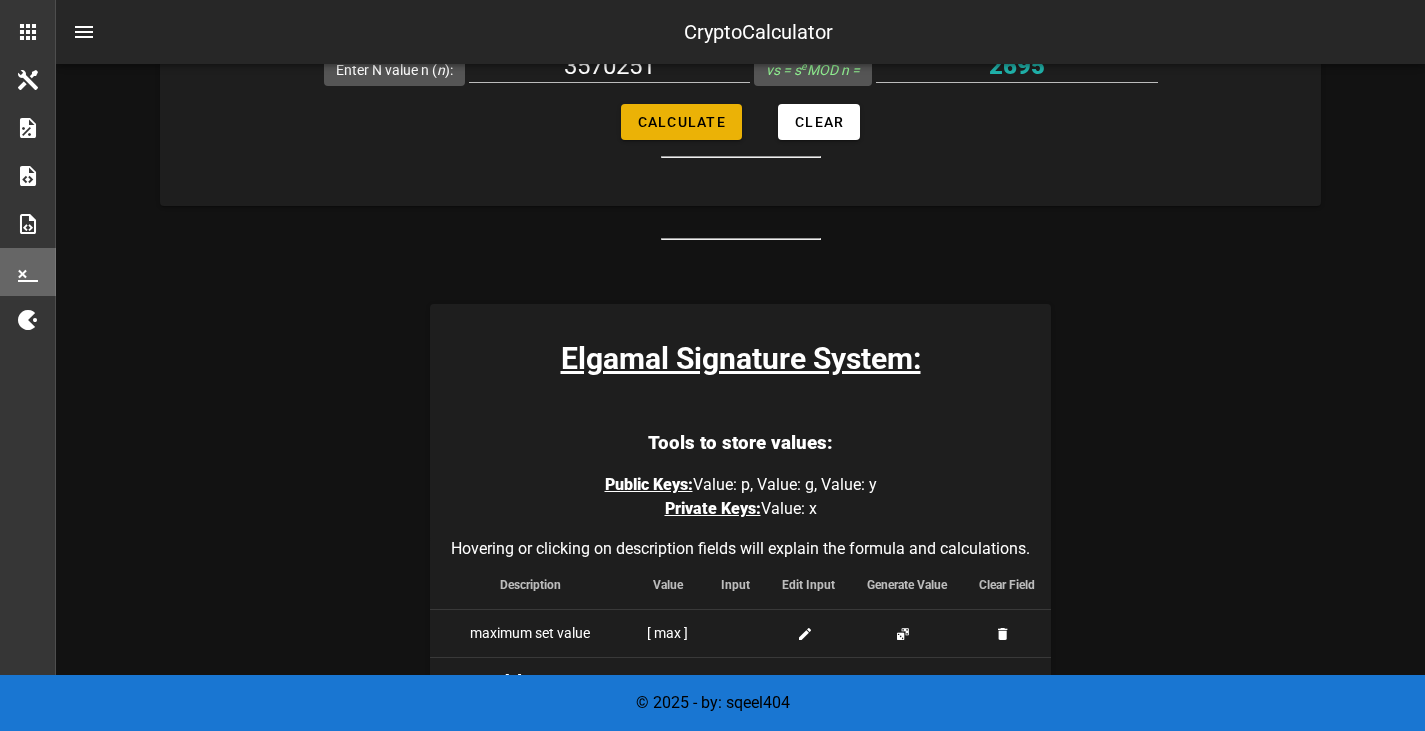 type on "3283622" 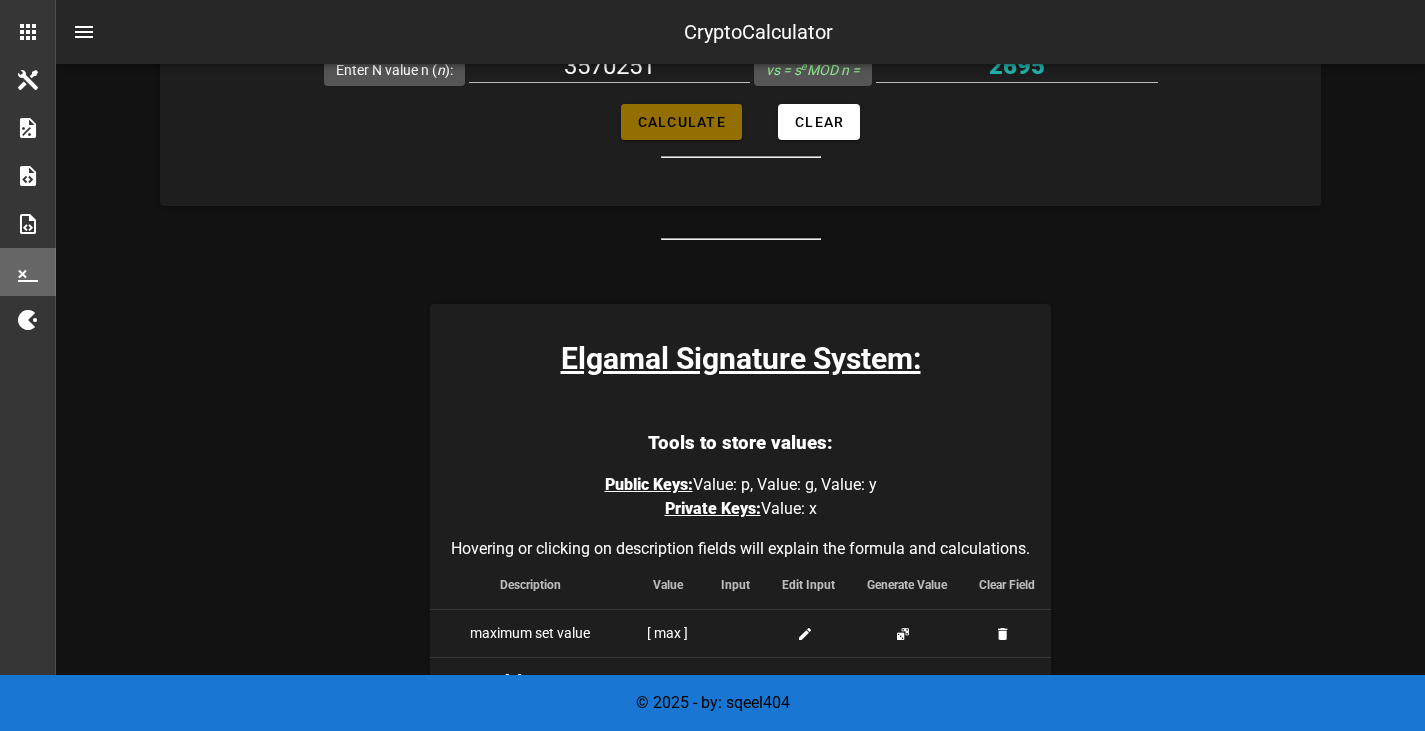 click on "Calculate" at bounding box center (681, 122) 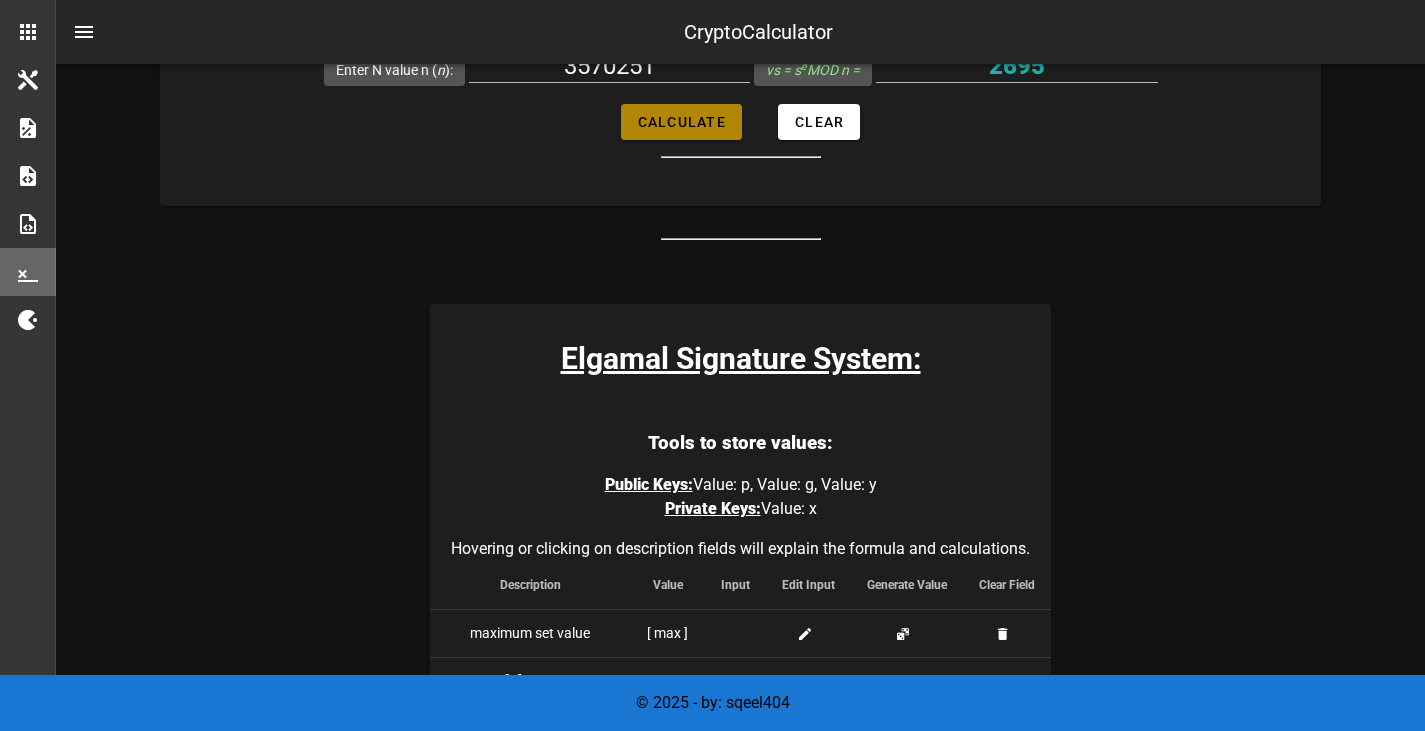 type on "2947" 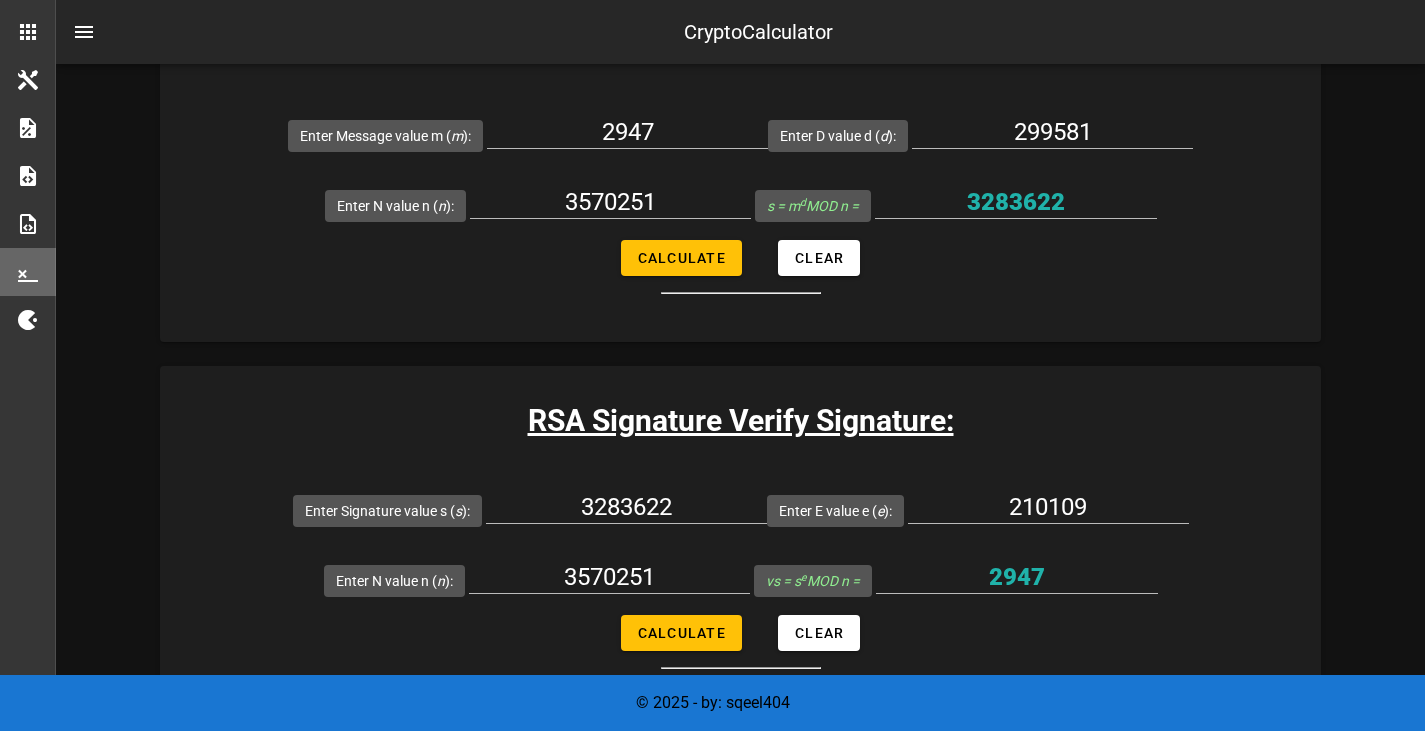 scroll, scrollTop: 3095, scrollLeft: 0, axis: vertical 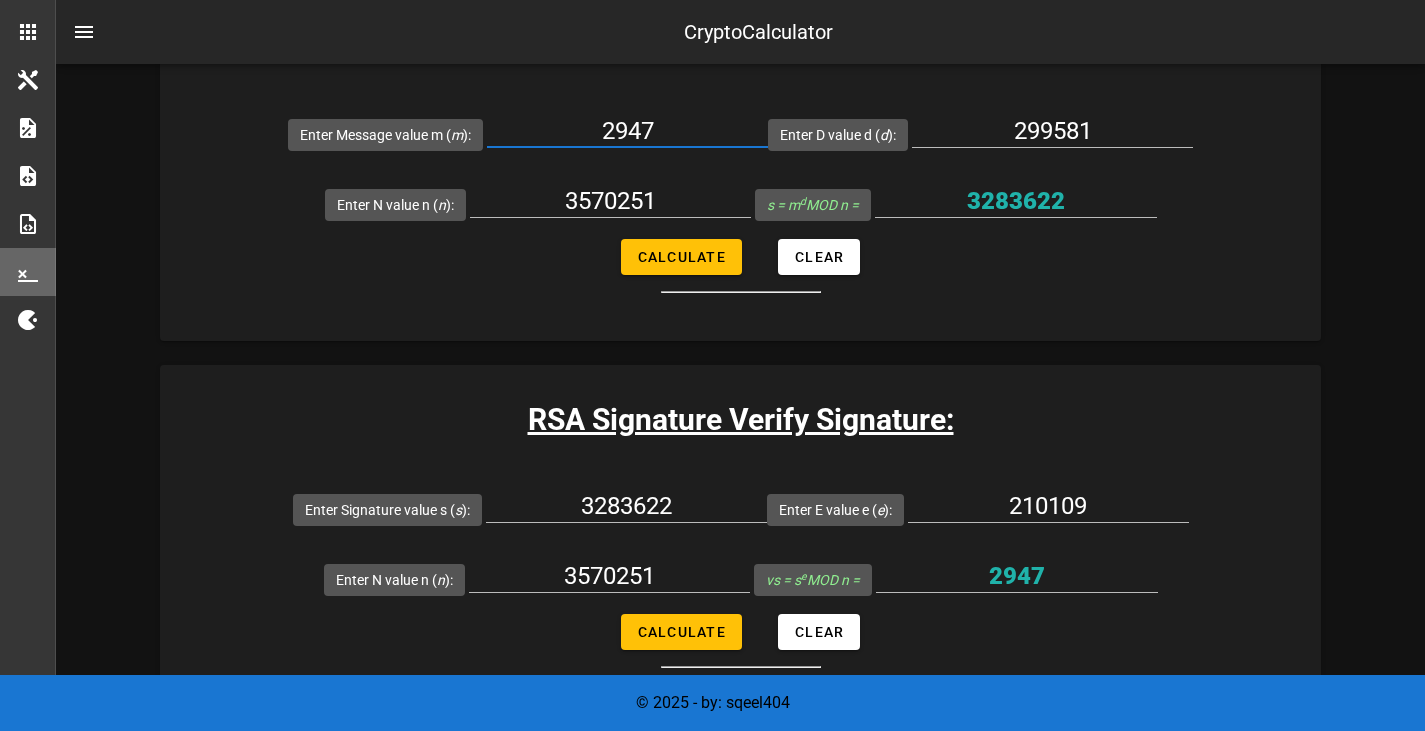 drag, startPoint x: 686, startPoint y: 118, endPoint x: 626, endPoint y: 120, distance: 60.033325 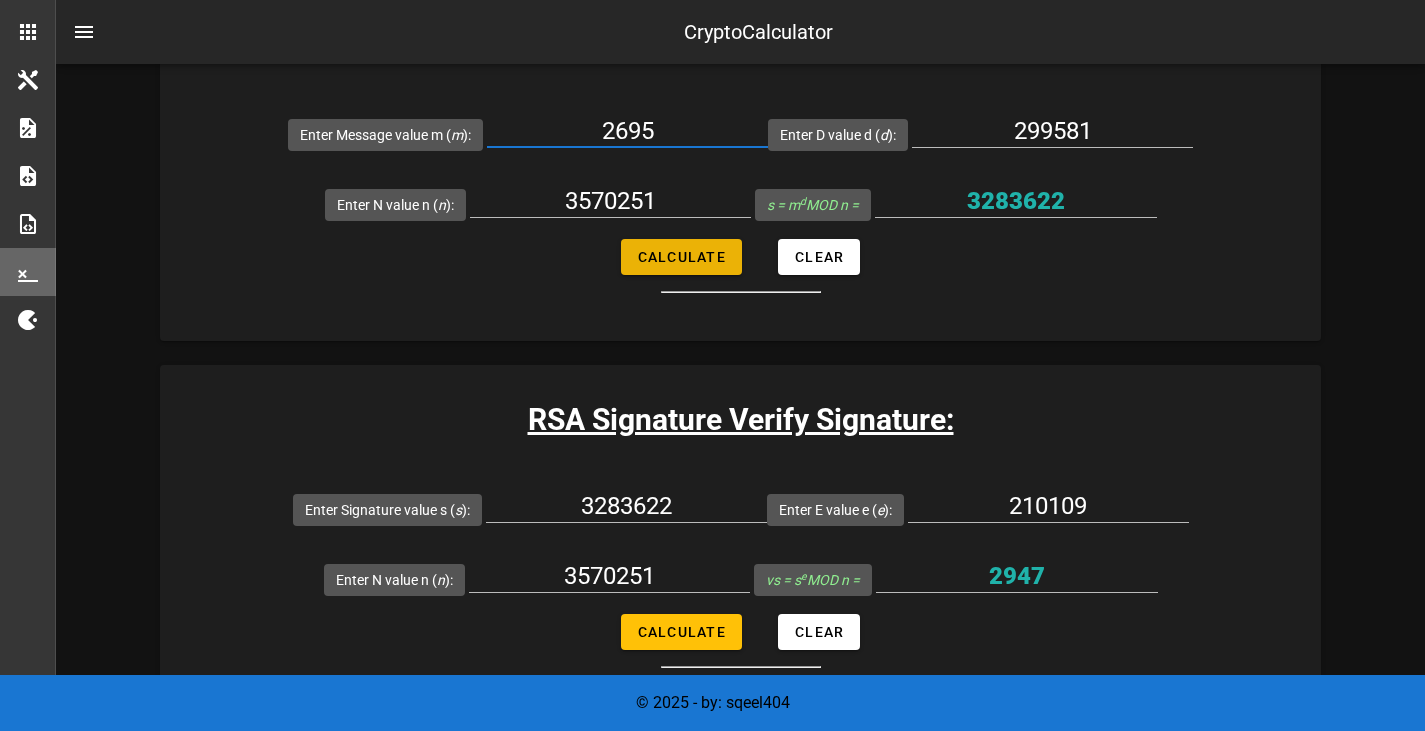 type on "2695" 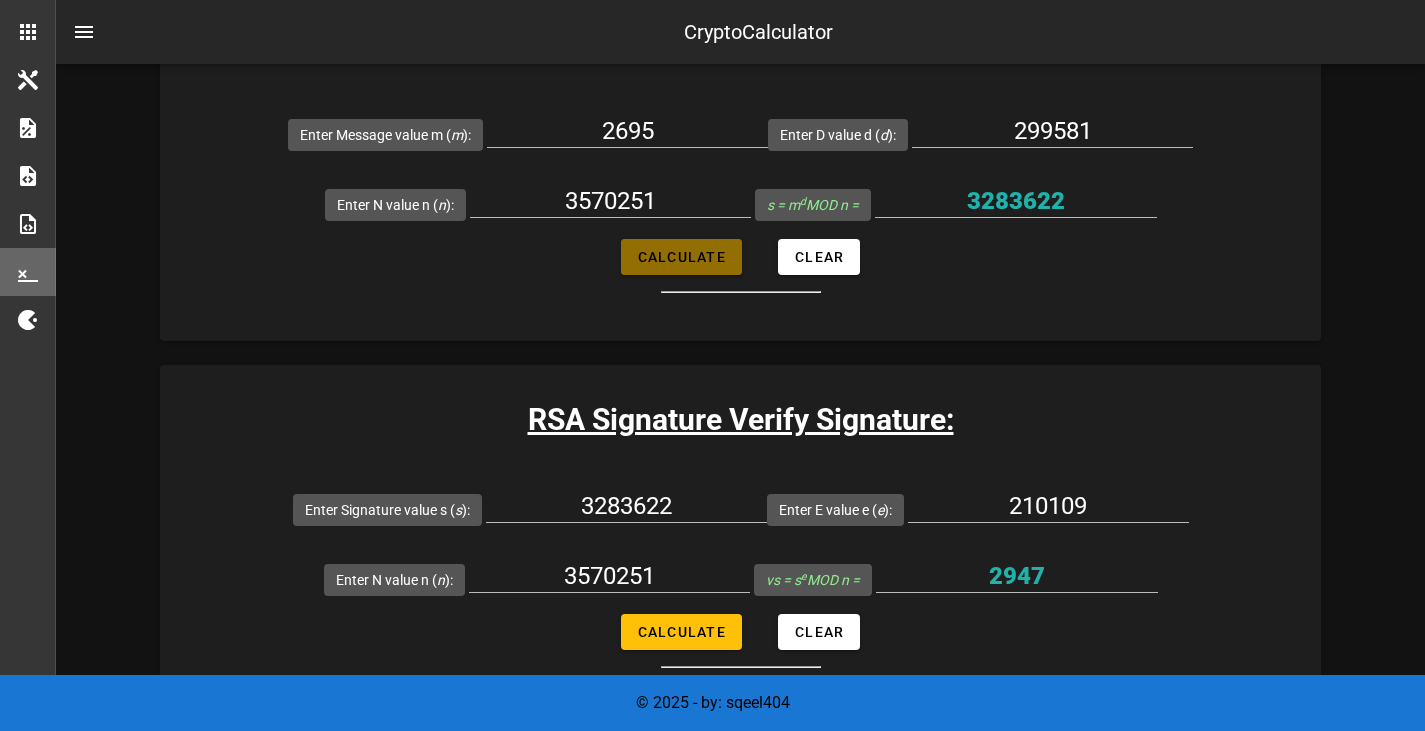 click on "Calculate" at bounding box center [681, 257] 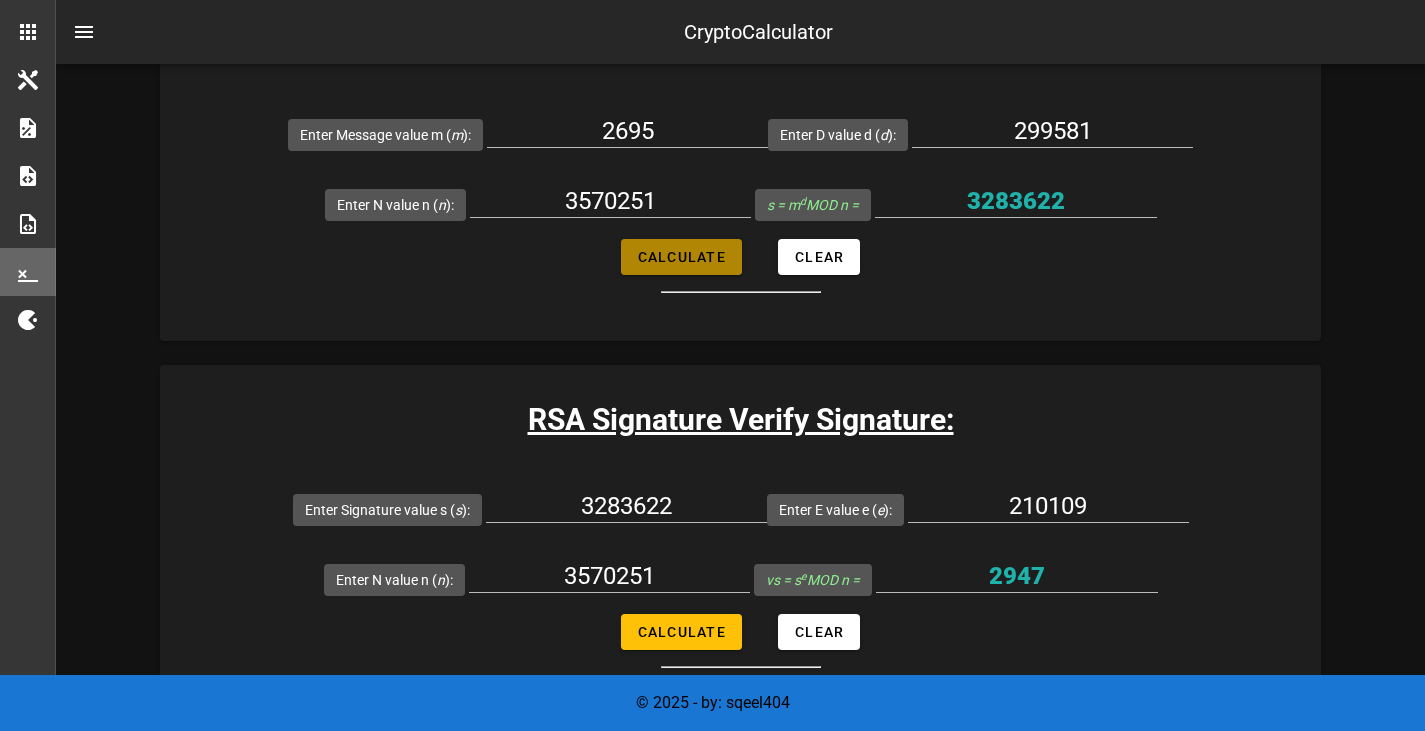 type on "833132" 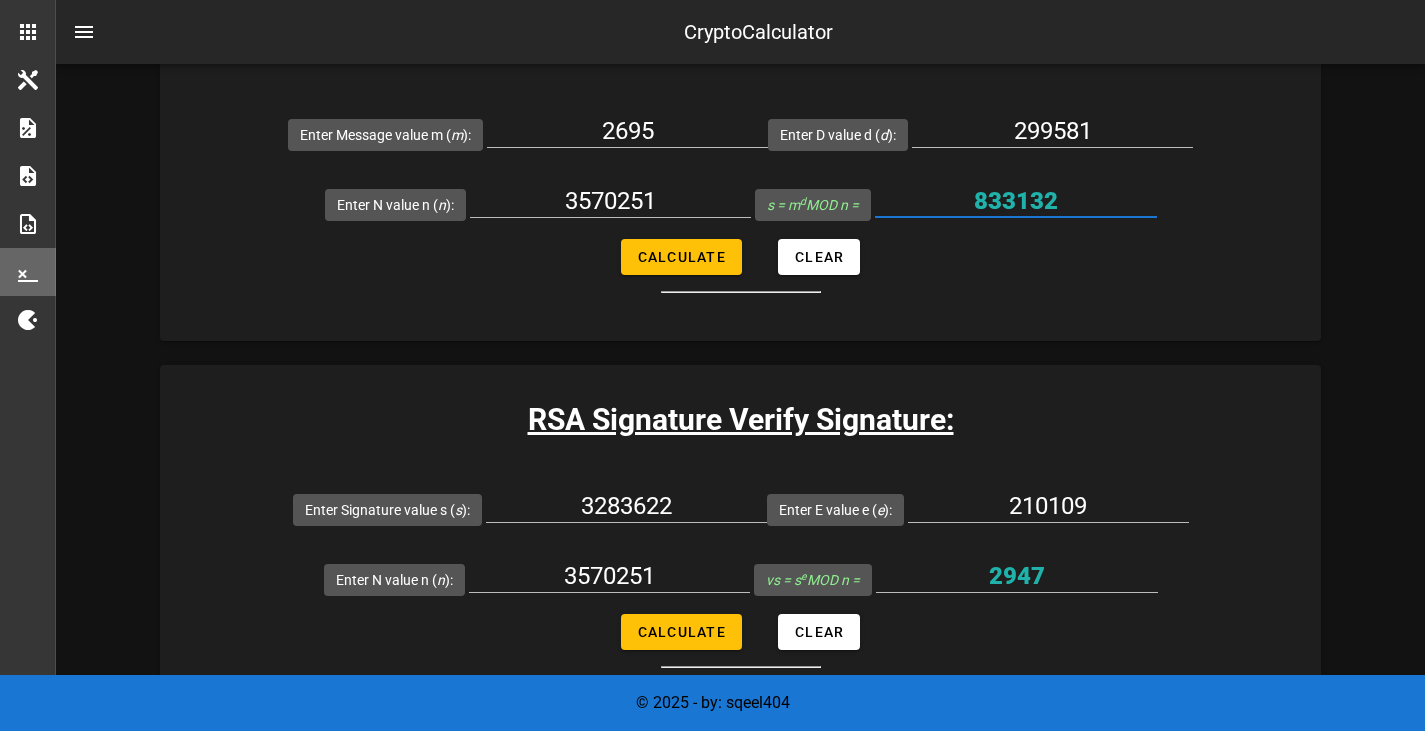 drag, startPoint x: 1089, startPoint y: 198, endPoint x: 979, endPoint y: 197, distance: 110.00455 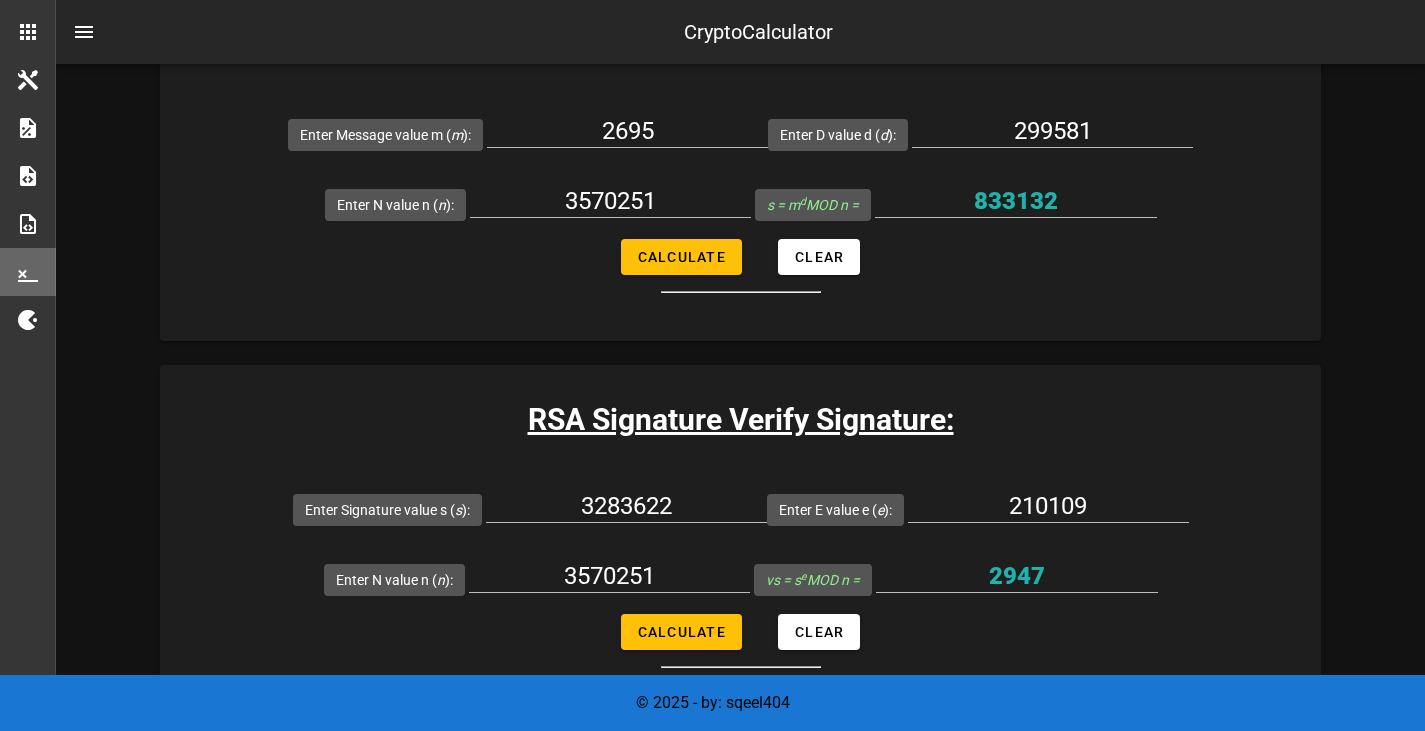 click on "Enter Message value m (  m  ):    2695   Enter D value d (  d  ):    299581   Enter N value n (  n  ):    3570251     s = m  d  MOD n =     833132
Calculate
Clear" at bounding box center (740, 196) 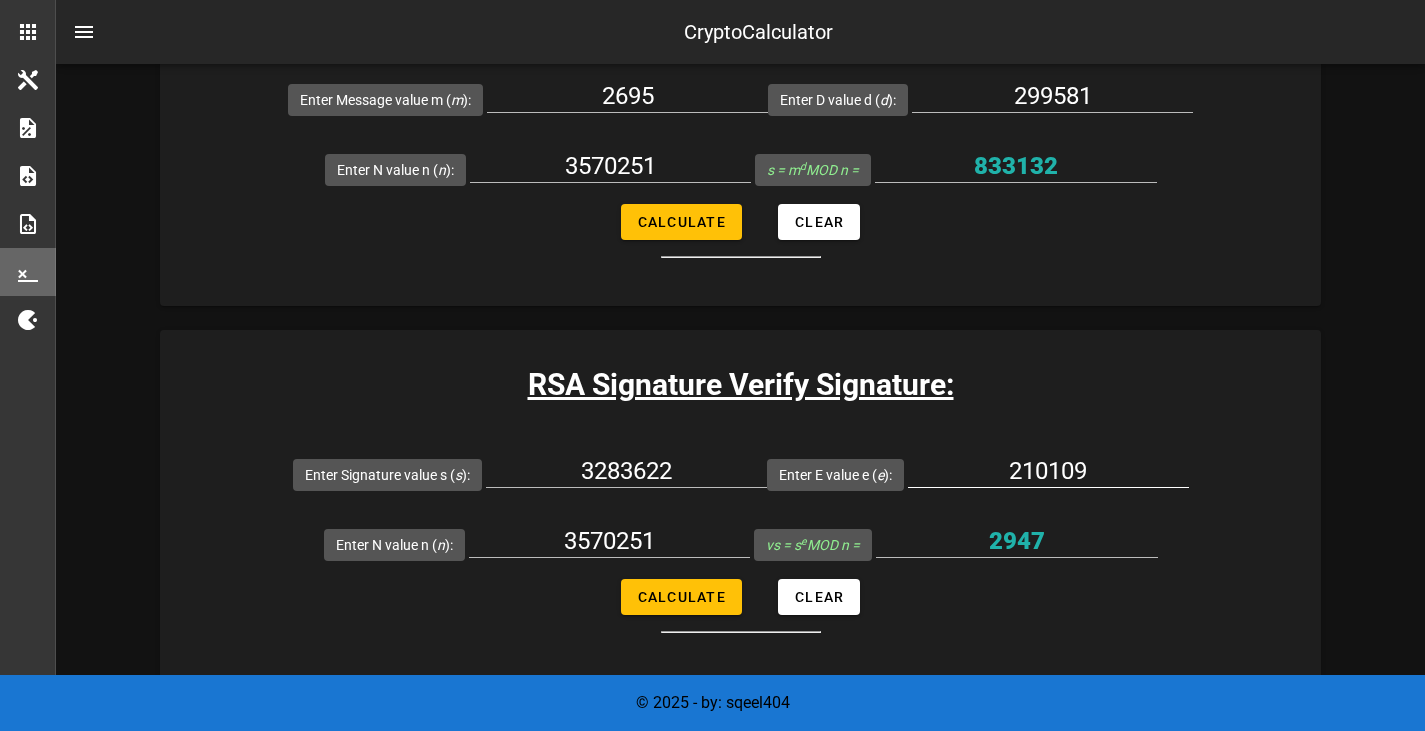 scroll, scrollTop: 3129, scrollLeft: 0, axis: vertical 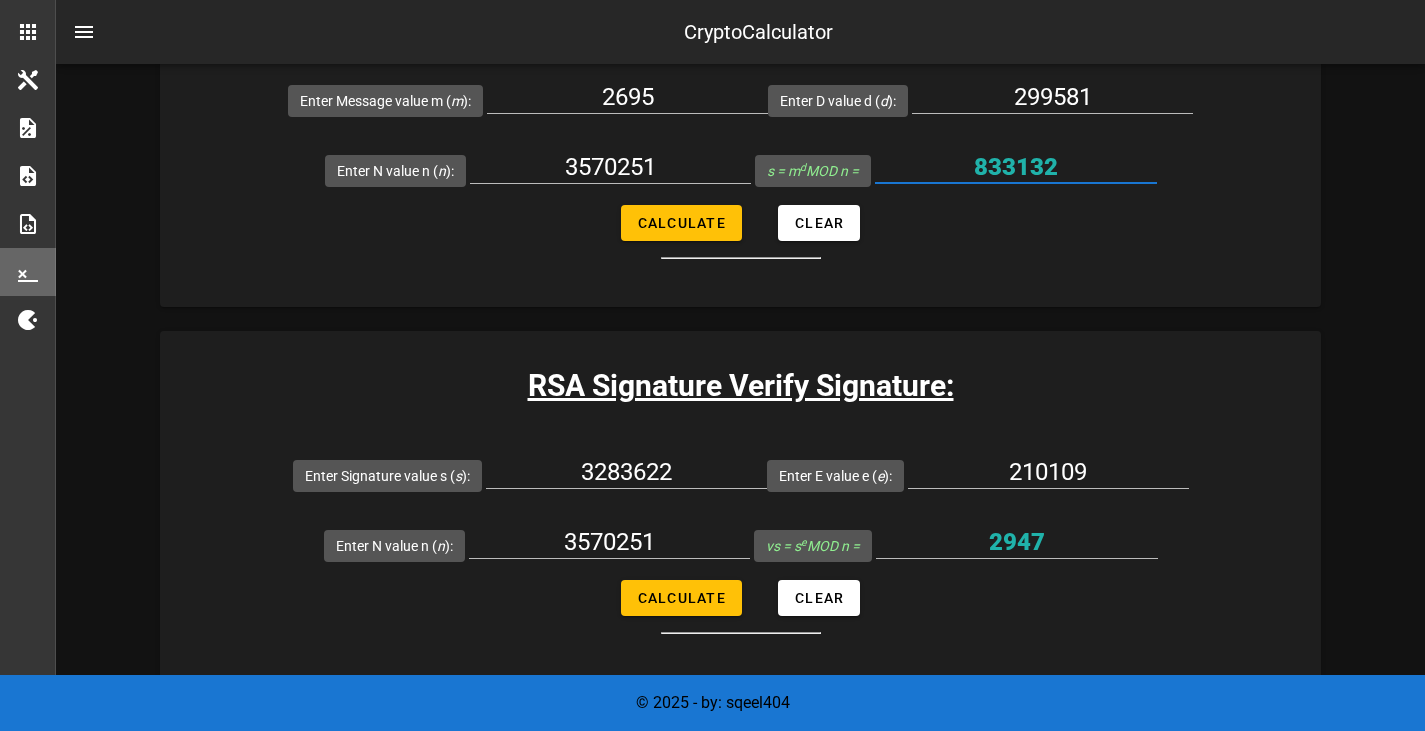 drag, startPoint x: 1061, startPoint y: 170, endPoint x: 963, endPoint y: 170, distance: 98 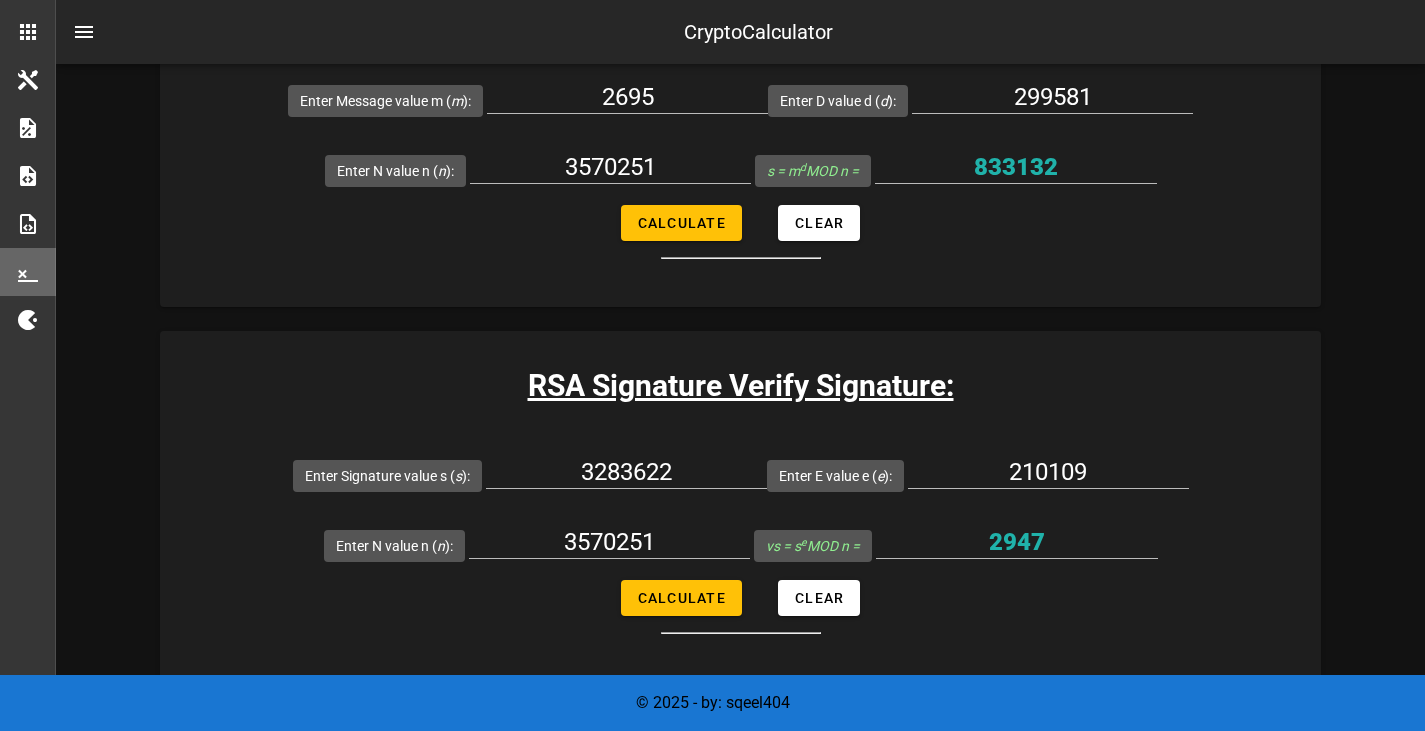 click on "Enter Message value m (  m  ):    2695   Enter D value d (  d  ):    299581   Enter N value n (  n  ):    3570251     s = m  d  MOD n =     833132
Calculate
Clear" at bounding box center (740, 162) 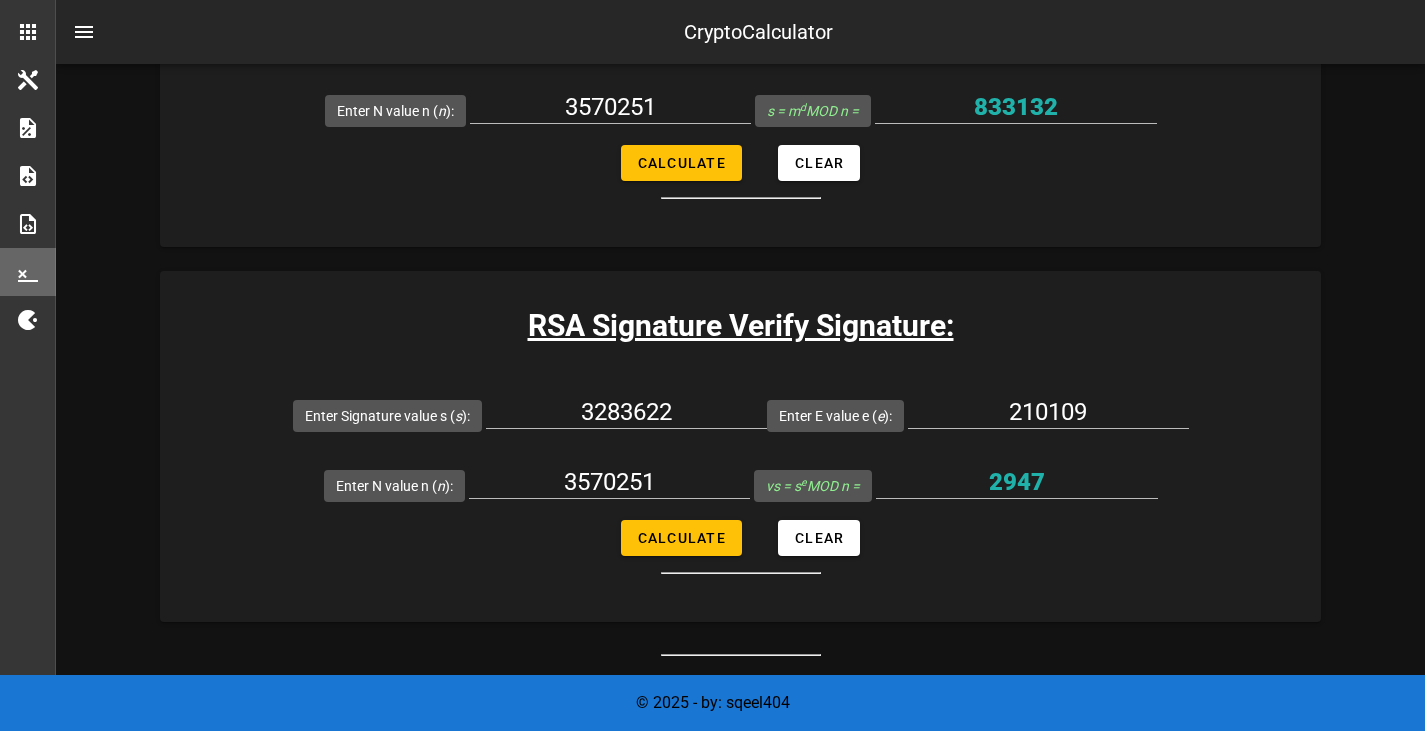 scroll, scrollTop: 3127, scrollLeft: 0, axis: vertical 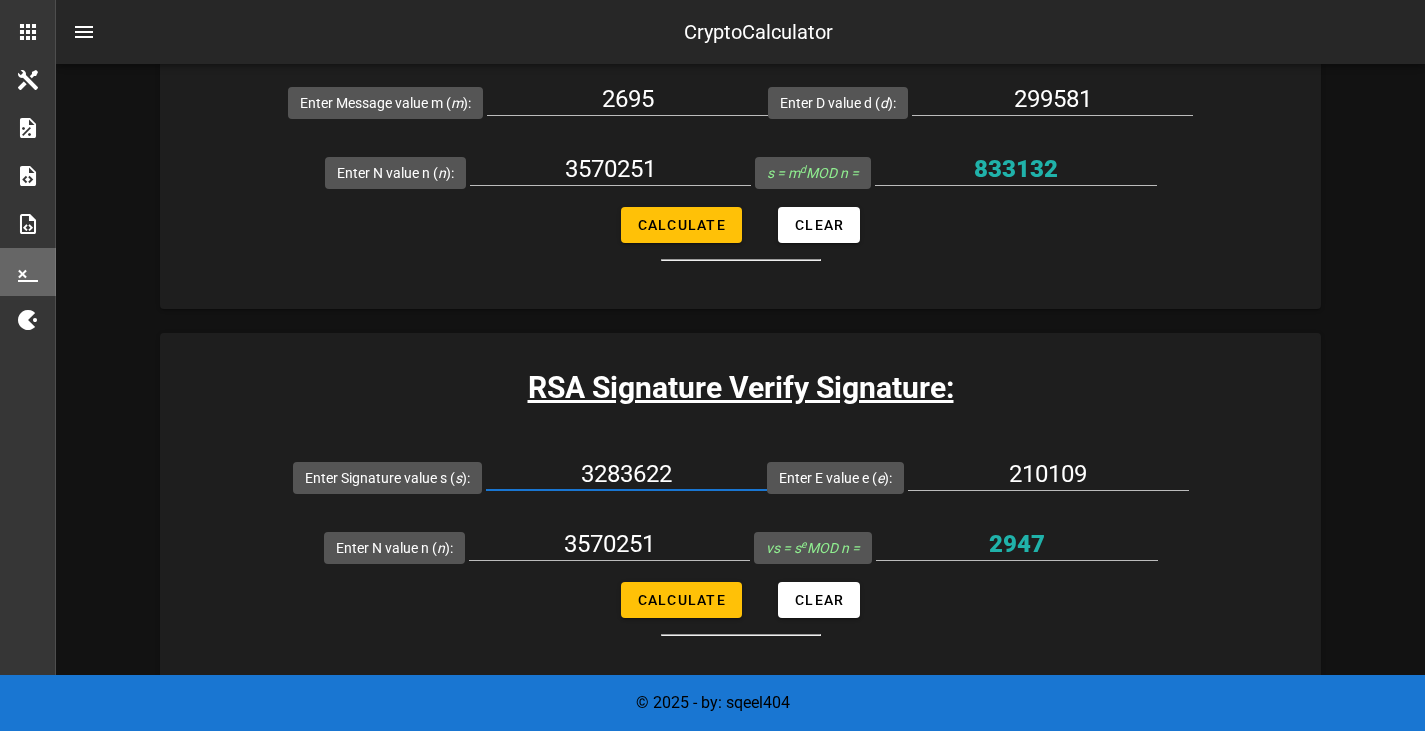 drag, startPoint x: 696, startPoint y: 471, endPoint x: 543, endPoint y: 484, distance: 153.5513 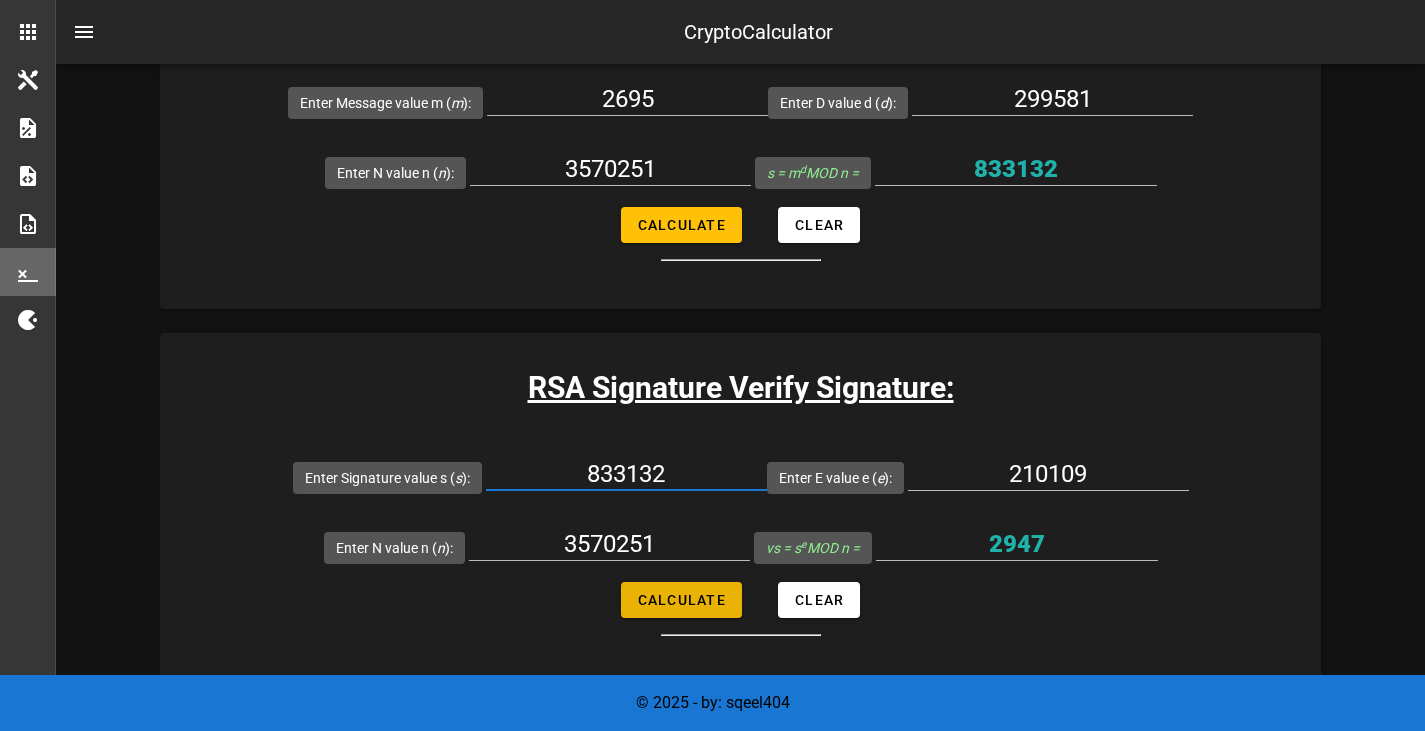 type on "833132" 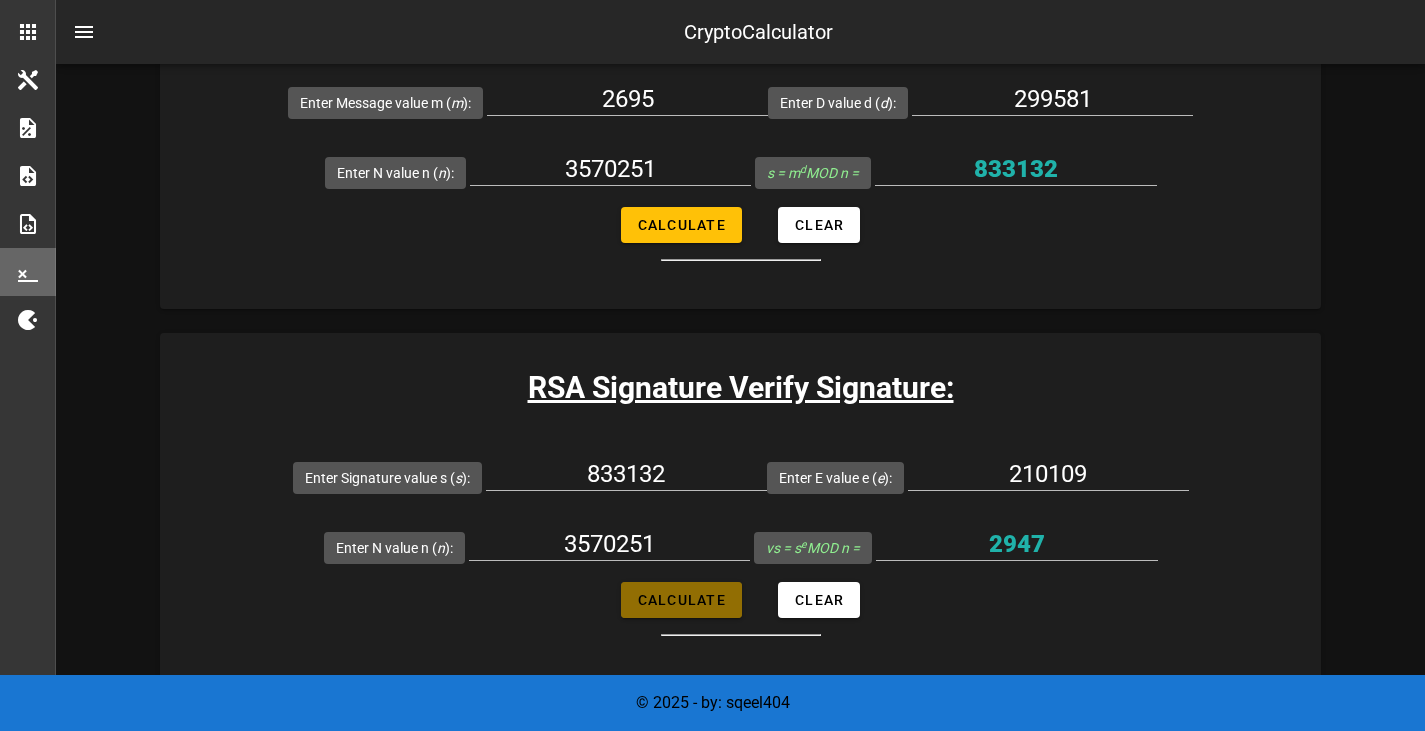 click on "Calculate" at bounding box center (681, 600) 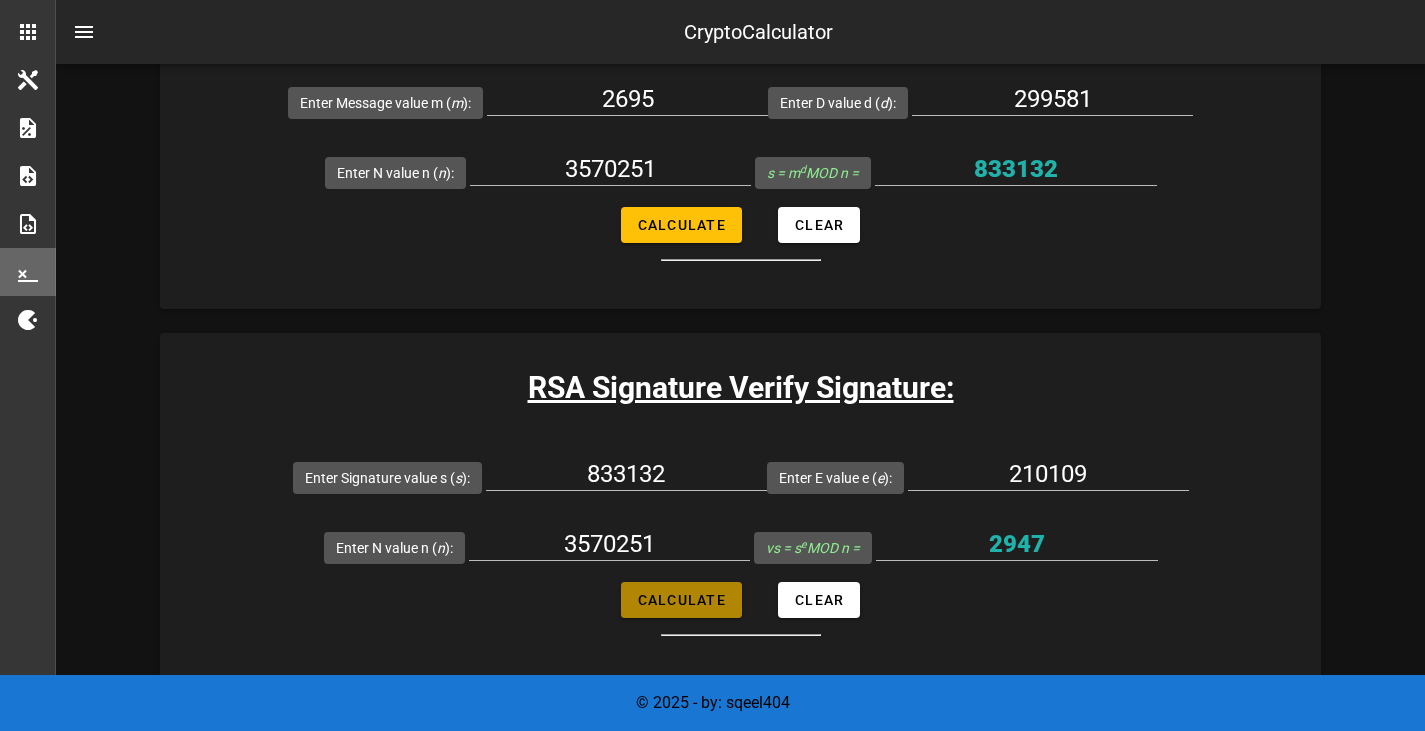 type on "2695" 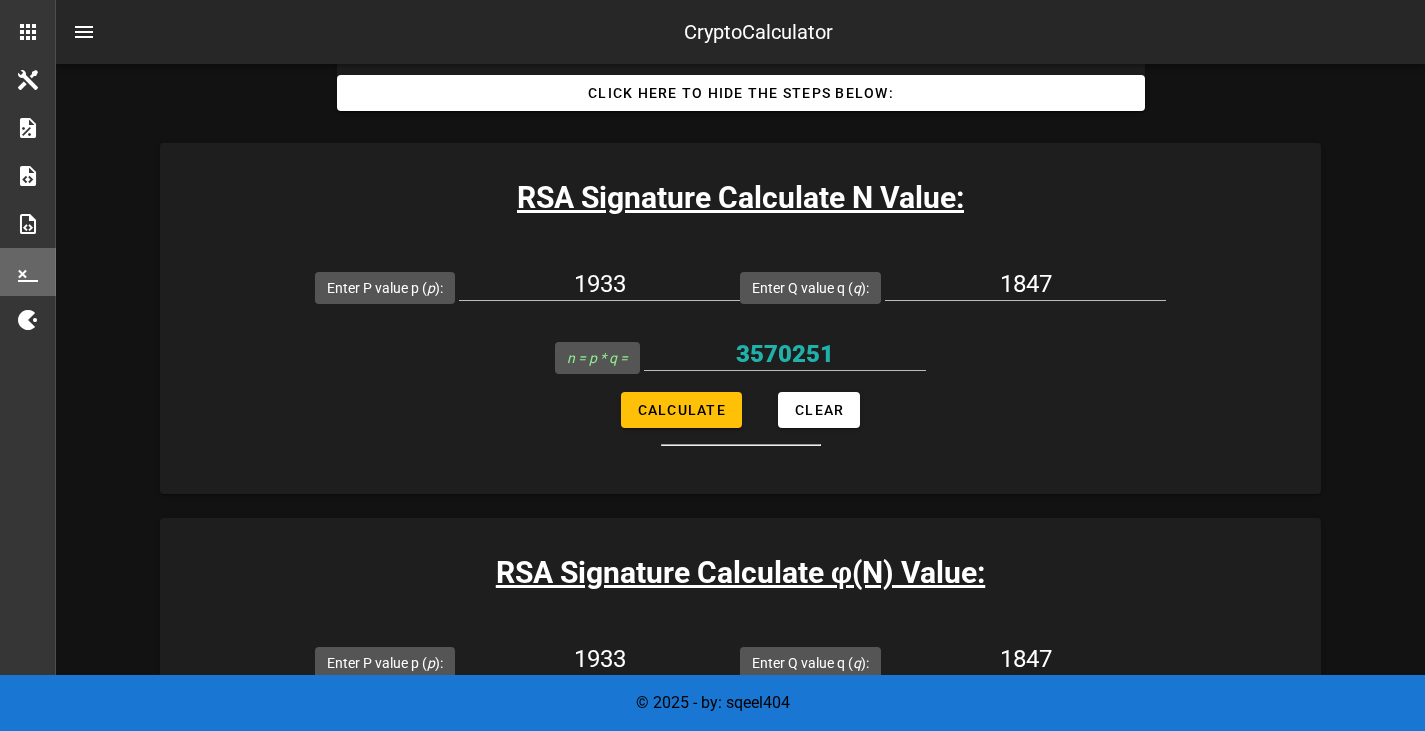 scroll, scrollTop: 1510, scrollLeft: 0, axis: vertical 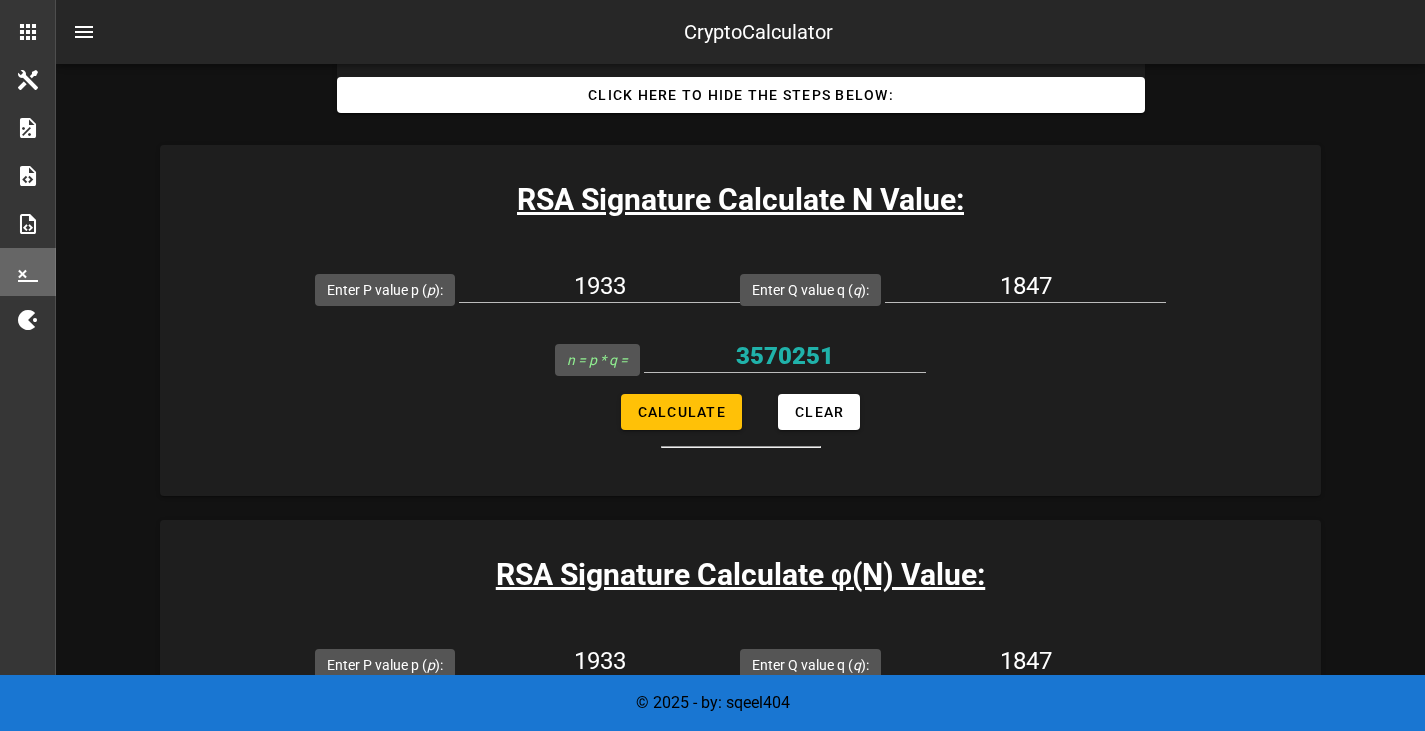click on "Digital Signature Calculator
Digital signature calculators. This has some basic examples and steps for verifying signaures for both RSA Digital signature and Elgamal Digital signature examples.   RSA Signature System:   Tools to store values:   Public Keys:  Value: n, Value: e   Private Keys:  Value: d   Hovering or clicking on description fields will explain the formula and calculations. Description Value Input Edit Input Generate Value Clear Field maximum set value [ max ]
[P]  value [ p ]
[Q]  value [ q ]
[N]  value [ n ]
[φ(N)]   Phi(n) [ phin ]
[E]  Value [ e ]
[D]  Value [ d ]
[M]  message to encode [ m ]
[S]  Signature Value [ s ]
[VS]  Verified Signature Value [ vs ]
Rows per page: 10 1-10 of 10
Close
Clear all Values in Tools
Step Order:   Choose 2 prime numbers for  p  and  q   Calculate  n  value:" at bounding box center (740, 1118) 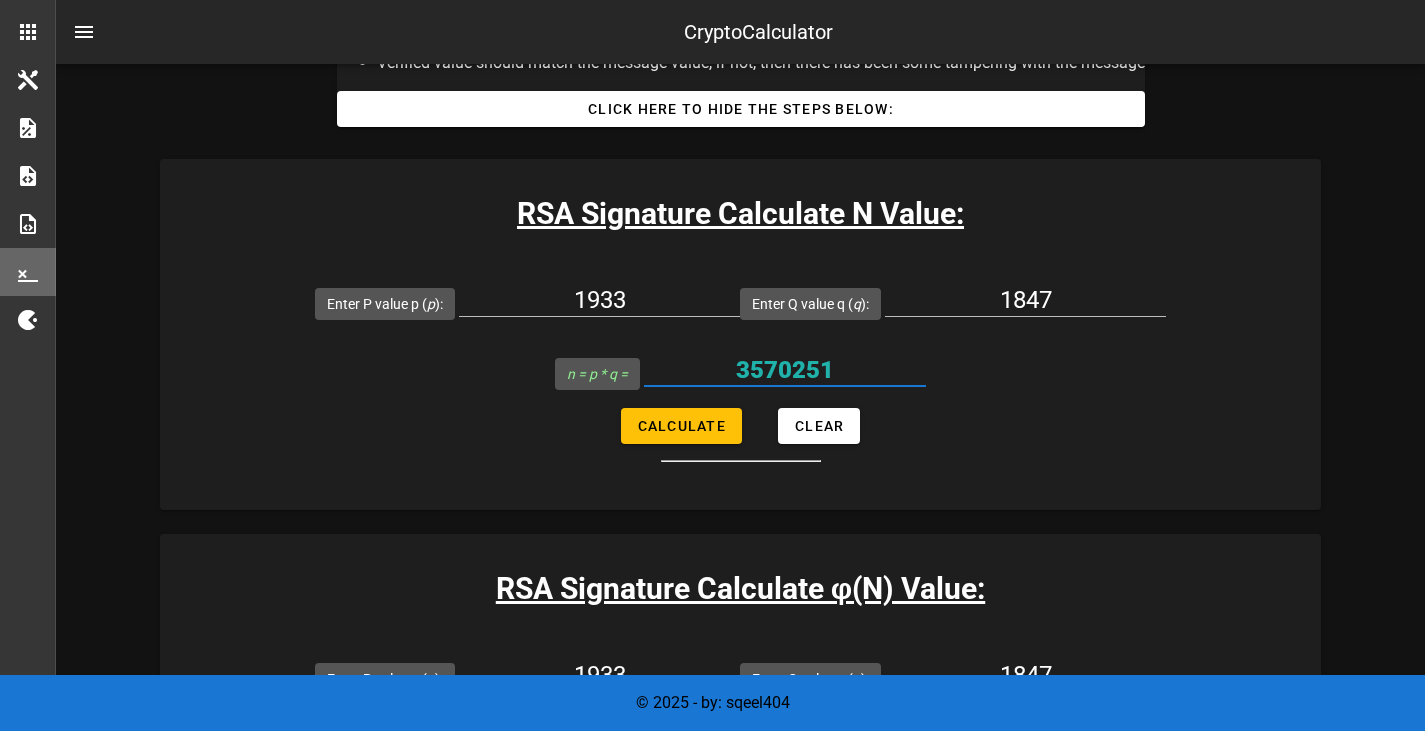 drag, startPoint x: 850, startPoint y: 374, endPoint x: 729, endPoint y: 363, distance: 121.49897 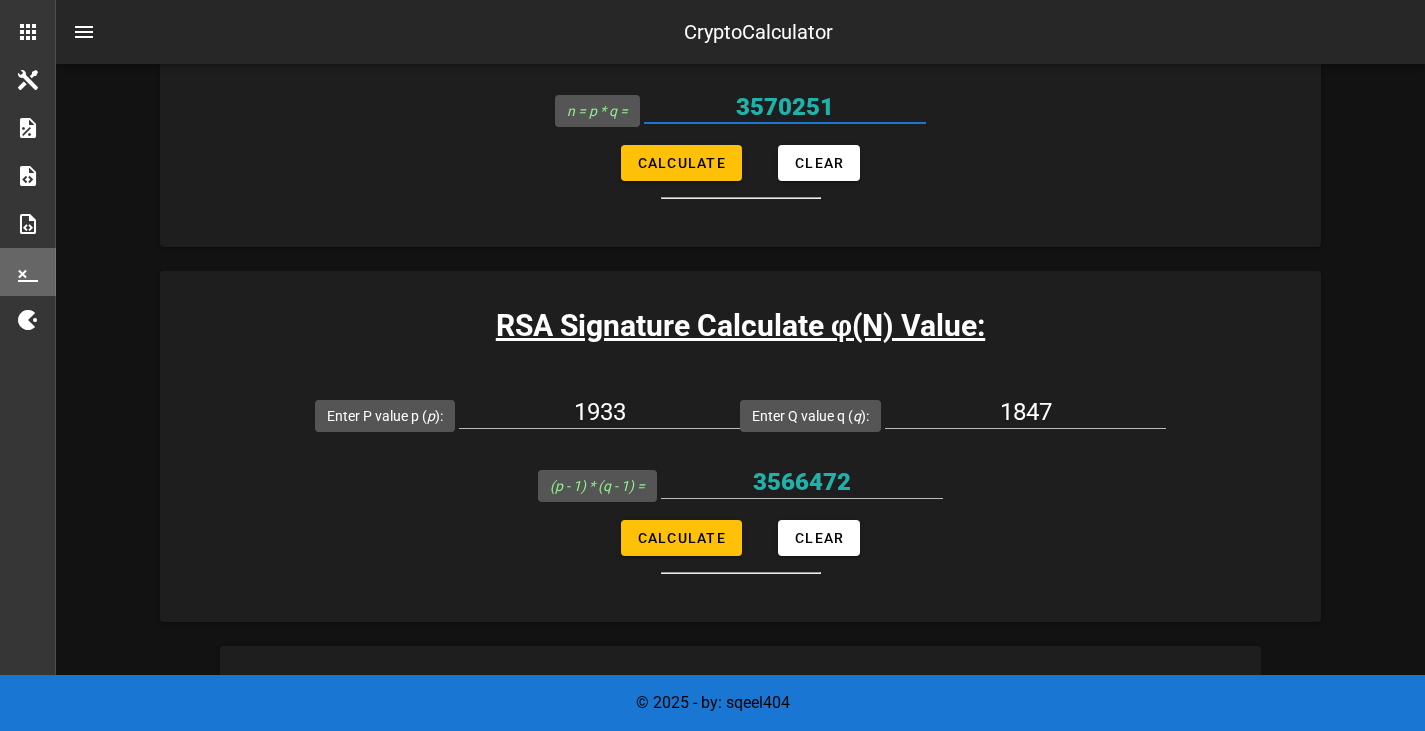 scroll, scrollTop: 1760, scrollLeft: 0, axis: vertical 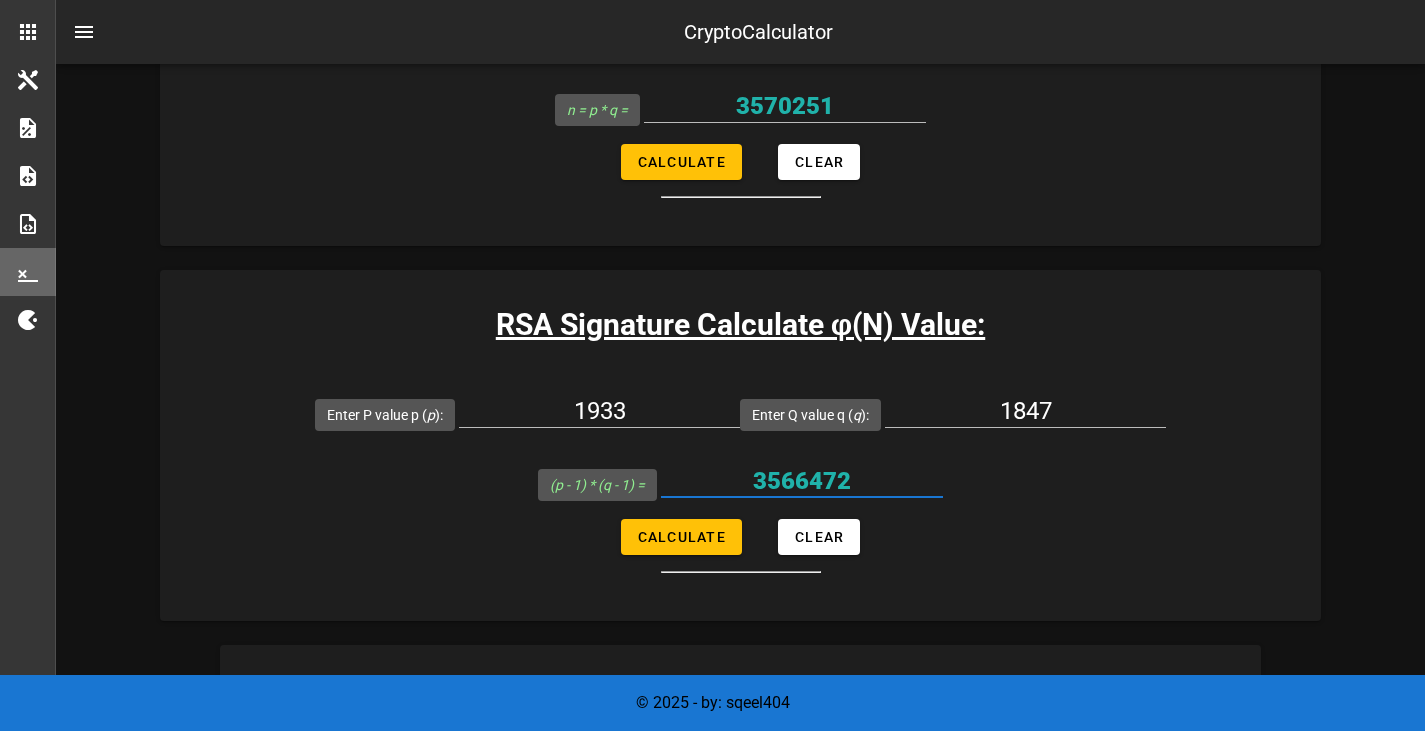 drag, startPoint x: 855, startPoint y: 483, endPoint x: 754, endPoint y: 480, distance: 101.04455 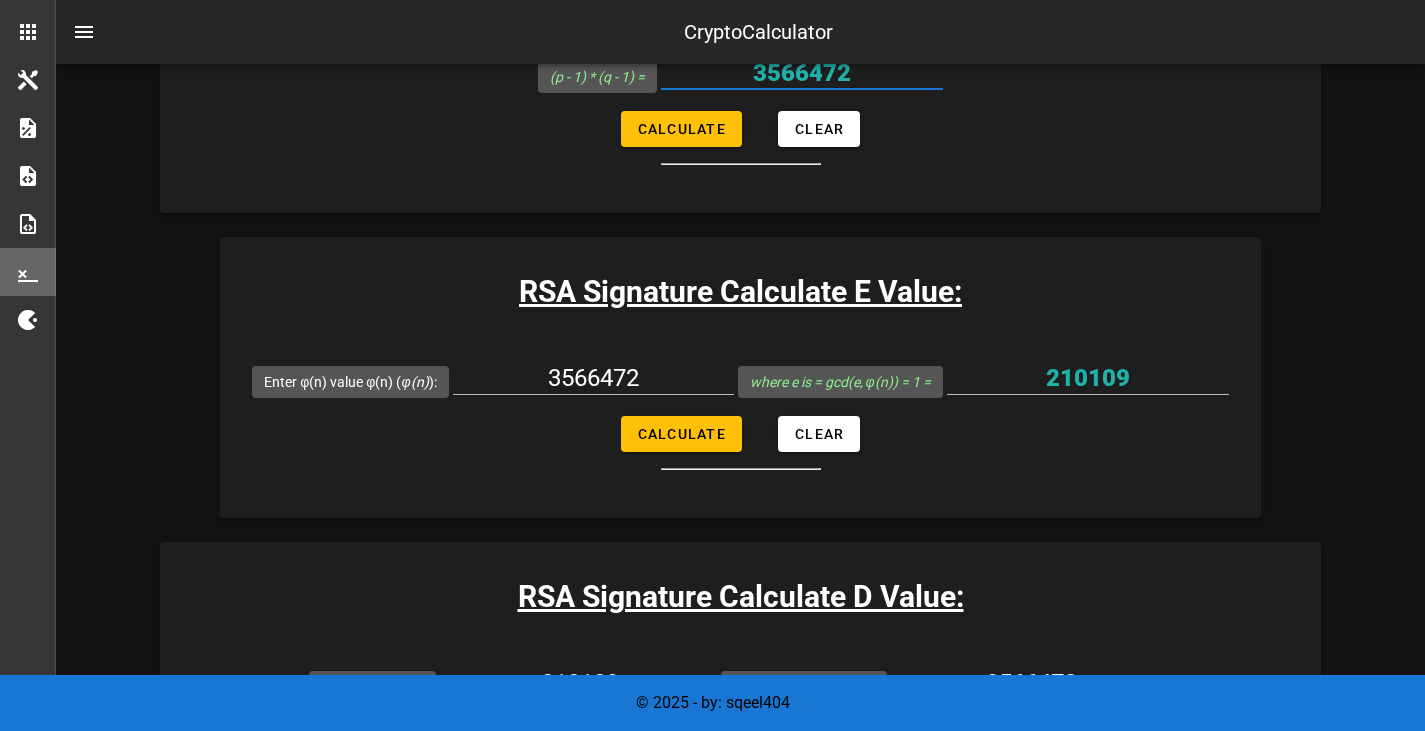 scroll, scrollTop: 2169, scrollLeft: 0, axis: vertical 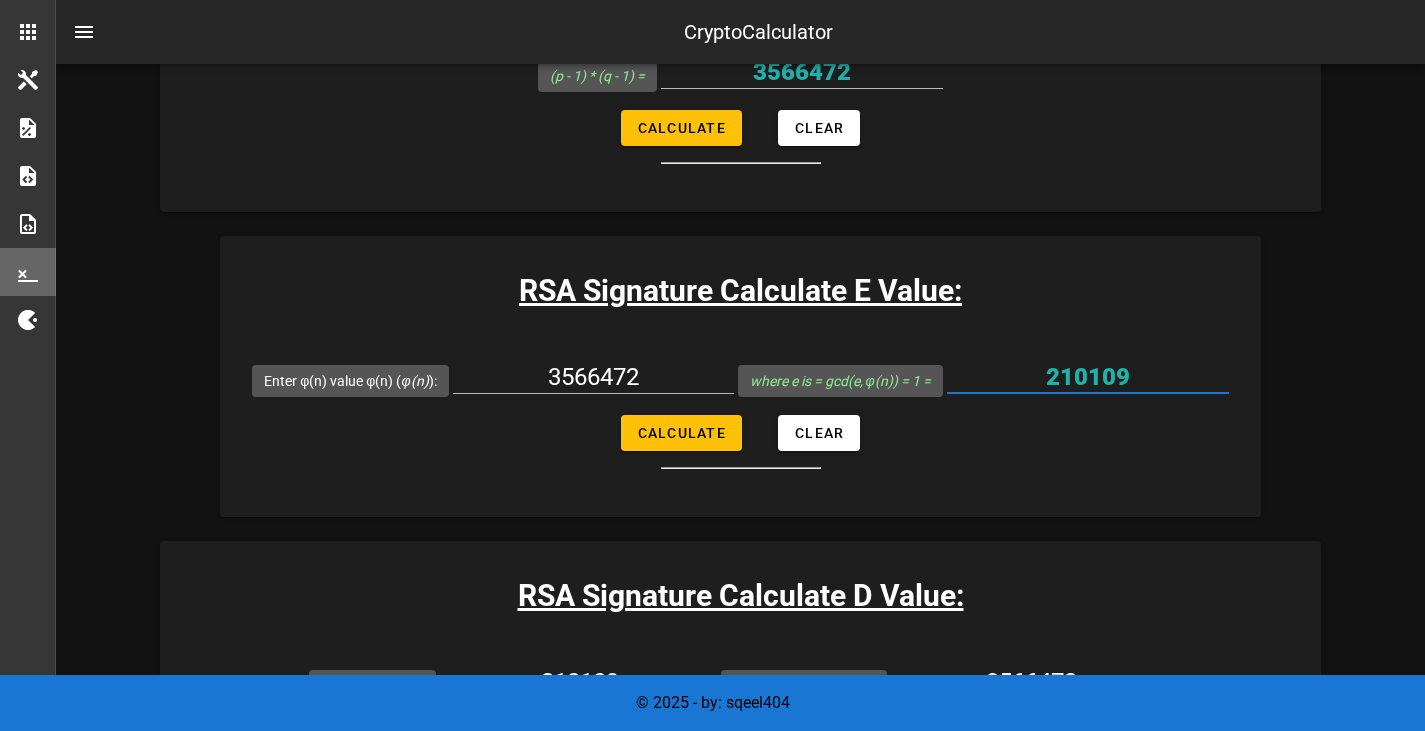 drag, startPoint x: 1127, startPoint y: 386, endPoint x: 1030, endPoint y: 382, distance: 97.082436 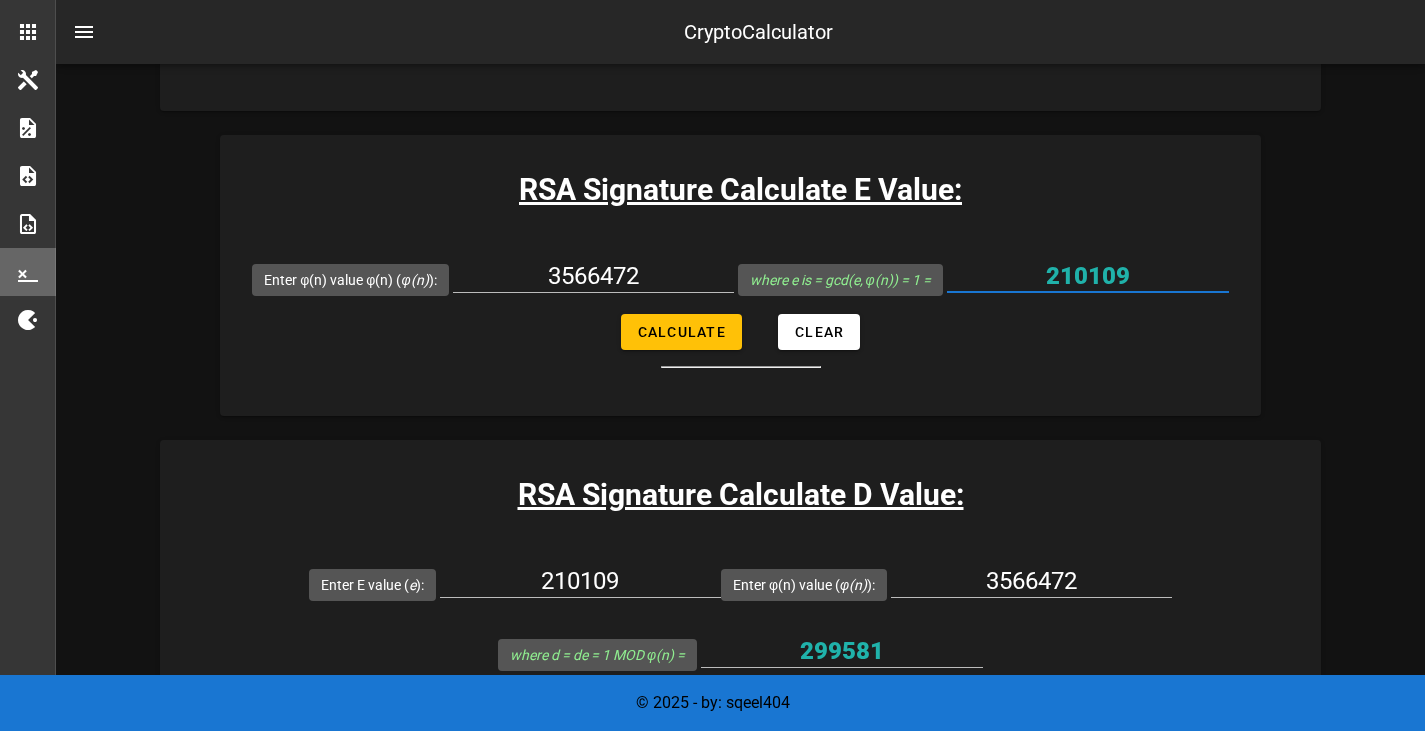 scroll, scrollTop: 2271, scrollLeft: 0, axis: vertical 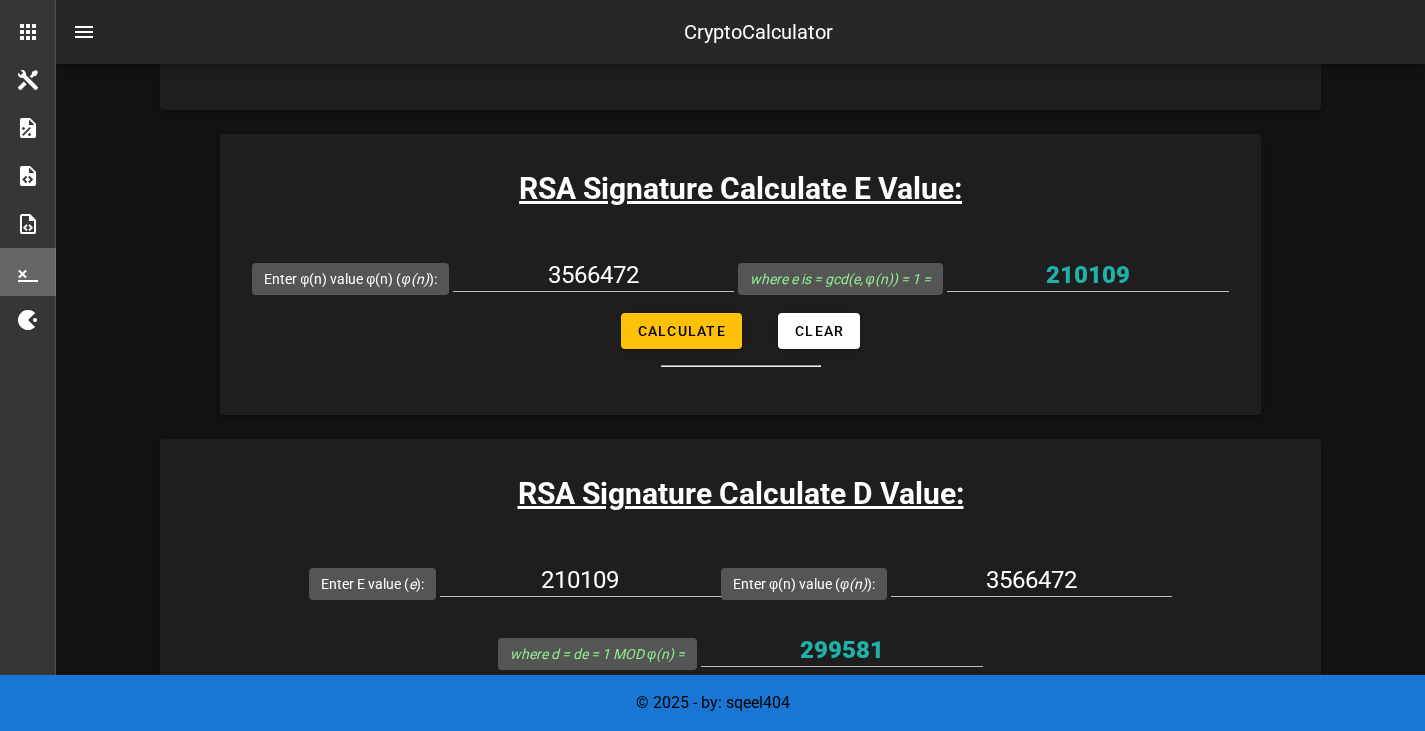 click on "RSA Signature Calculate E Value:   Enter φ(n) value φ(n) (  φ(n)  ):    3566472     where e is = gcd(e, φ(n)) = 1 =     210109
Calculate
Clear" at bounding box center [740, 274] 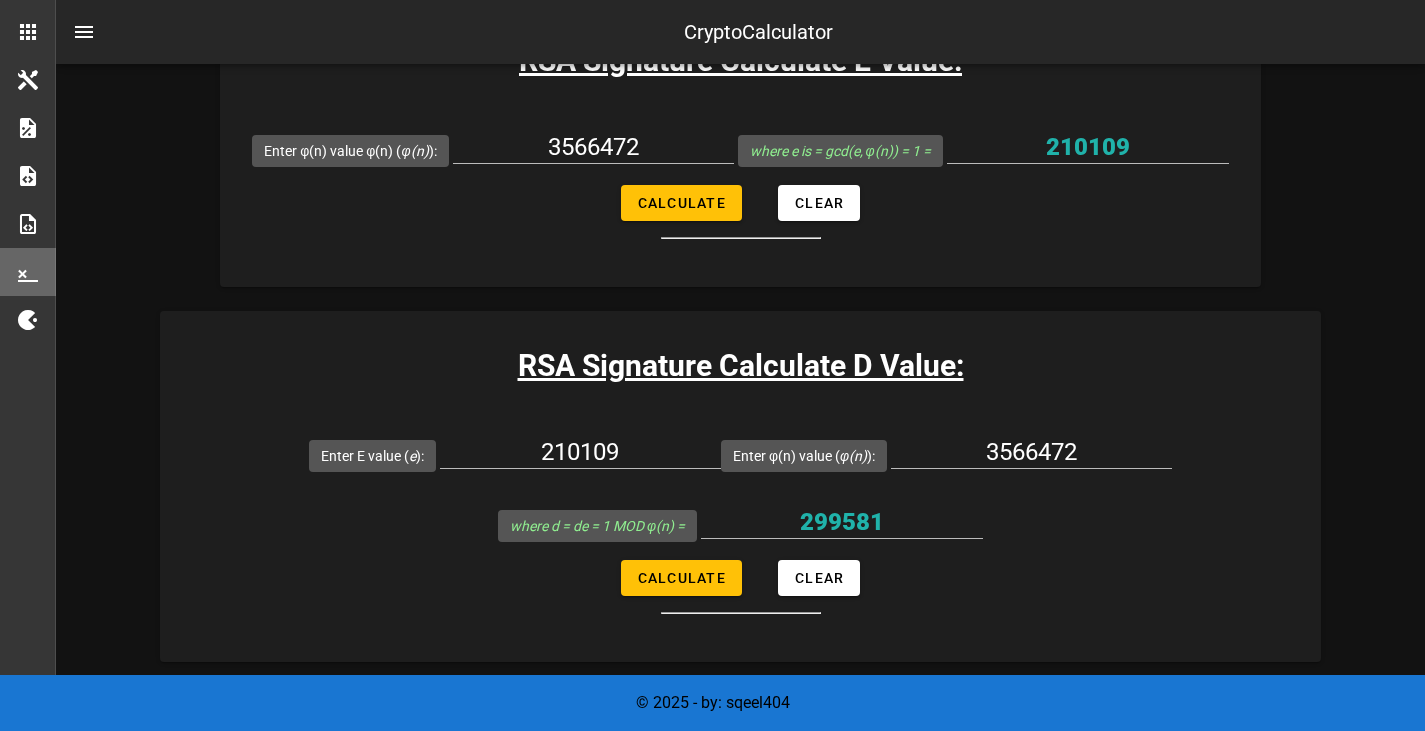 scroll, scrollTop: 2420, scrollLeft: 0, axis: vertical 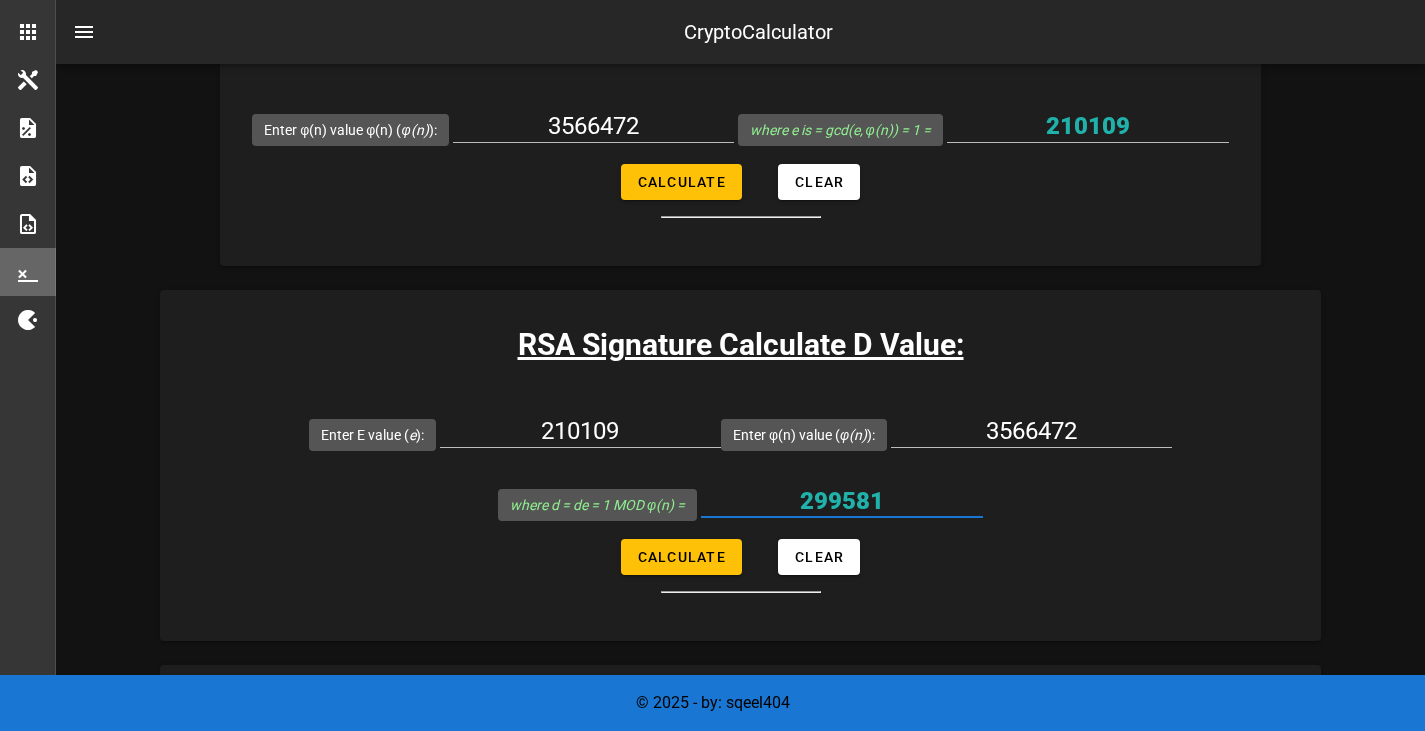 drag, startPoint x: 927, startPoint y: 488, endPoint x: 795, endPoint y: 504, distance: 132.96616 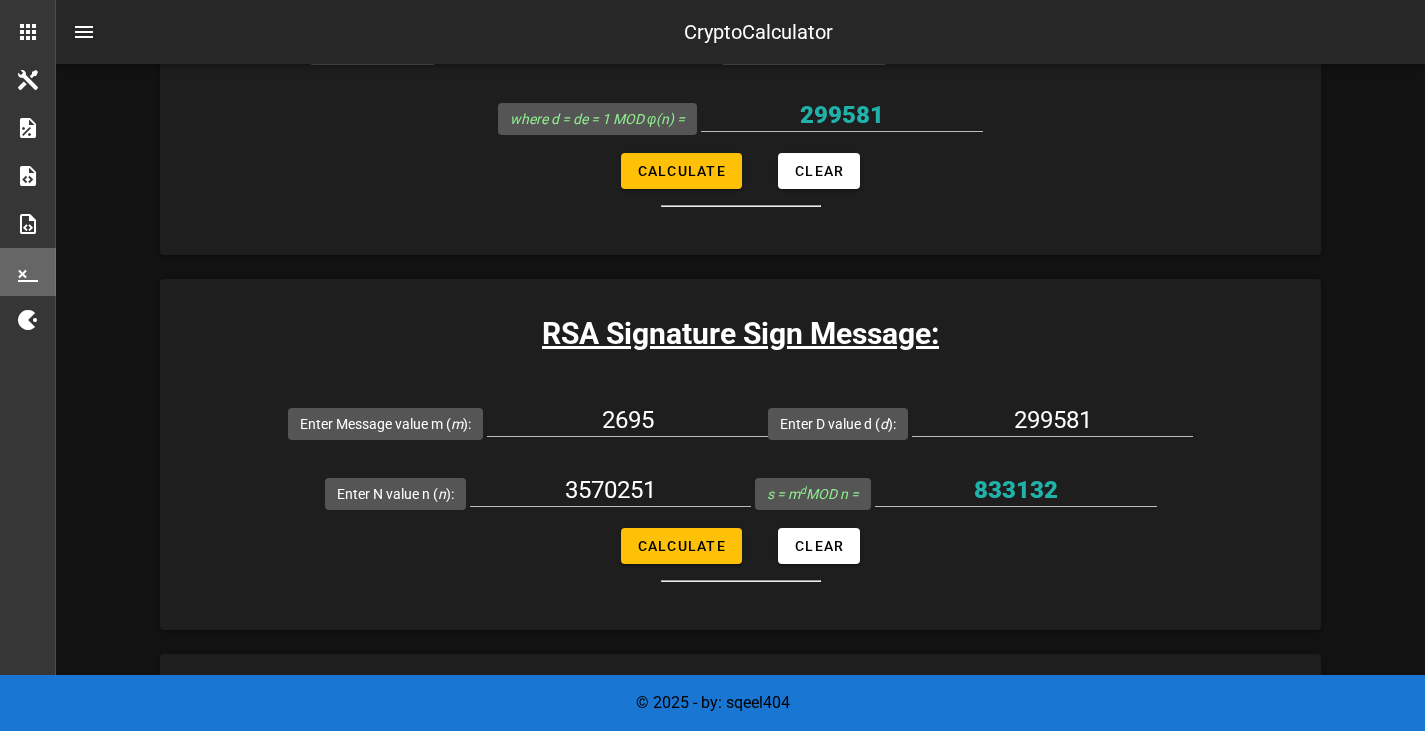 click on "RSA Signature Calculate D Value:   Enter E value (  e  ):    210109   Enter φ(n) value (  φ(n)  ):    3566472     where d = de = 1 MOD φ(n) =     299581
Calculate
Clear" at bounding box center [740, 79] 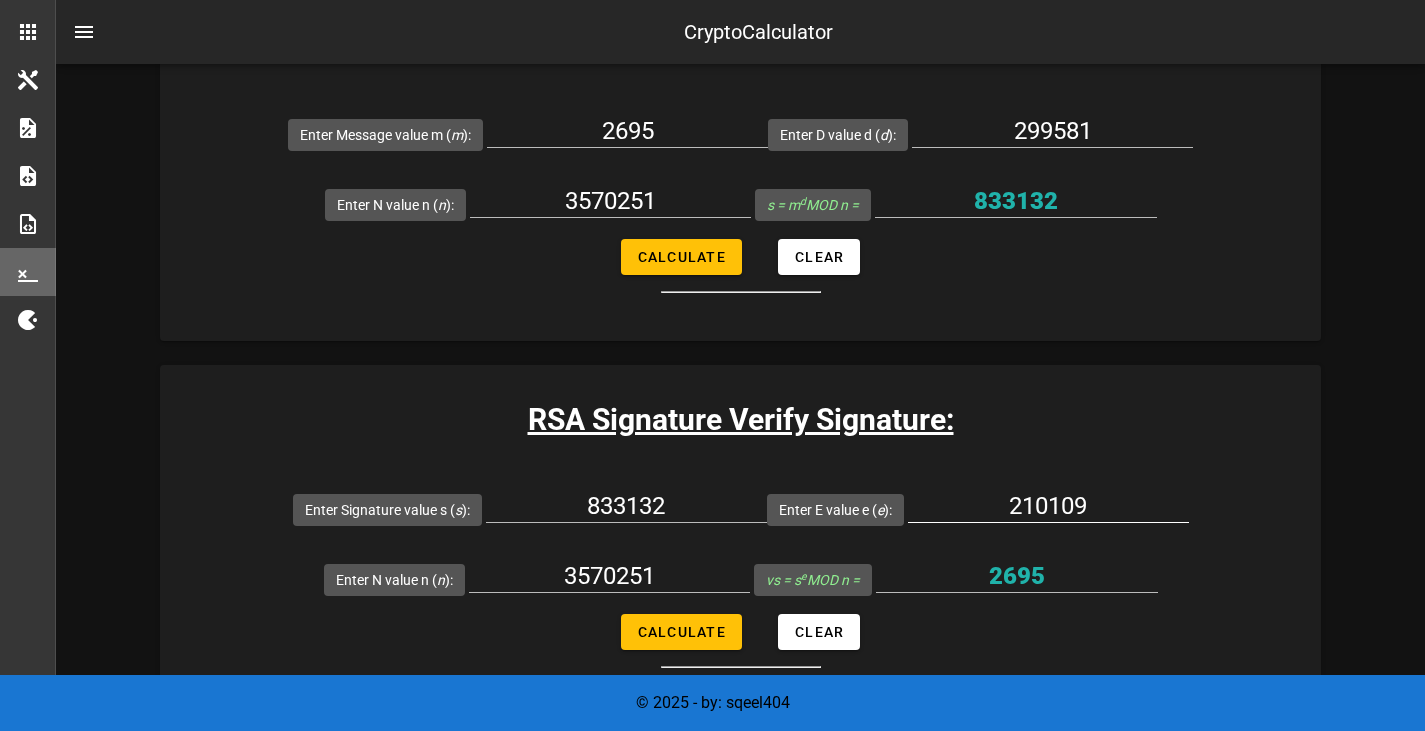 scroll, scrollTop: 3094, scrollLeft: 0, axis: vertical 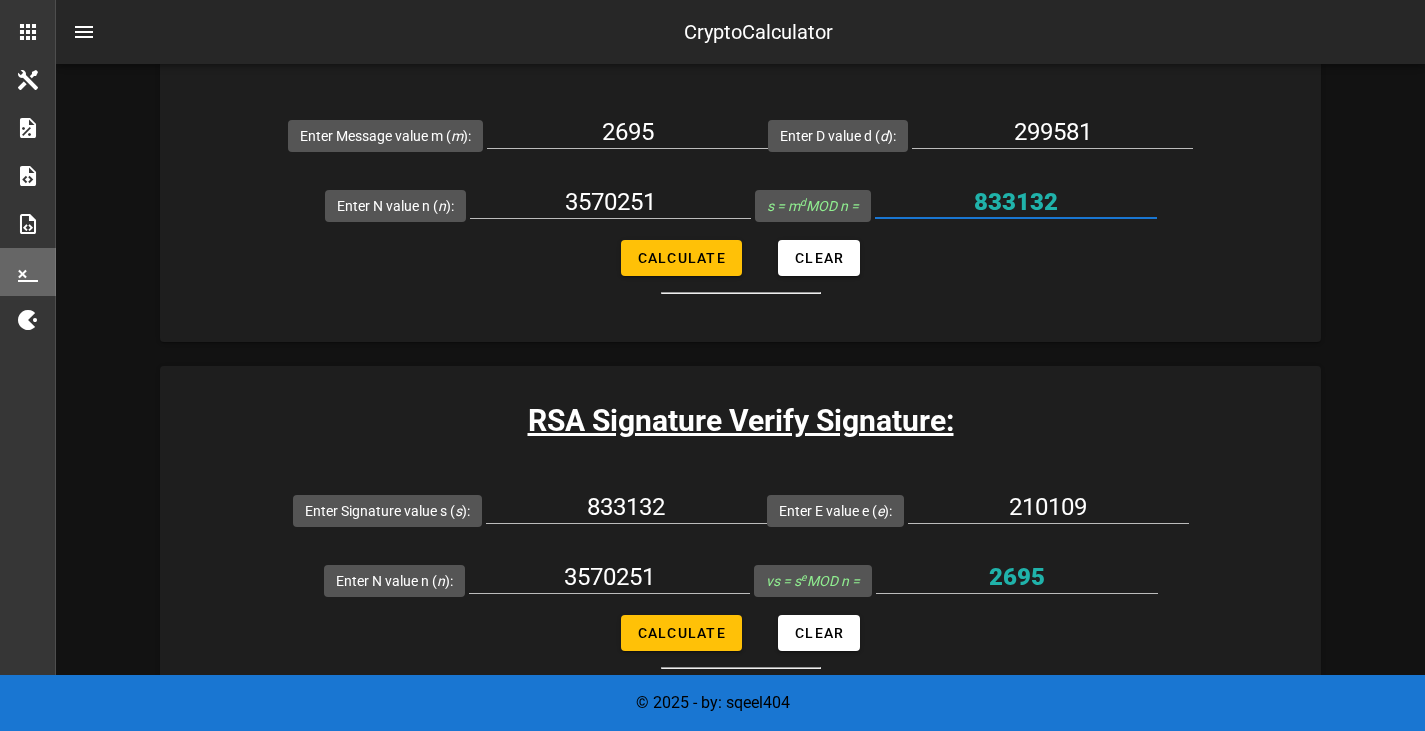 drag, startPoint x: 1061, startPoint y: 203, endPoint x: 960, endPoint y: 202, distance: 101.00495 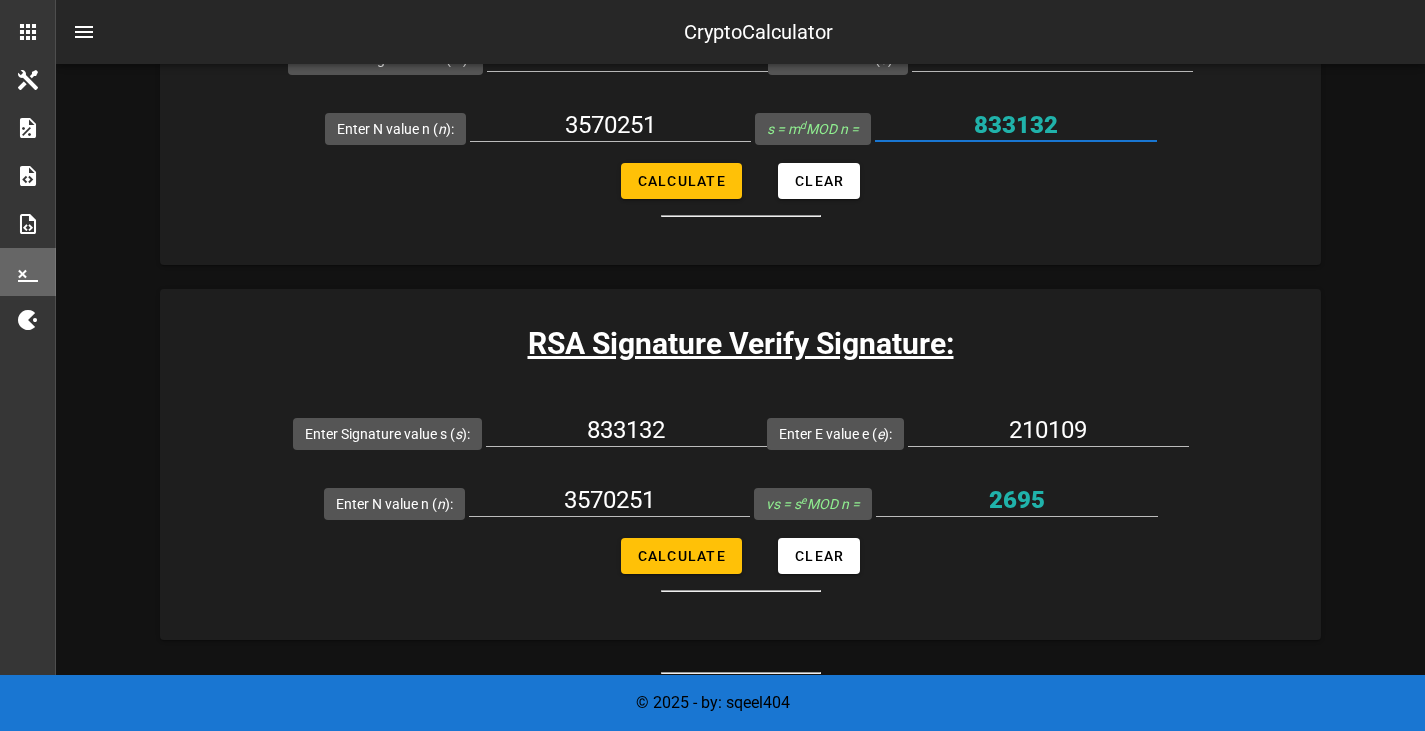 scroll, scrollTop: 2985, scrollLeft: 0, axis: vertical 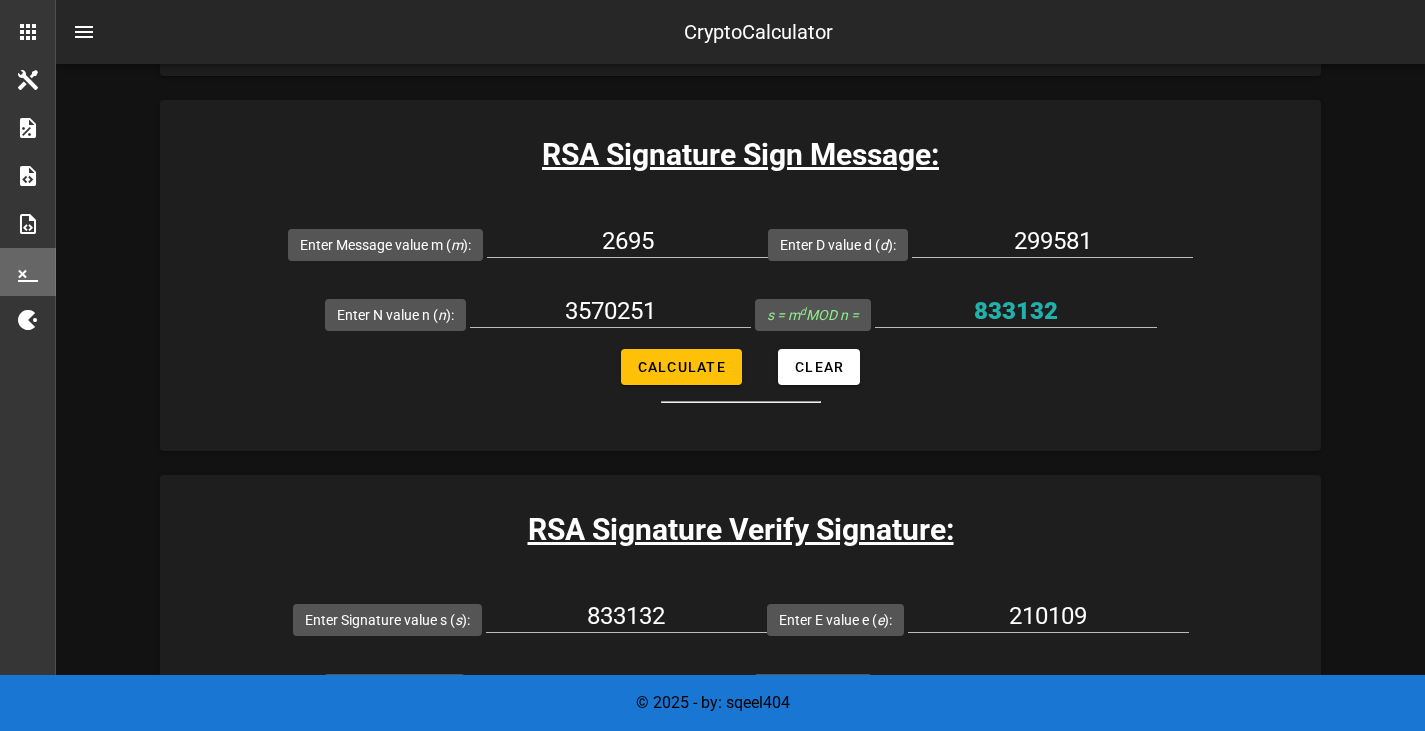 click on "Digital Signature Calculator
Digital signature calculators. This has some basic examples and steps for verifying signaures for both RSA Digital signature and Elgamal Digital signature examples.   RSA Signature System:   Tools to store values:   Public Keys:  Value: n, Value: e   Private Keys:  Value: d   Hovering or clicking on description fields will explain the formula and calculations. Description Value Input Edit Input Generate Value Clear Field maximum set value [ max ]
[P]  value [ p ]
[Q]  value [ q ]
[N]  value [ n ]
[φ(N)]   Phi(n) [ phin ]
[E]  Value [ e ]
[D]  Value [ d ]
[M]  message to encode [ m ]
[S]  Signature Value [ s ]
[VS]  Verified Signature Value [ vs ]
Rows per page: 10 1-10 of 10
Close
Clear all Values in Tools
Step Order:   Choose 2 prime numbers for  p  and  q   Calculate  n  value:" at bounding box center [740, -357] 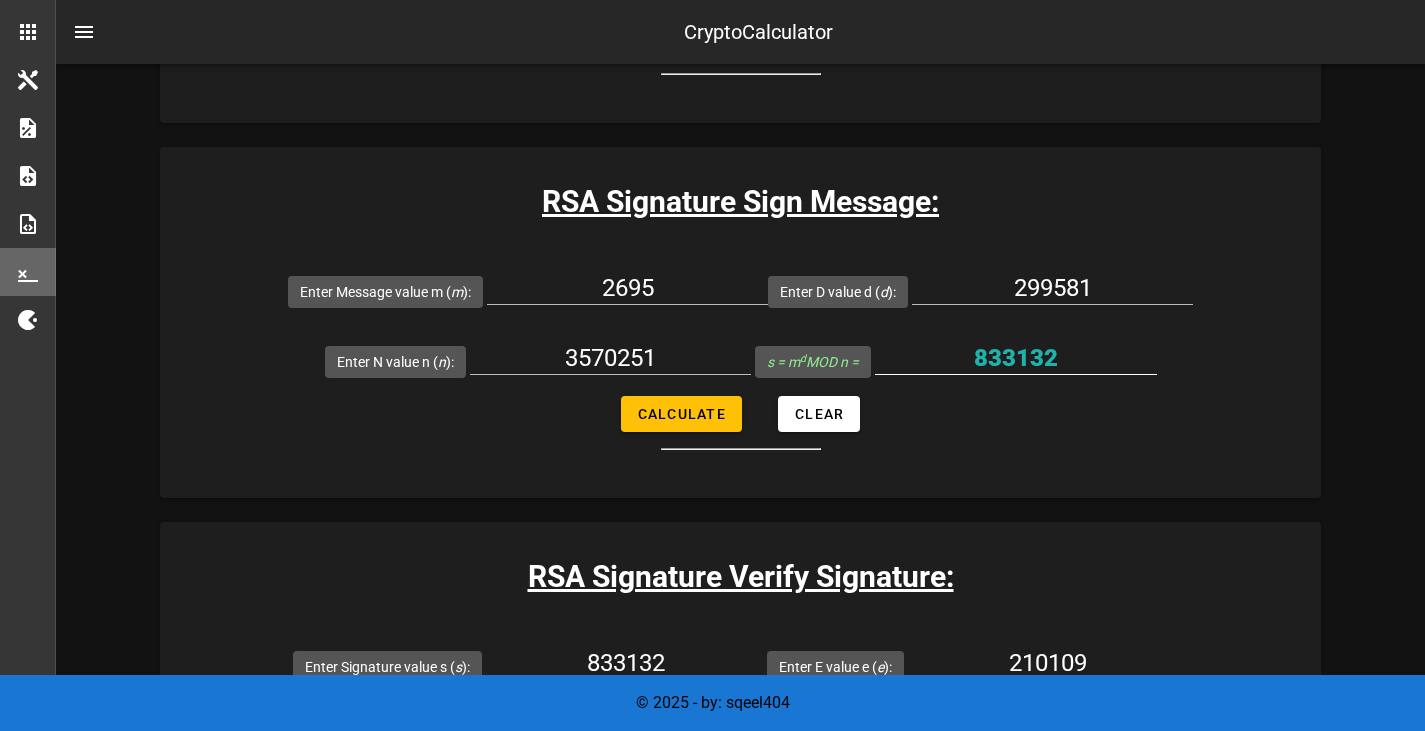 scroll, scrollTop: 2941, scrollLeft: 0, axis: vertical 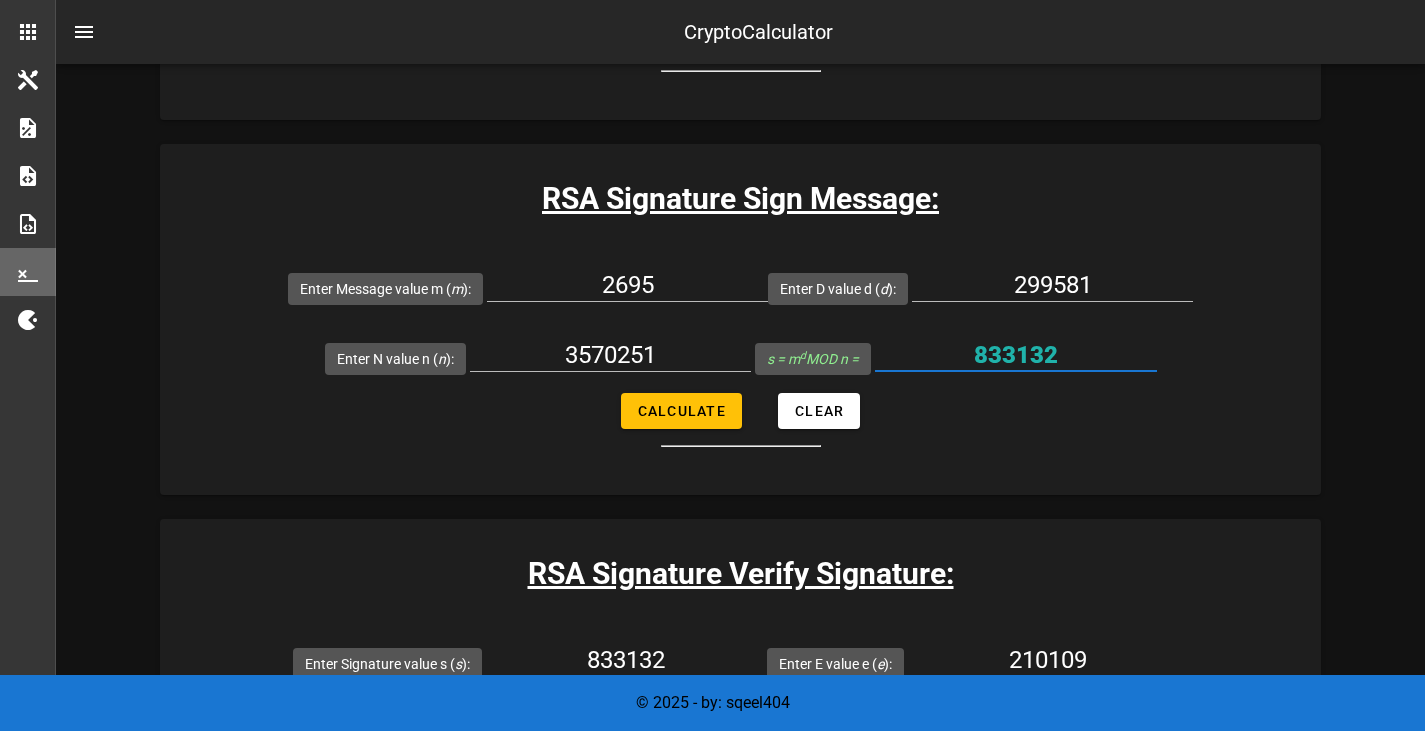drag, startPoint x: 1062, startPoint y: 353, endPoint x: 963, endPoint y: 356, distance: 99.04544 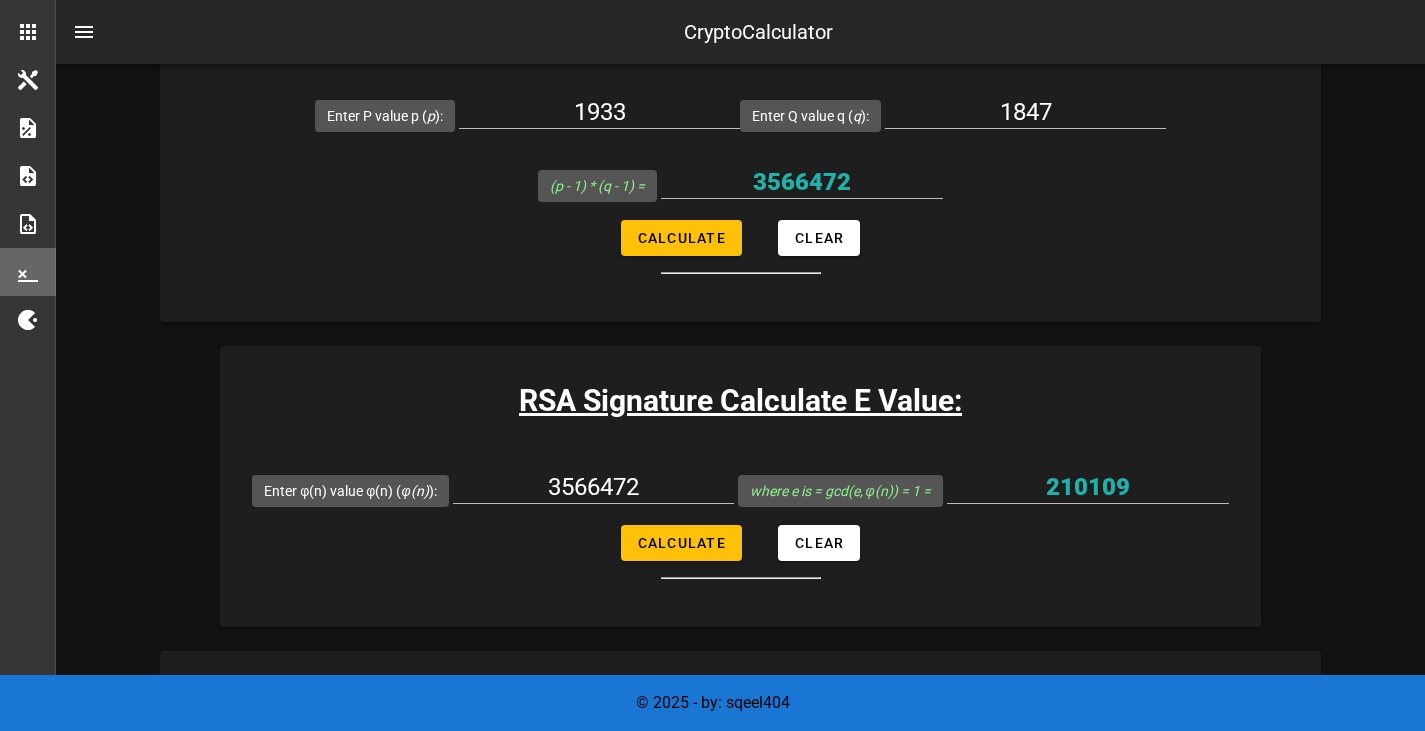 scroll, scrollTop: 2060, scrollLeft: 0, axis: vertical 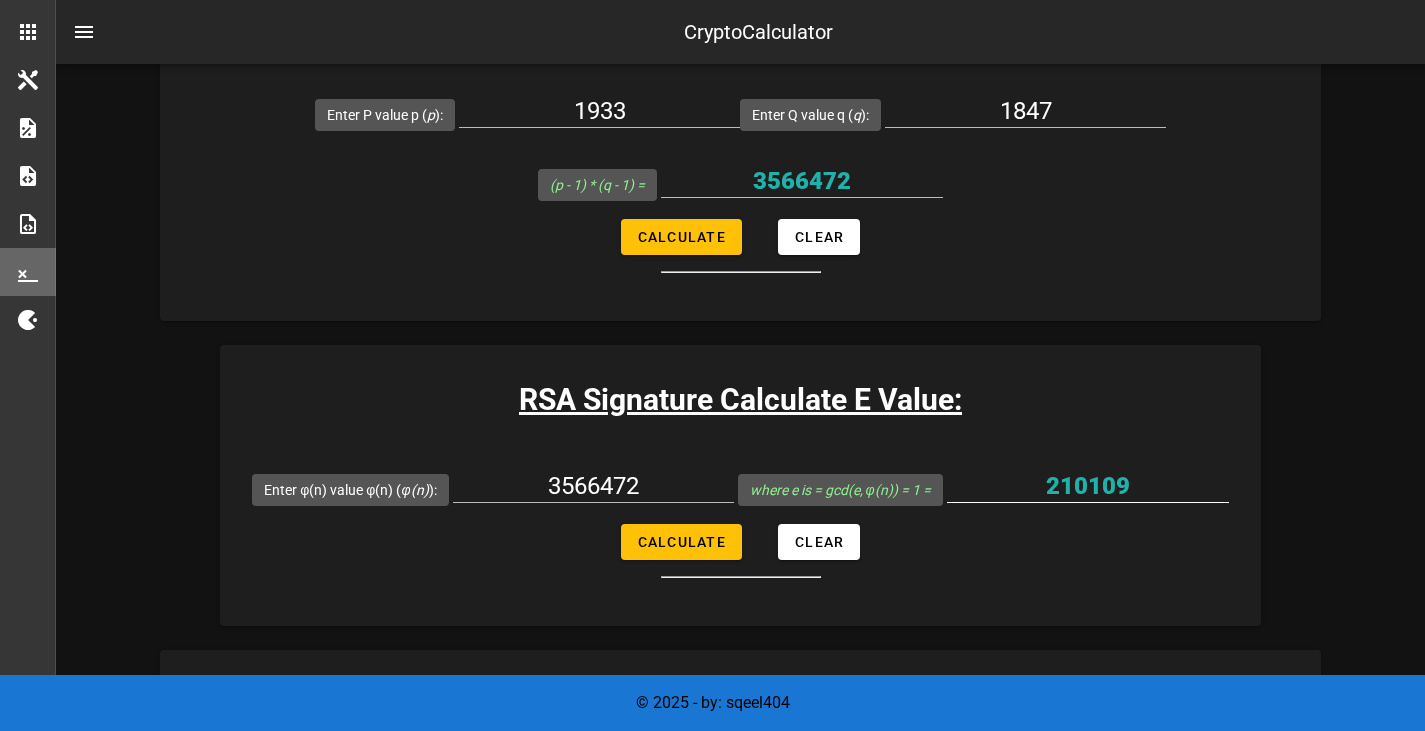 click on "210109" at bounding box center (1088, 491) 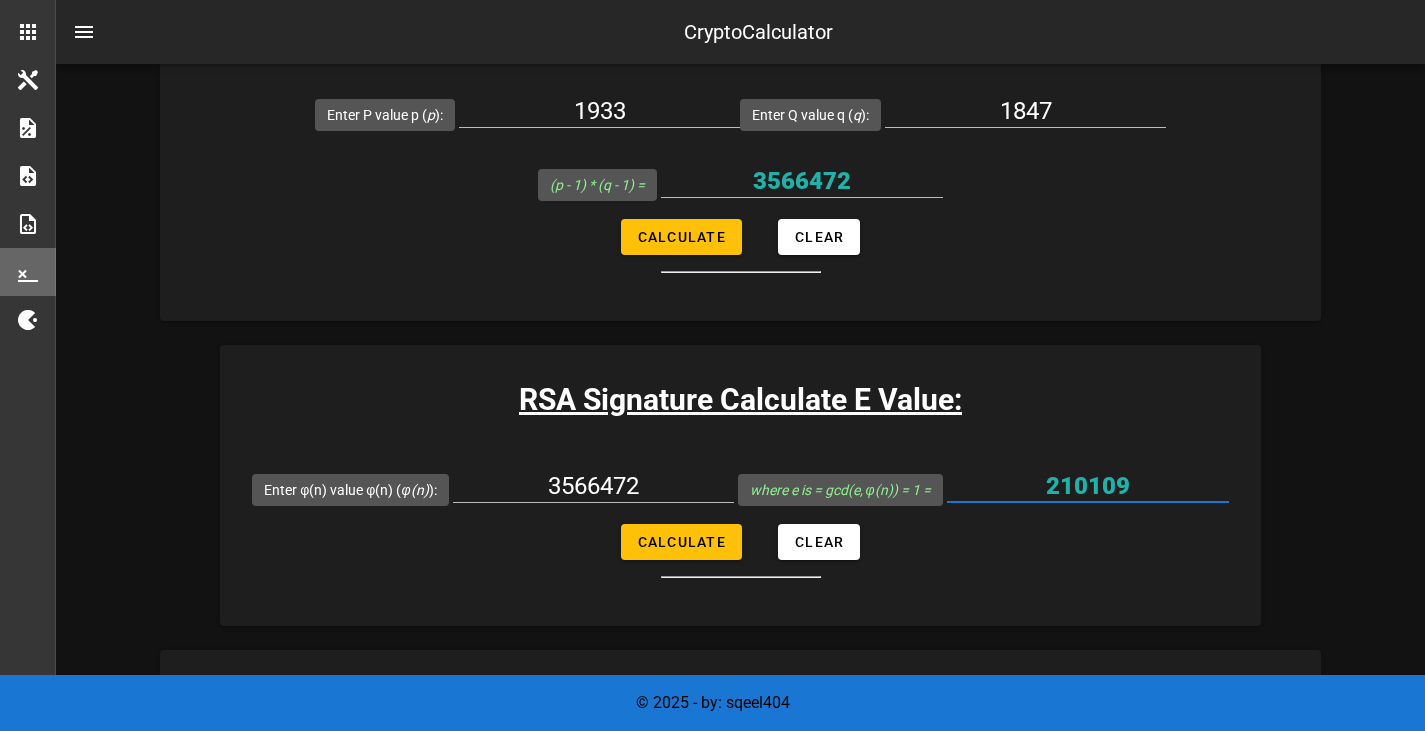 drag, startPoint x: 1133, startPoint y: 497, endPoint x: 1037, endPoint y: 492, distance: 96.13012 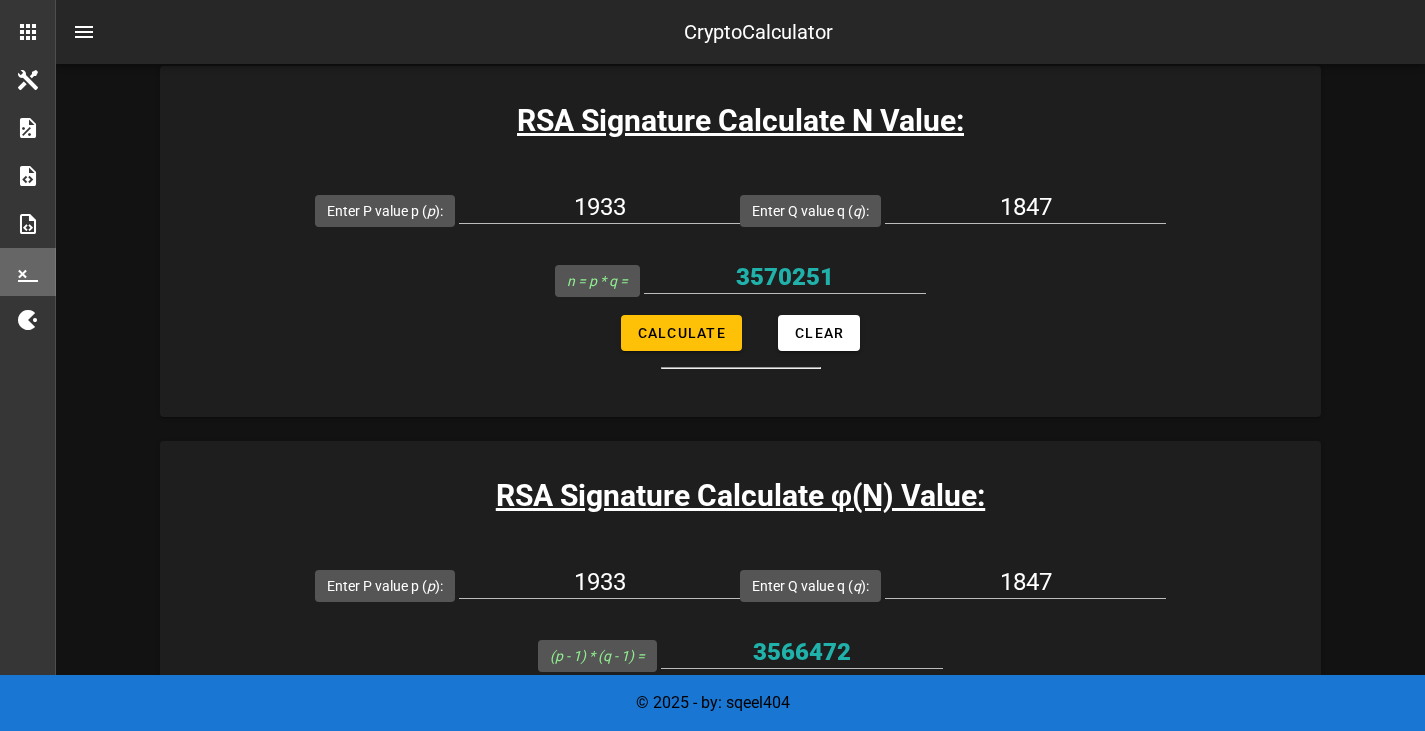scroll, scrollTop: 1563, scrollLeft: 0, axis: vertical 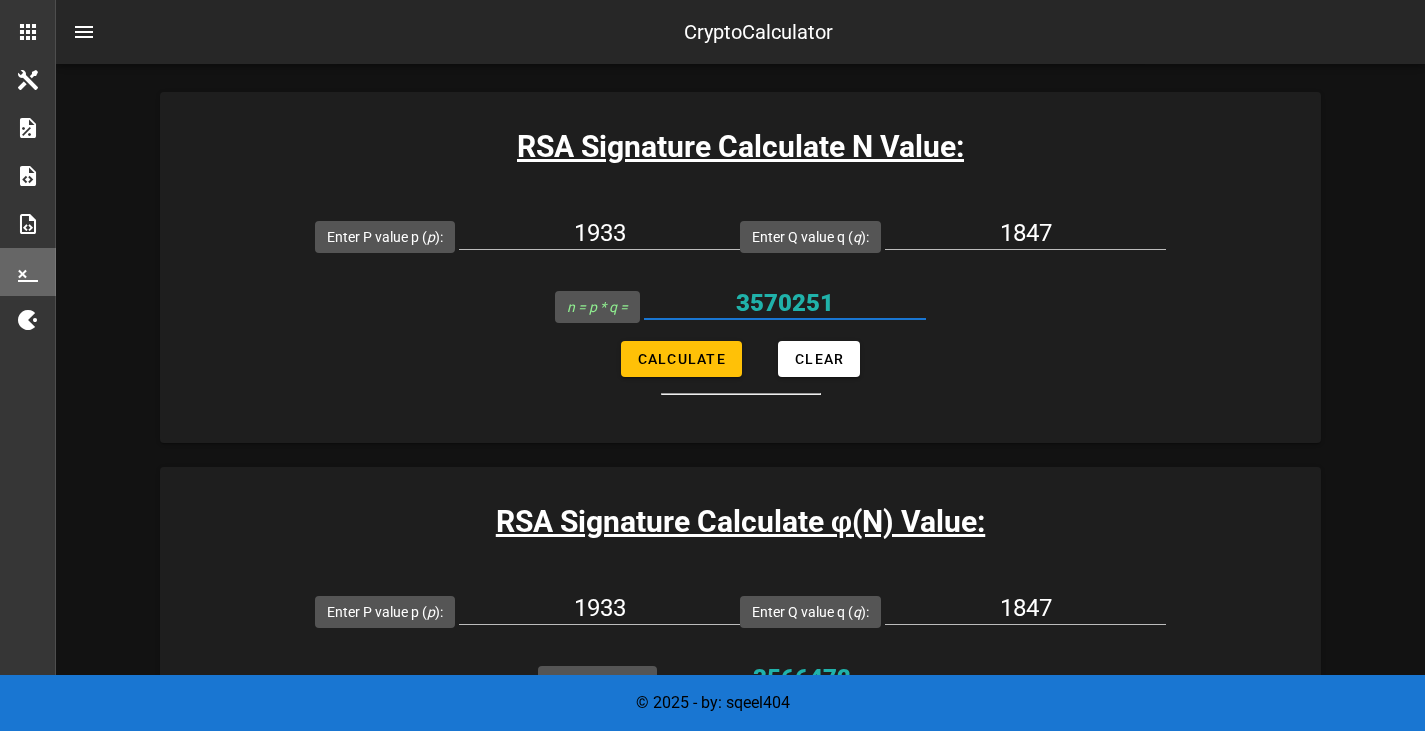 drag, startPoint x: 862, startPoint y: 306, endPoint x: 742, endPoint y: 296, distance: 120.41595 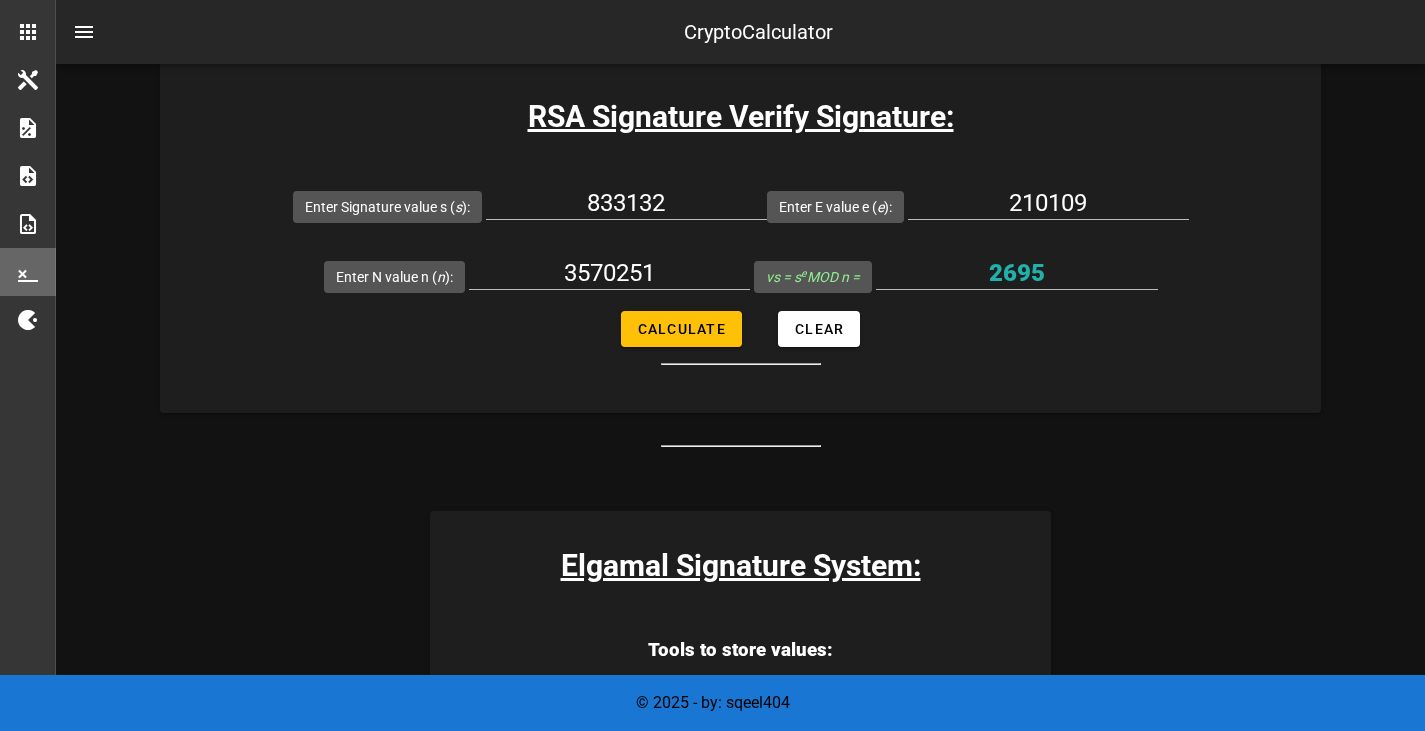 click on "Digital Signature Calculator
Digital signature calculators. This has some basic examples and steps for verifying signaures for both RSA Digital signature and Elgamal Digital signature examples.   RSA Signature System:   Tools to store values:   Public Keys:  Value: n, Value: e   Private Keys:  Value: d   Hovering or clicking on description fields will explain the formula and calculations. Description Value Input Edit Input Generate Value Clear Field maximum set value [ max ]
[P]  value [ p ]
[Q]  value [ q ]
[N]  value [ n ]
[φ(N)]   Phi(n) [ phin ]
[E]  Value [ e ]
[D]  Value [ d ]
[M]  message to encode [ m ]
[S]  Signature Value [ s ]
[VS]  Verified Signature Value [ vs ]
Rows per page: 10 1-10 of 10
Close
Clear all Values in Tools
Step Order:   Choose 2 prime numbers for  p  and  q   Calculate  n  value:" at bounding box center [740, -770] 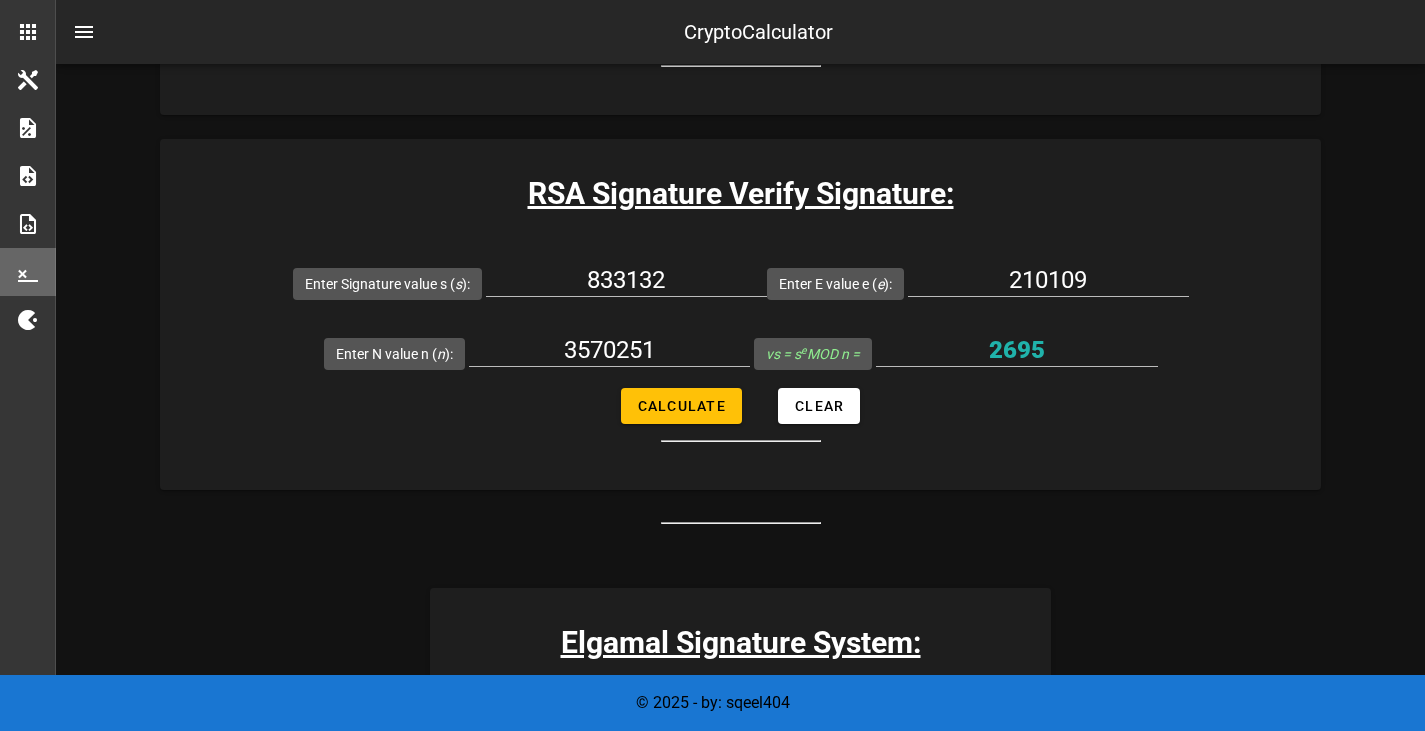 scroll, scrollTop: 3320, scrollLeft: 0, axis: vertical 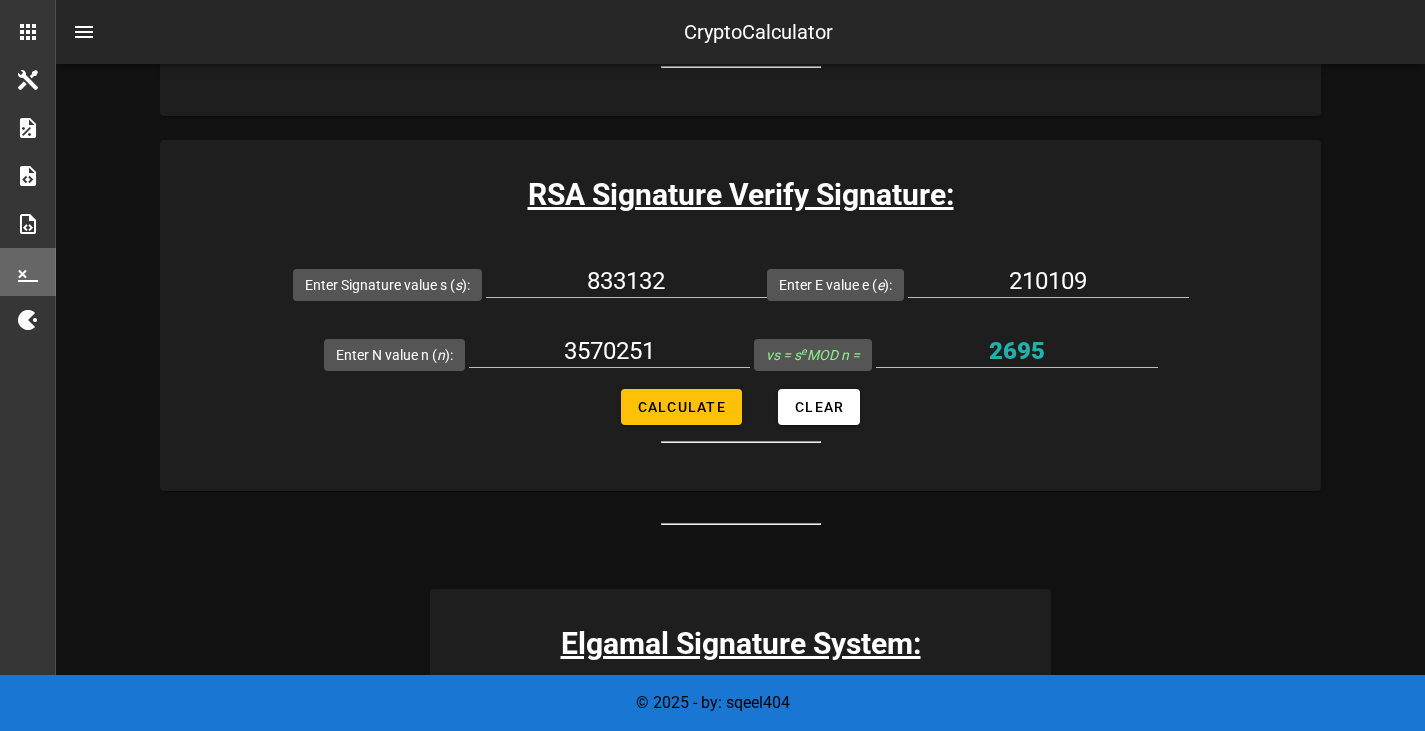 click on "CryptoCalculator" at bounding box center (740, 32) 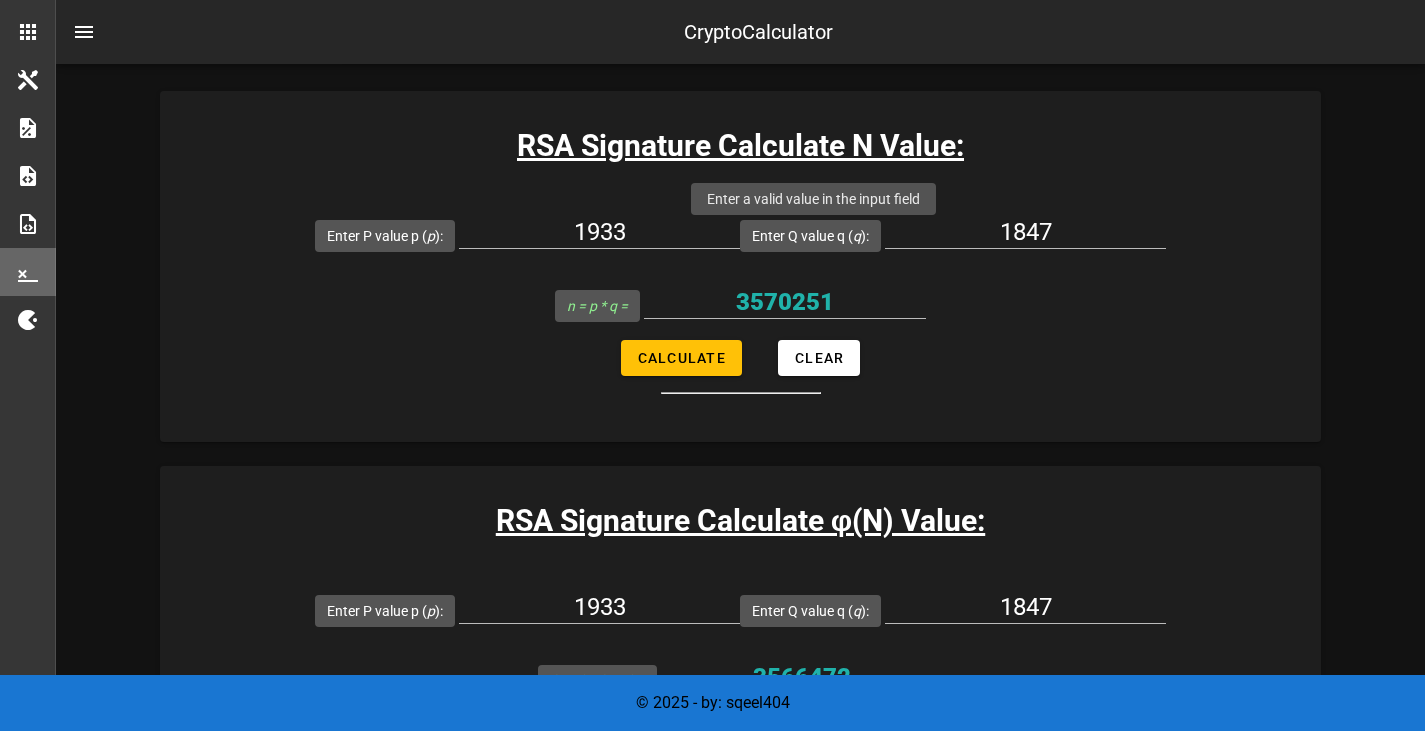 scroll, scrollTop: 1565, scrollLeft: 0, axis: vertical 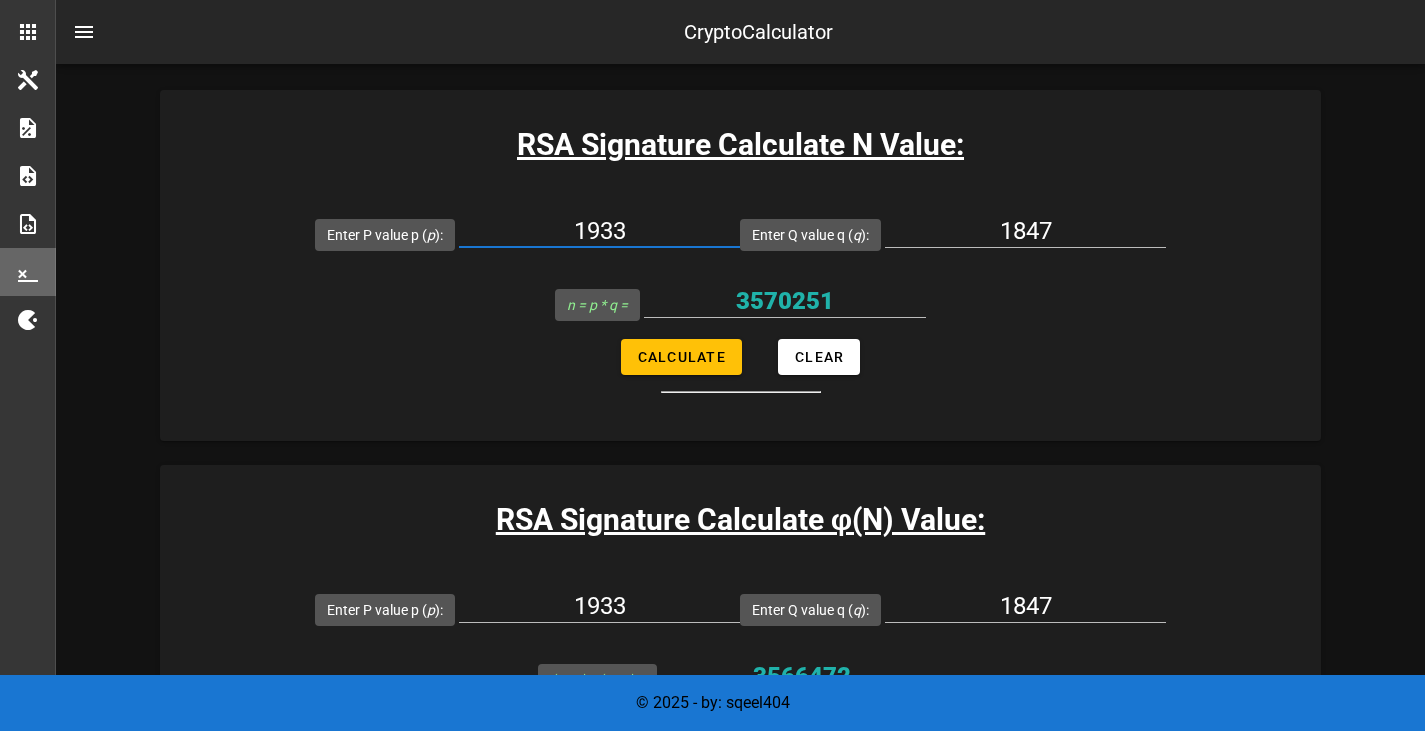click on "1933" at bounding box center [599, 231] 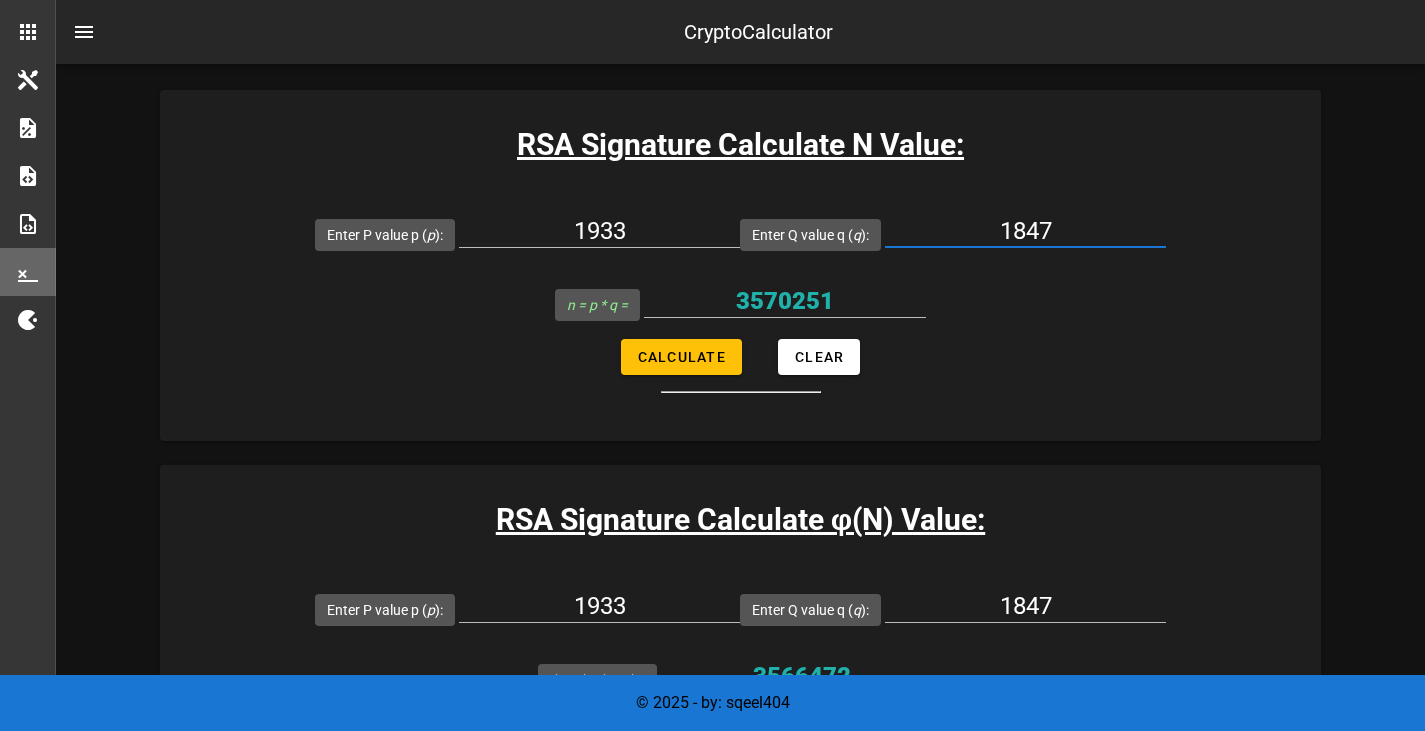 click on "1847" at bounding box center (1025, 231) 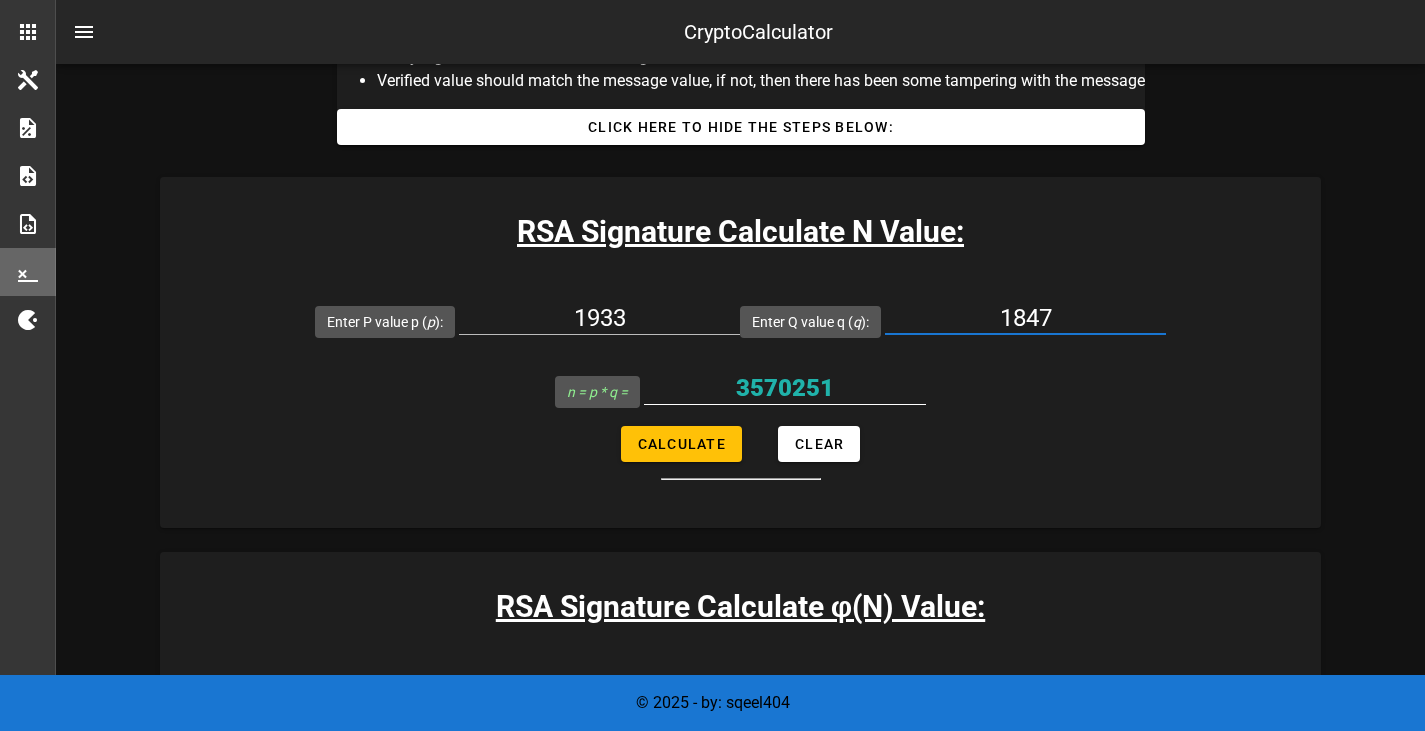 scroll, scrollTop: 1477, scrollLeft: 0, axis: vertical 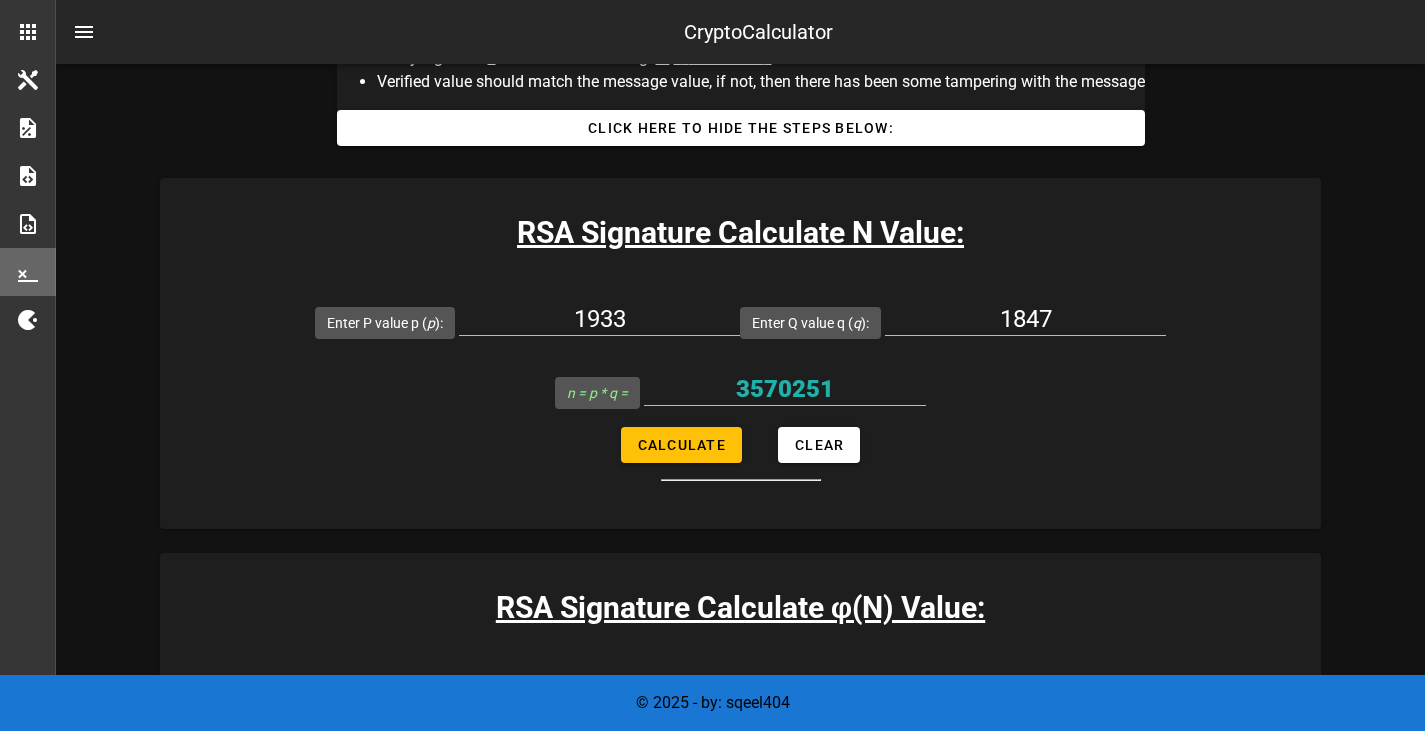 click on "Enter P value p (  p  ):    1933   Enter Q value q (  q  ):    1847     n = p * q =     3570251
Calculate
Clear" at bounding box center (740, 384) 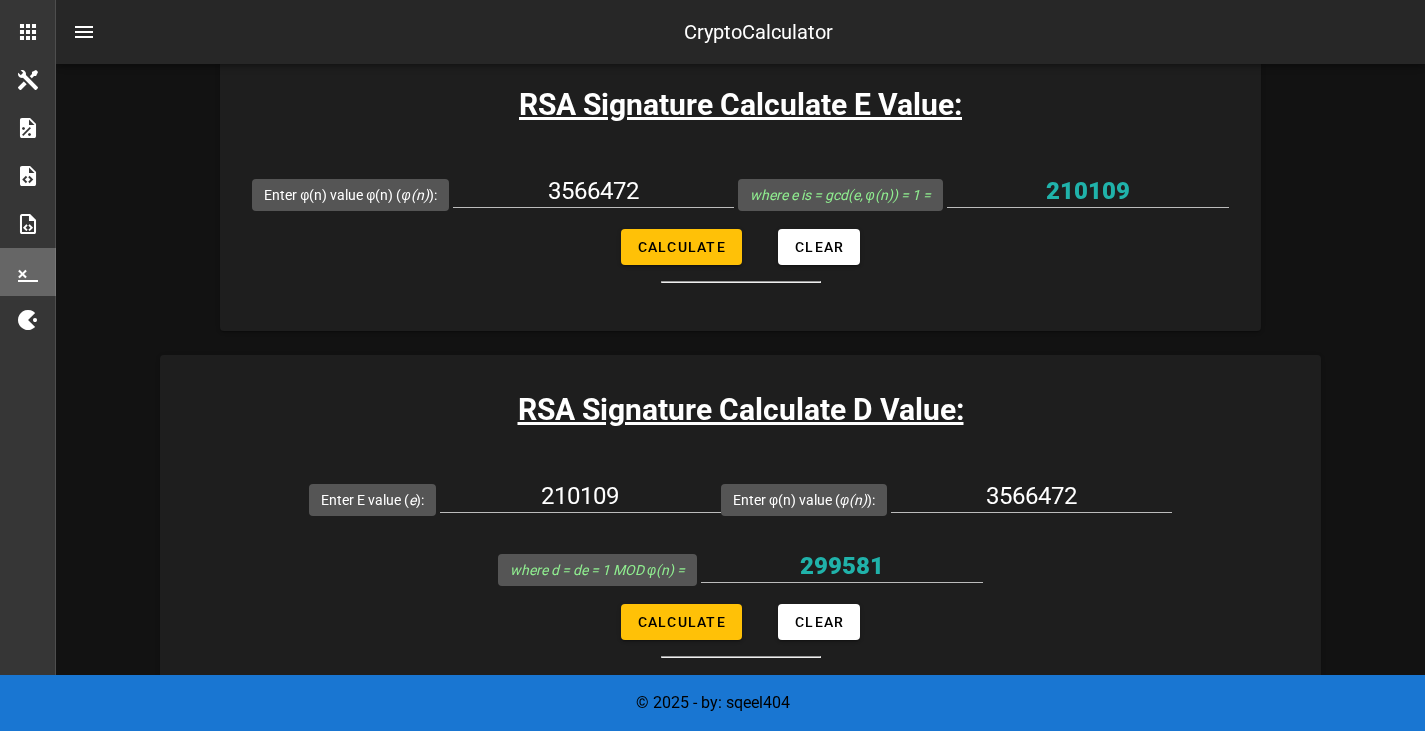 scroll, scrollTop: 2352, scrollLeft: 0, axis: vertical 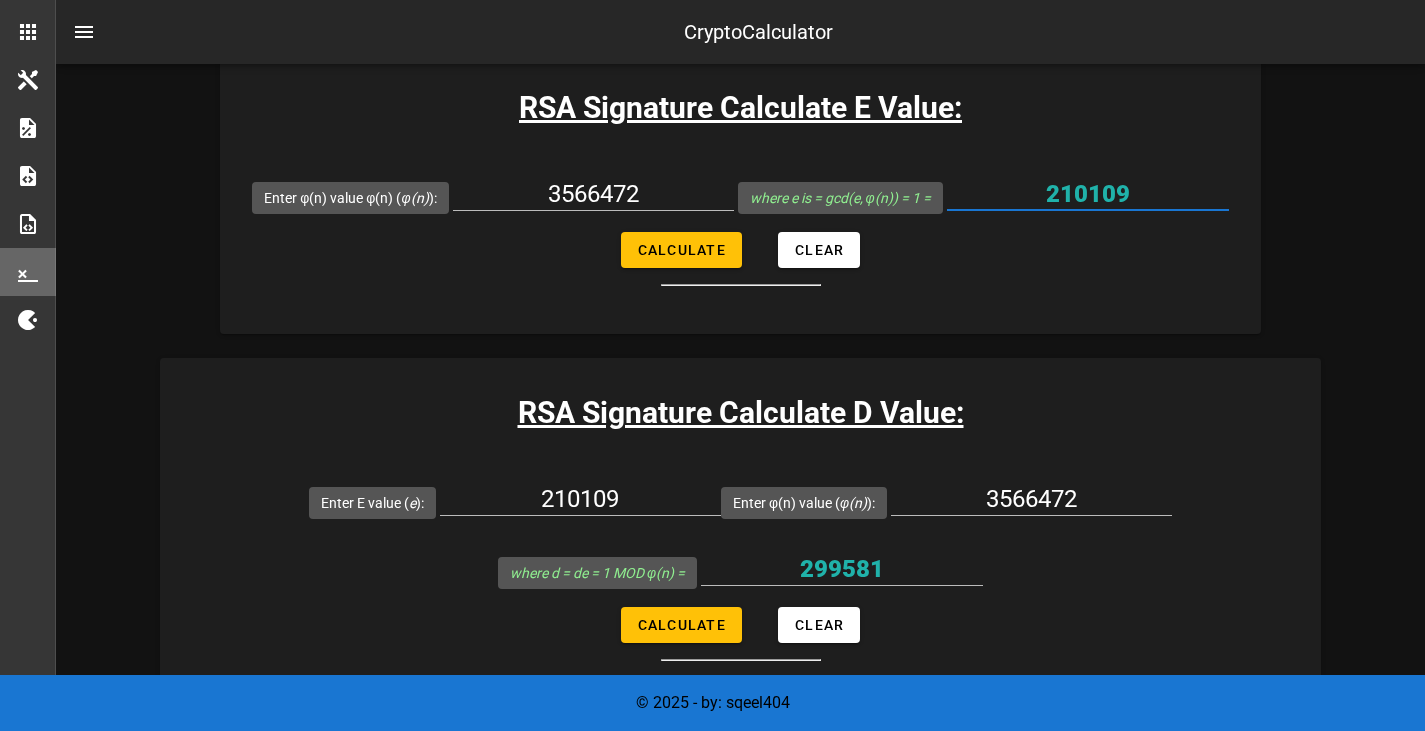 drag, startPoint x: 1128, startPoint y: 182, endPoint x: 1049, endPoint y: 188, distance: 79.22752 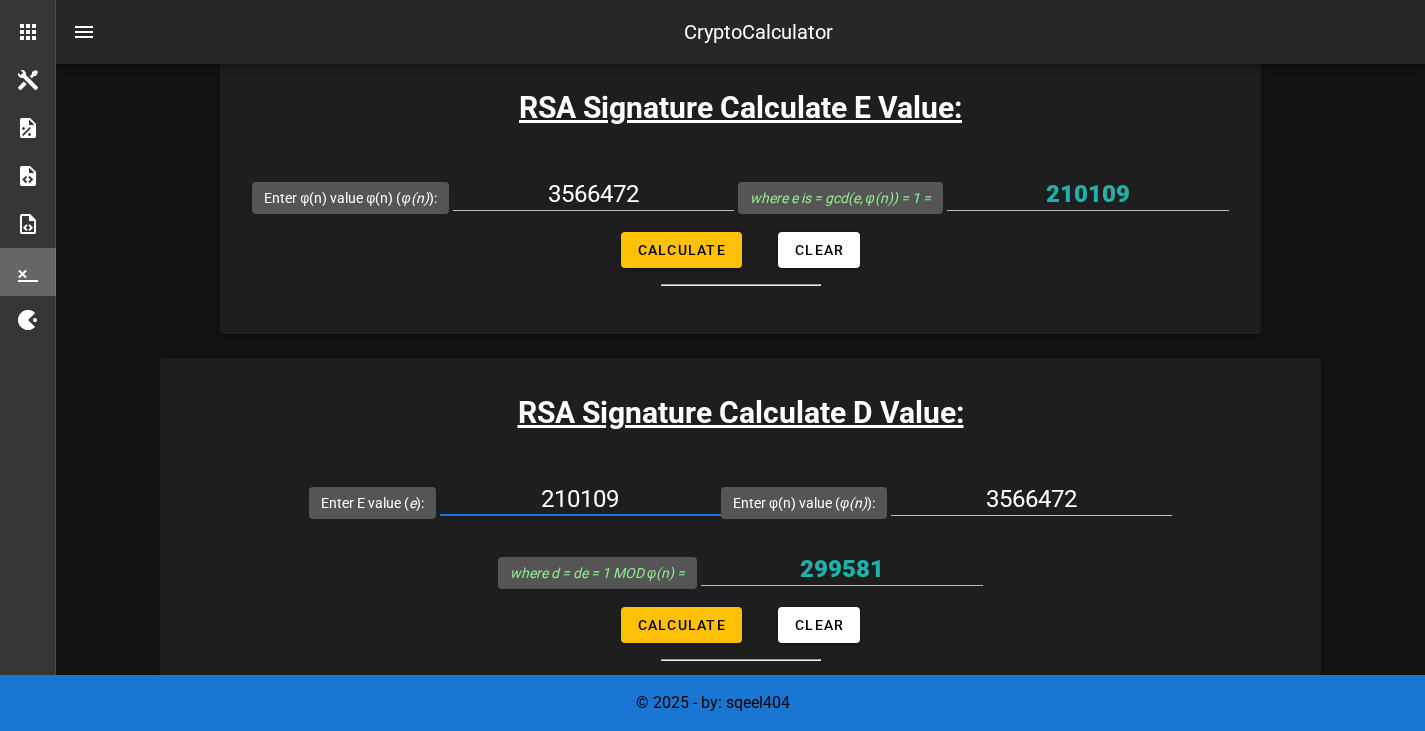click on "210109" at bounding box center [580, 499] 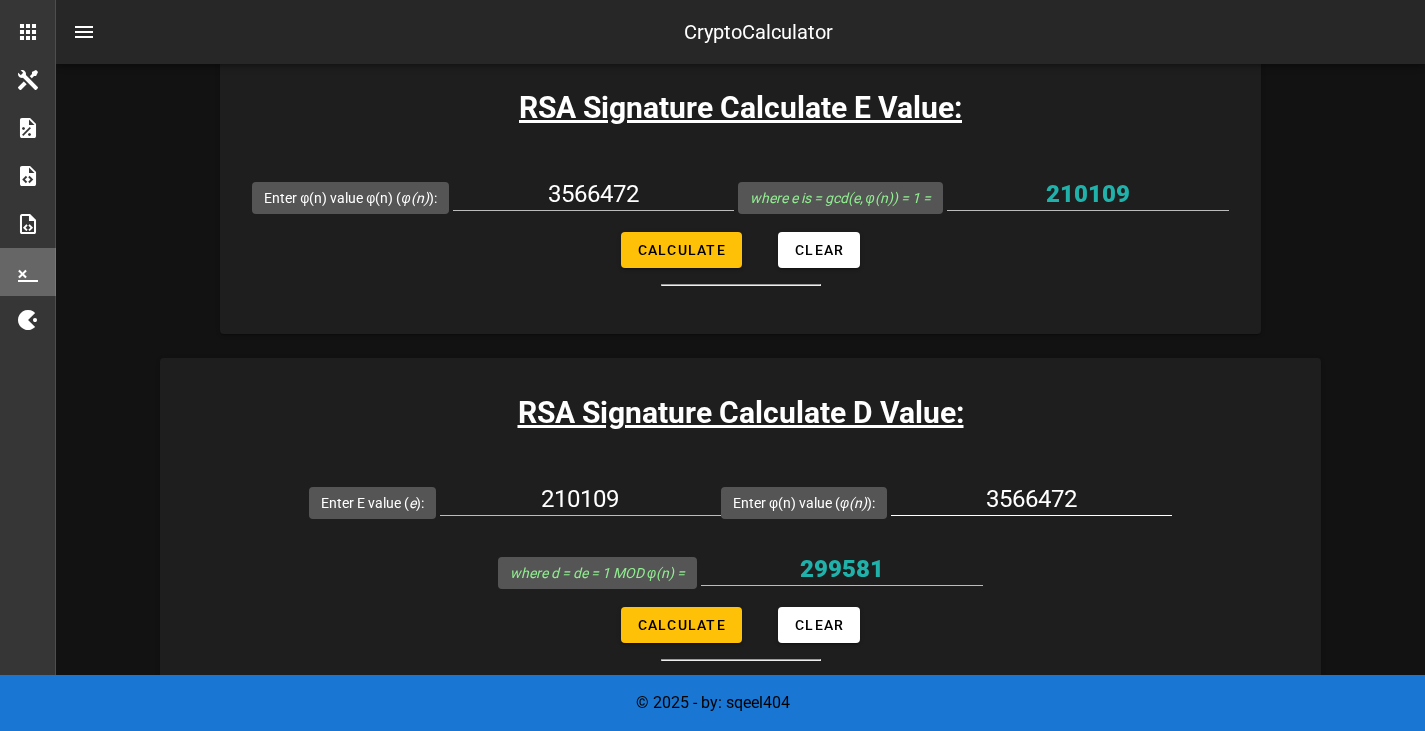 click on "3566472" at bounding box center [1031, 504] 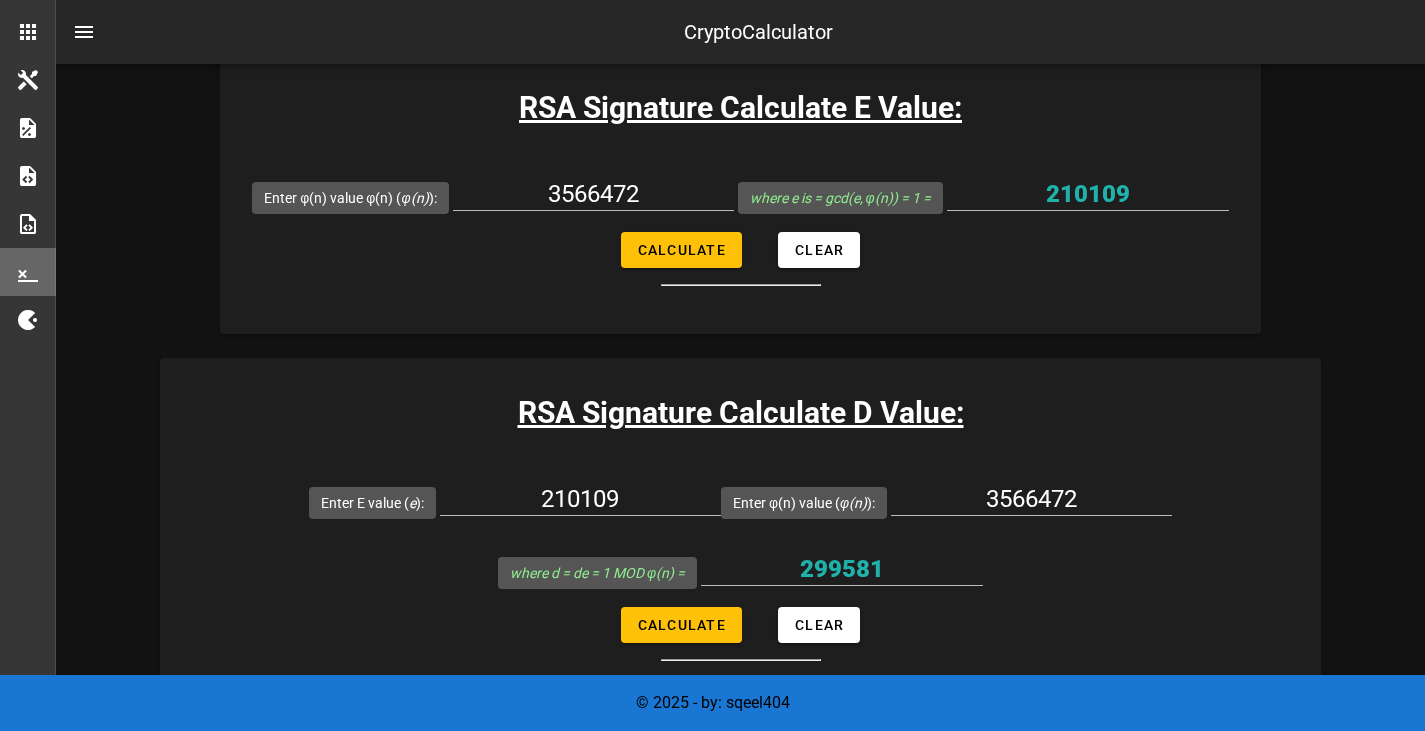 click on "Enter E value (  e  ):    210109   Enter φ(n) value (  φ(n)  ):    3566472     where d = de = 1 MOD φ(n) =     299581
Calculate
Clear" at bounding box center (740, 564) 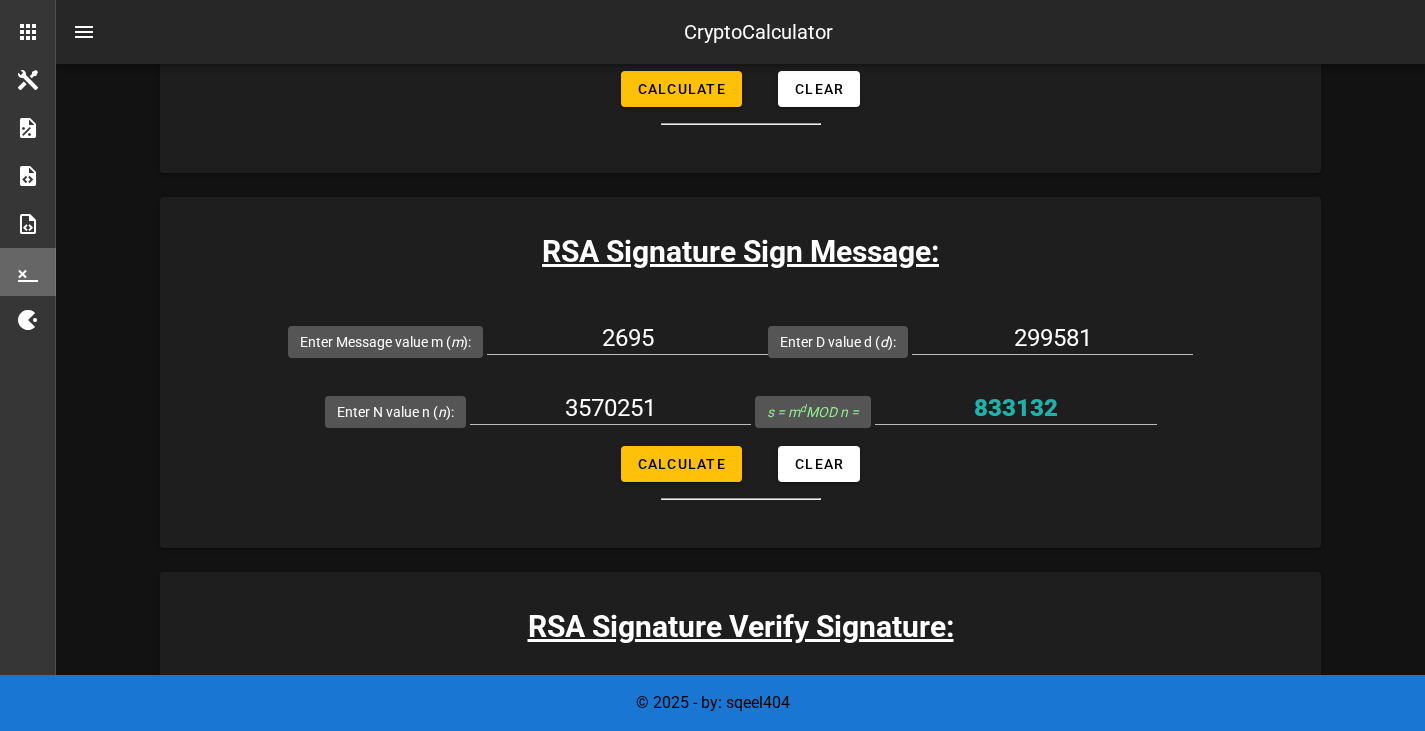 scroll, scrollTop: 2884, scrollLeft: 0, axis: vertical 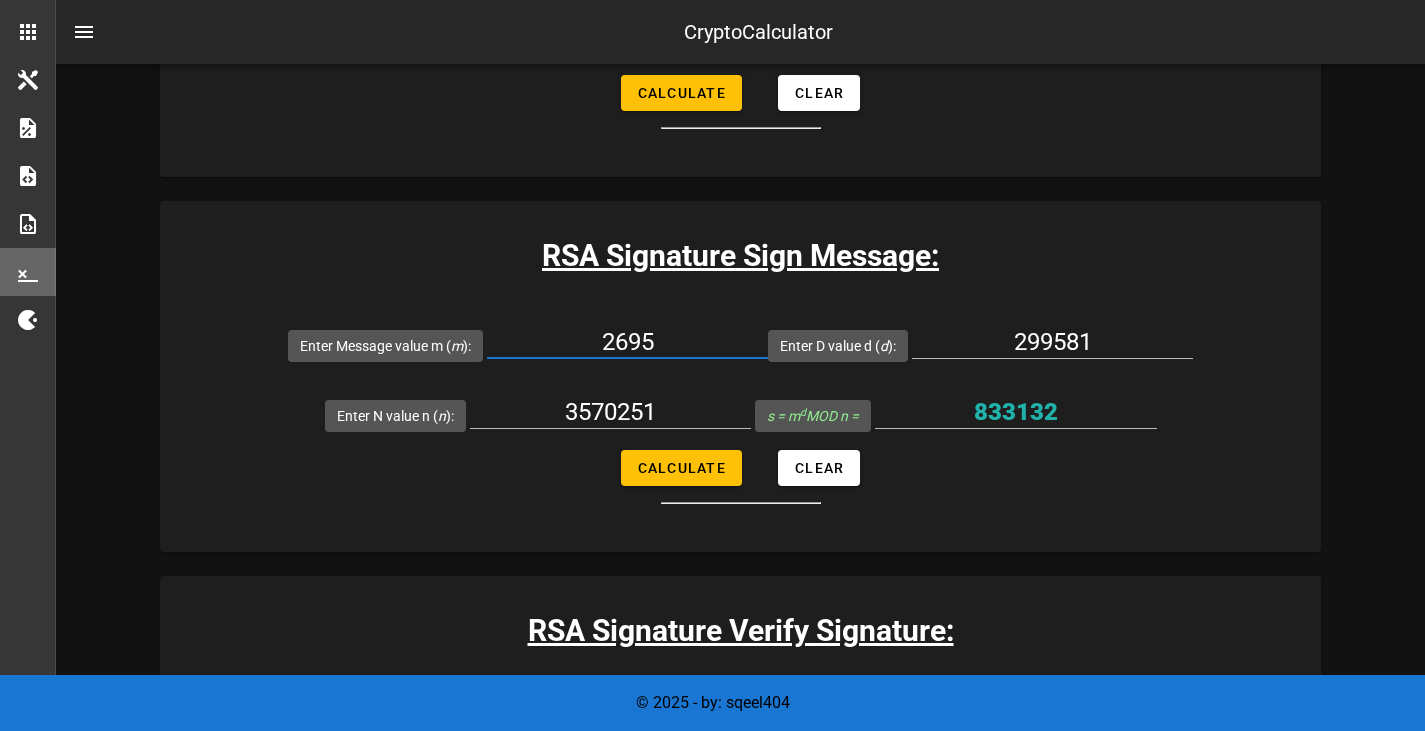 click on "2695" at bounding box center [627, 342] 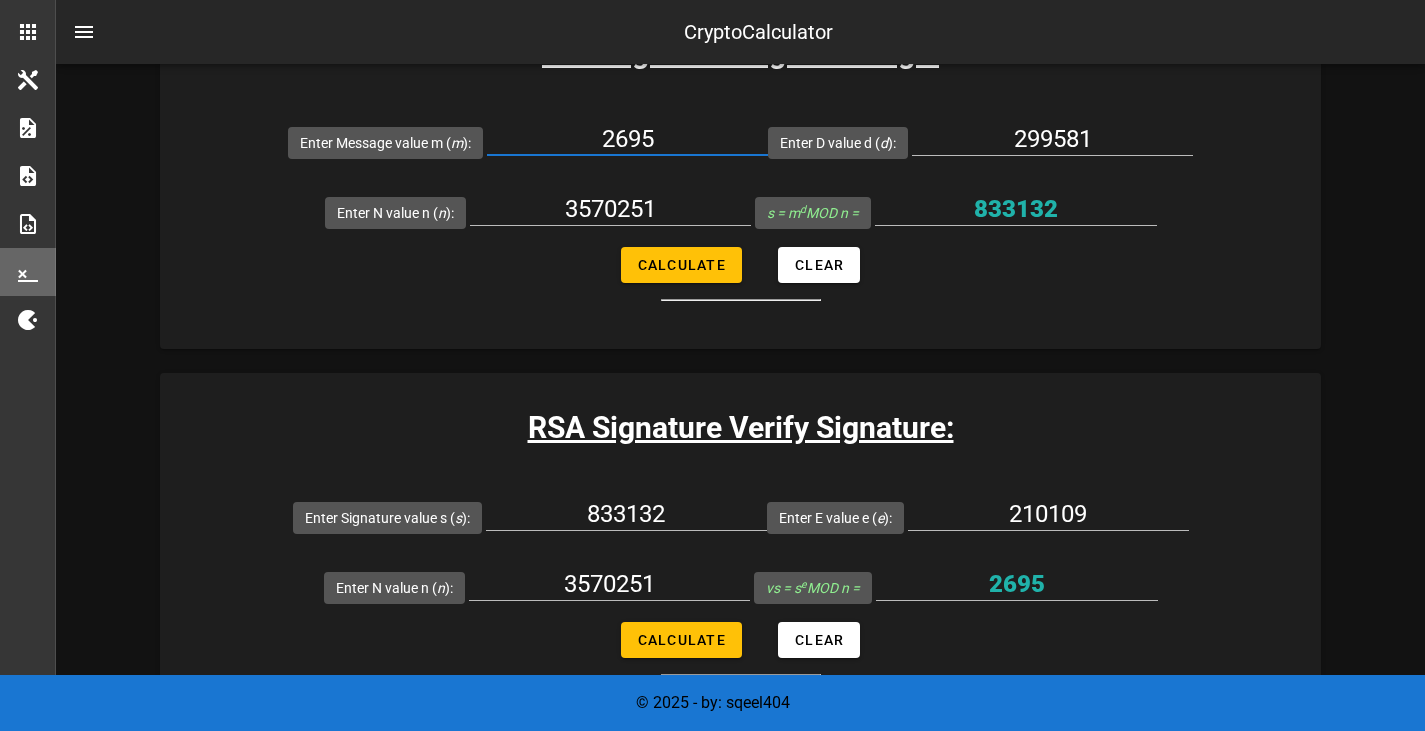 scroll, scrollTop: 3097, scrollLeft: 0, axis: vertical 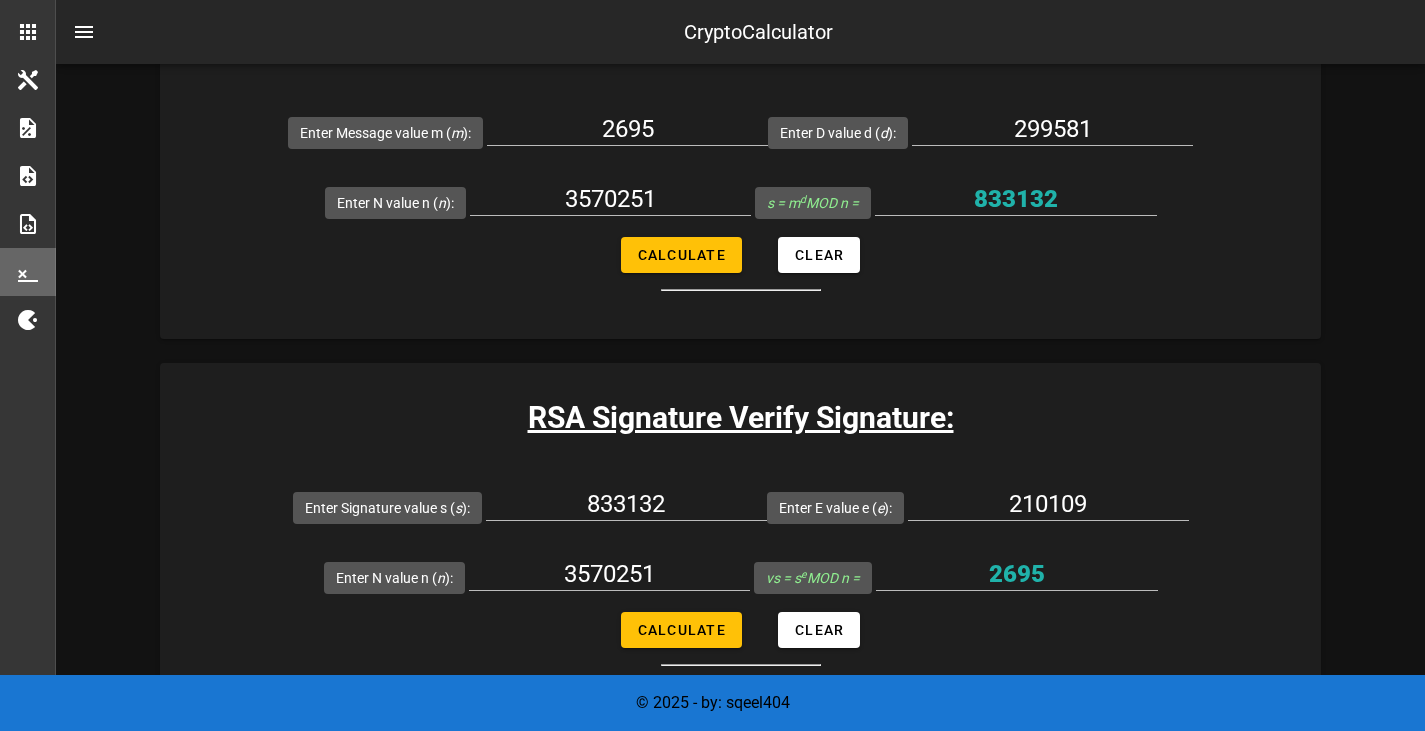 click on "Enter Signature value s (  s  ):    833132   Enter E value e (  e  ):    210109   Enter N value n (  n  ):    3570251     vs = s  e  MOD n =     2695
Calculate
Clear" at bounding box center [740, 569] 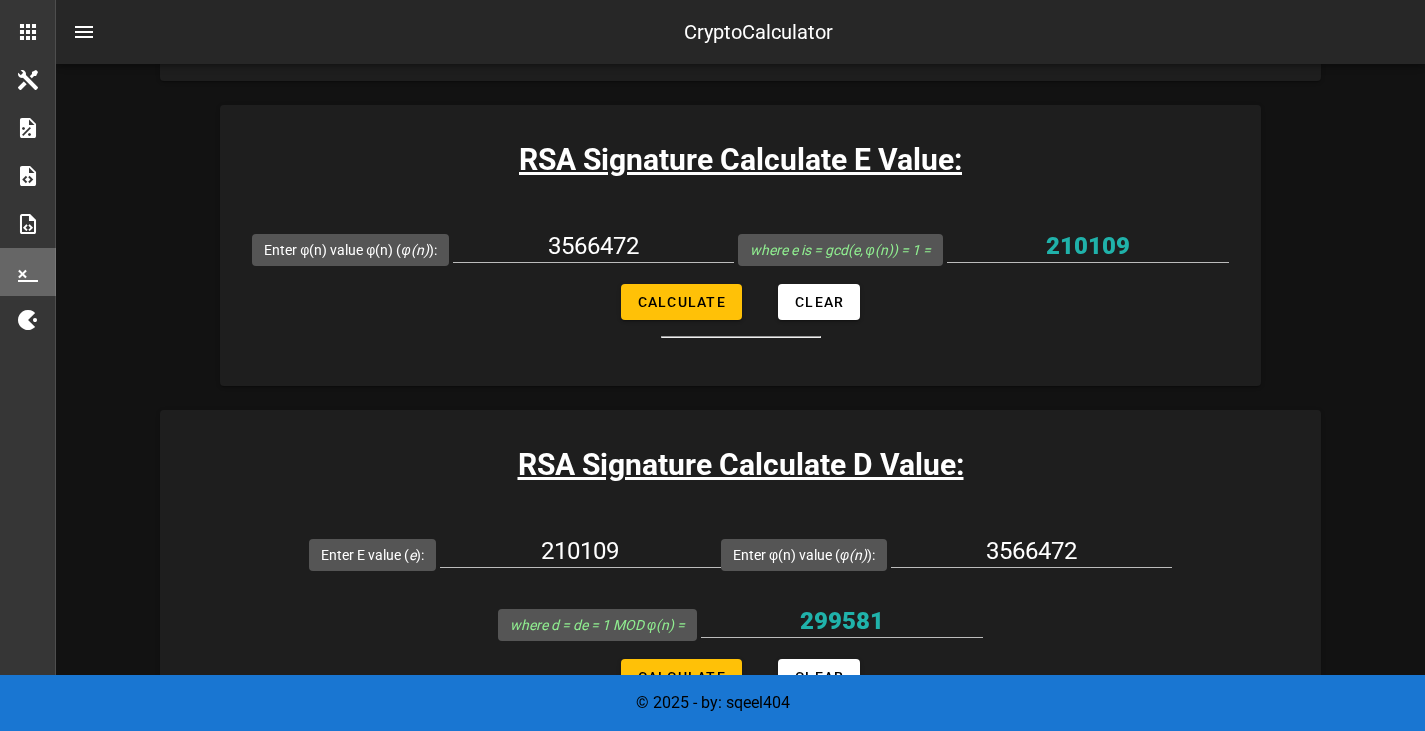 scroll, scrollTop: 2320, scrollLeft: 0, axis: vertical 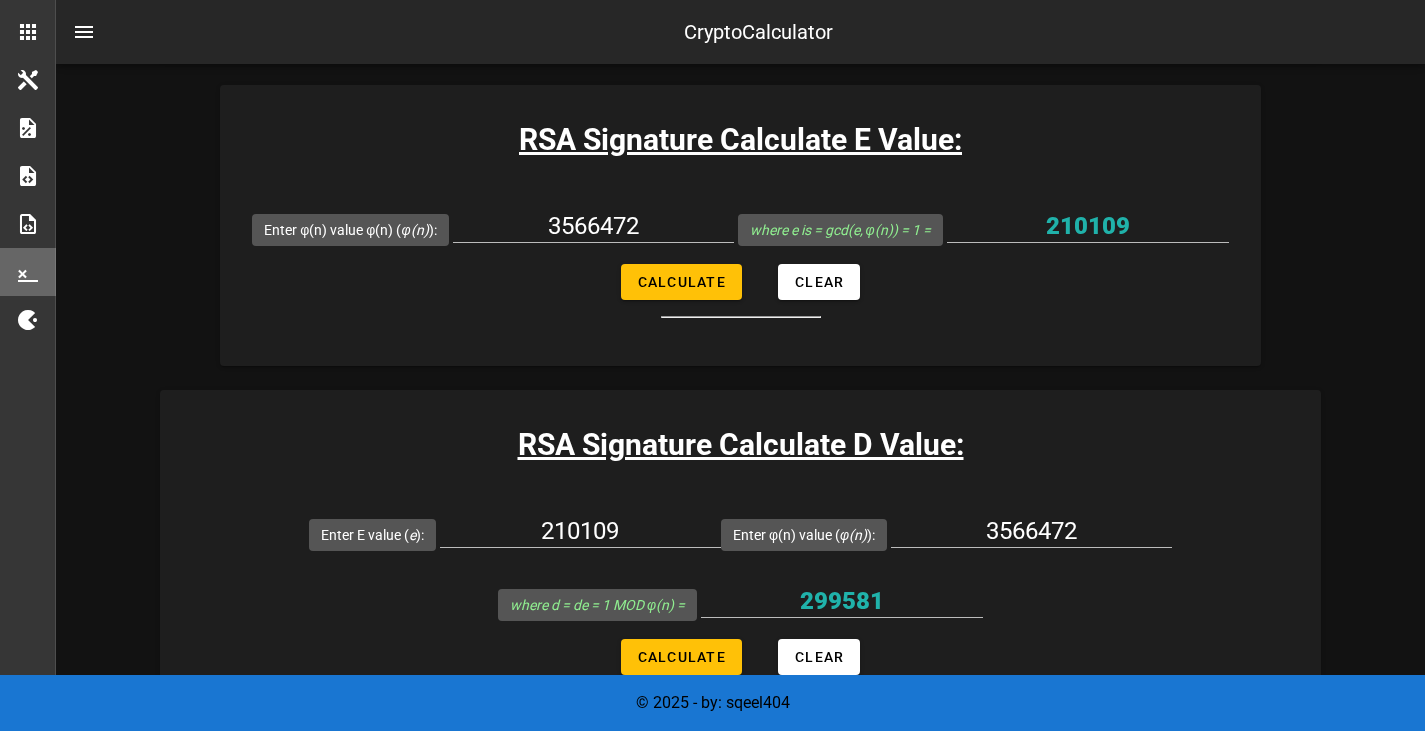 click on "Digital Signature Calculator
Digital signature calculators. This has some basic examples and steps for verifying signaures for both RSA Digital signature and Elgamal Digital signature examples.   RSA Signature System:   Tools to store values:   Public Keys:  Value: n, Value: e   Private Keys:  Value: d   Hovering or clicking on description fields will explain the formula and calculations. Description Value Input Edit Input Generate Value Clear Field maximum set value [ max ]
[P]  value [ p ]
[Q]  value [ q ]
[N]  value [ n ]
[φ(N)]   Phi(n) [ phin ]
[E]  Value [ e ]
[D]  Value [ d ]
[M]  message to encode [ m ]
[S]  Signature Value [ s ]
[VS]  Verified Signature Value [ vs ]
Rows per page: 10 1-10 of 10
Close
Clear all Values in Tools
Step Order:   Choose 2 prime numbers for  p  and  q   Calculate  n  value:" at bounding box center (740, 308) 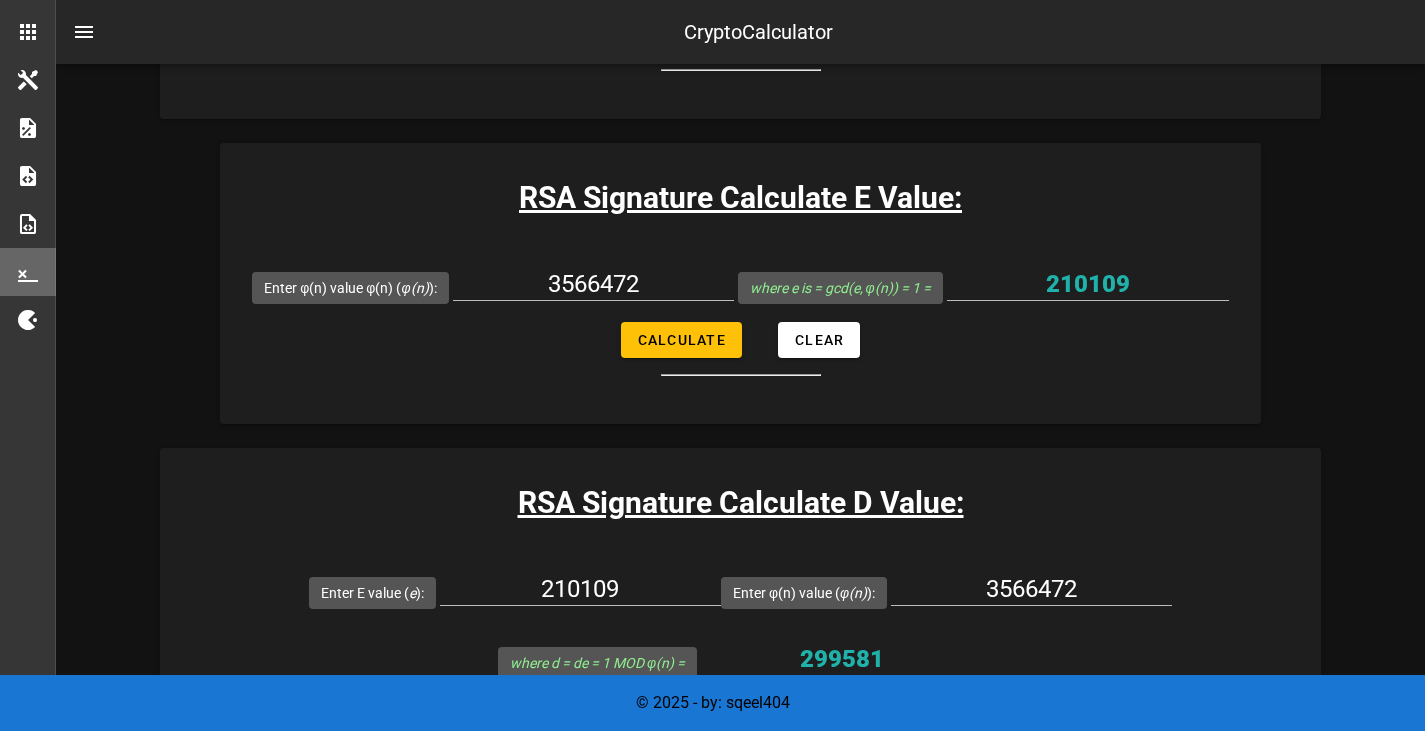 scroll, scrollTop: 2264, scrollLeft: 0, axis: vertical 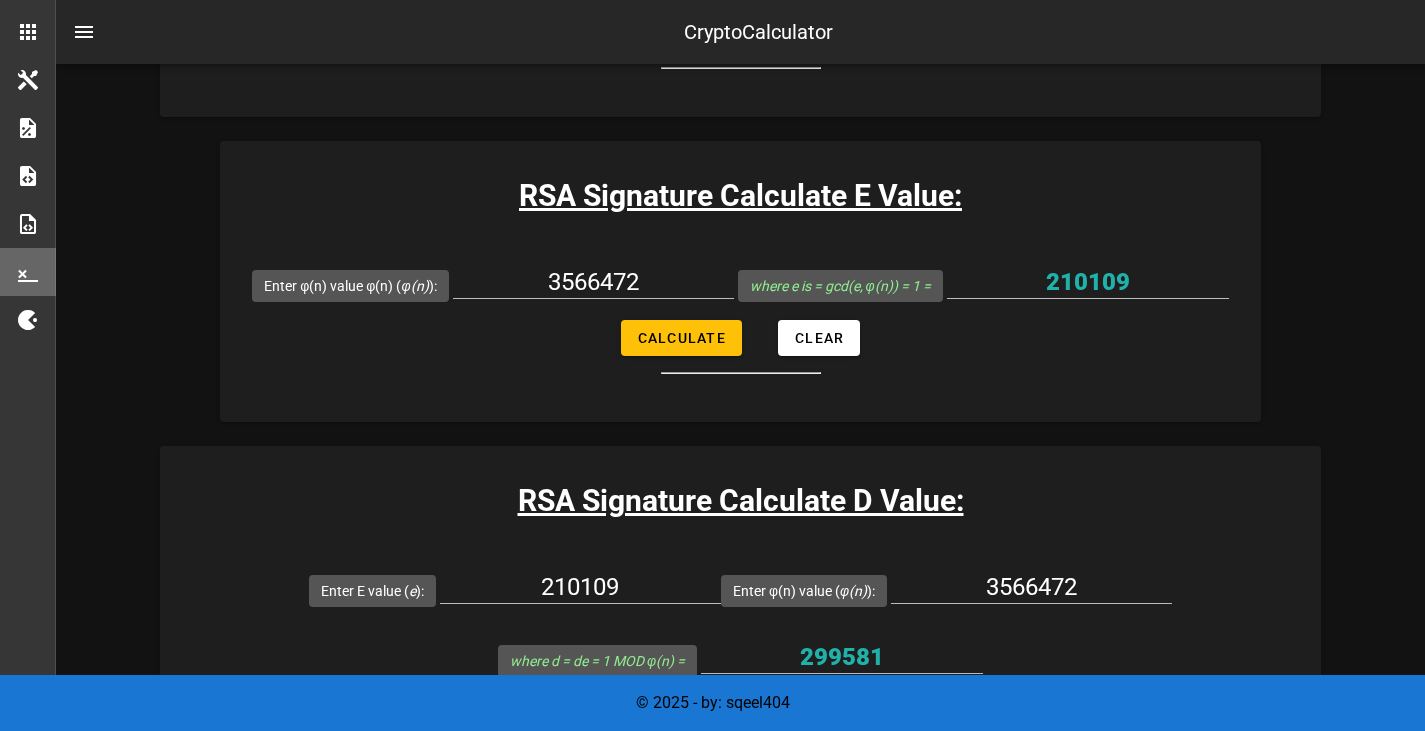 click on "RSA Signature Calculate E Value:   Enter φ(n) value φ(n) (  φ(n)  ):    3566472     where e is = gcd(e, φ(n)) = 1 =     210109
Calculate
Clear" at bounding box center [740, 281] 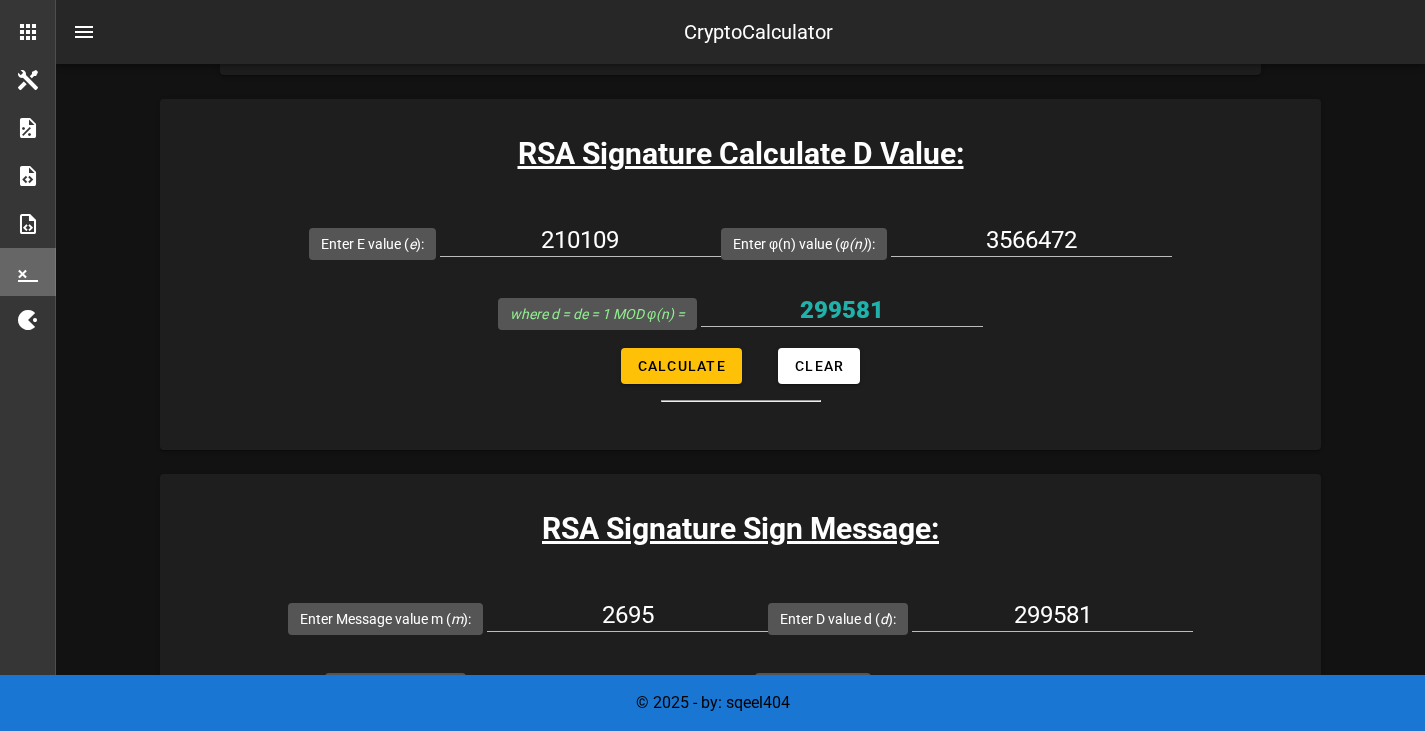 scroll, scrollTop: 2599, scrollLeft: 0, axis: vertical 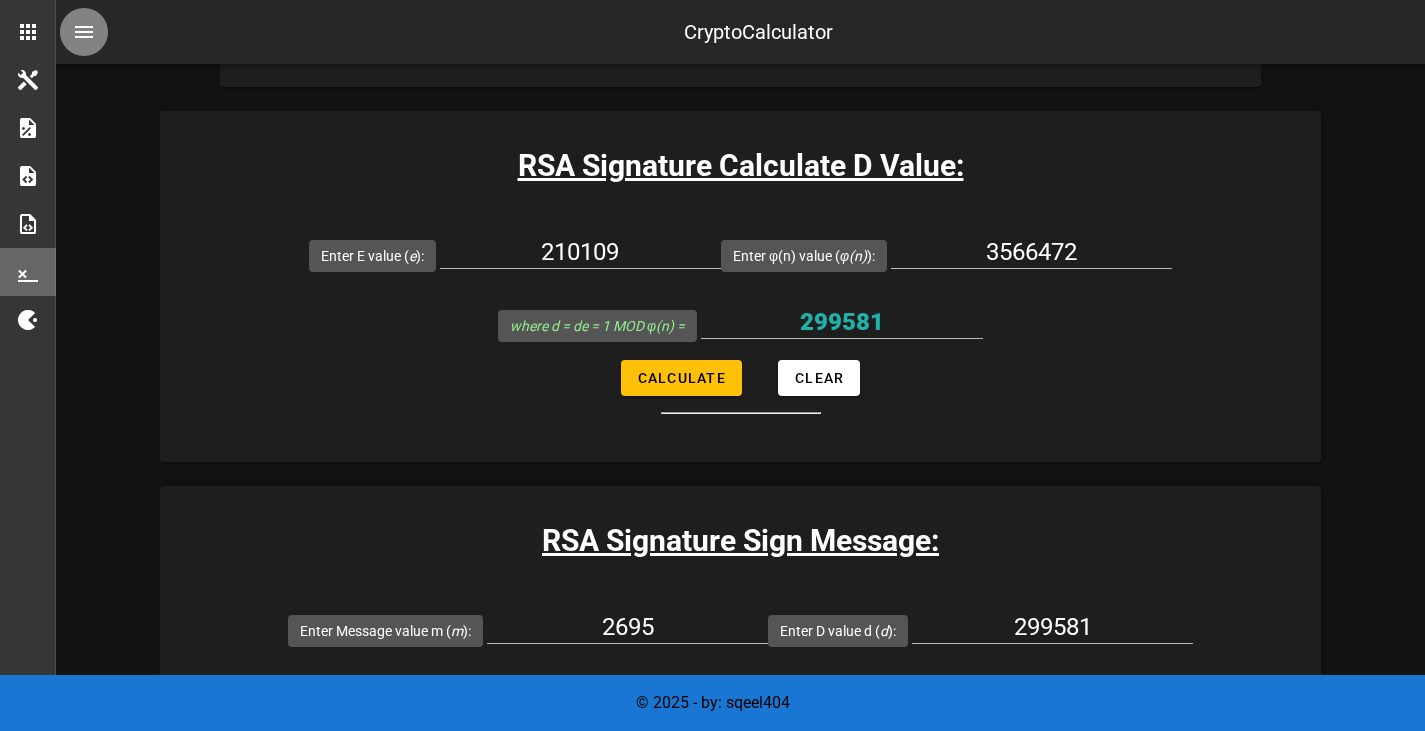 click at bounding box center [84, 32] 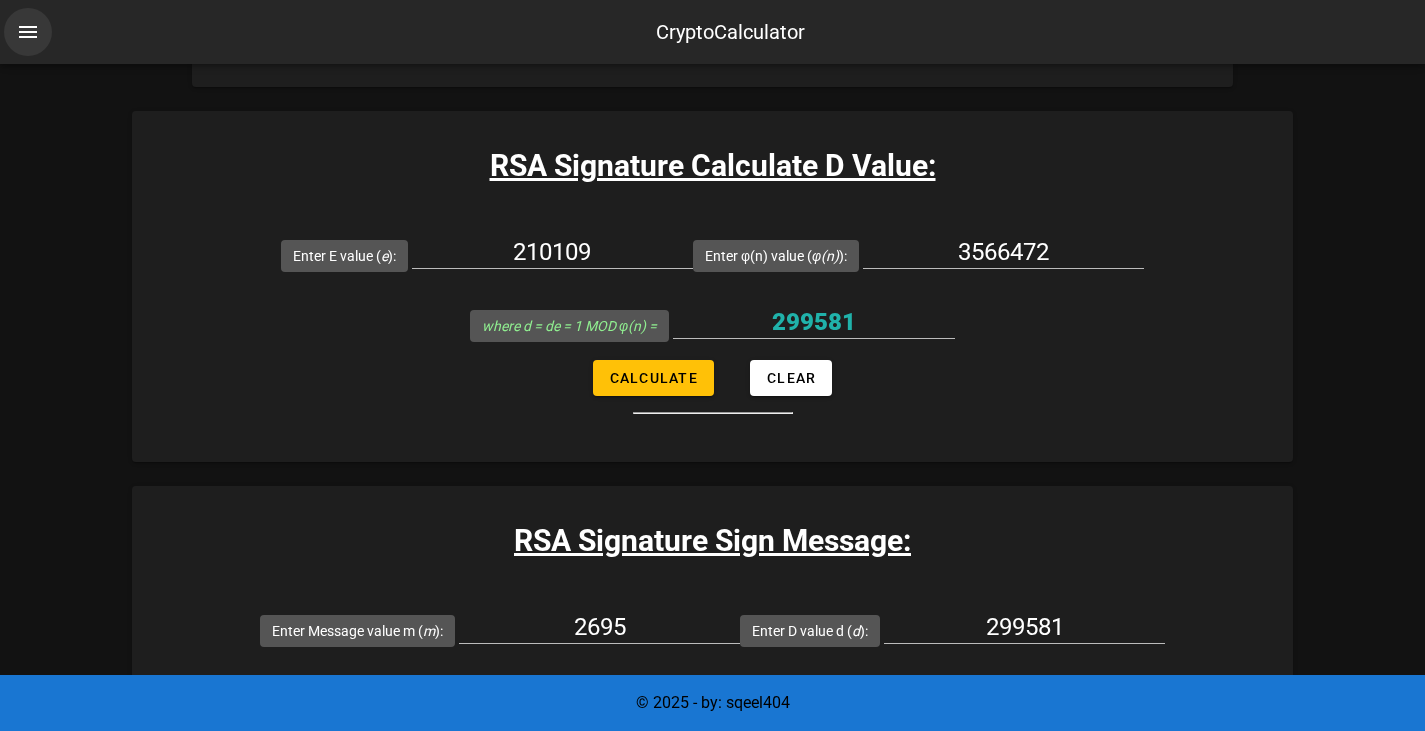 click on "CryptoCalculator" at bounding box center (712, 32) 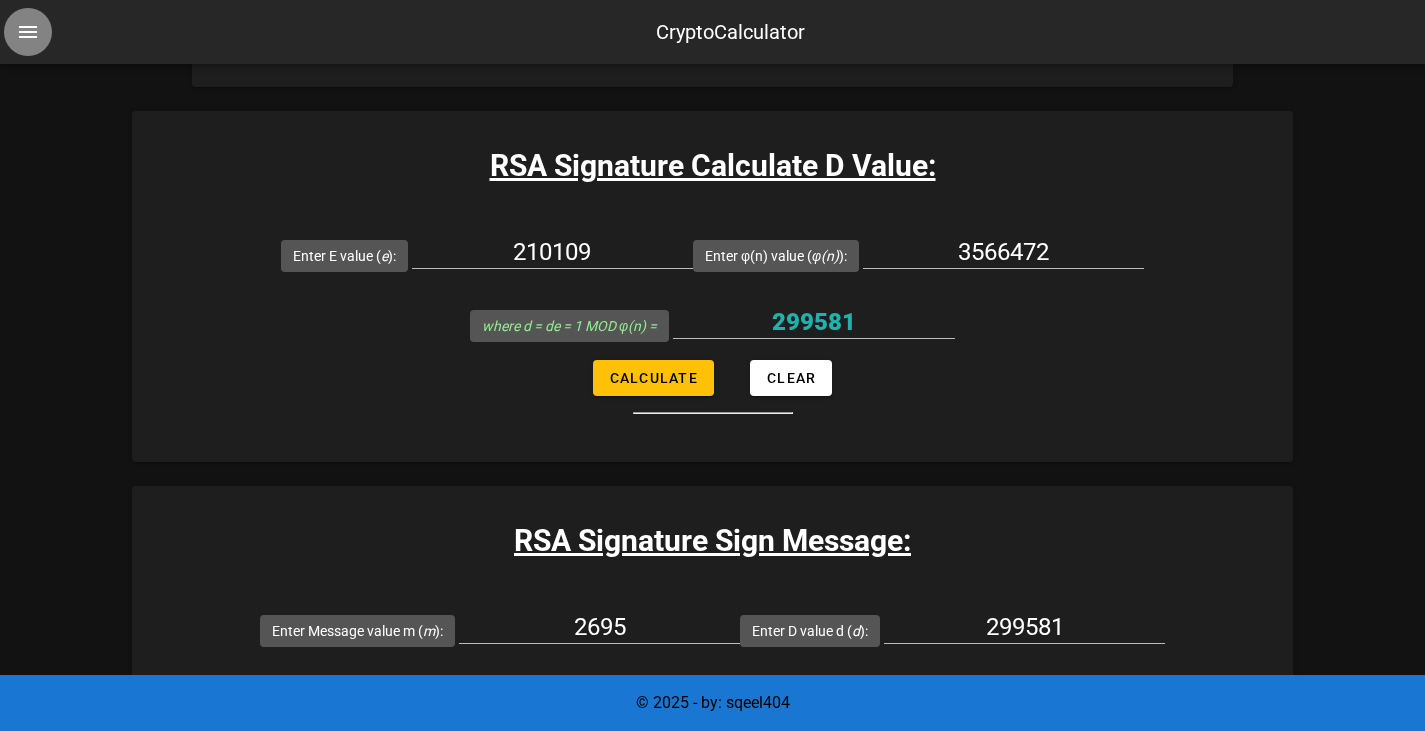 click at bounding box center [28, 32] 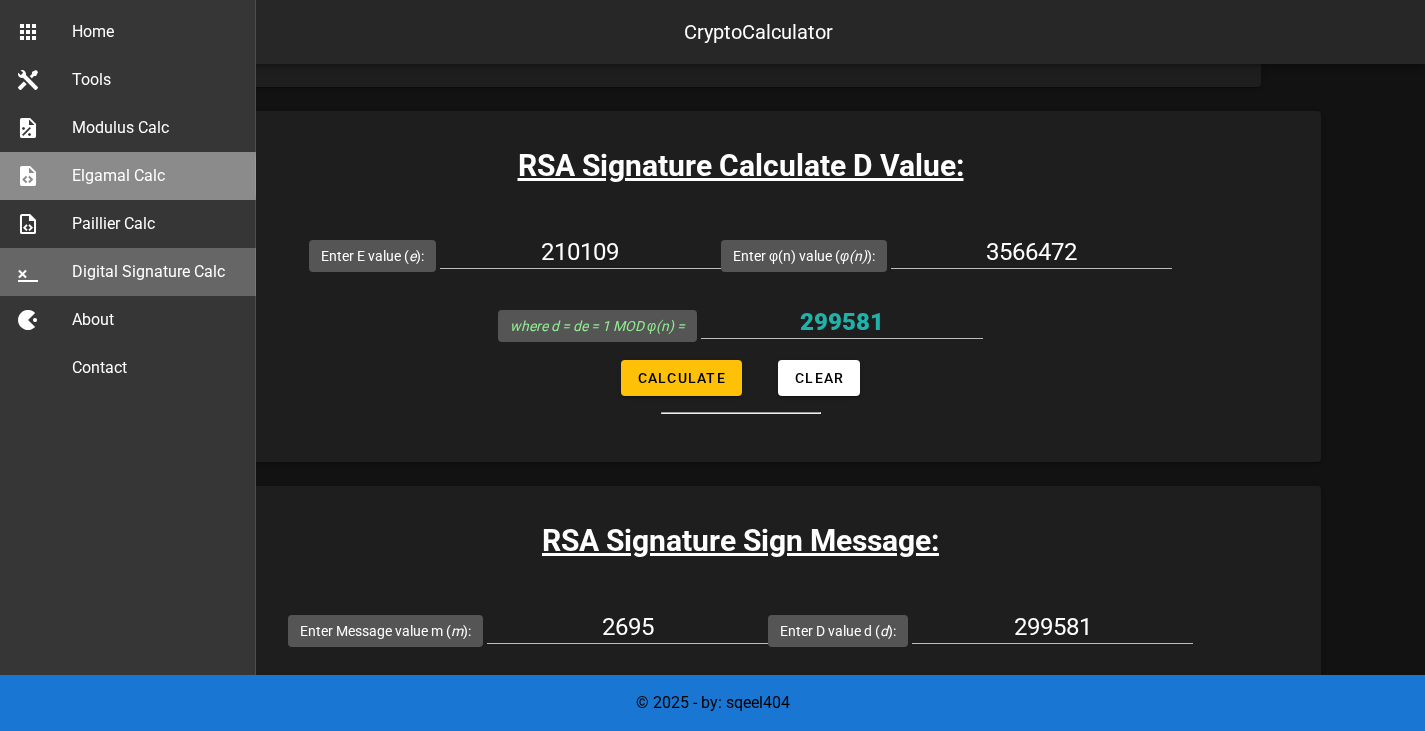 click on "Elgamal Calc" at bounding box center (156, 175) 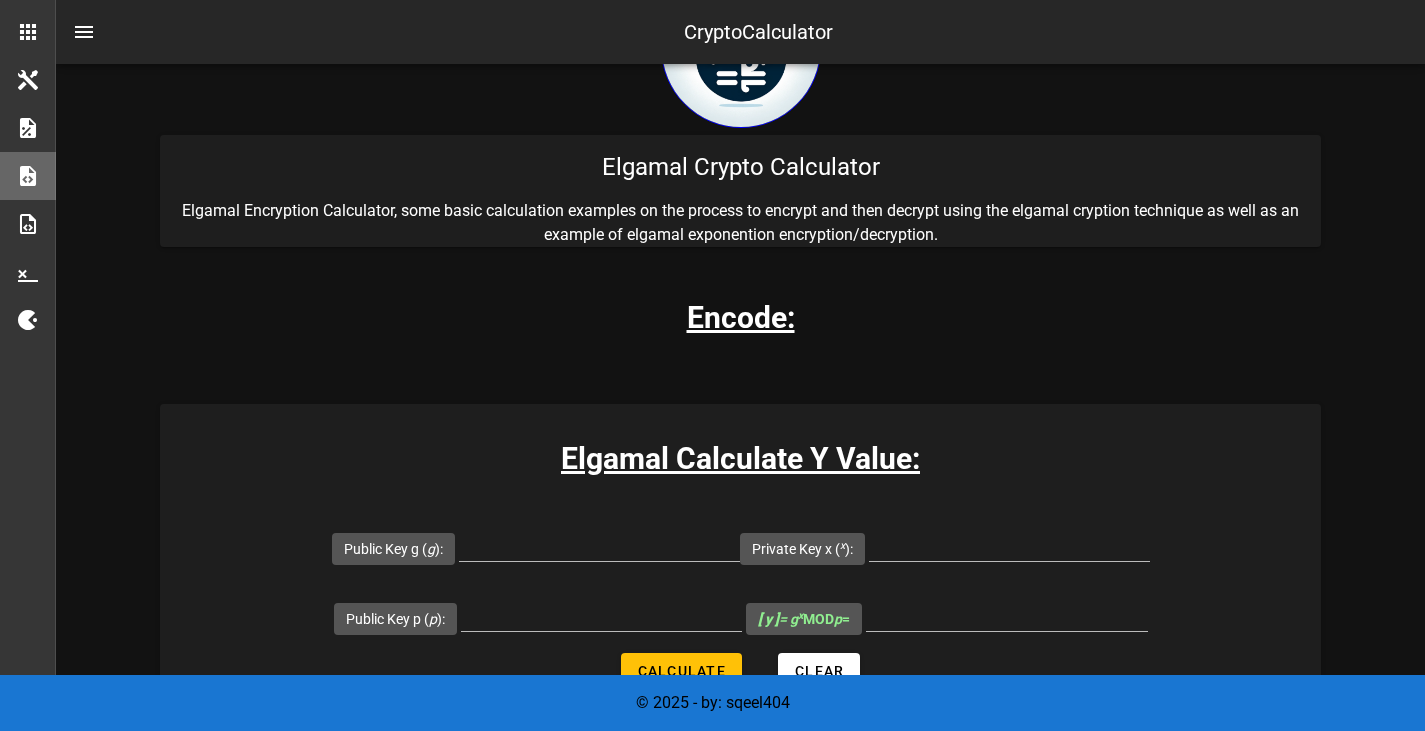 scroll, scrollTop: 109, scrollLeft: 0, axis: vertical 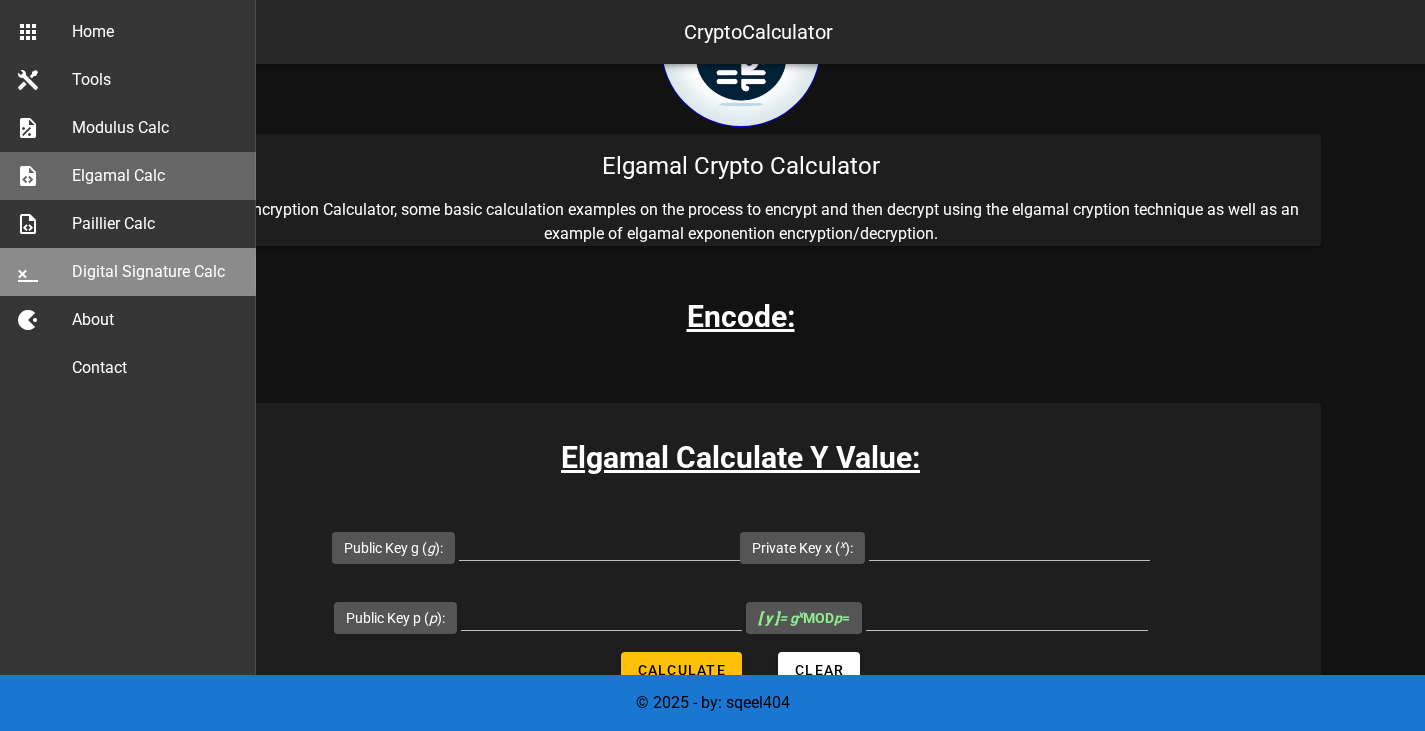 click on "Digital Signature Calc" at bounding box center (156, 271) 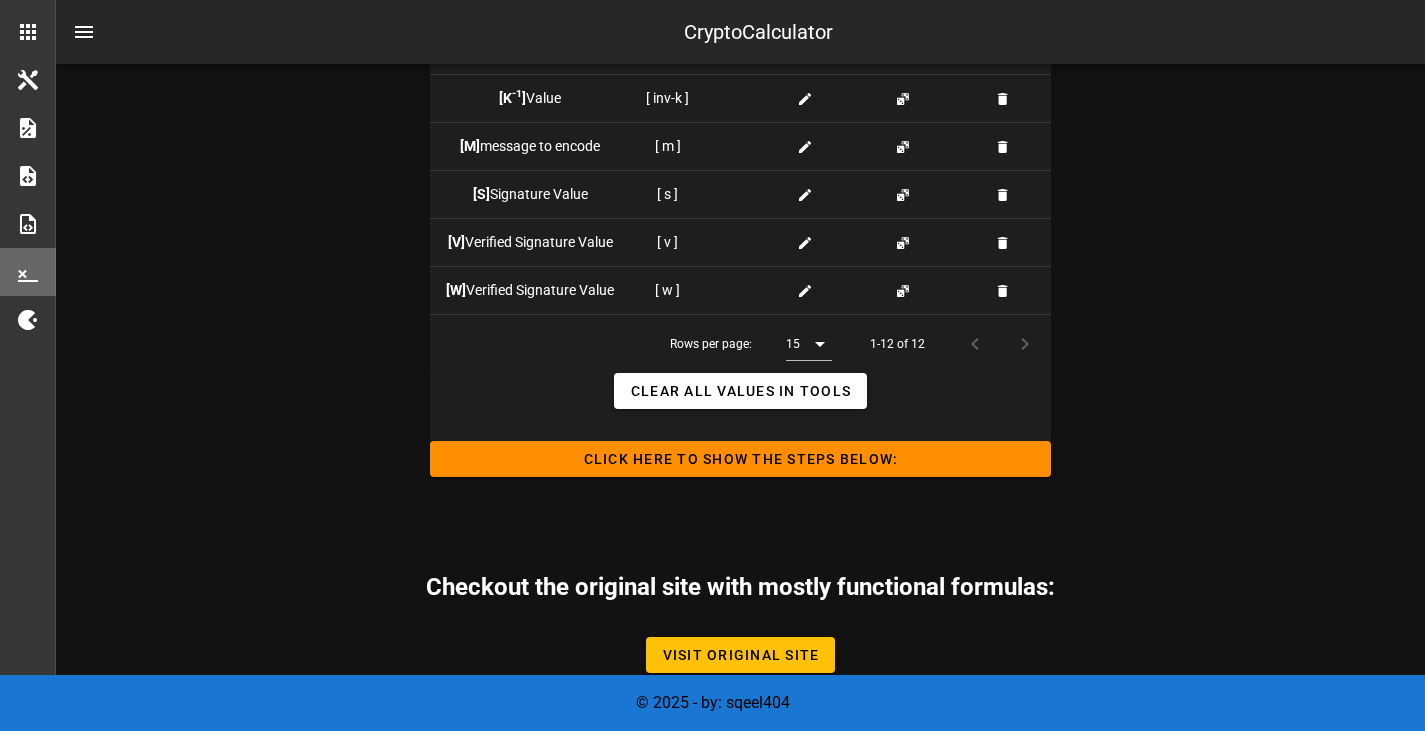 scroll, scrollTop: 2361, scrollLeft: 0, axis: vertical 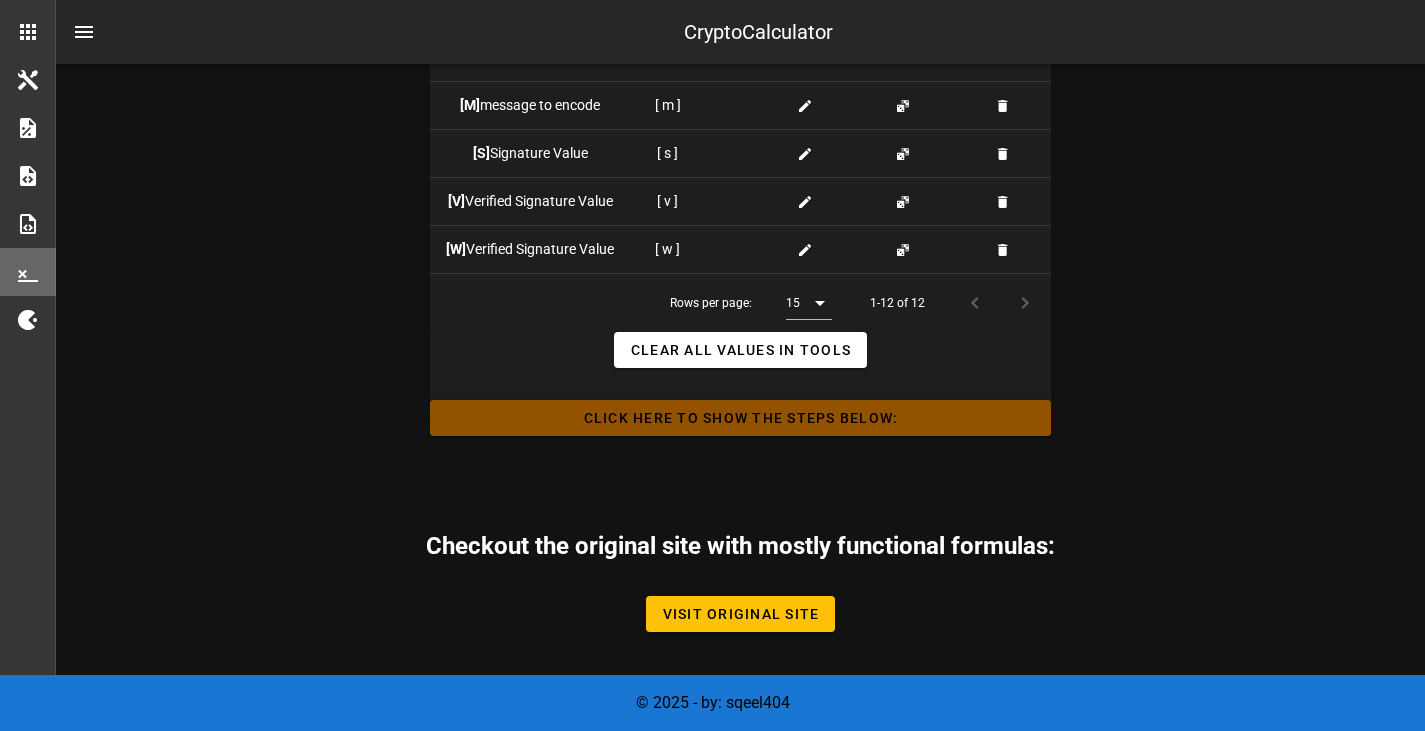 click on "Click HERE to Show the Steps Below:" at bounding box center [740, 418] 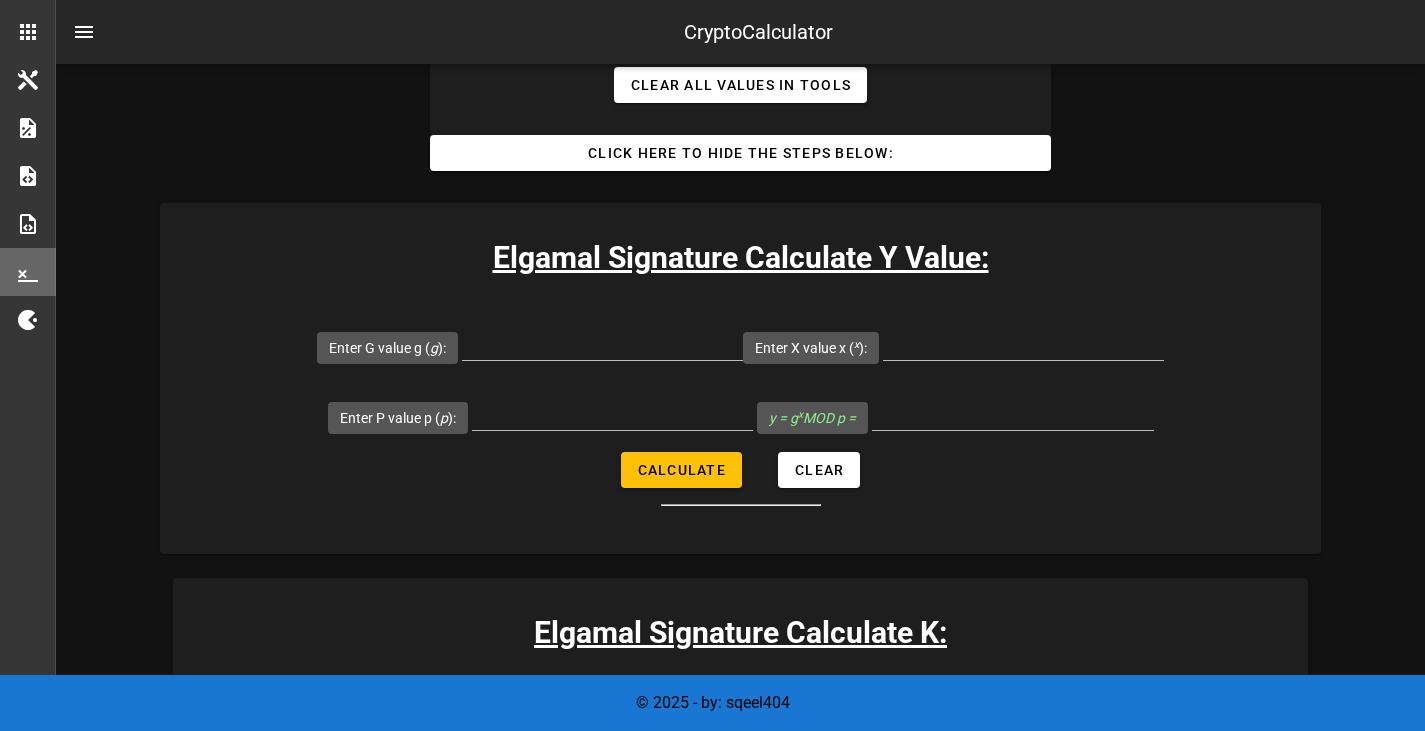 scroll, scrollTop: 2714, scrollLeft: 0, axis: vertical 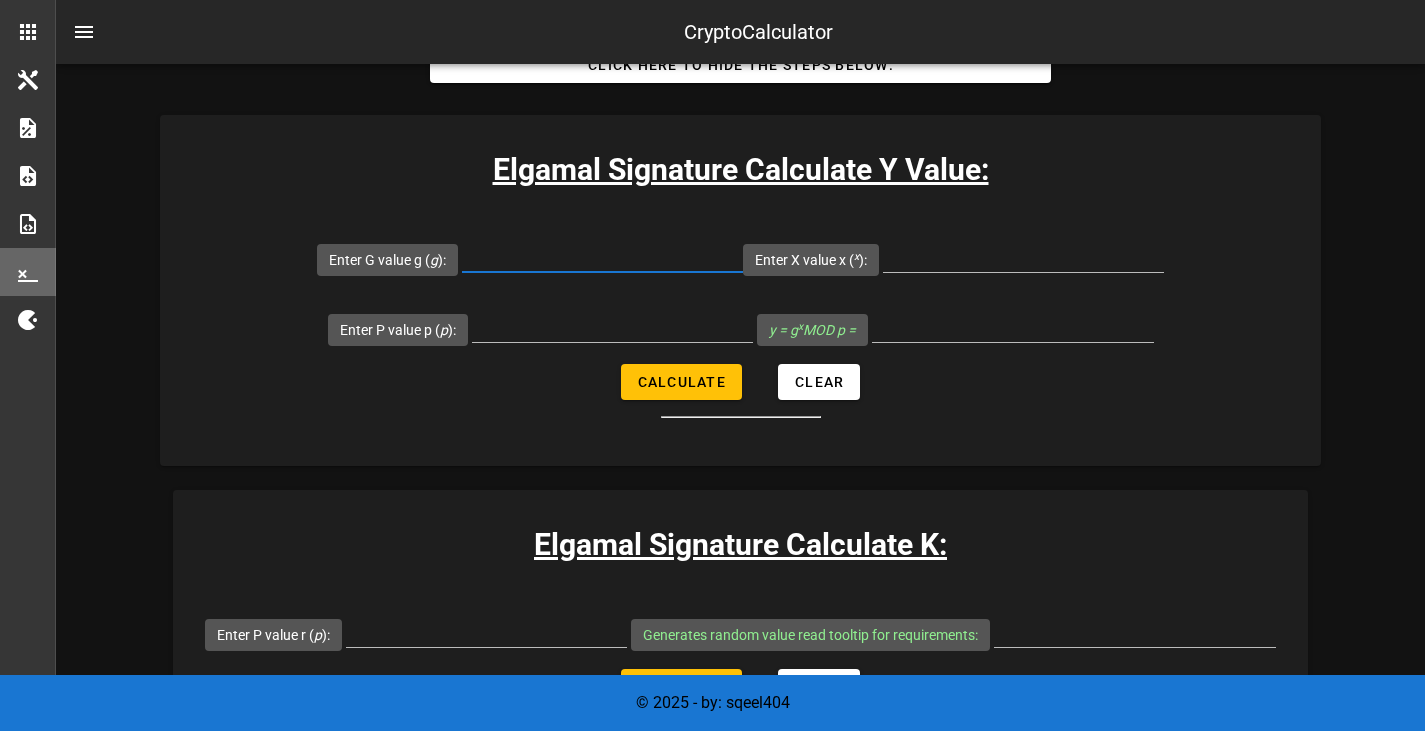 click on "Enter G value g (  g  ):" at bounding box center (602, 256) 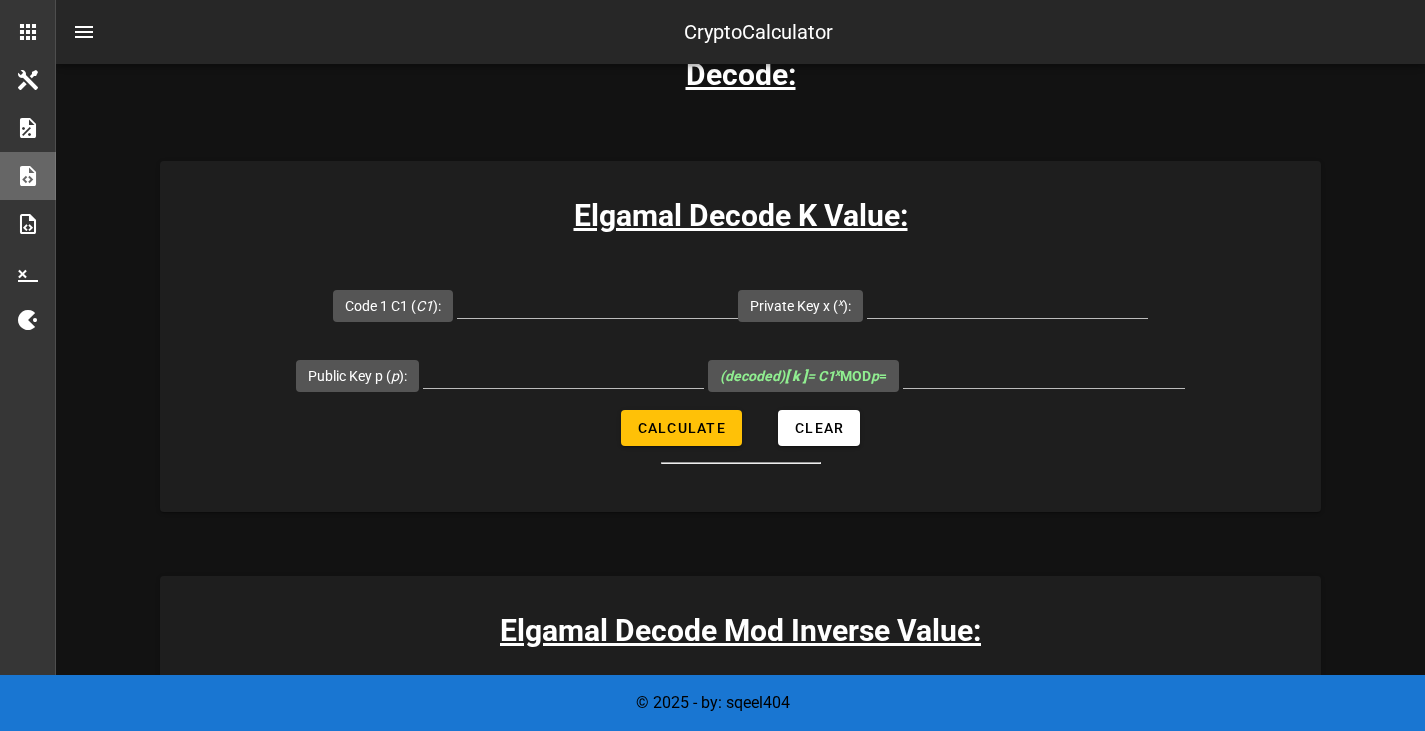 scroll, scrollTop: 109, scrollLeft: 0, axis: vertical 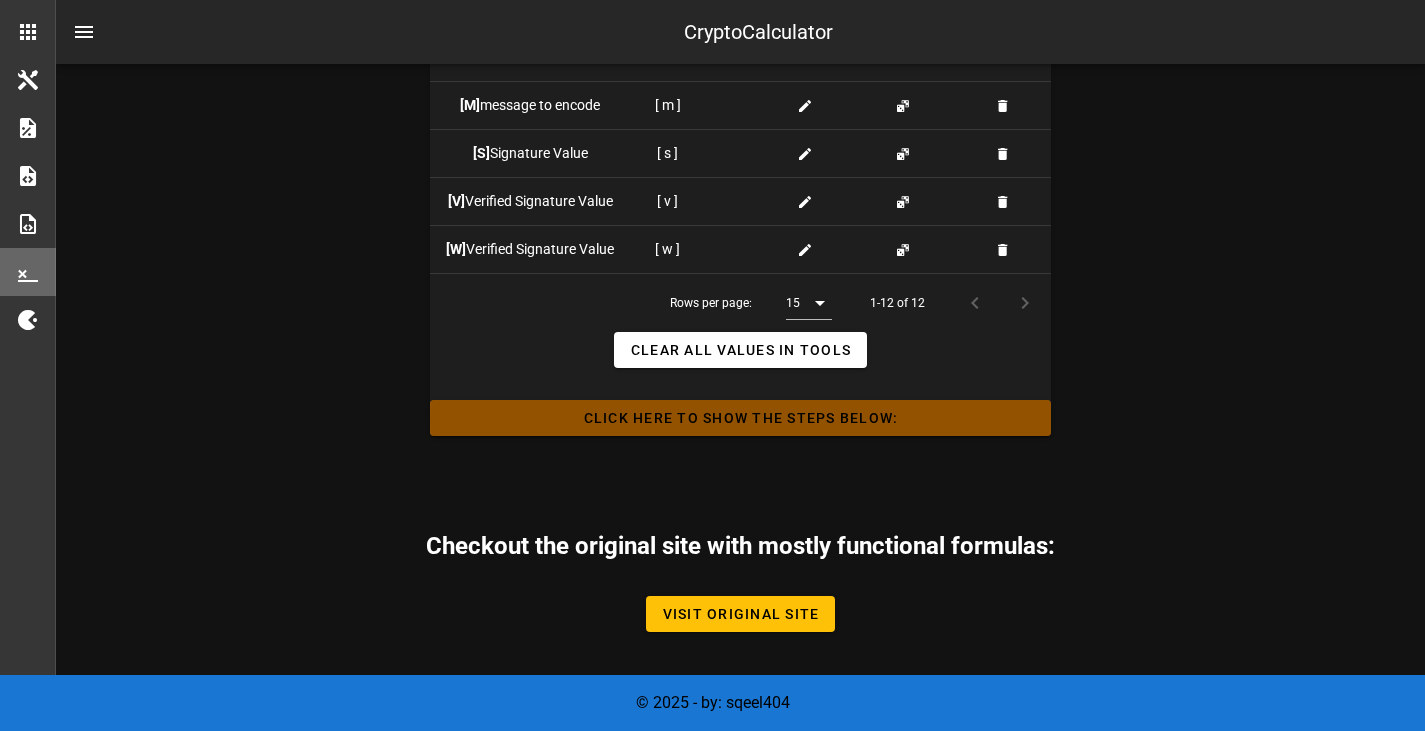 click on "Click HERE to Show the Steps Below:" at bounding box center [740, 418] 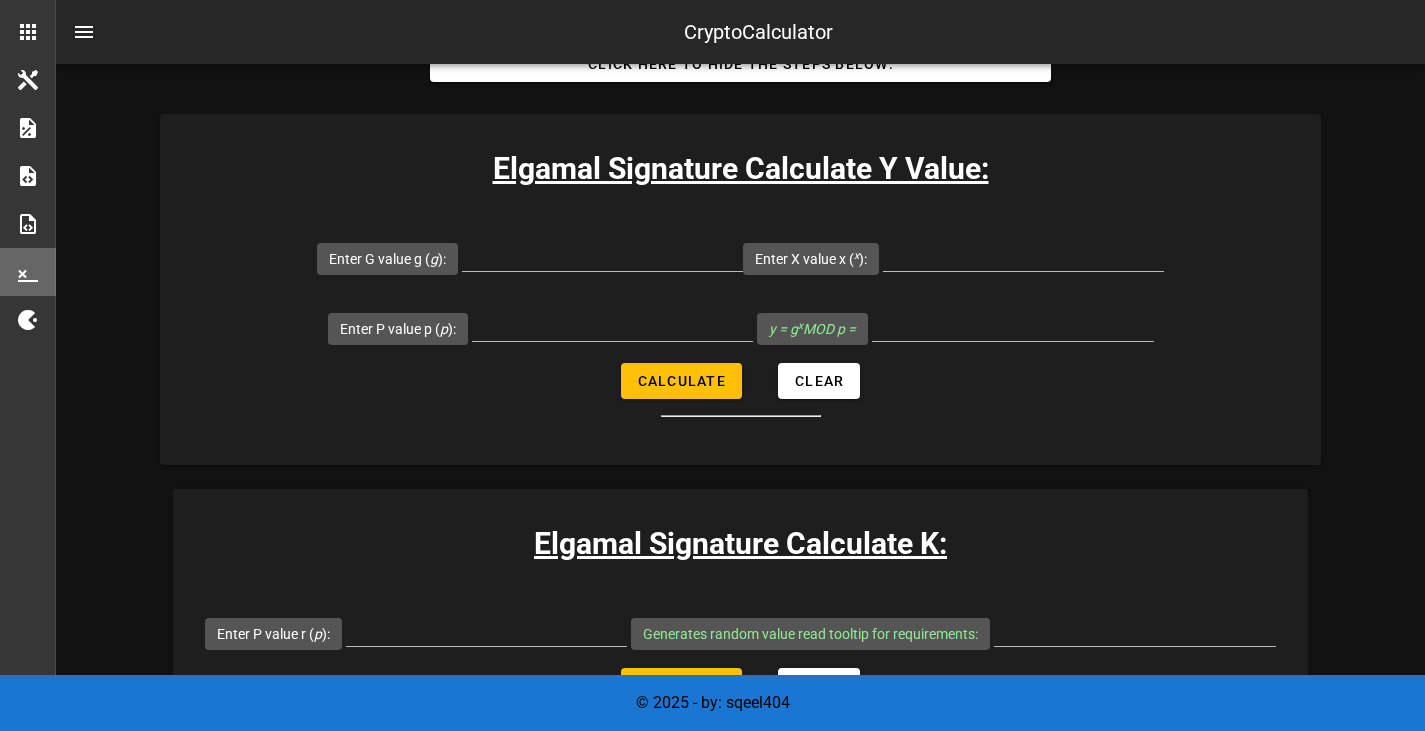 scroll, scrollTop: 2714, scrollLeft: 0, axis: vertical 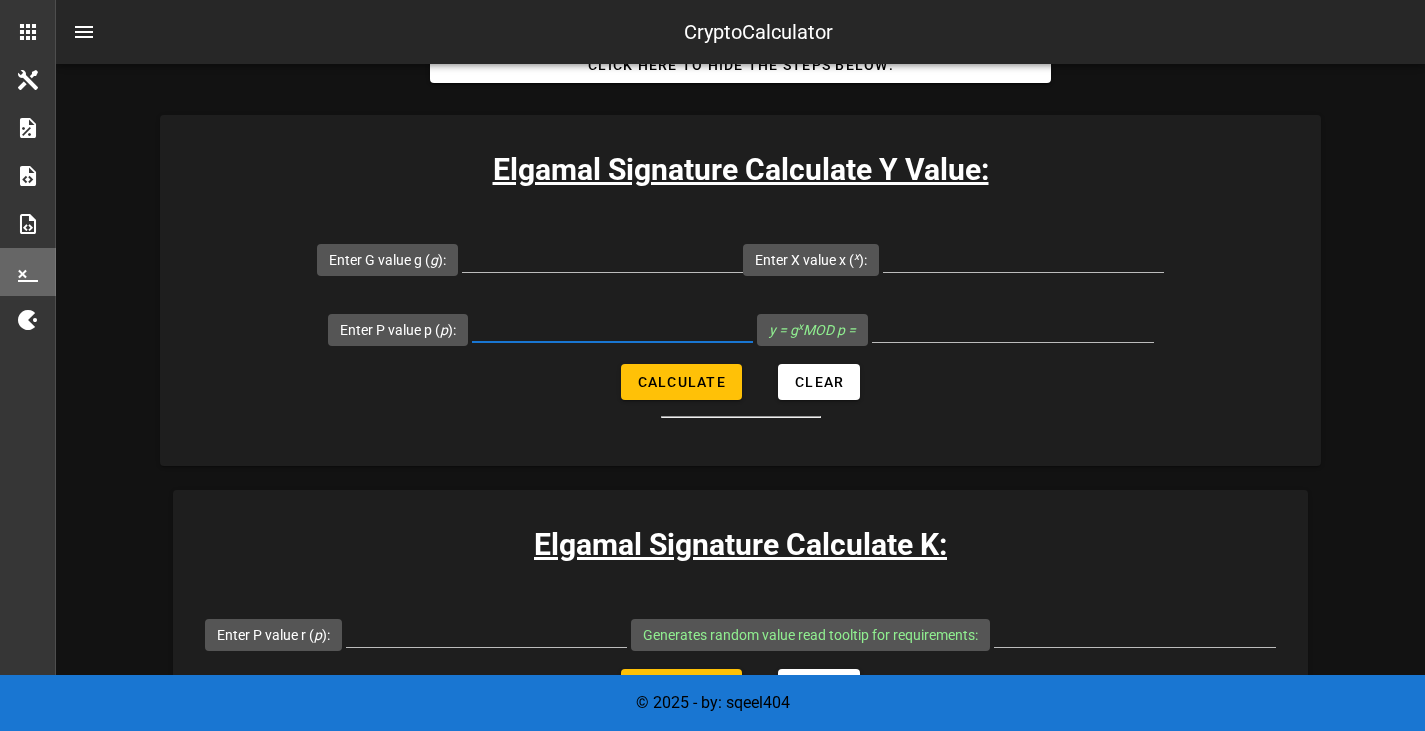 click on "Enter P value p (  p  ):" at bounding box center (612, 326) 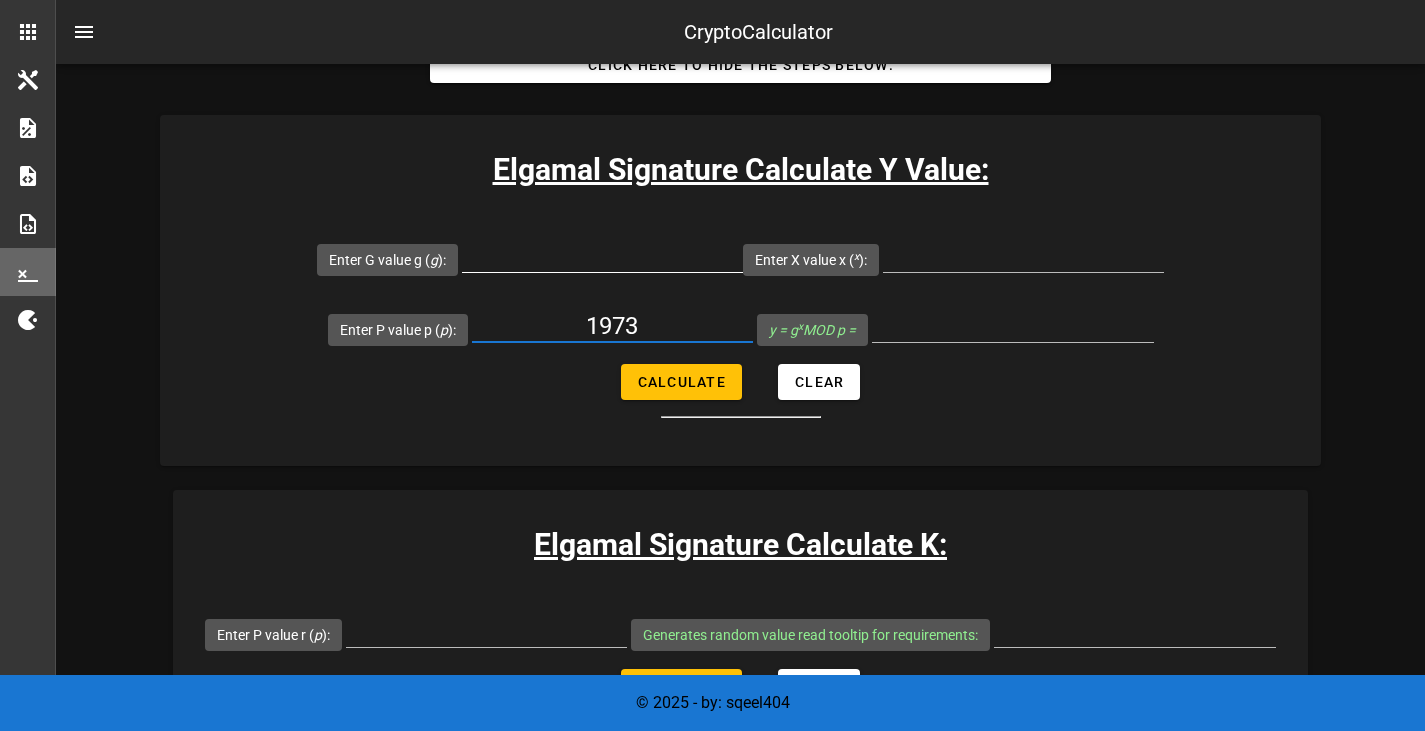type on "1973" 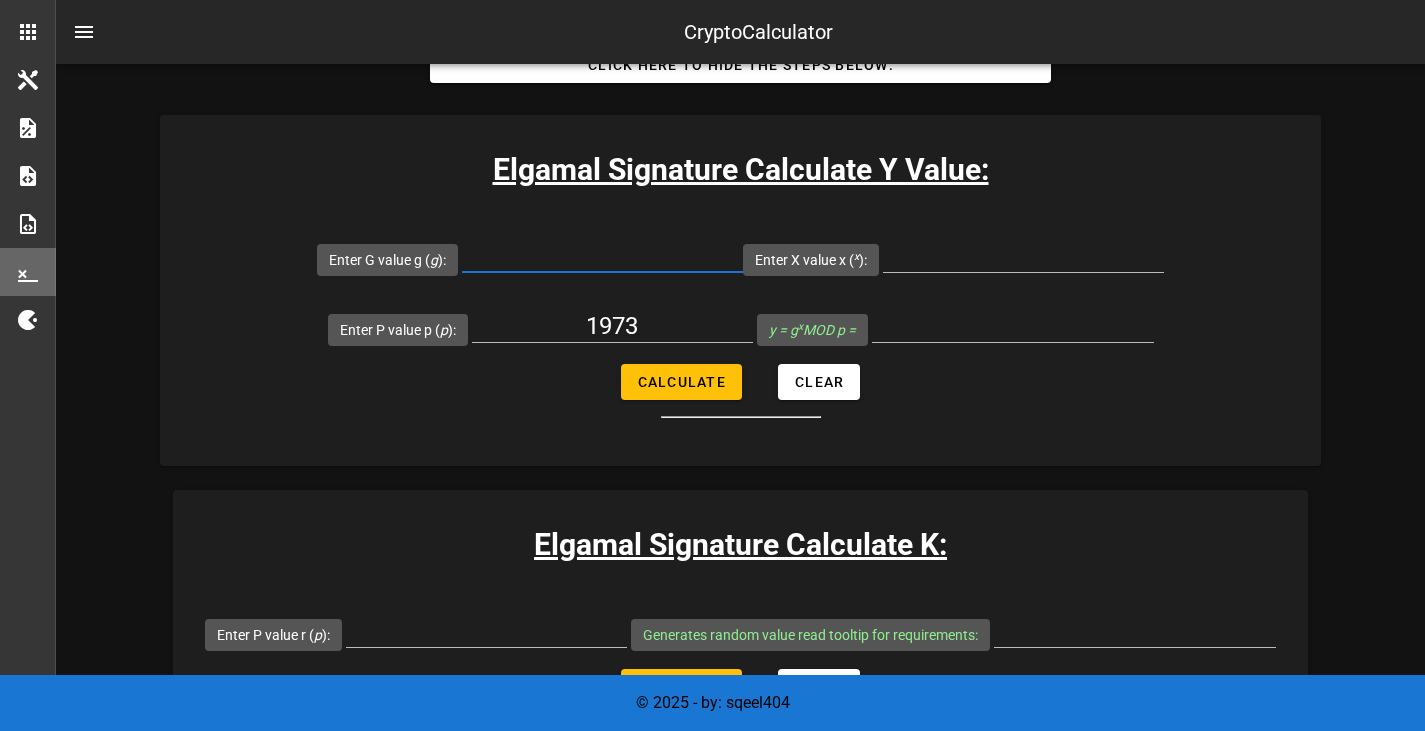 click on "Enter G value g (  g  ):" at bounding box center [602, 256] 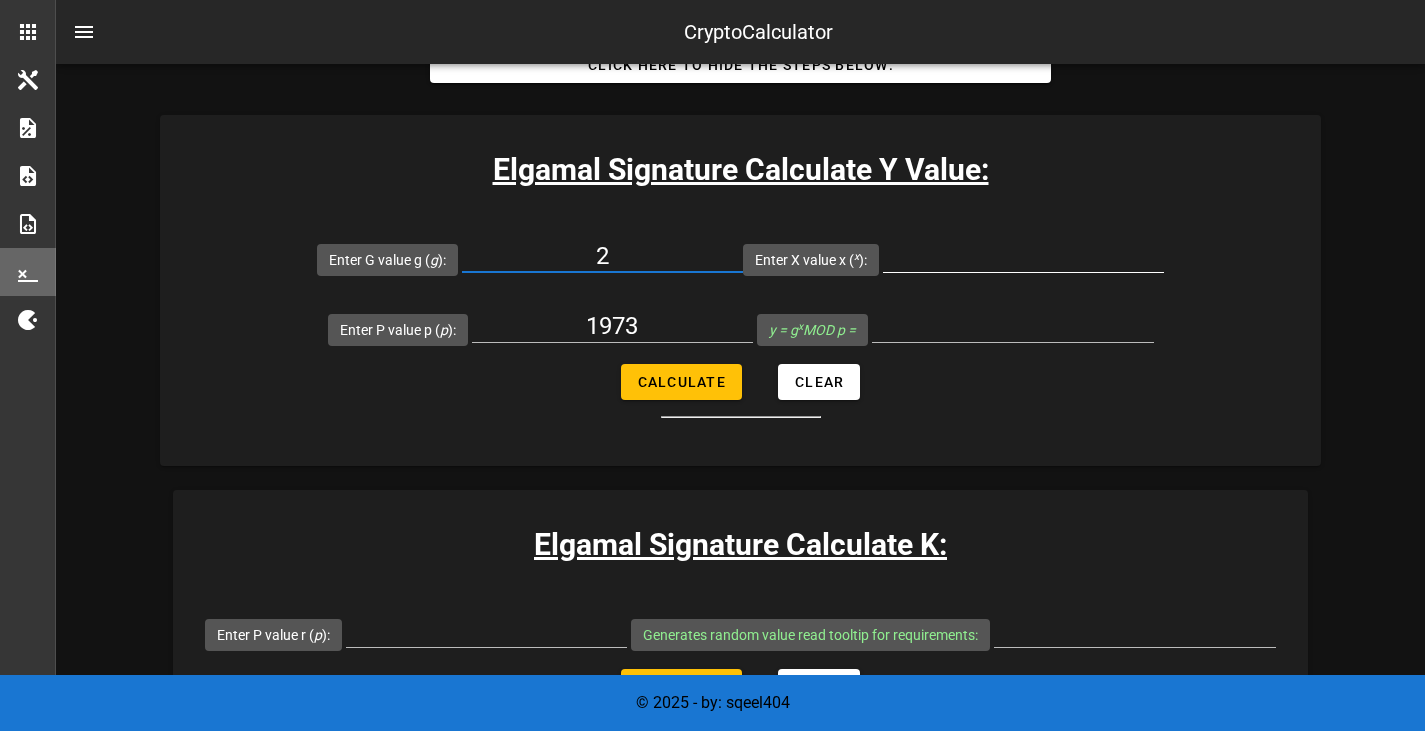 type on "2" 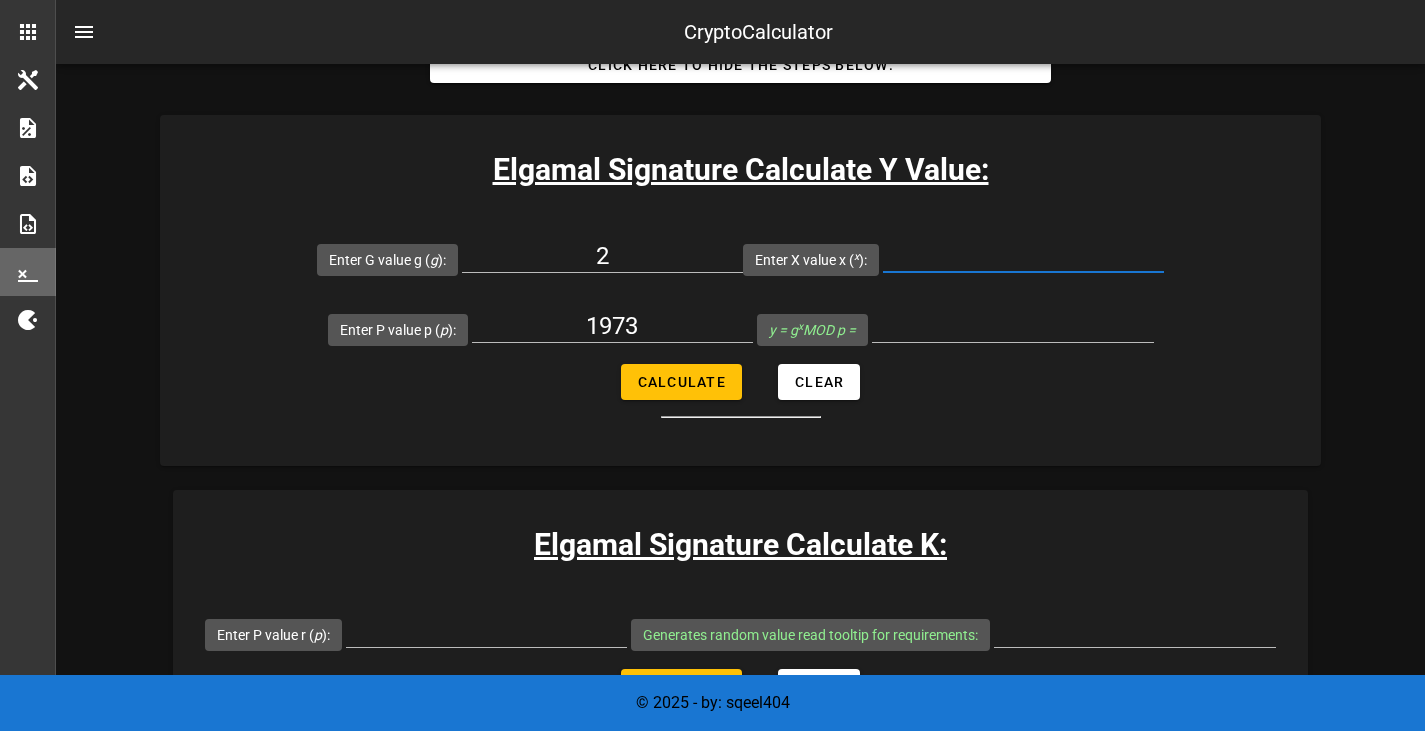 click on "Enter X value x (  x  ):" at bounding box center (1023, 256) 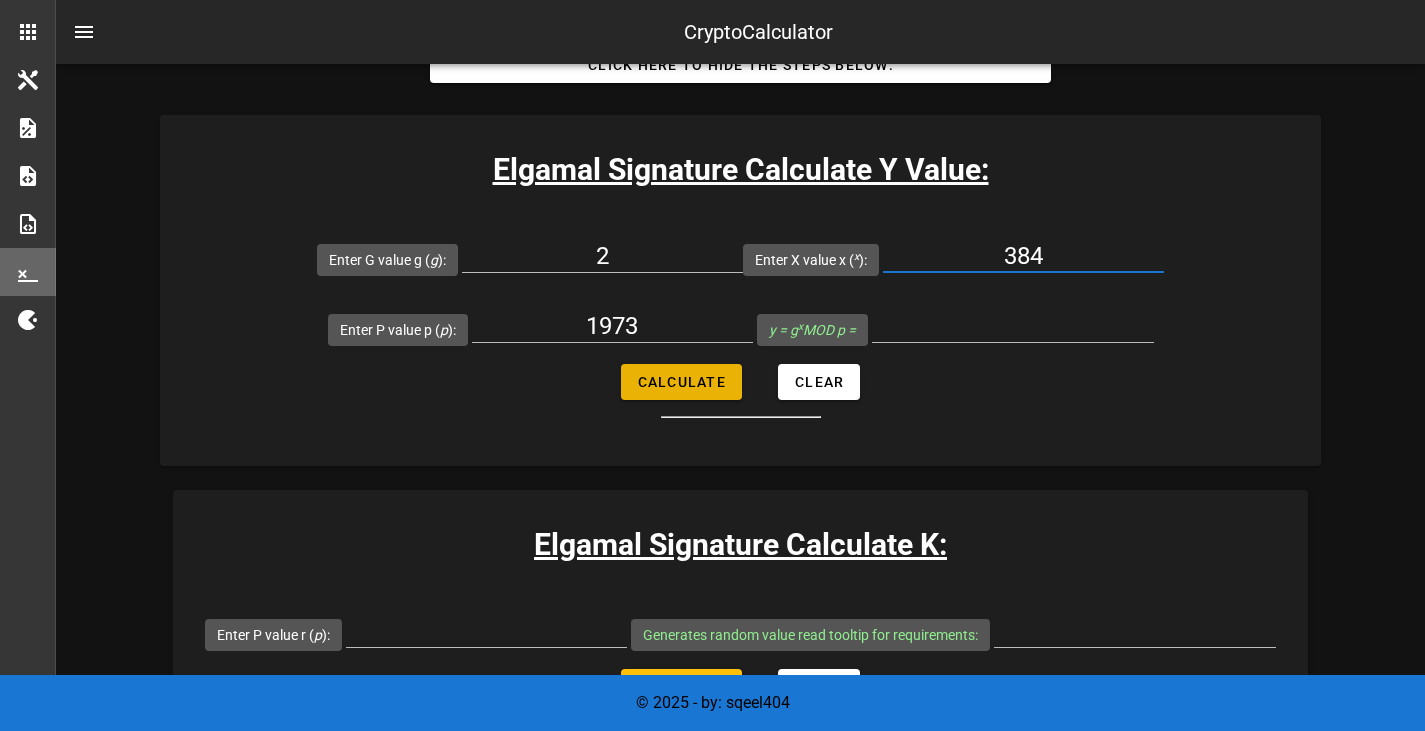 type on "384" 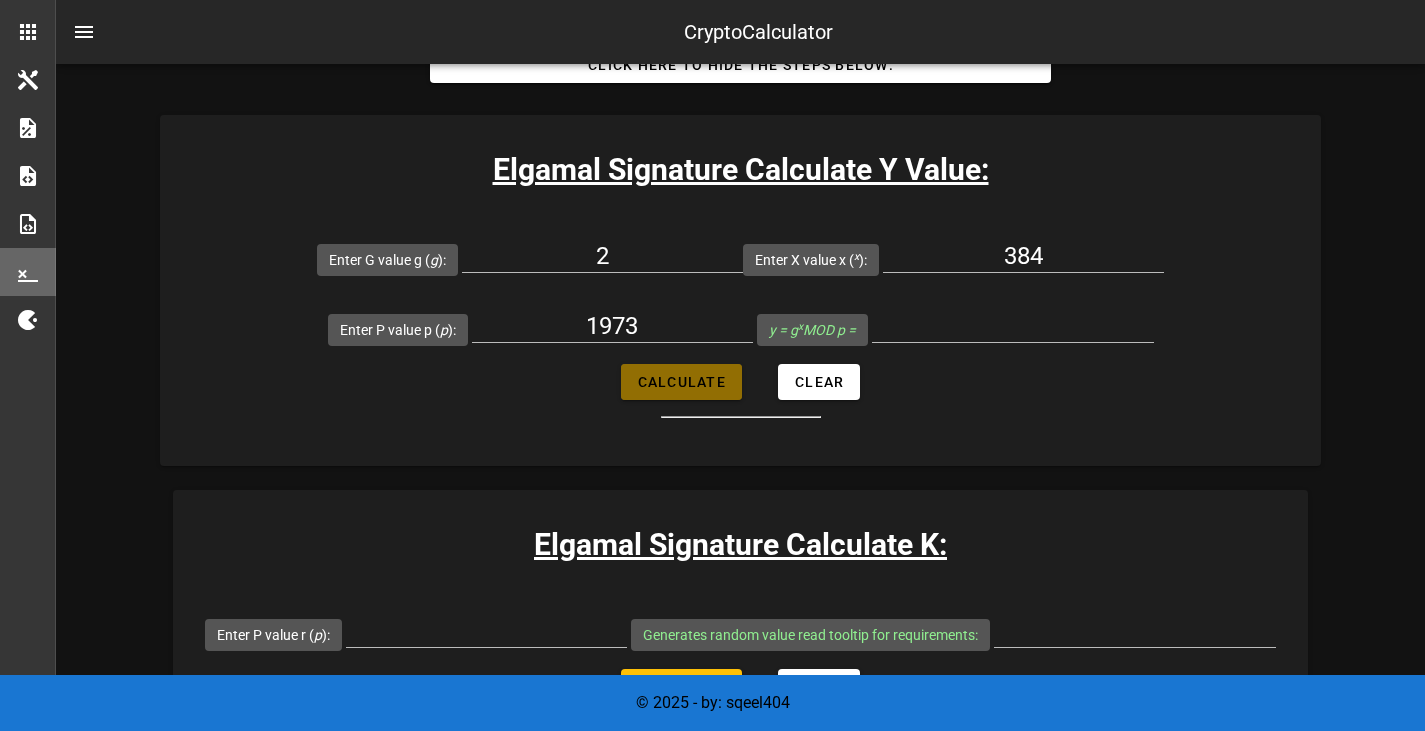 click on "Calculate" at bounding box center (681, 382) 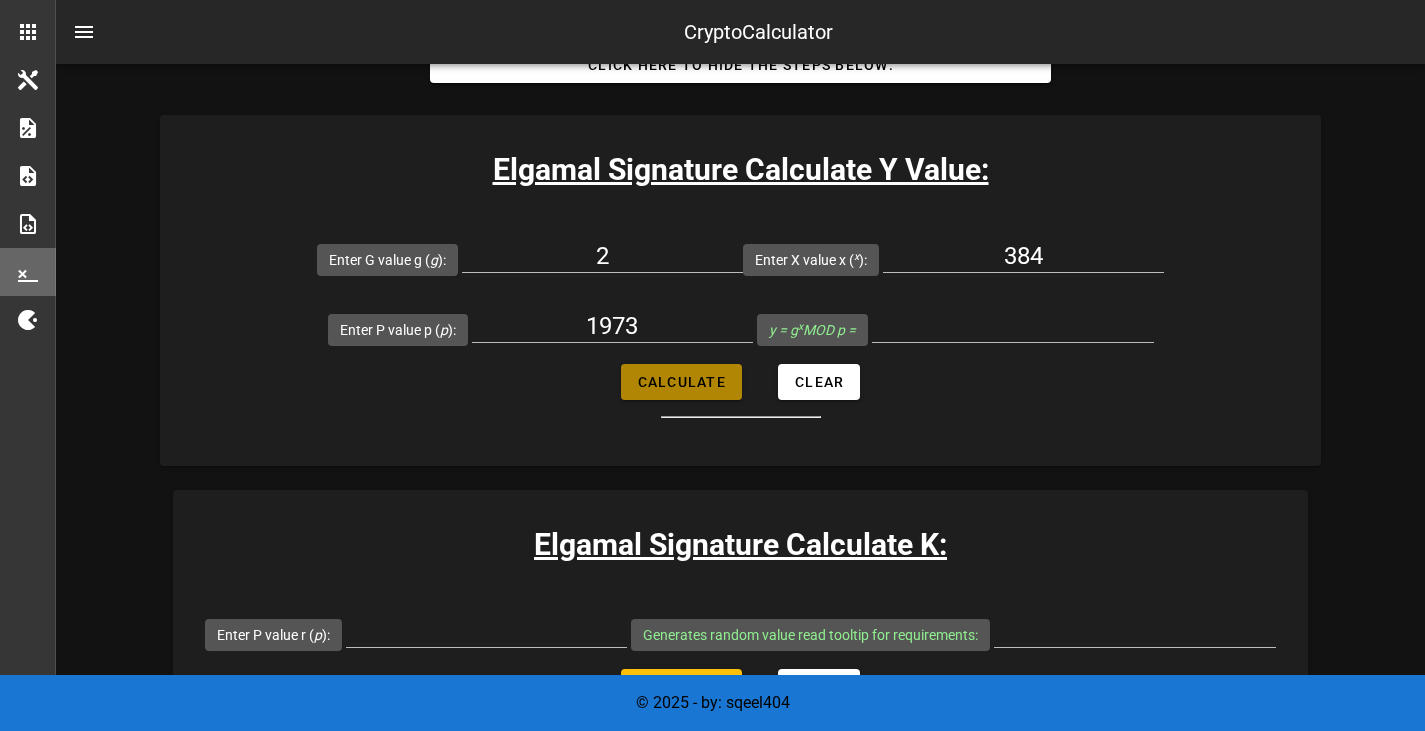 type on "568" 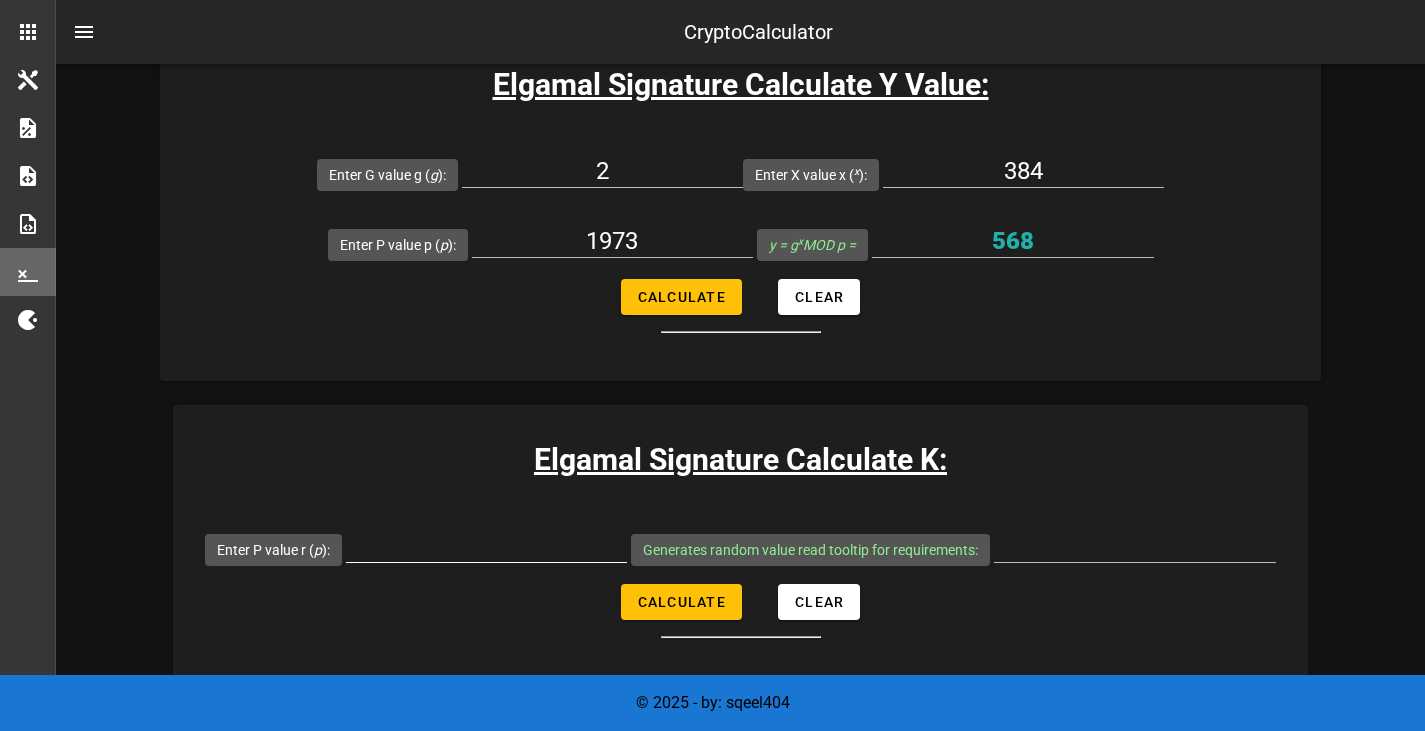 scroll, scrollTop: 2798, scrollLeft: 0, axis: vertical 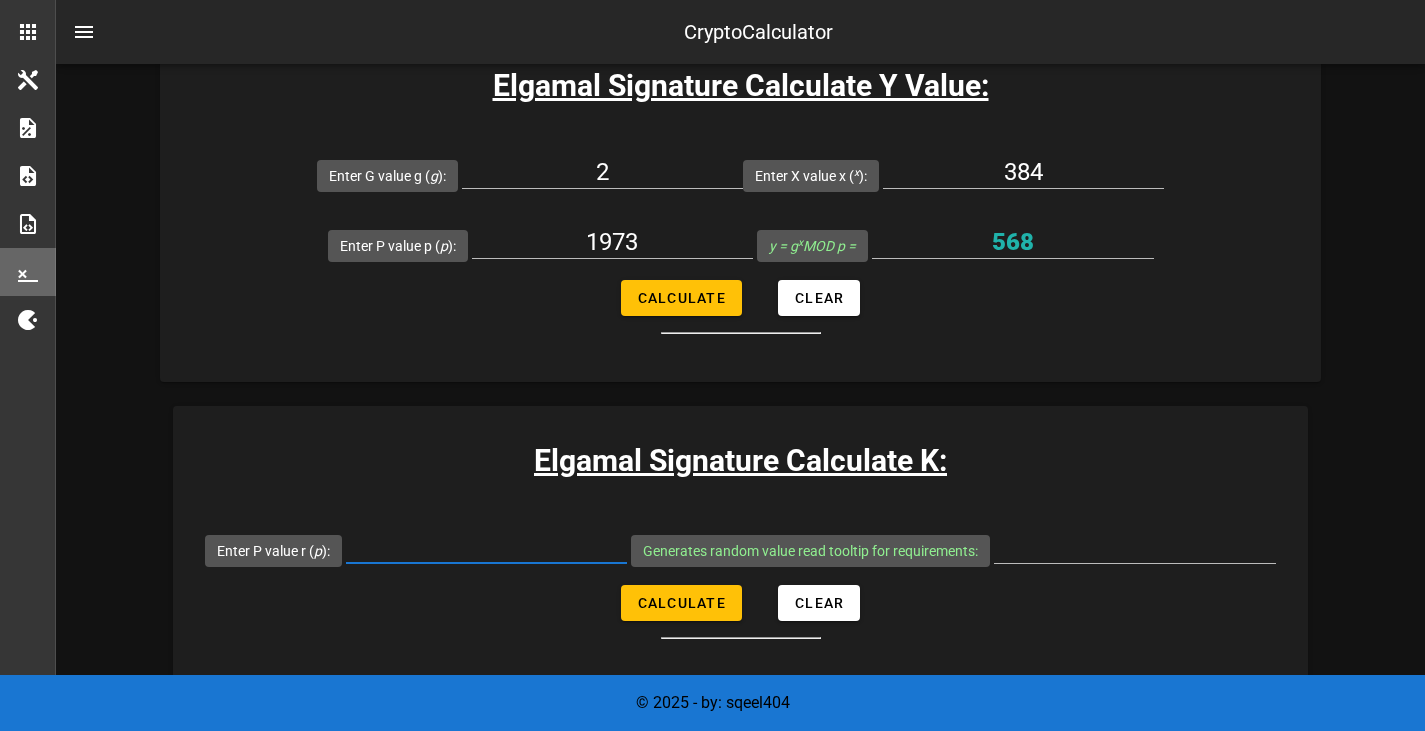click on "Enter P value r (  p  ):" at bounding box center [486, 547] 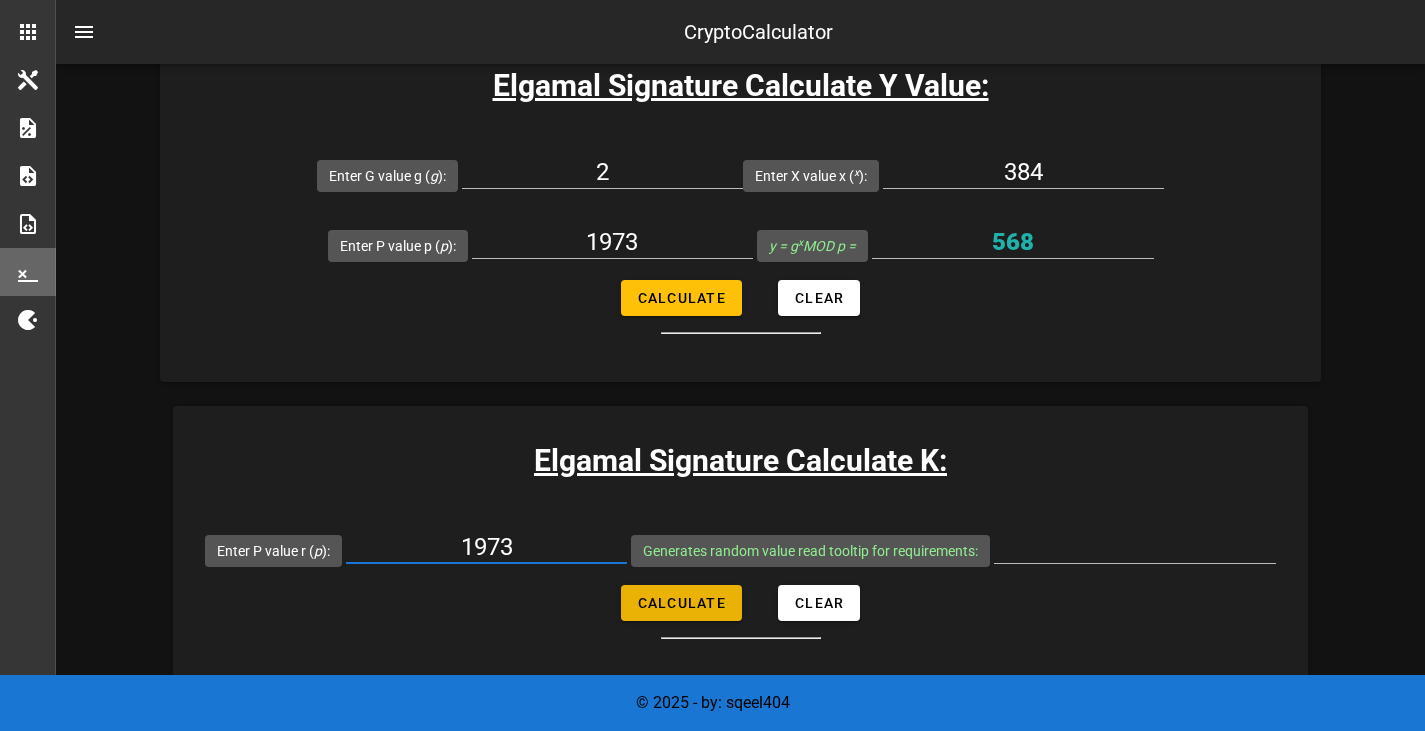 type on "1973" 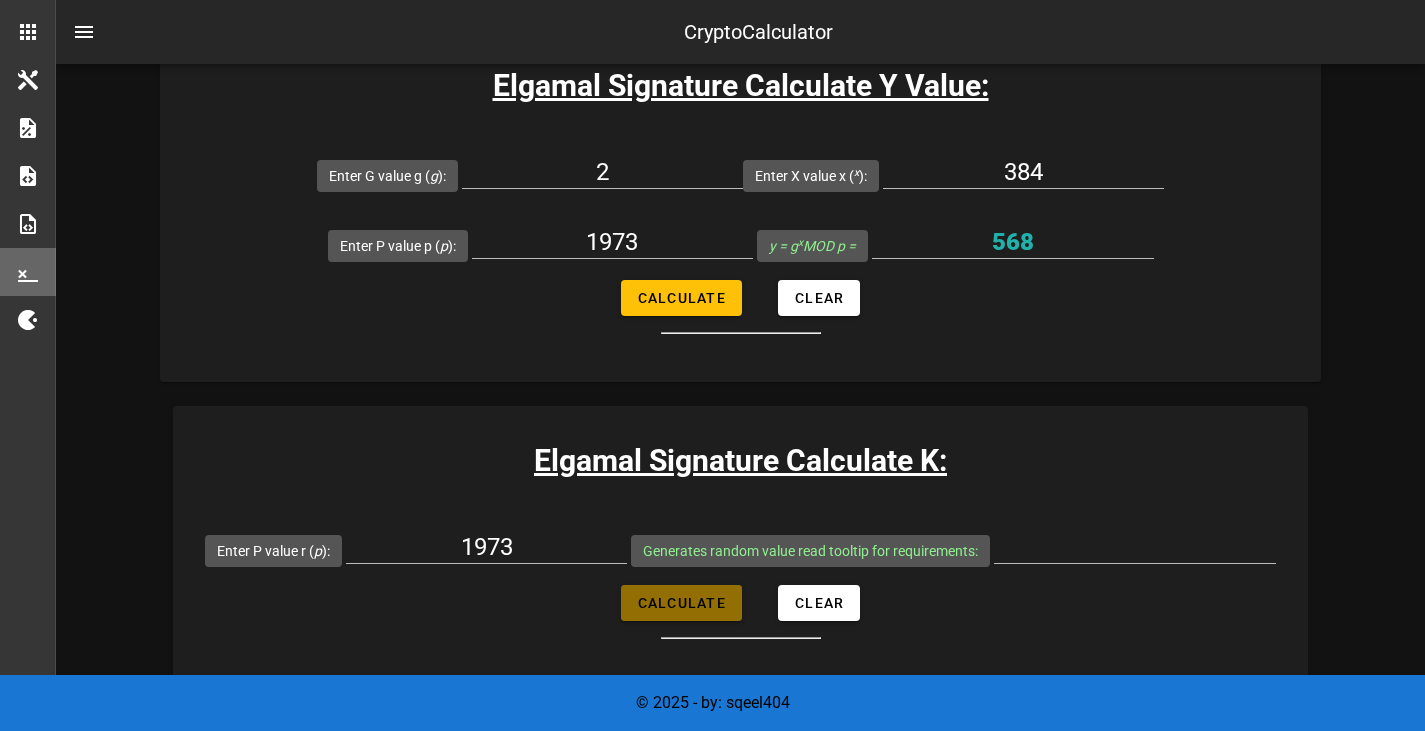click on "Calculate" at bounding box center [681, 603] 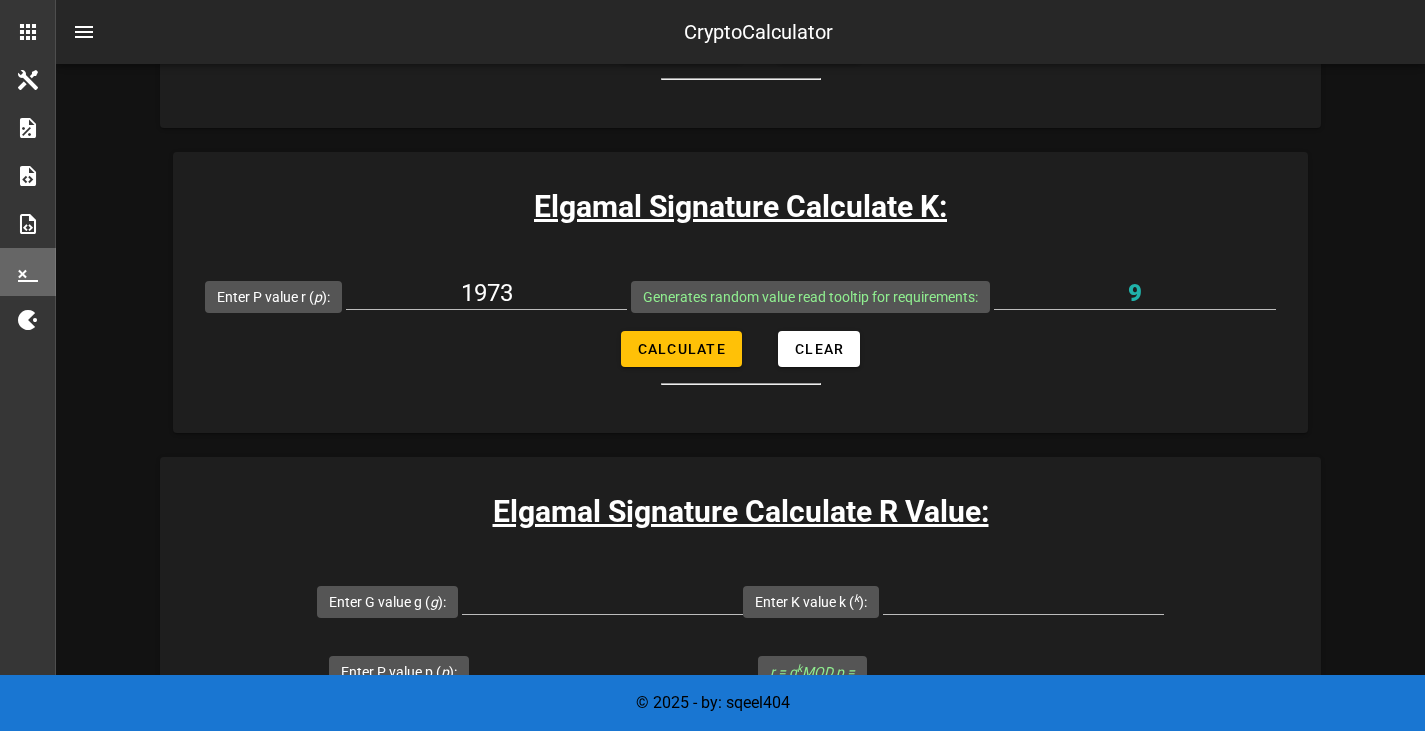 scroll, scrollTop: 3145, scrollLeft: 0, axis: vertical 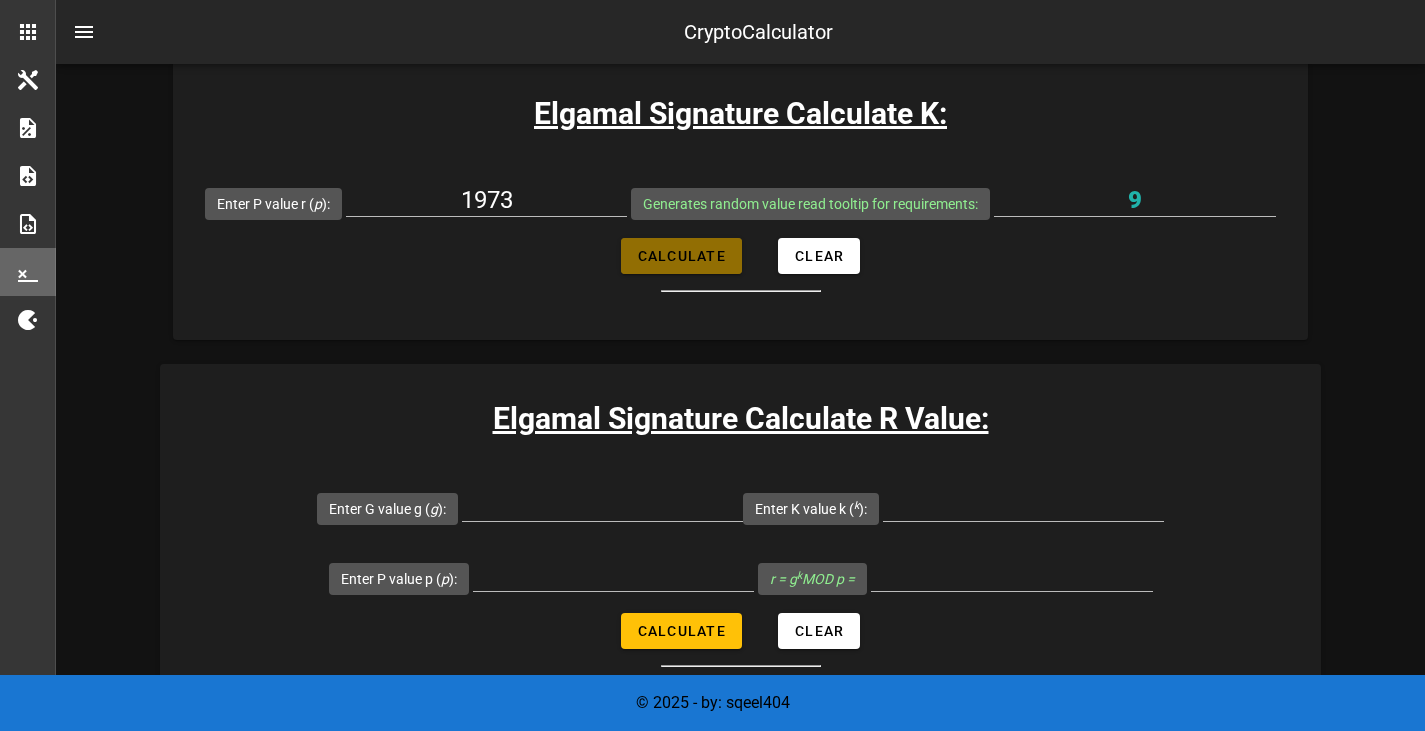 click on "Calculate" at bounding box center (681, 256) 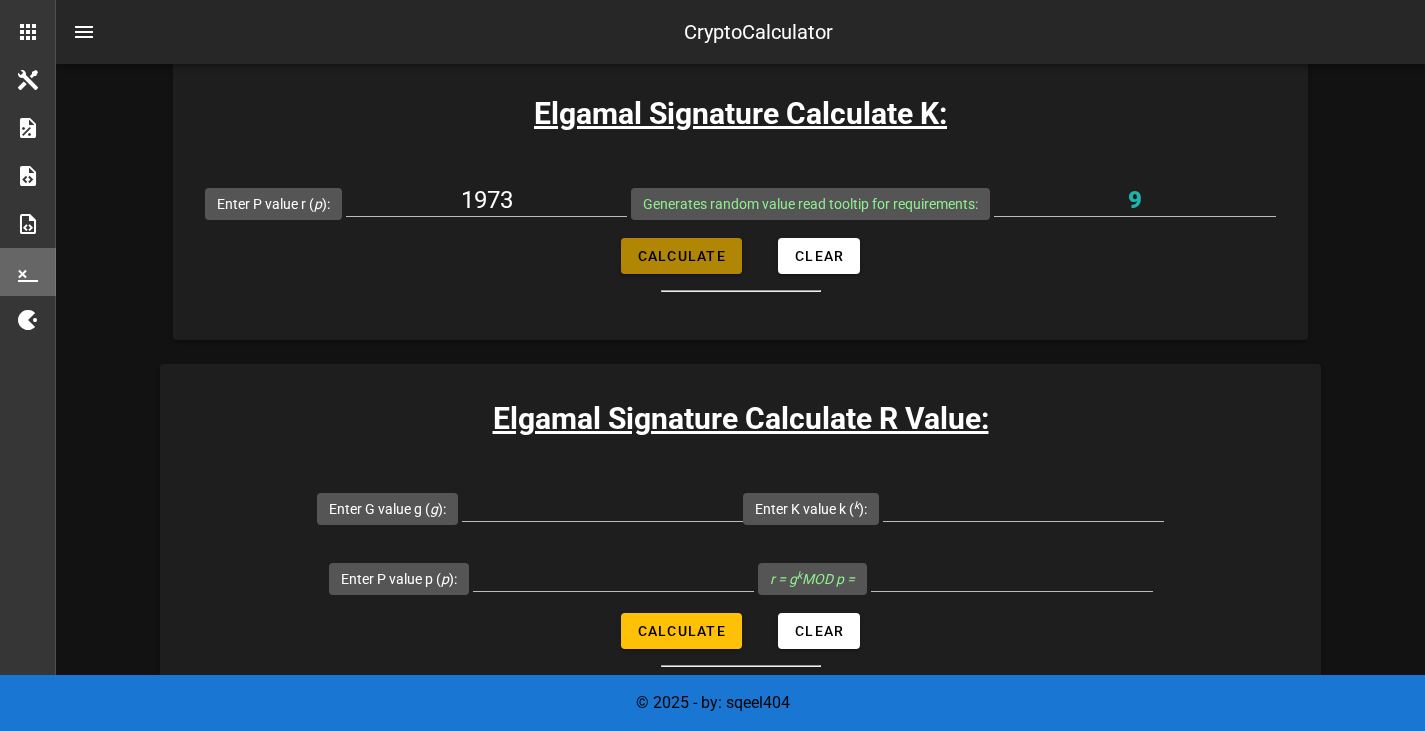 type on "616" 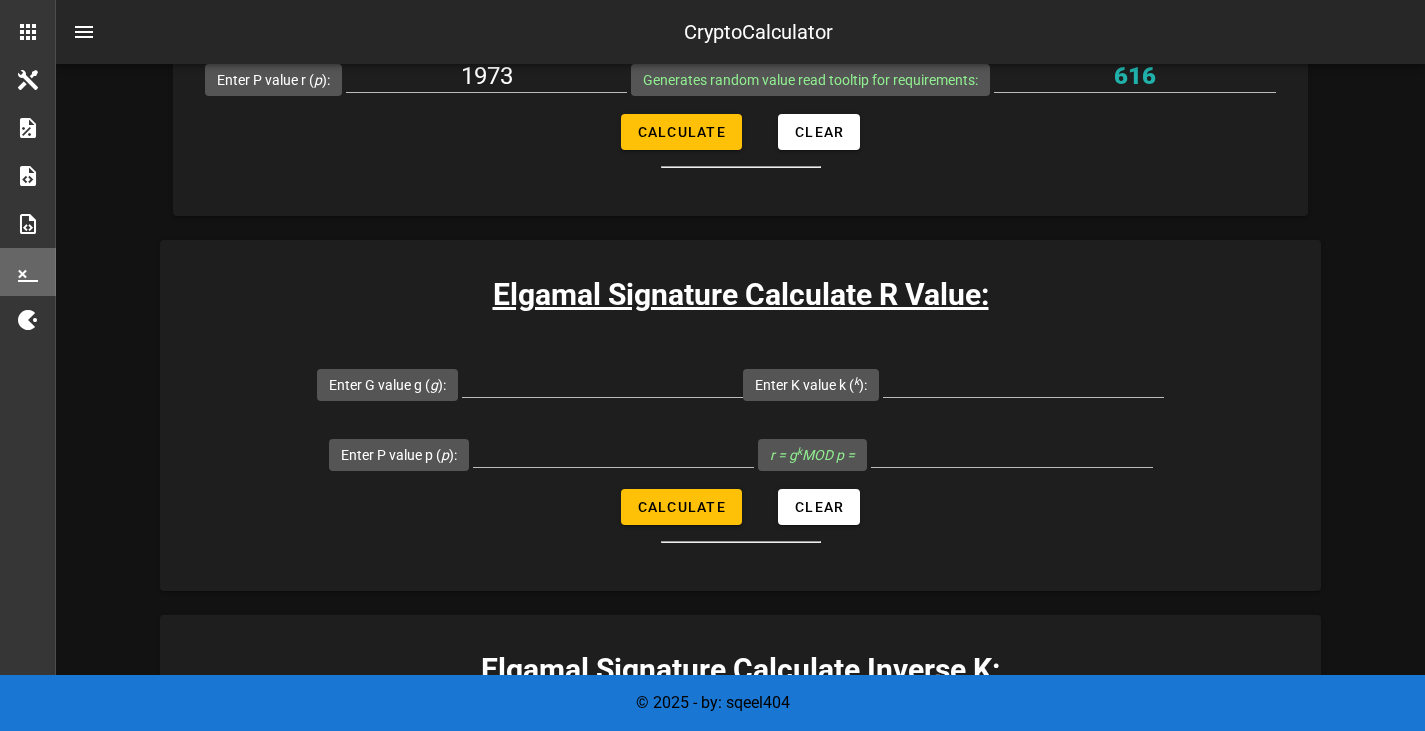 scroll, scrollTop: 3268, scrollLeft: 0, axis: vertical 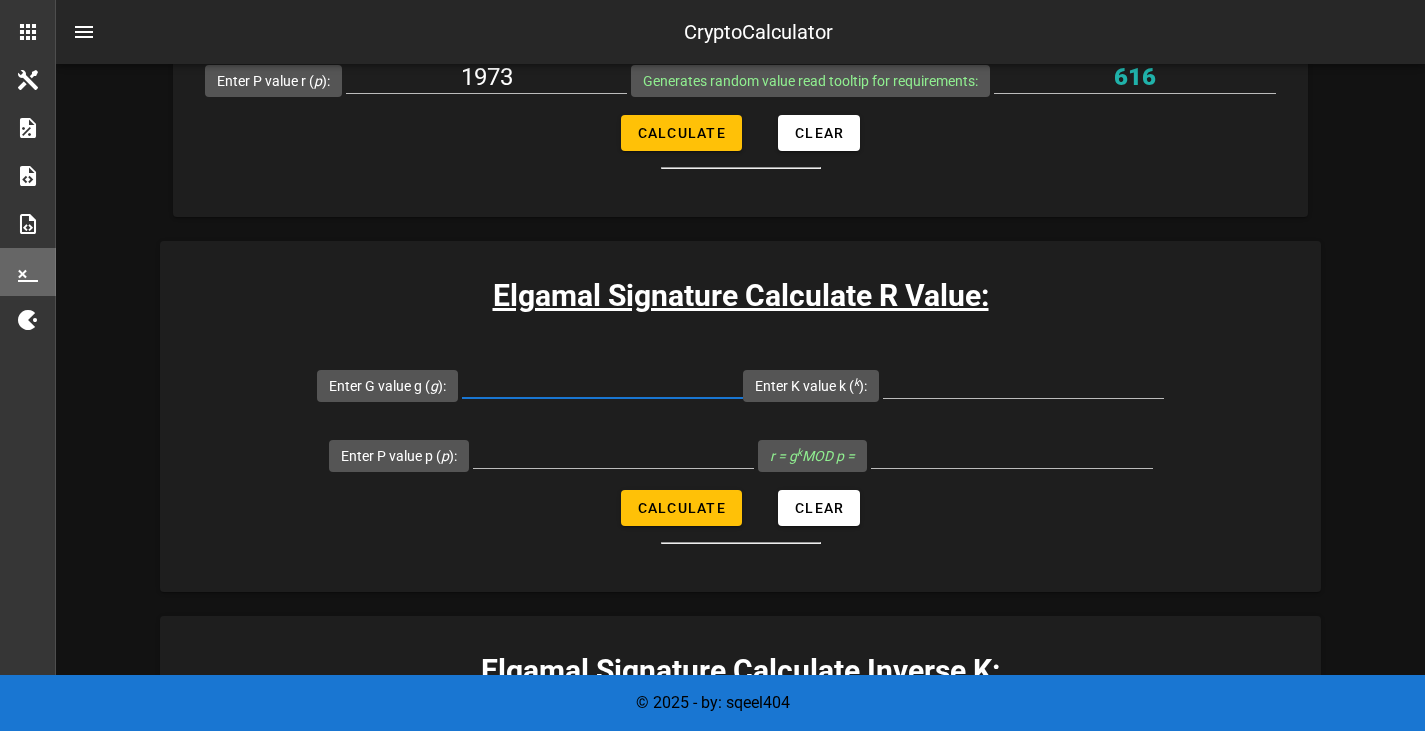 click on "Enter G value g (  g  ):" at bounding box center [602, 382] 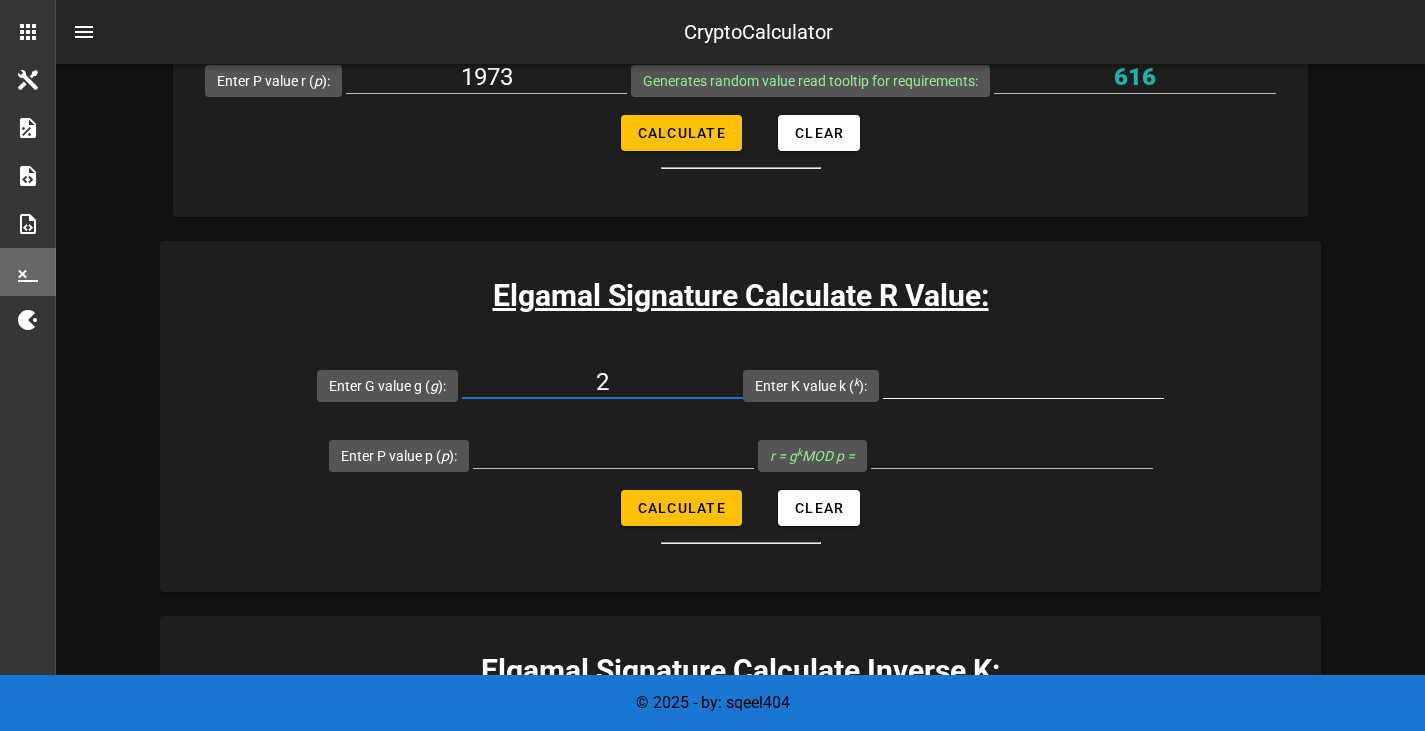type on "2" 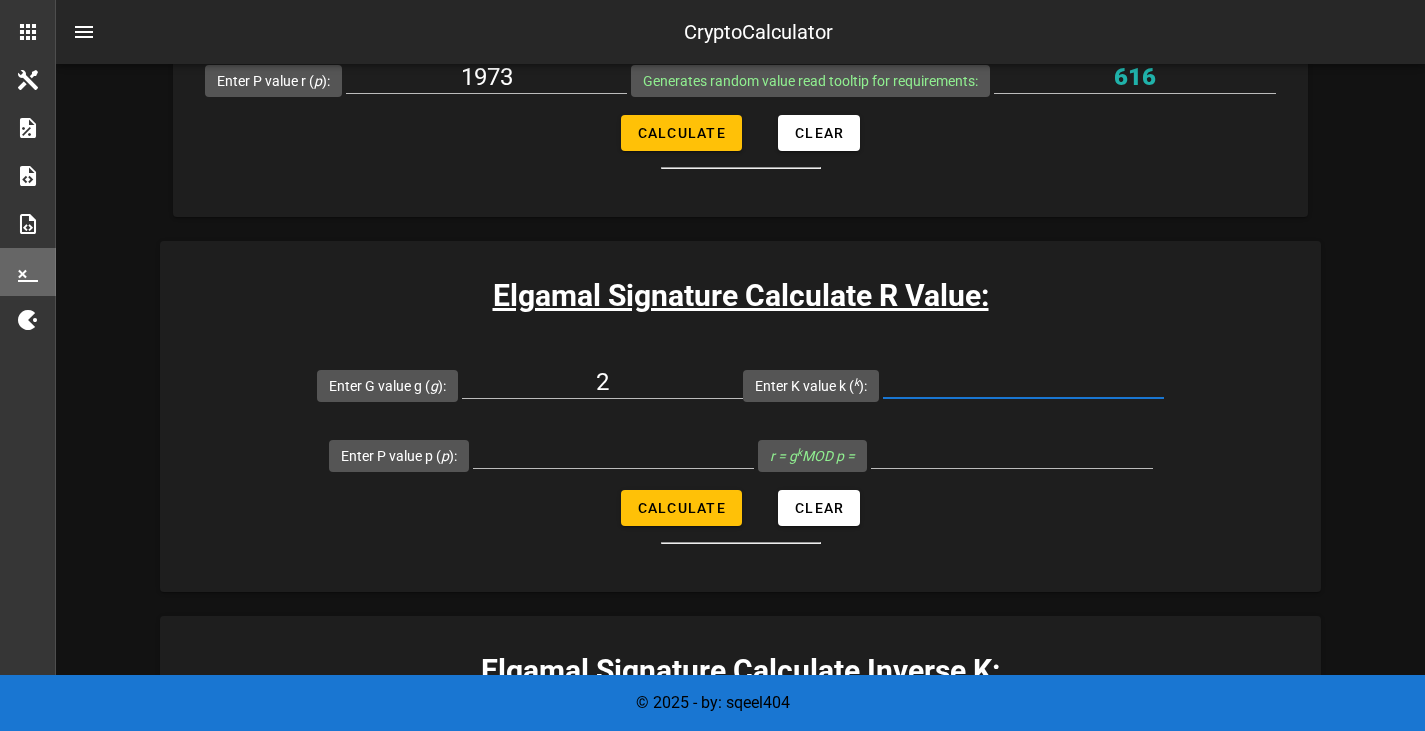 click on "Enter K value k (  k  ):" at bounding box center (1023, 382) 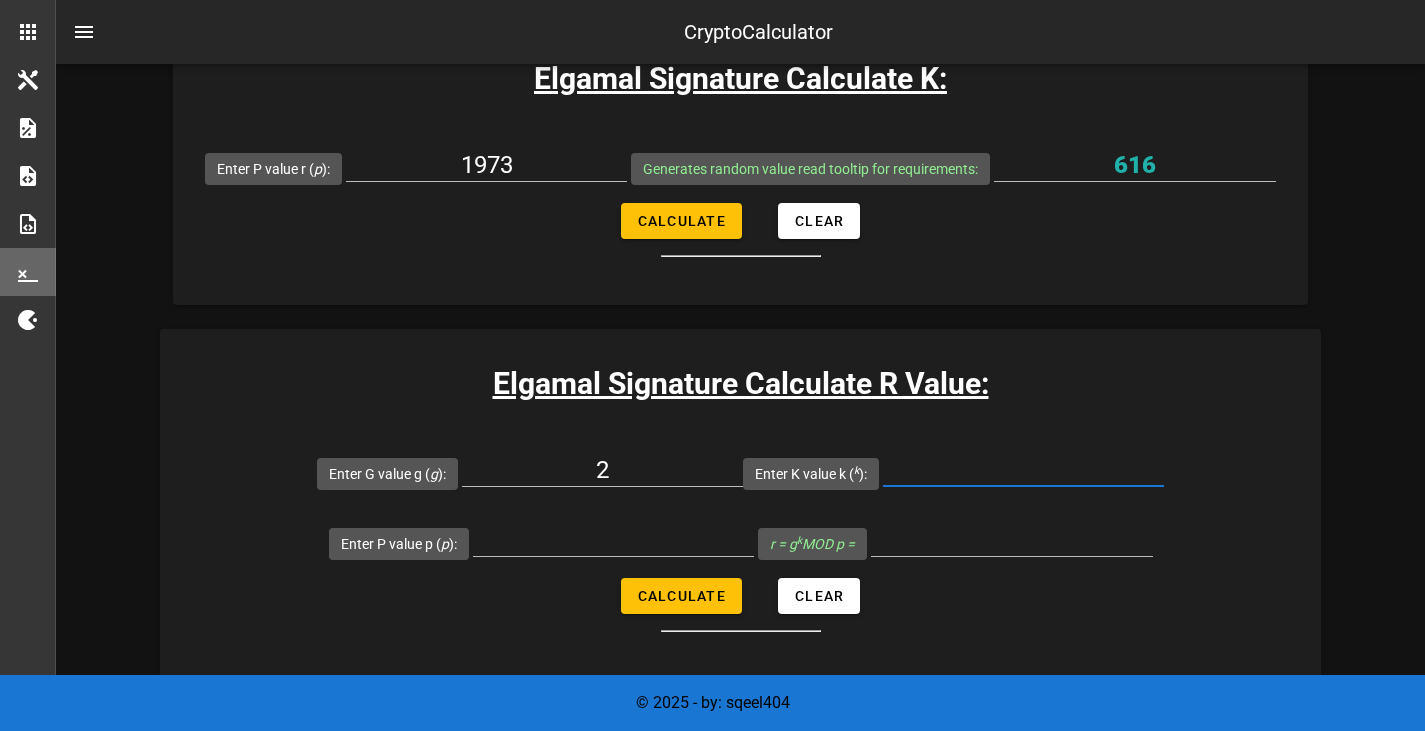 scroll, scrollTop: 3171, scrollLeft: 0, axis: vertical 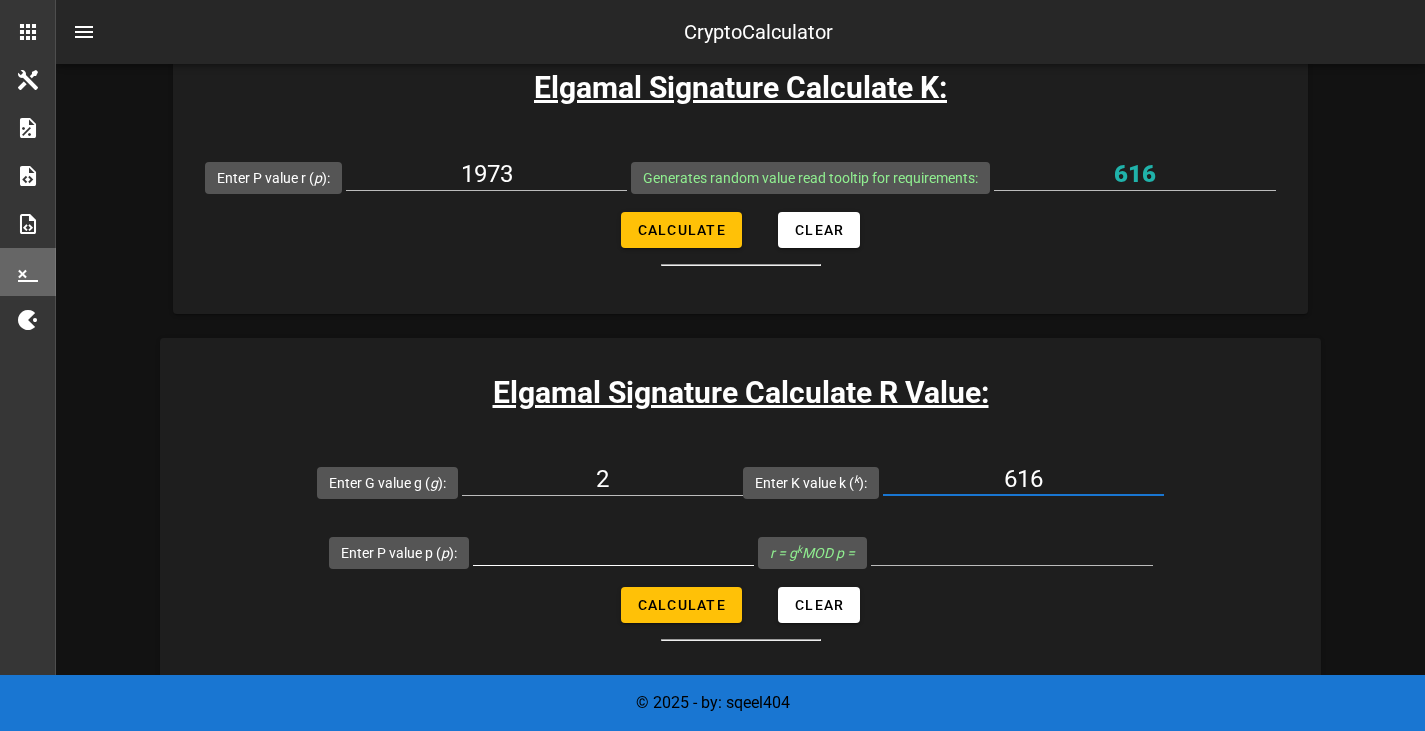 type on "616" 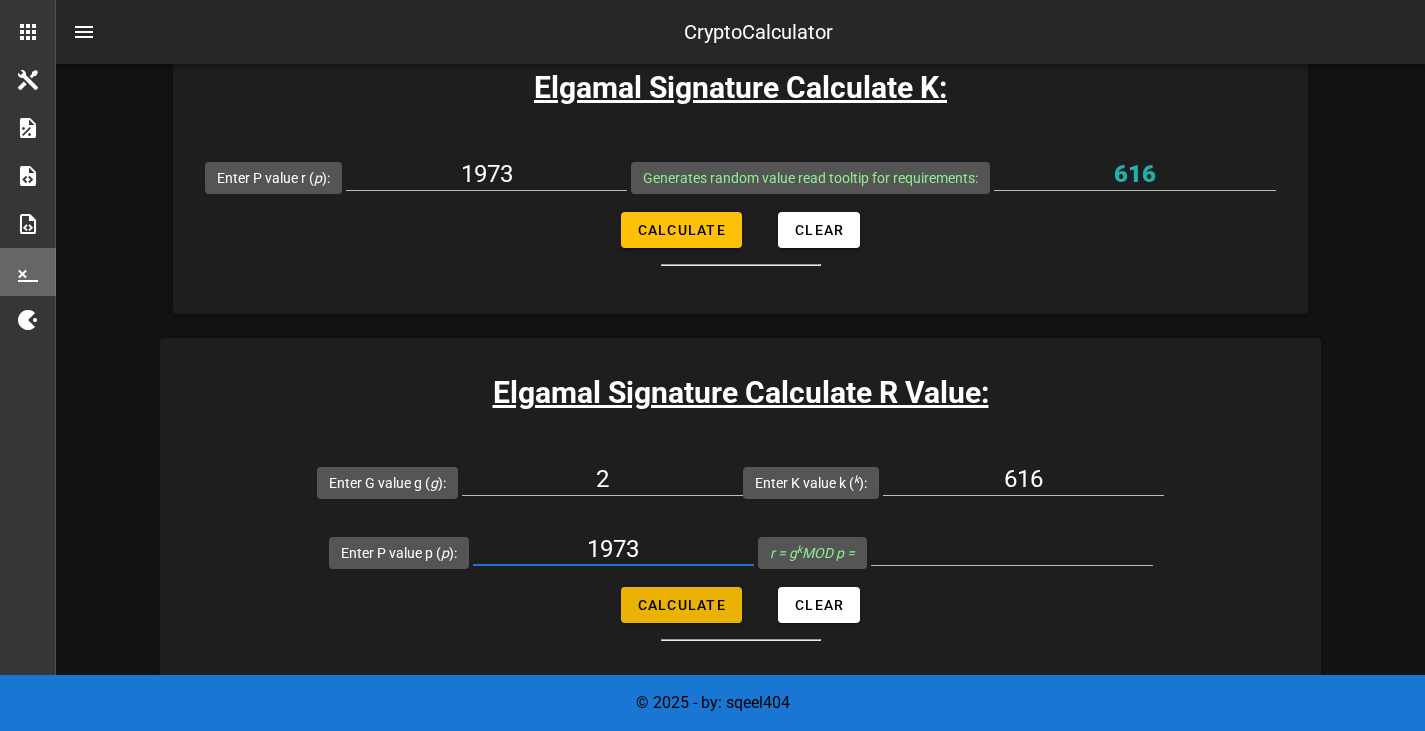 type on "1973" 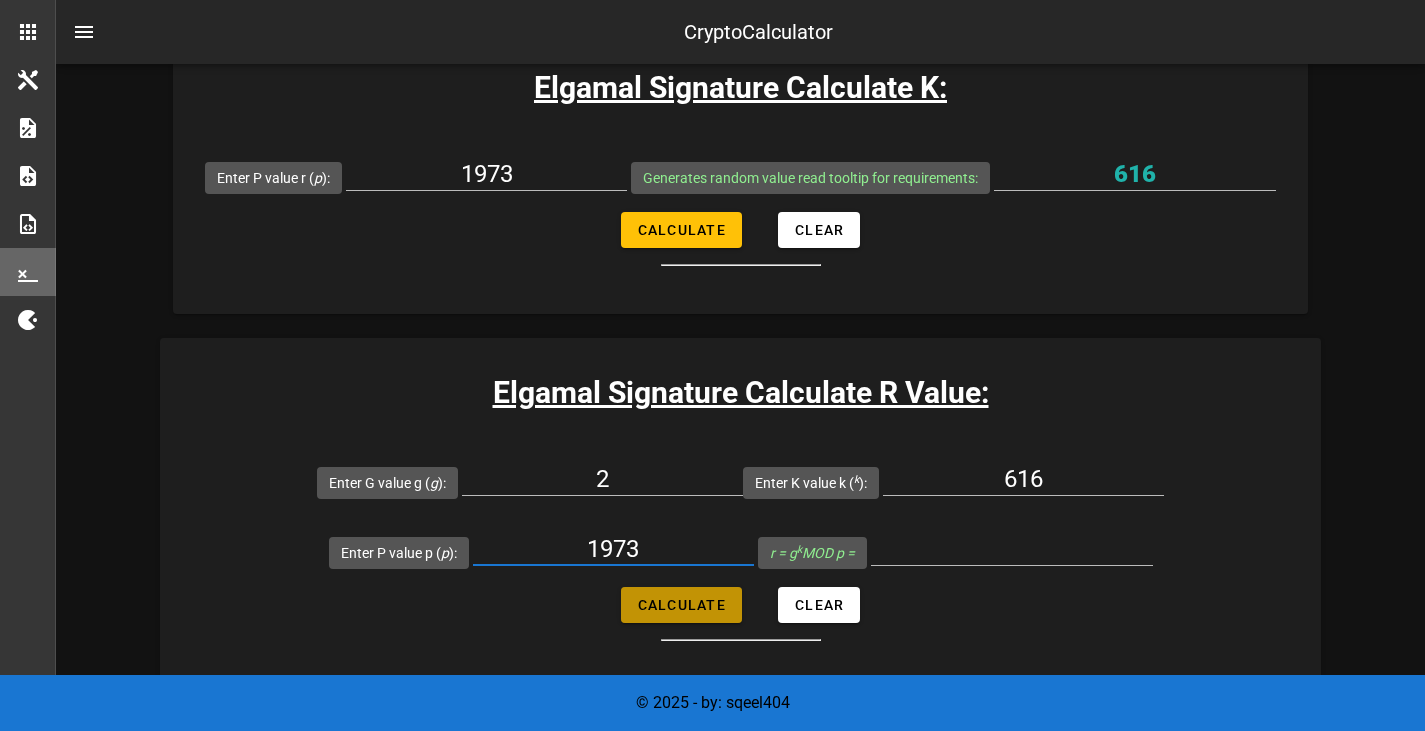 click on "Calculate" at bounding box center (681, 605) 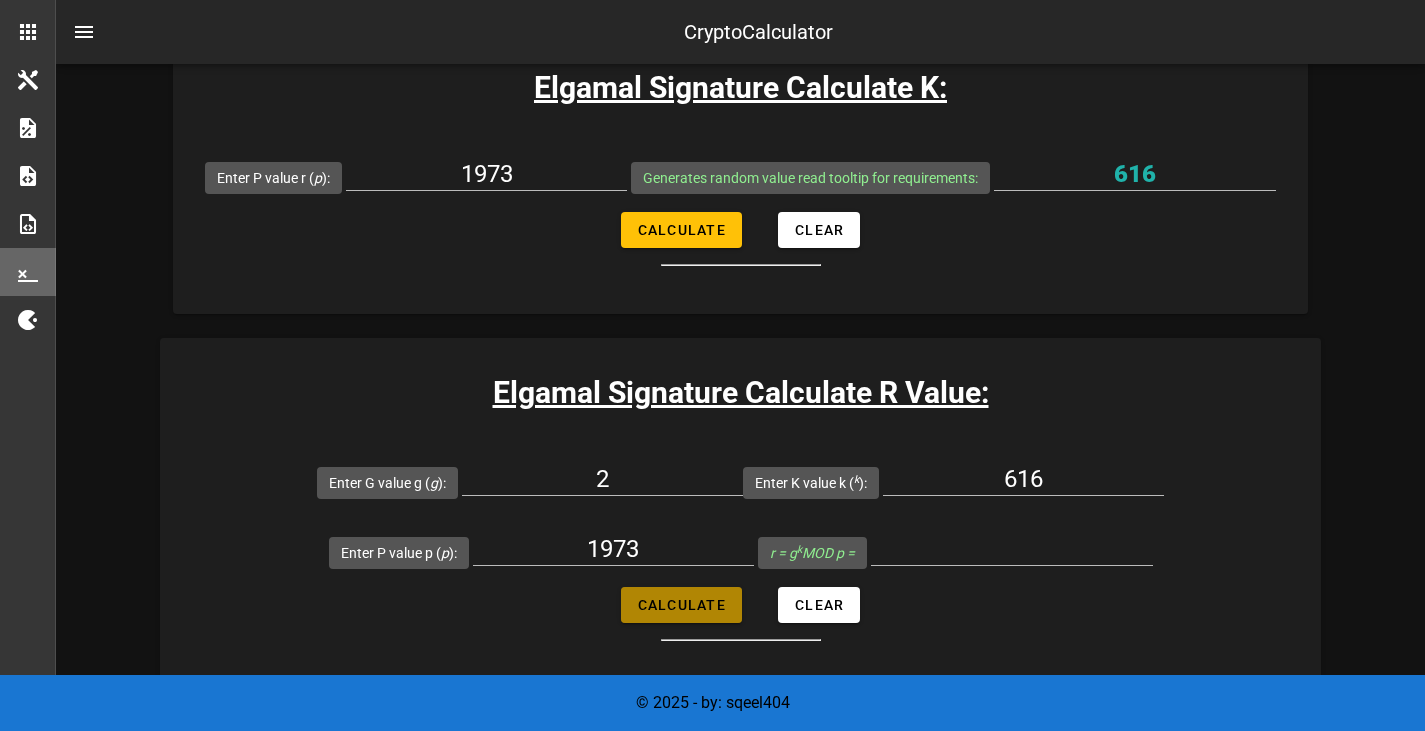 type on "1833" 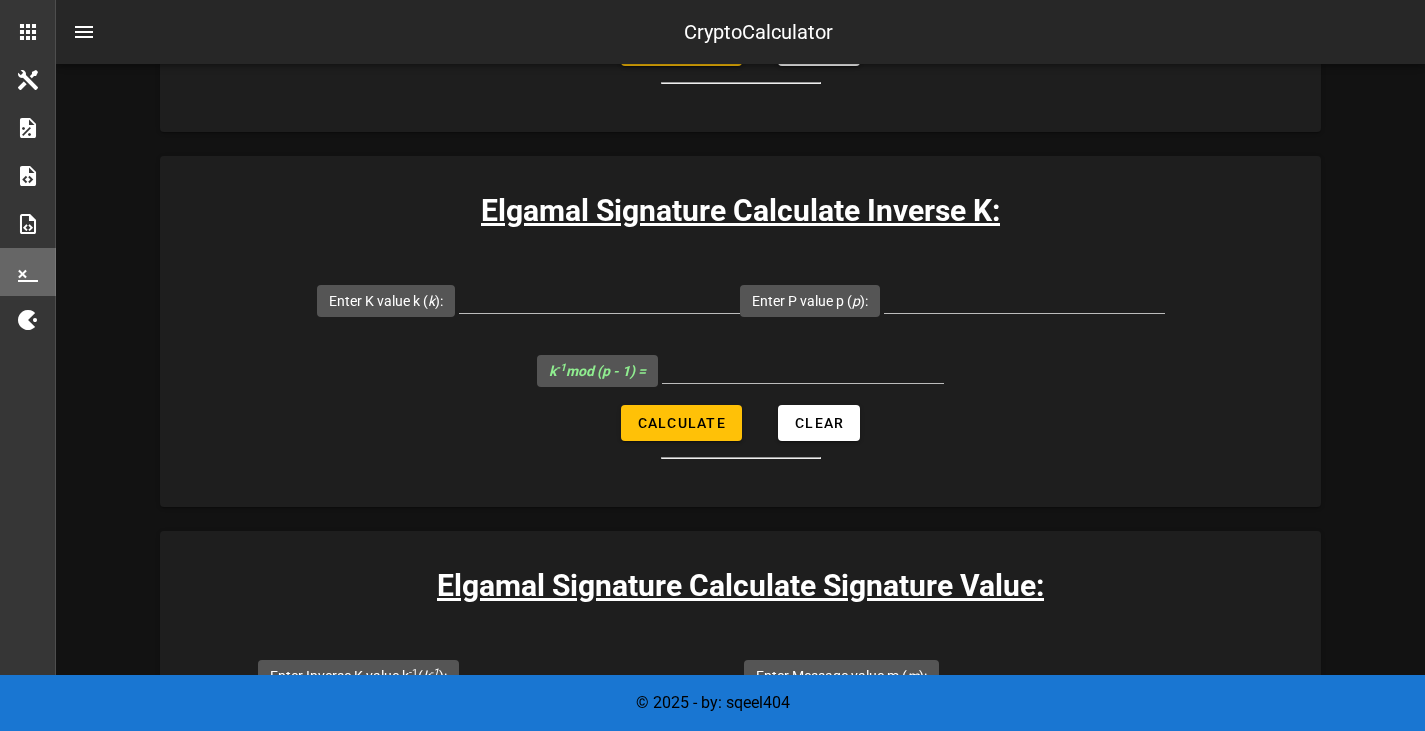 scroll, scrollTop: 3810, scrollLeft: 0, axis: vertical 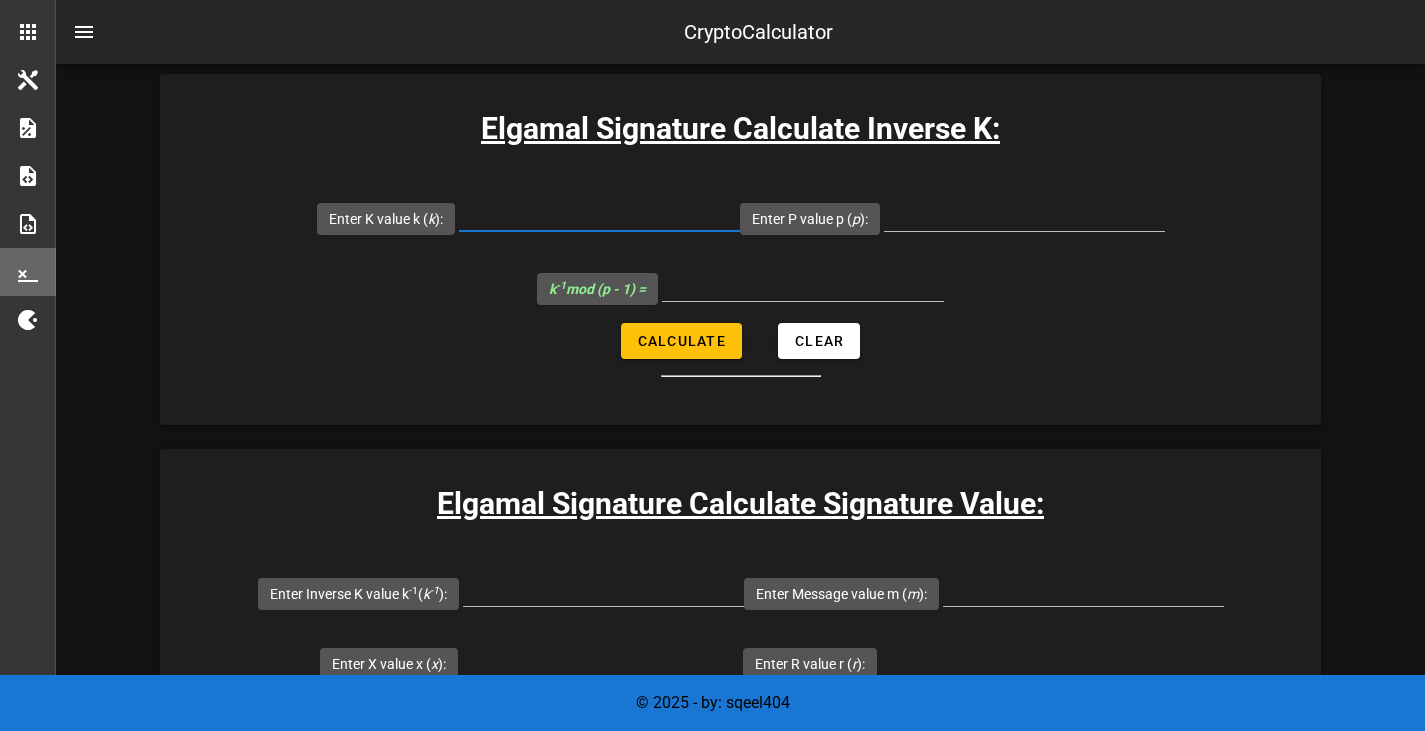 click on "Enter K value k (  k  ):" at bounding box center (599, 215) 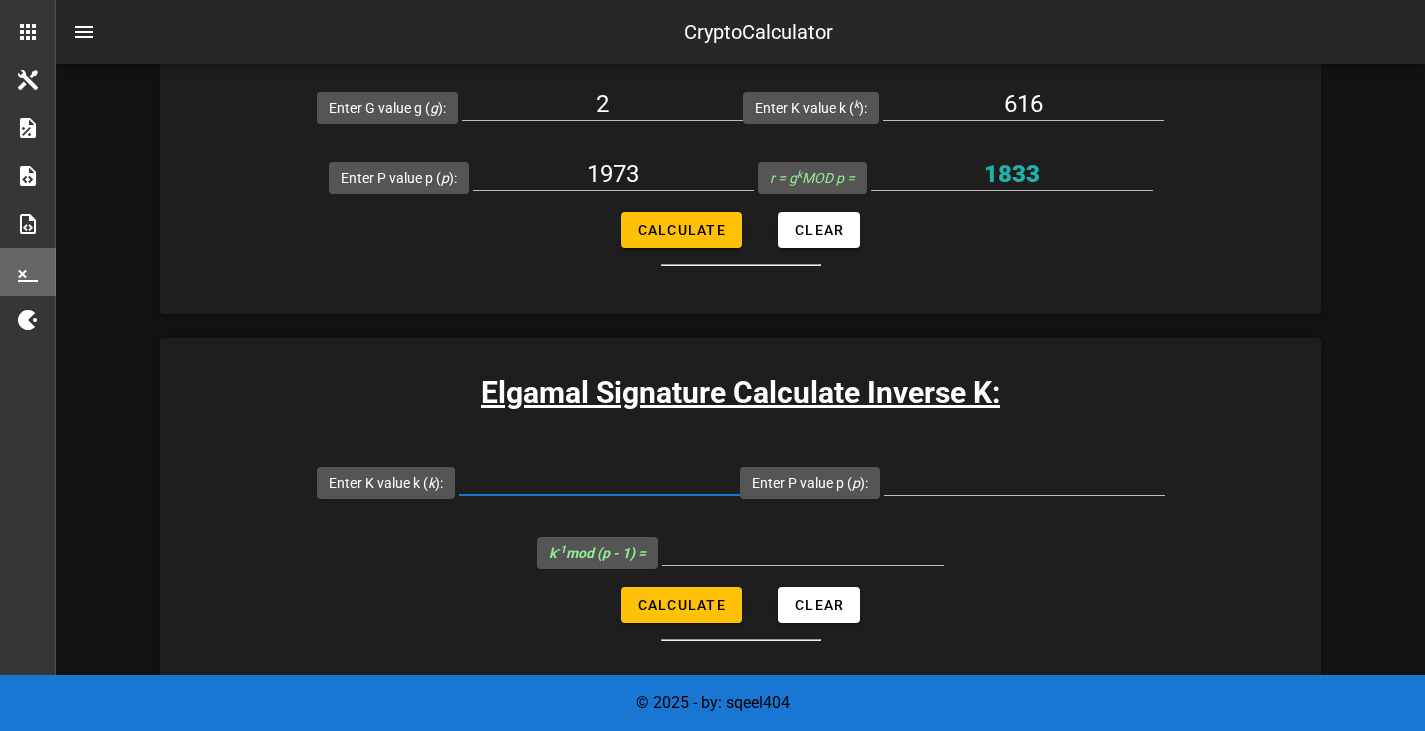 scroll, scrollTop: 3545, scrollLeft: 0, axis: vertical 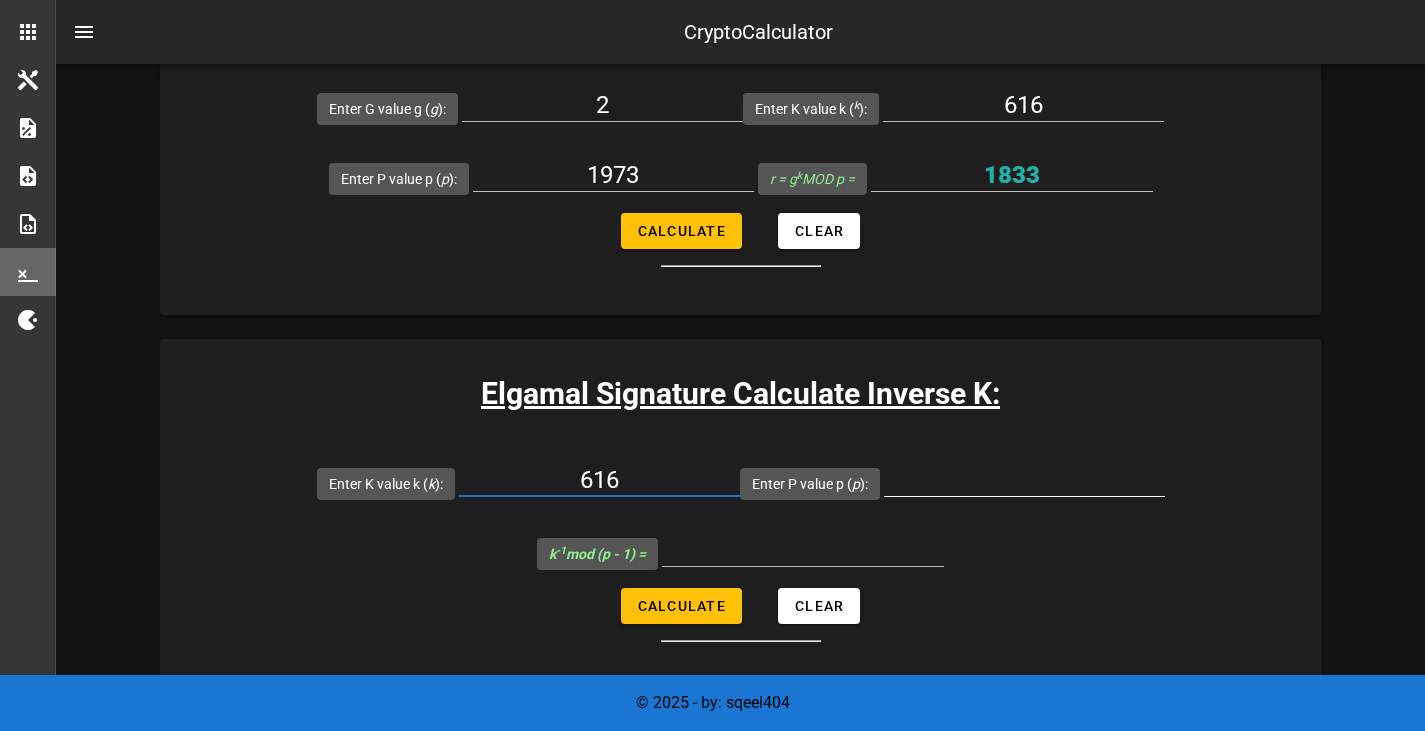 type on "616" 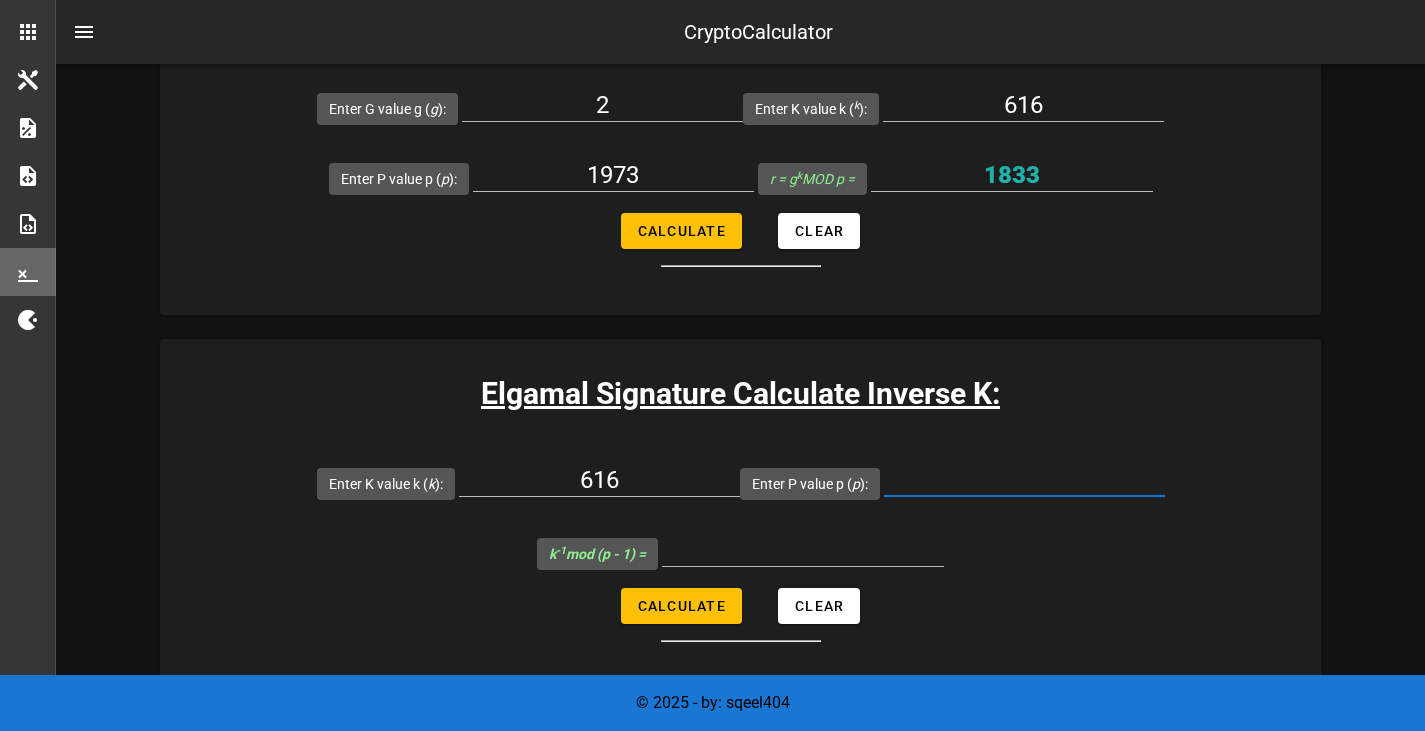 click on "Enter P value p (  p  ):" at bounding box center (1024, 480) 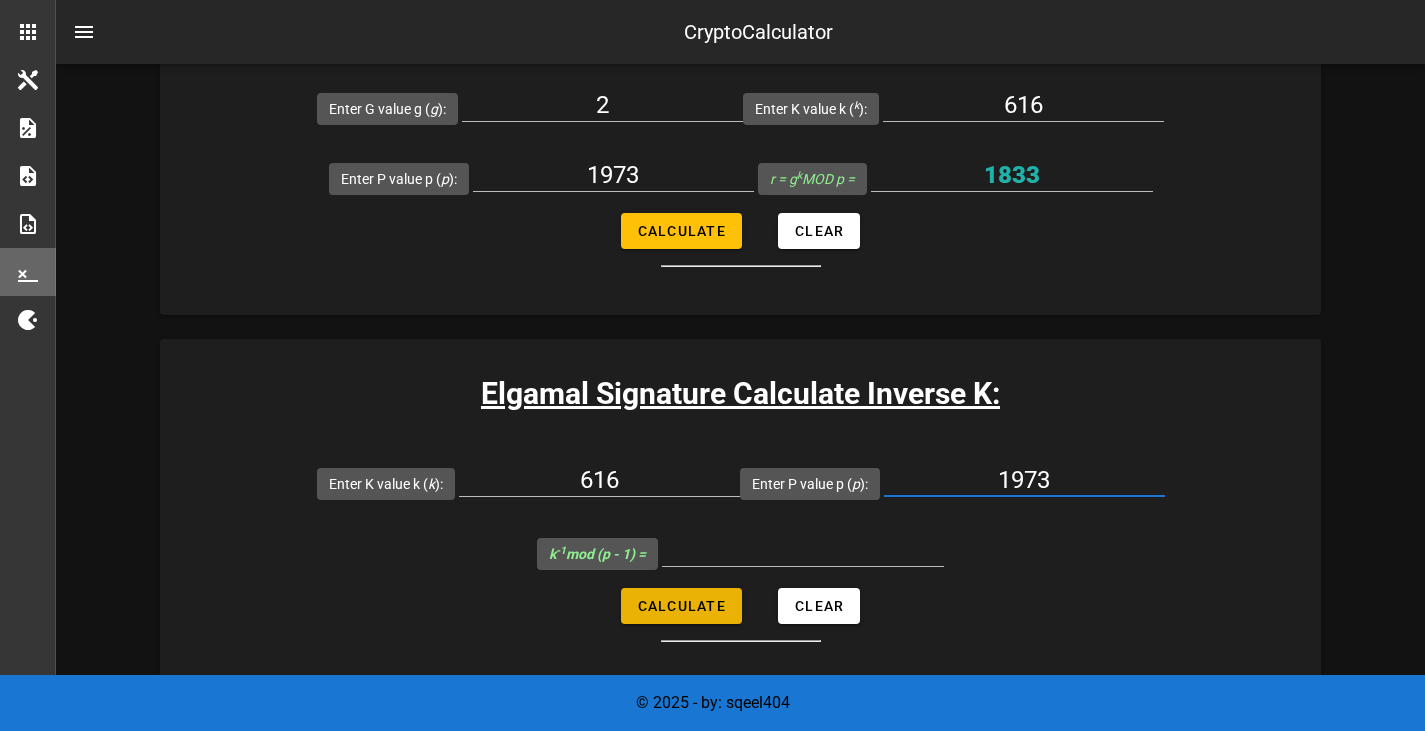 type on "1973" 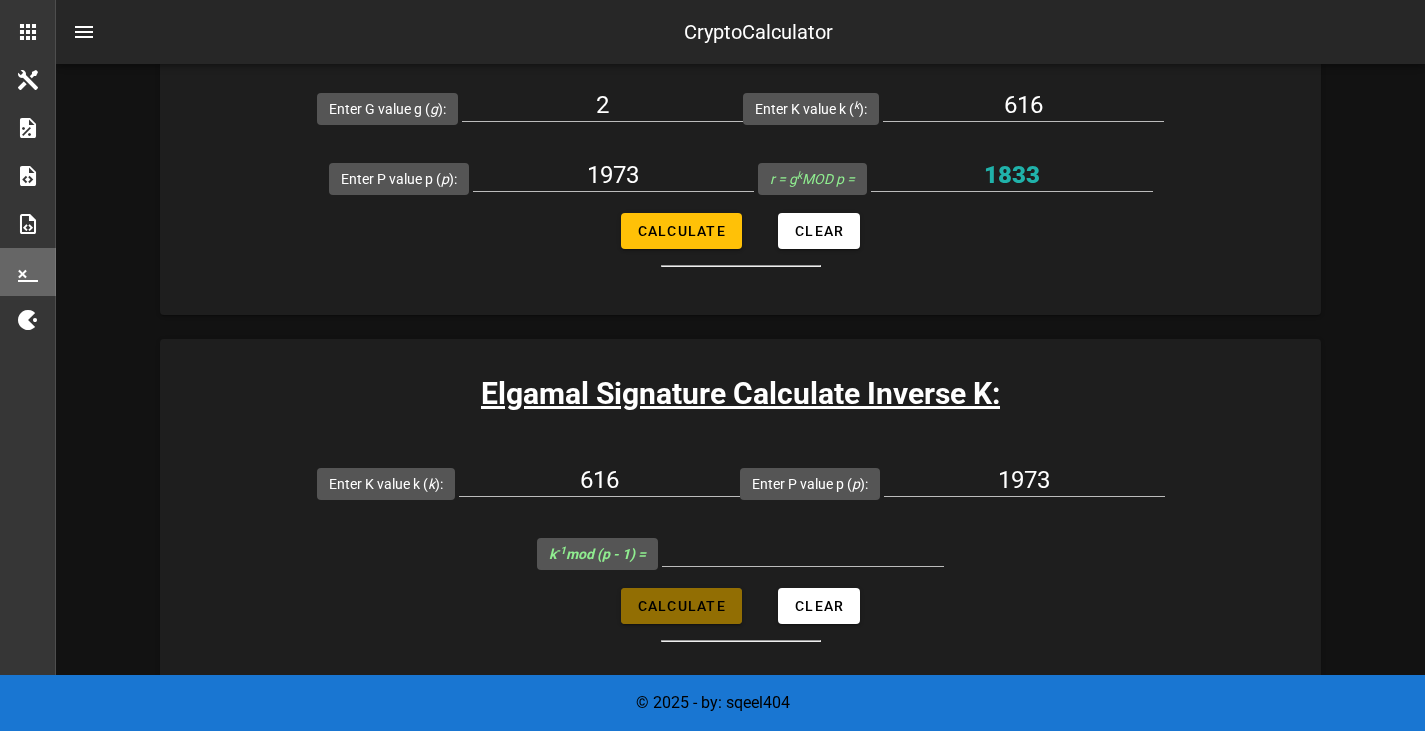 click on "Calculate" at bounding box center [681, 606] 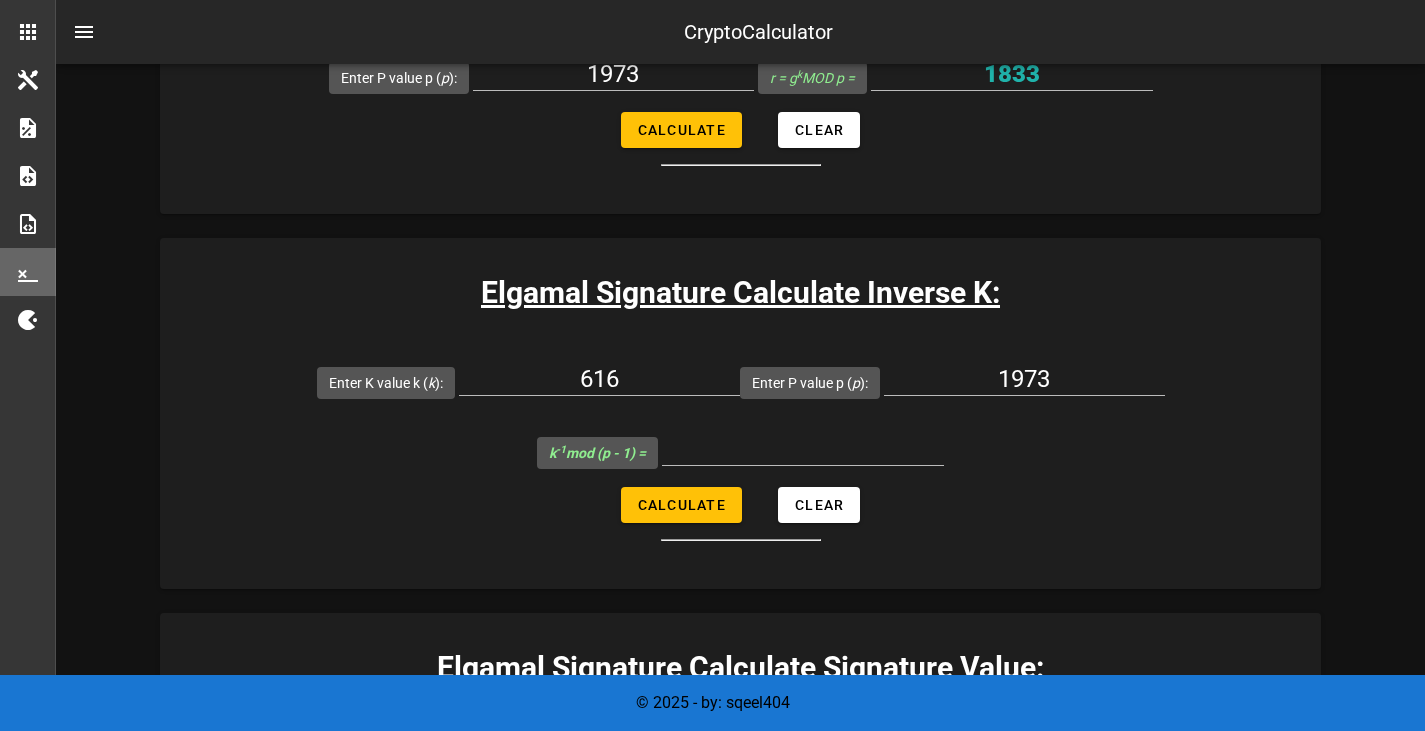 scroll, scrollTop: 3659, scrollLeft: 0, axis: vertical 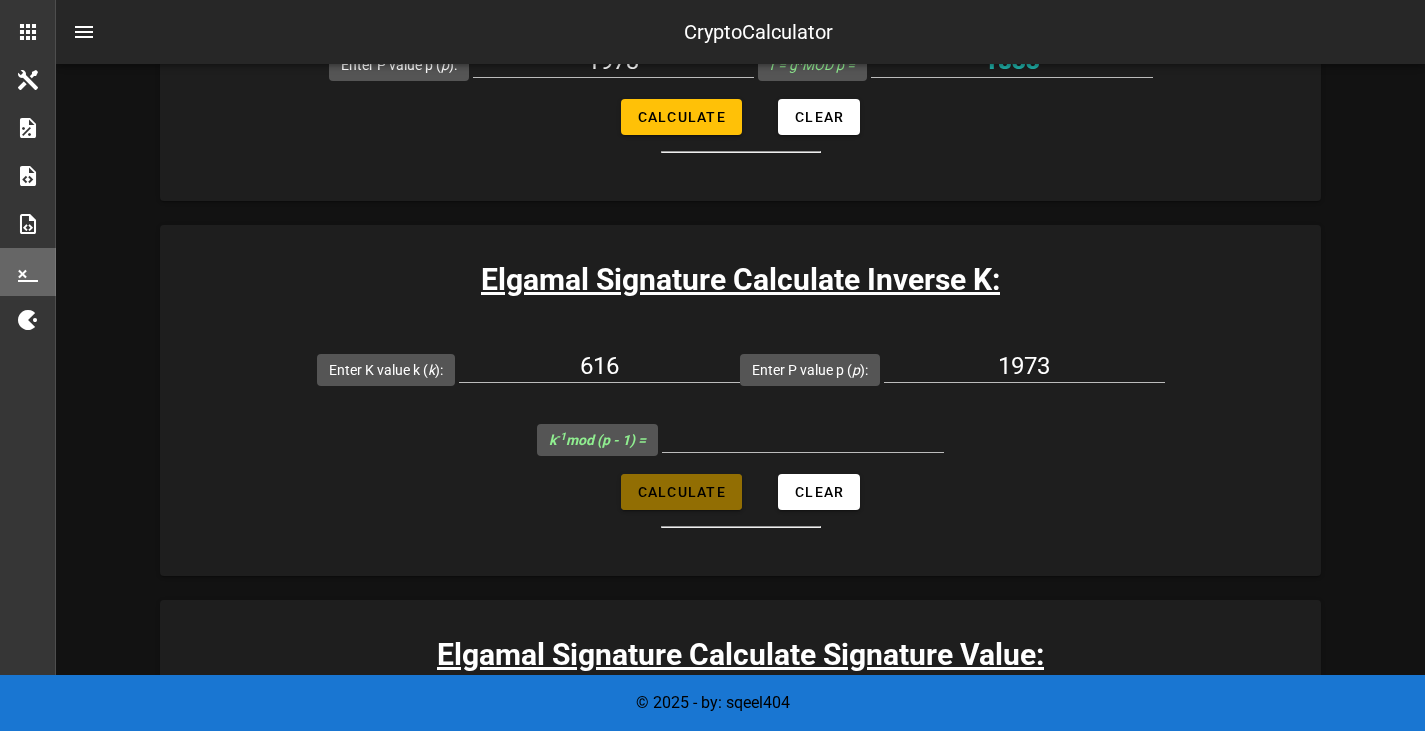 click on "Calculate" at bounding box center (681, 492) 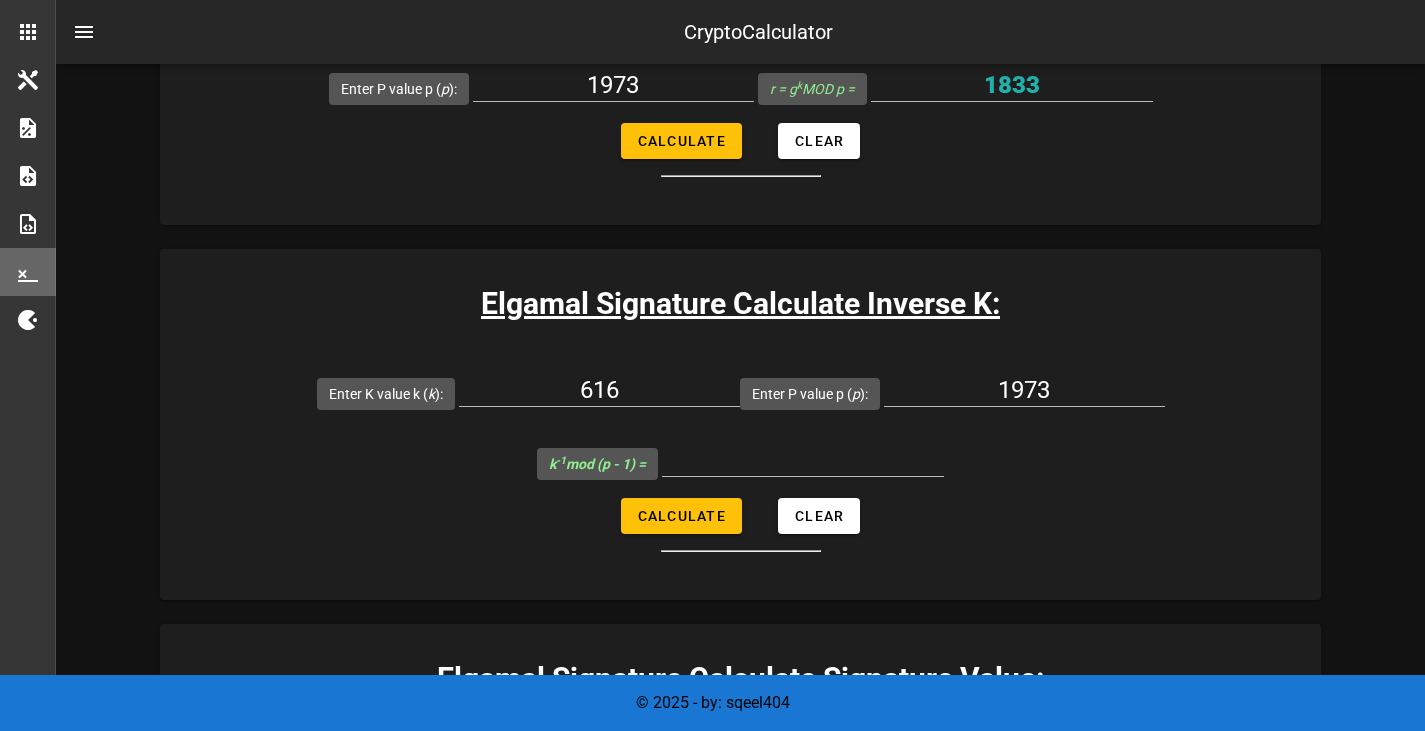 scroll, scrollTop: 3640, scrollLeft: 0, axis: vertical 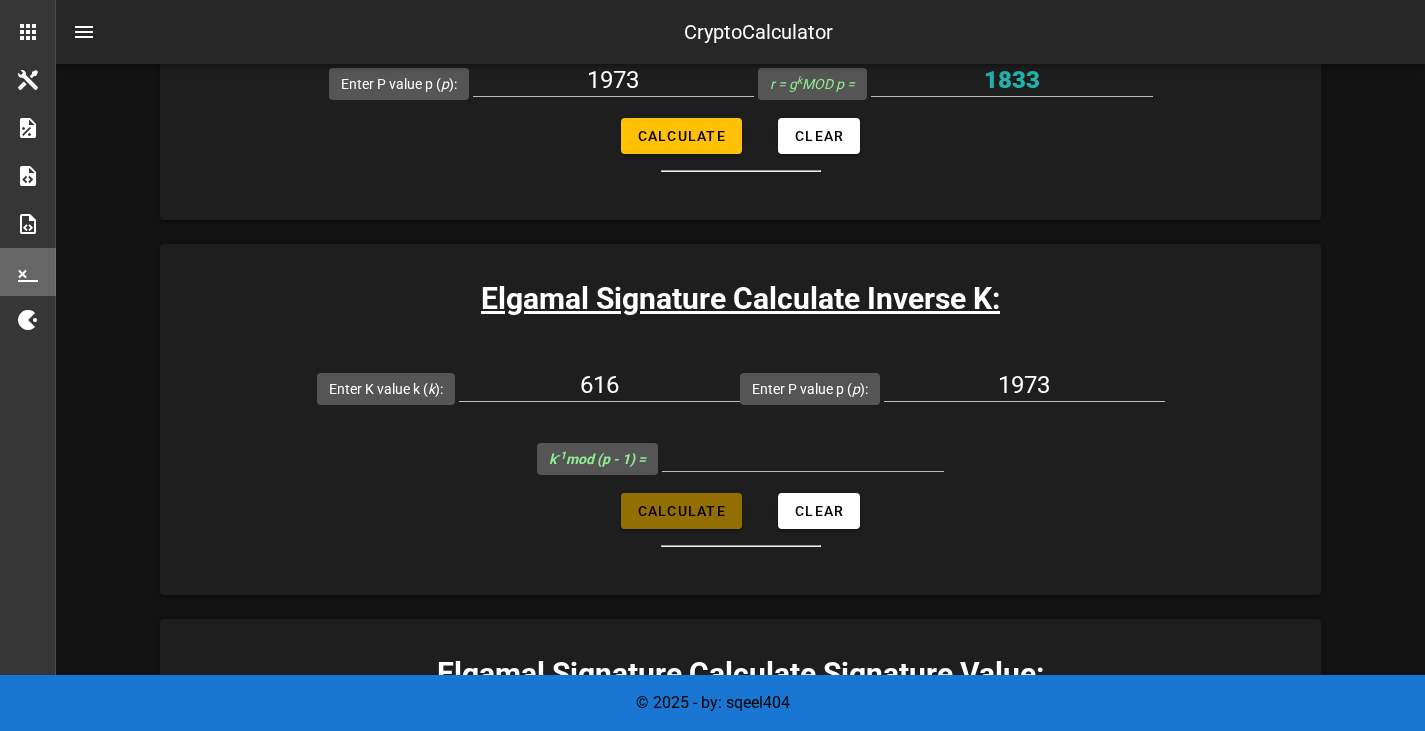 click on "Calculate" at bounding box center (681, 511) 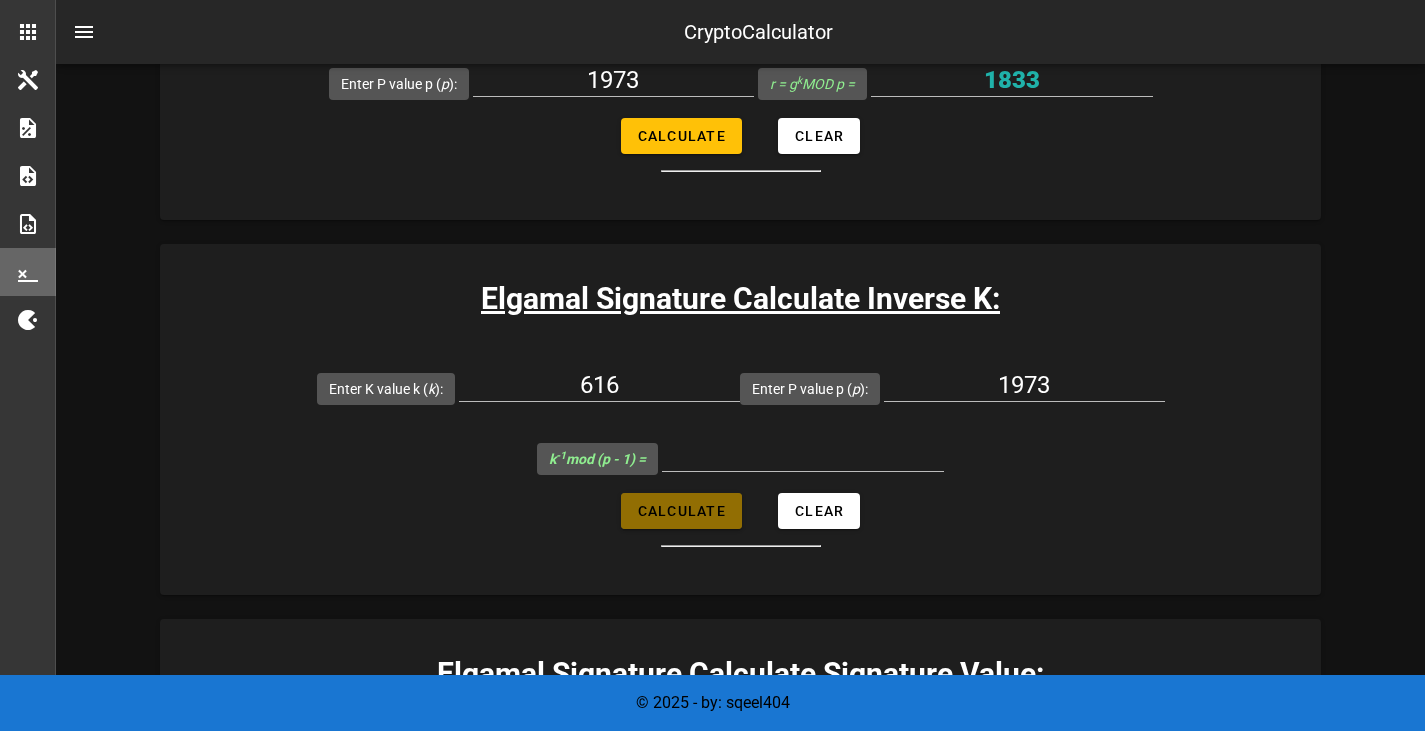 click on "Calculate" at bounding box center (681, 511) 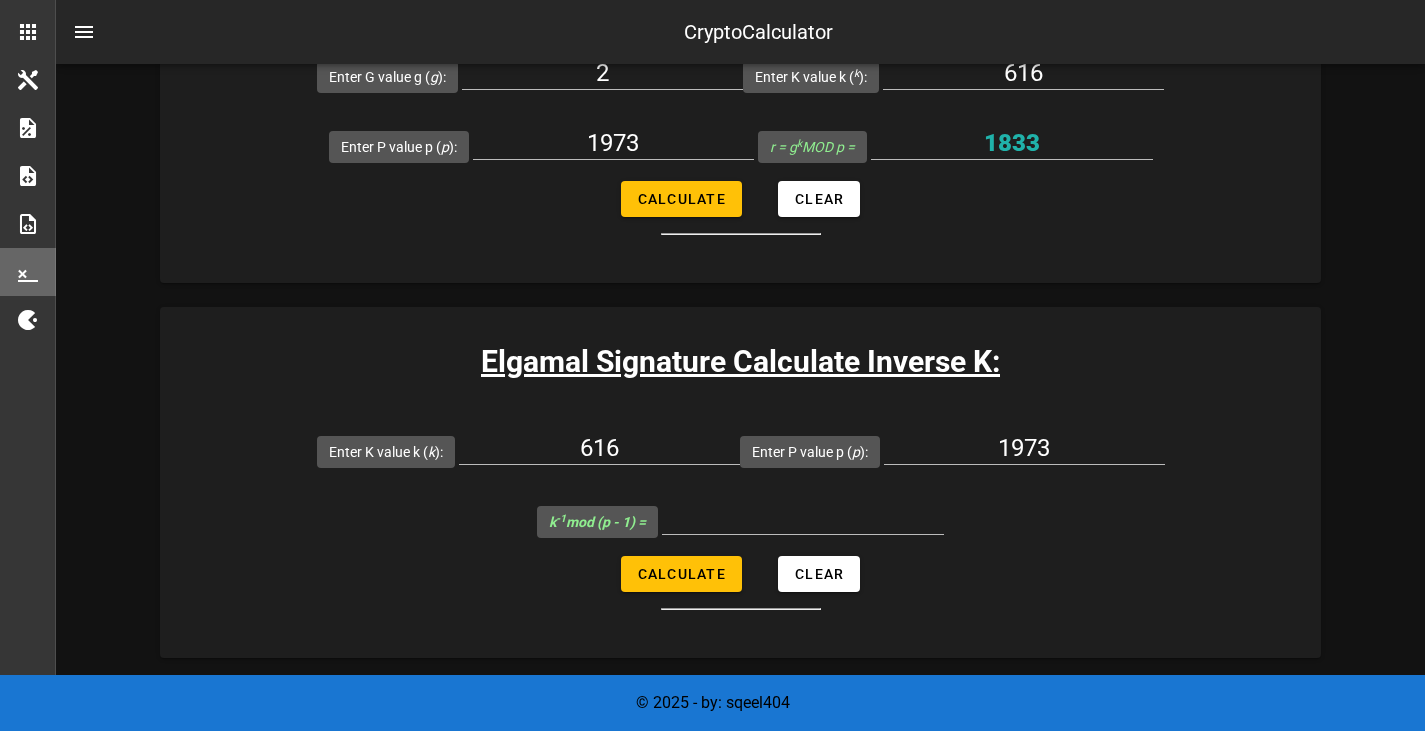 scroll, scrollTop: 3575, scrollLeft: 0, axis: vertical 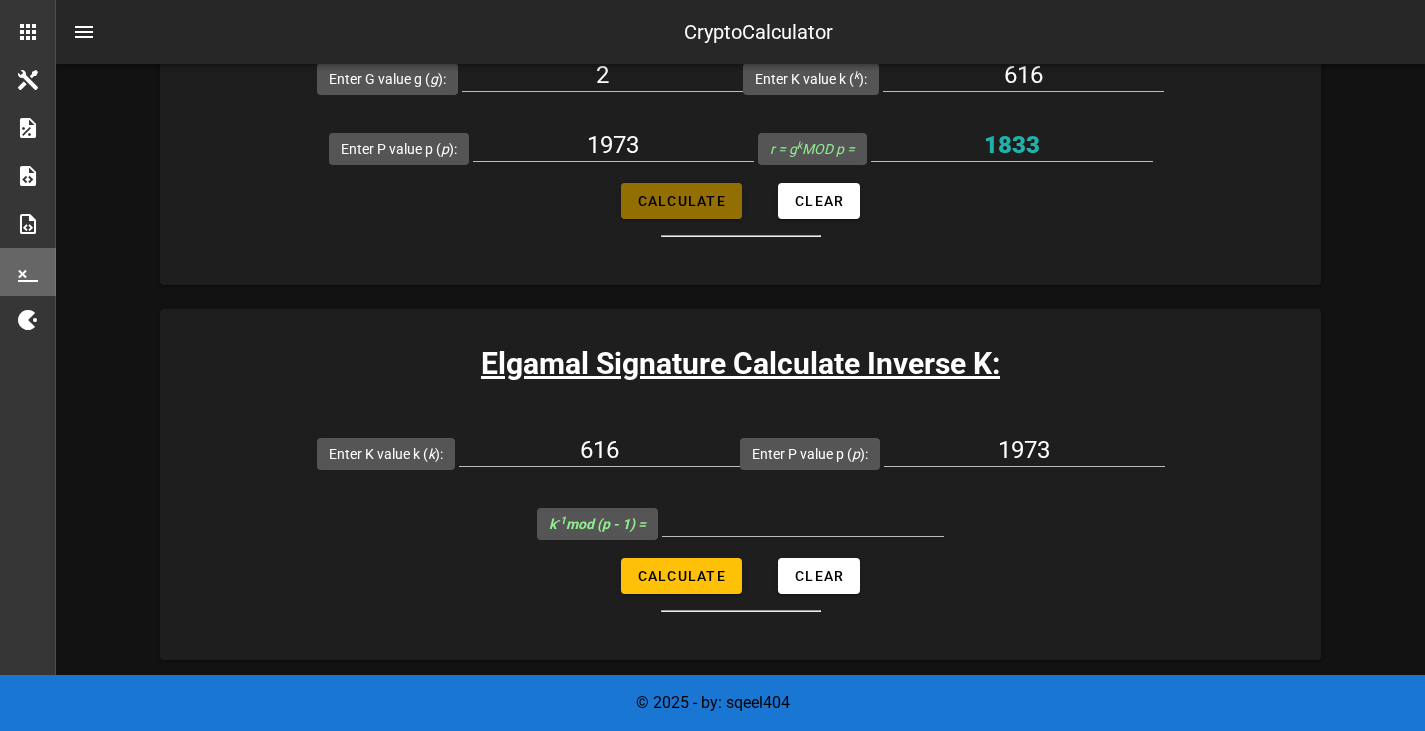 click on "Calculate" at bounding box center (681, 201) 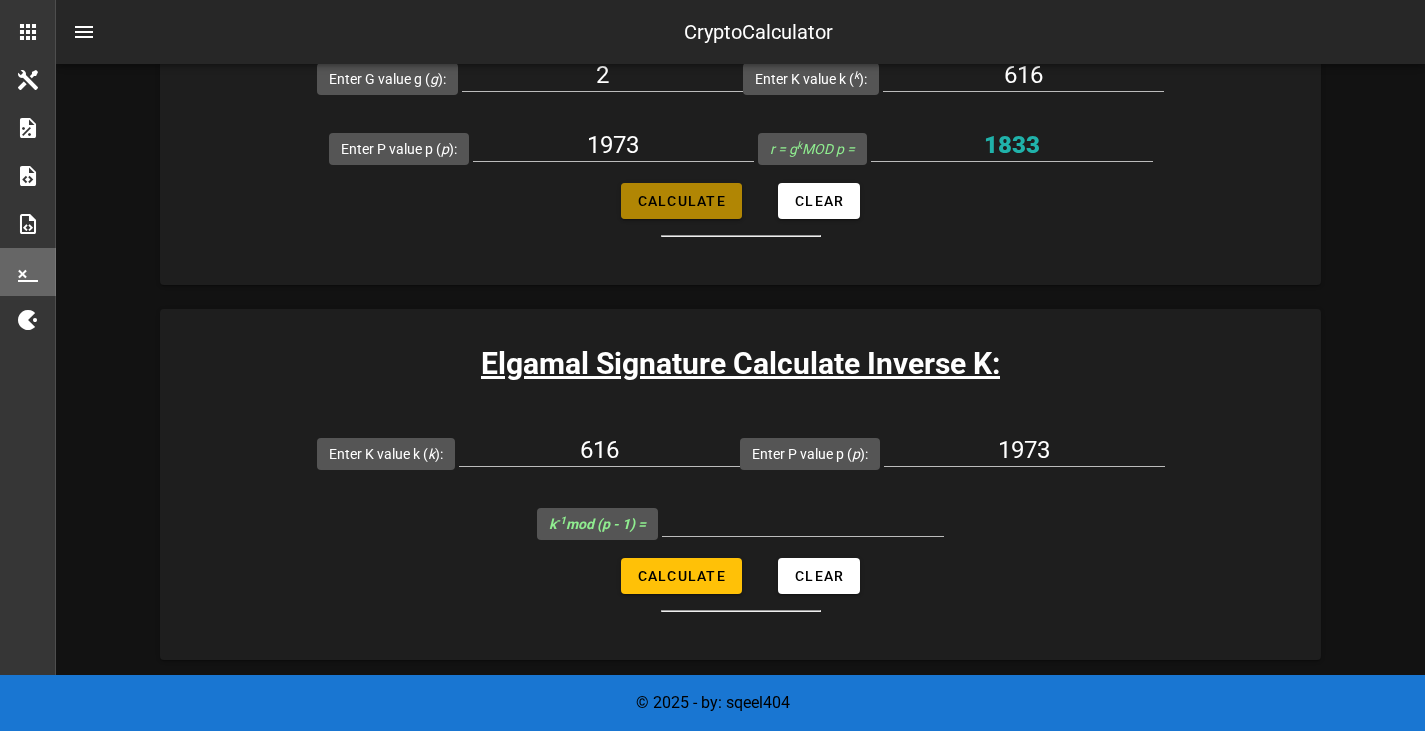 type on "1833" 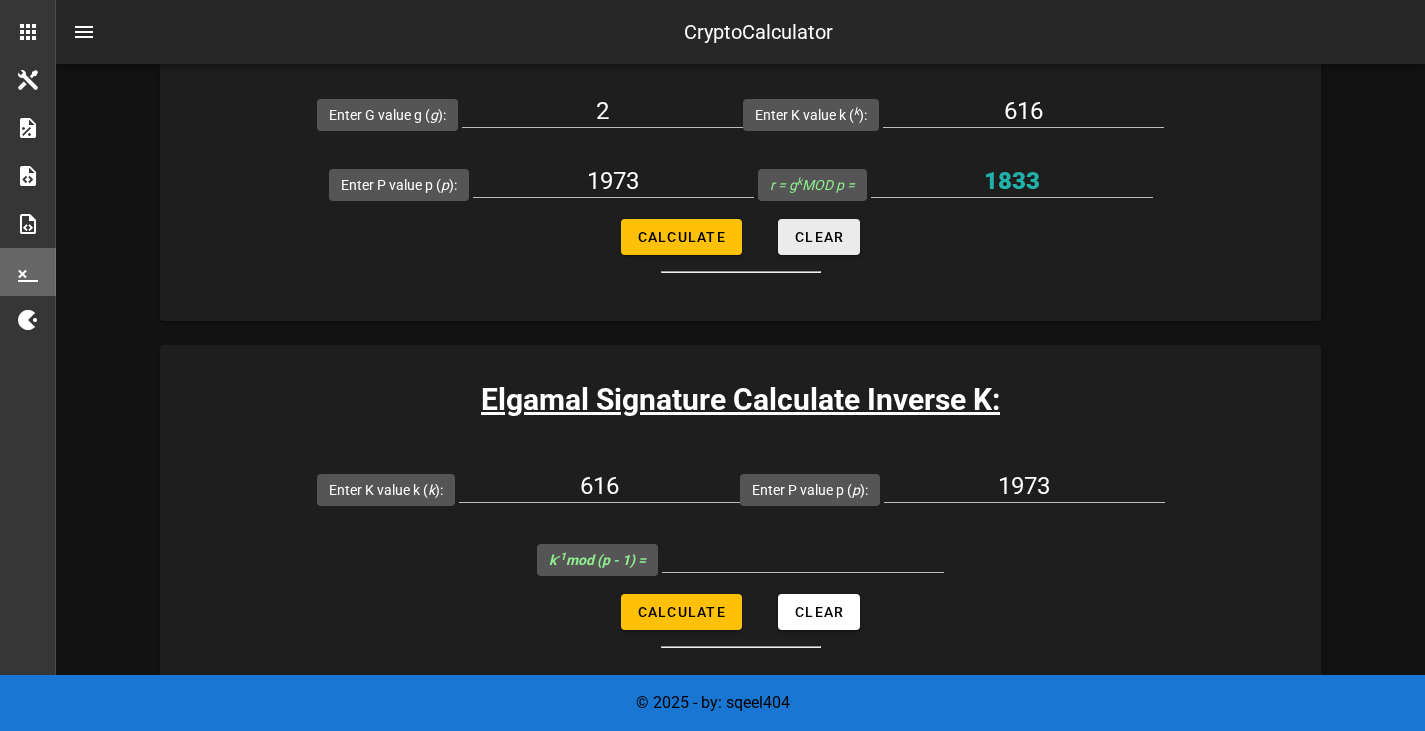 scroll, scrollTop: 3537, scrollLeft: 0, axis: vertical 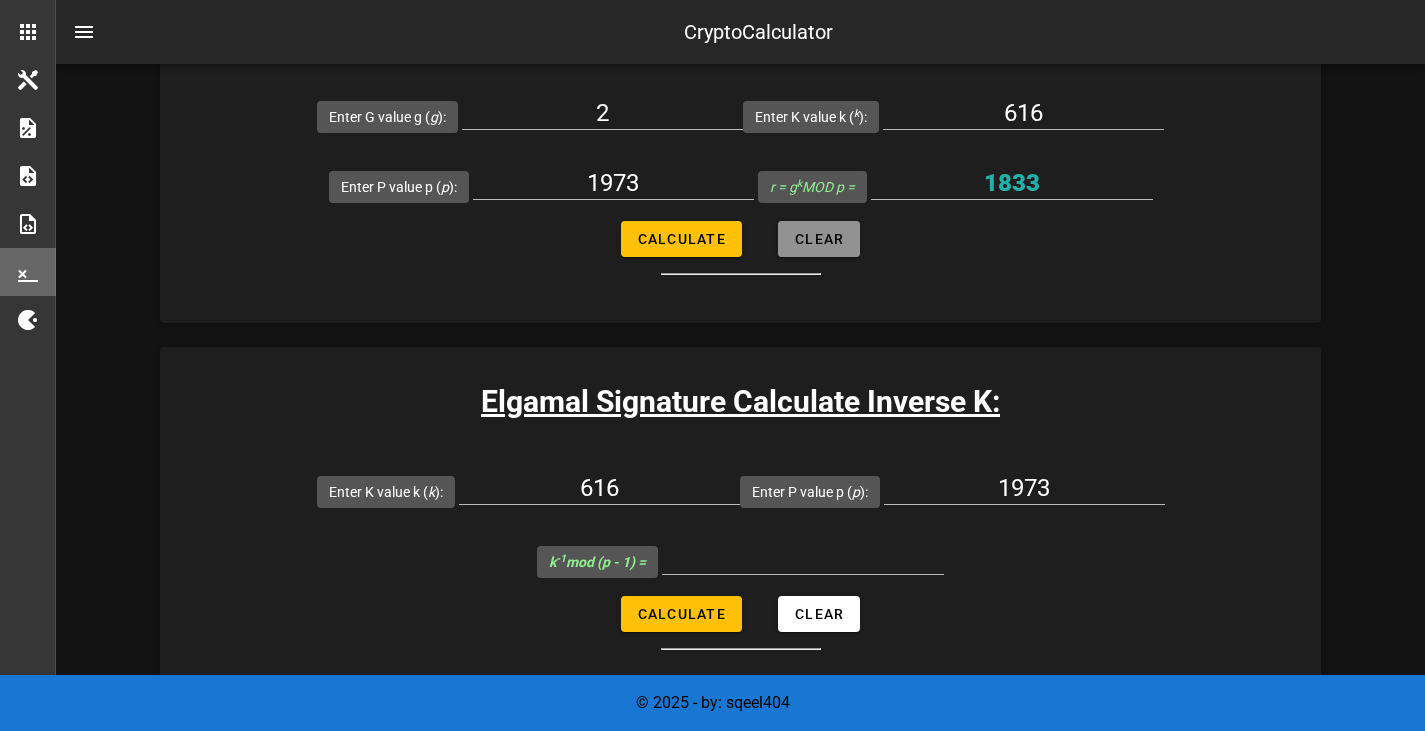 click on "Clear" at bounding box center [819, 239] 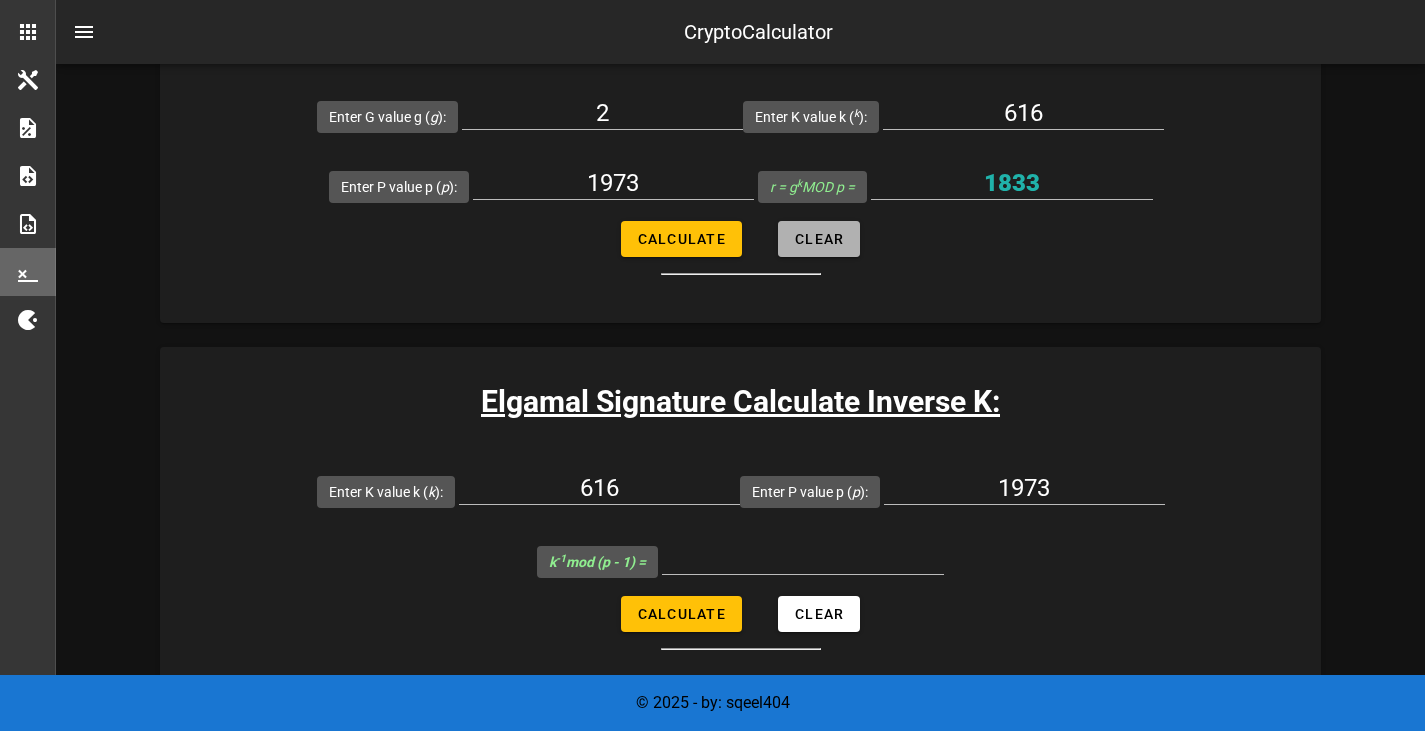 type 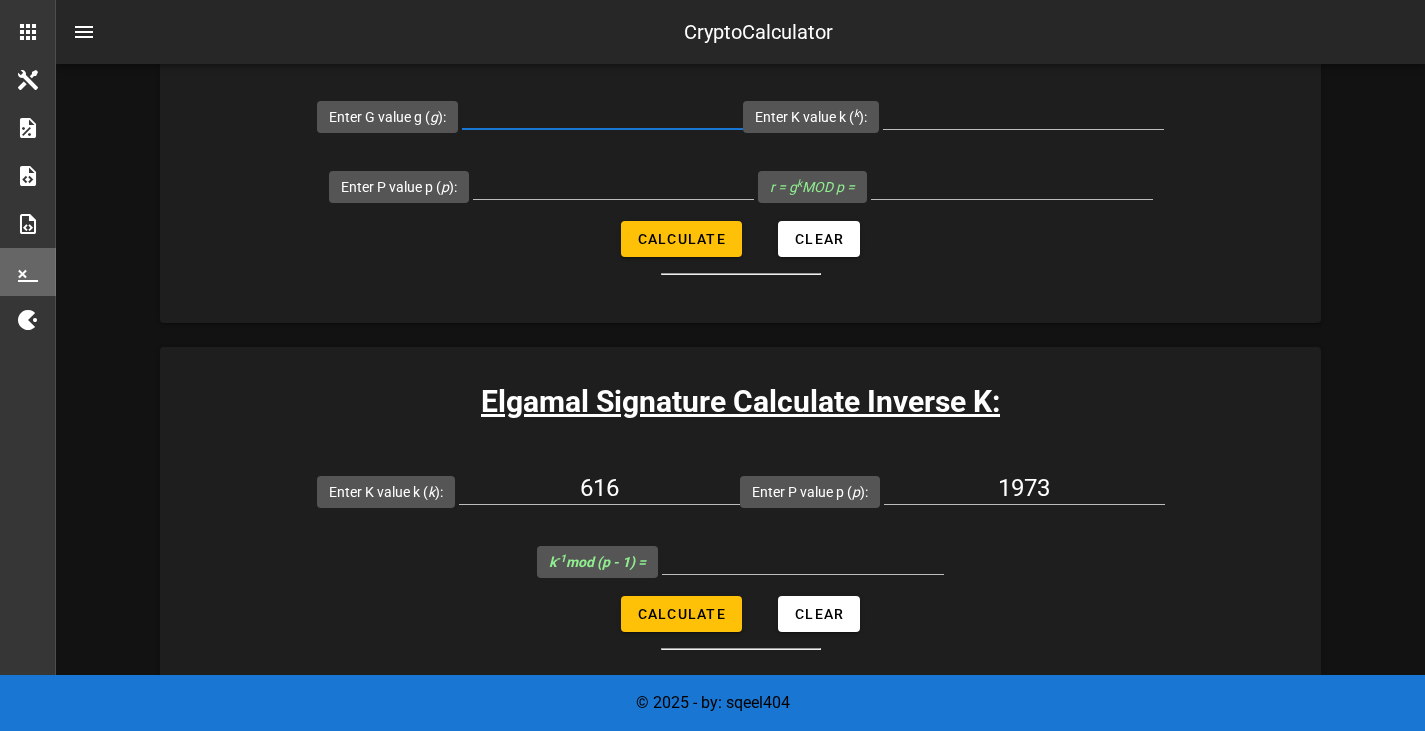 click on "Enter G value g (  g  ):" at bounding box center (602, 113) 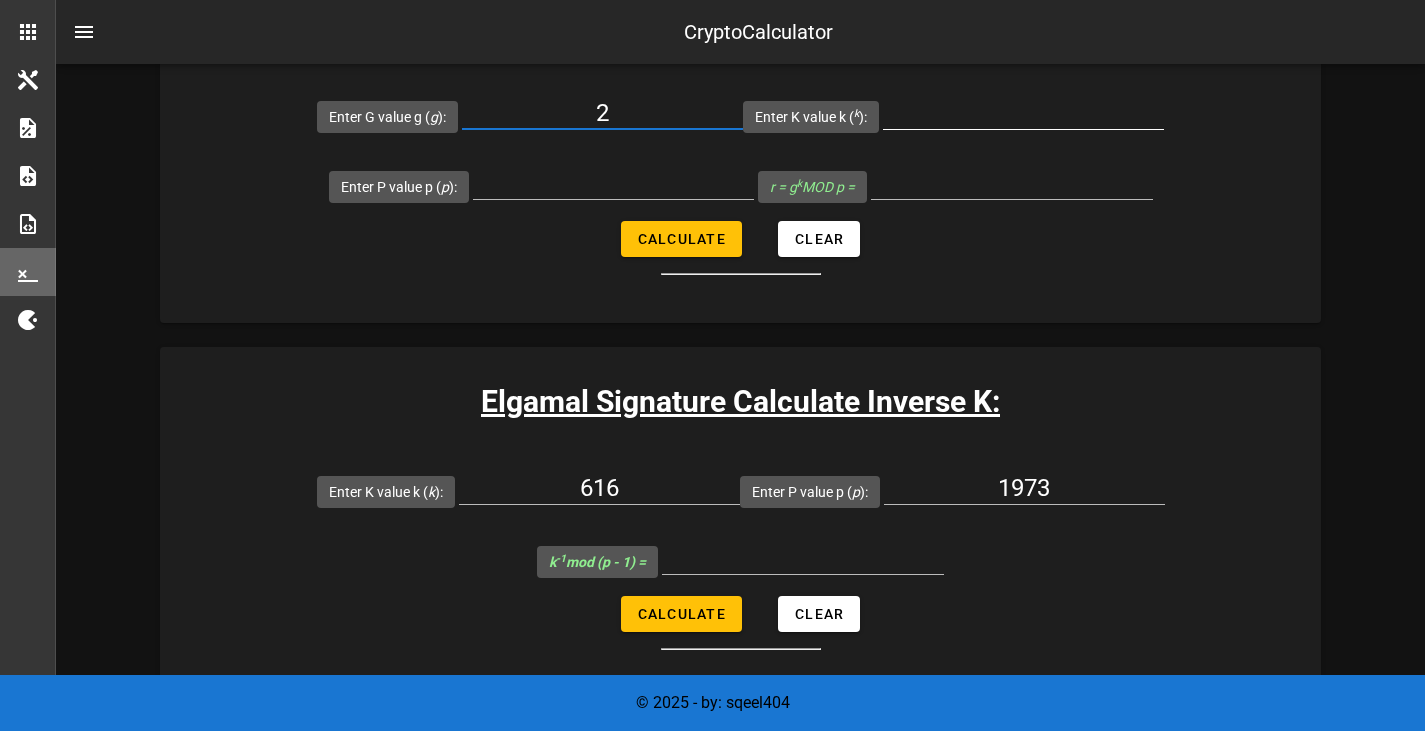 type on "2" 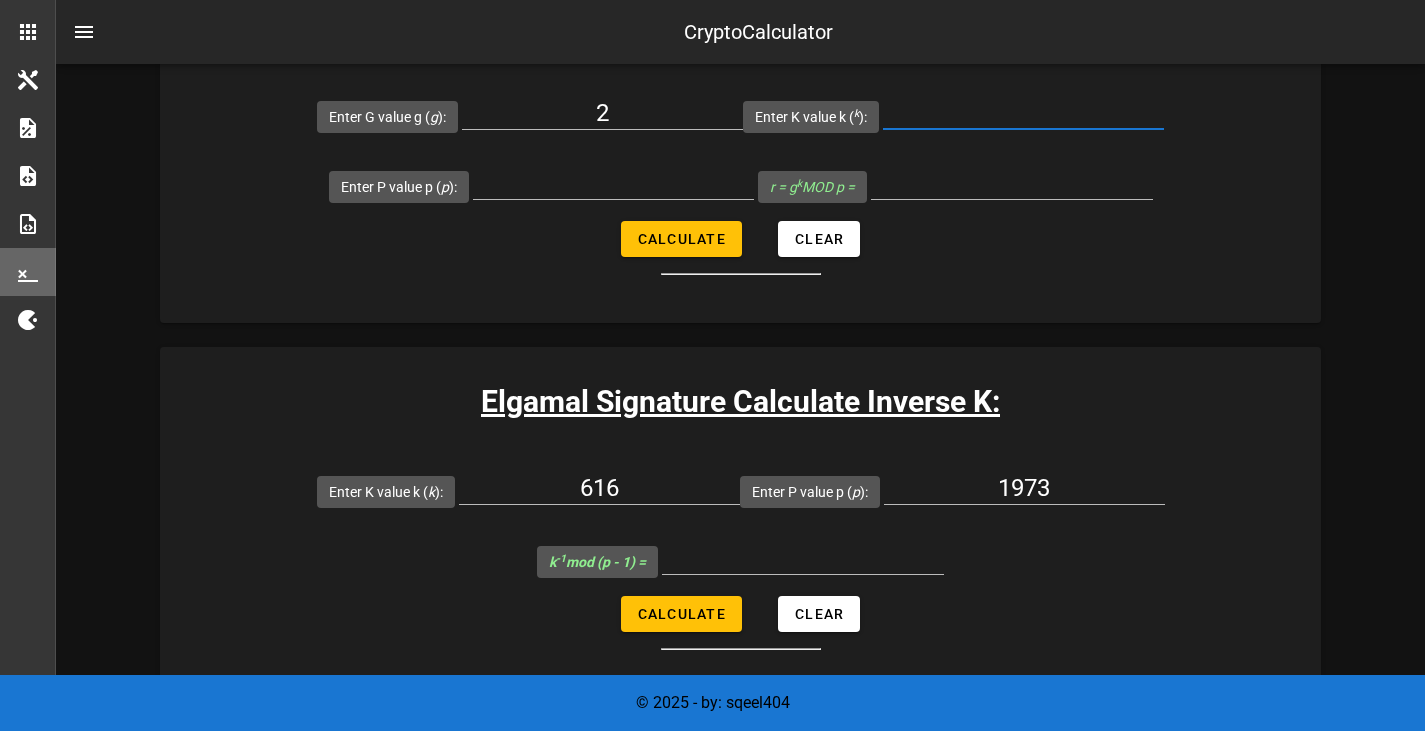 click on "Enter K value k (  k  ):" at bounding box center (1023, 113) 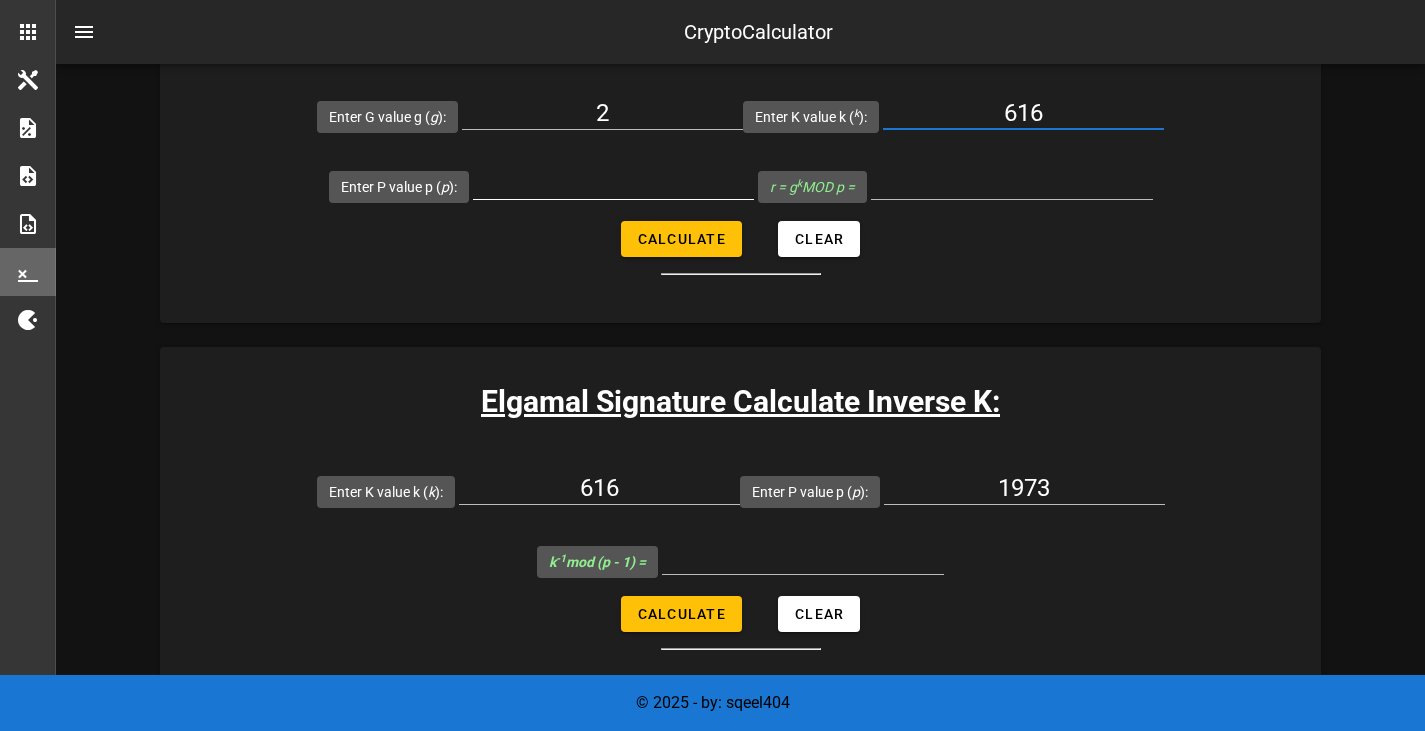 type on "616" 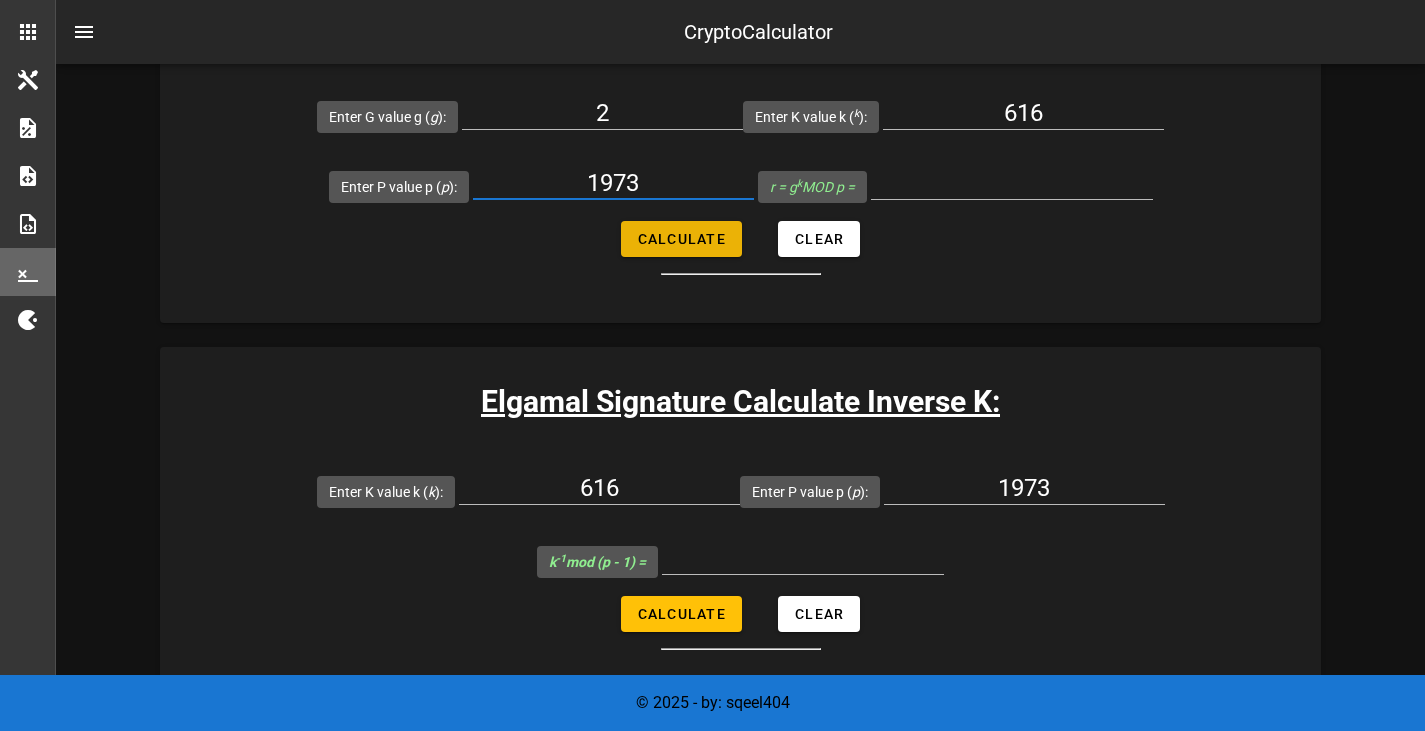 type on "1973" 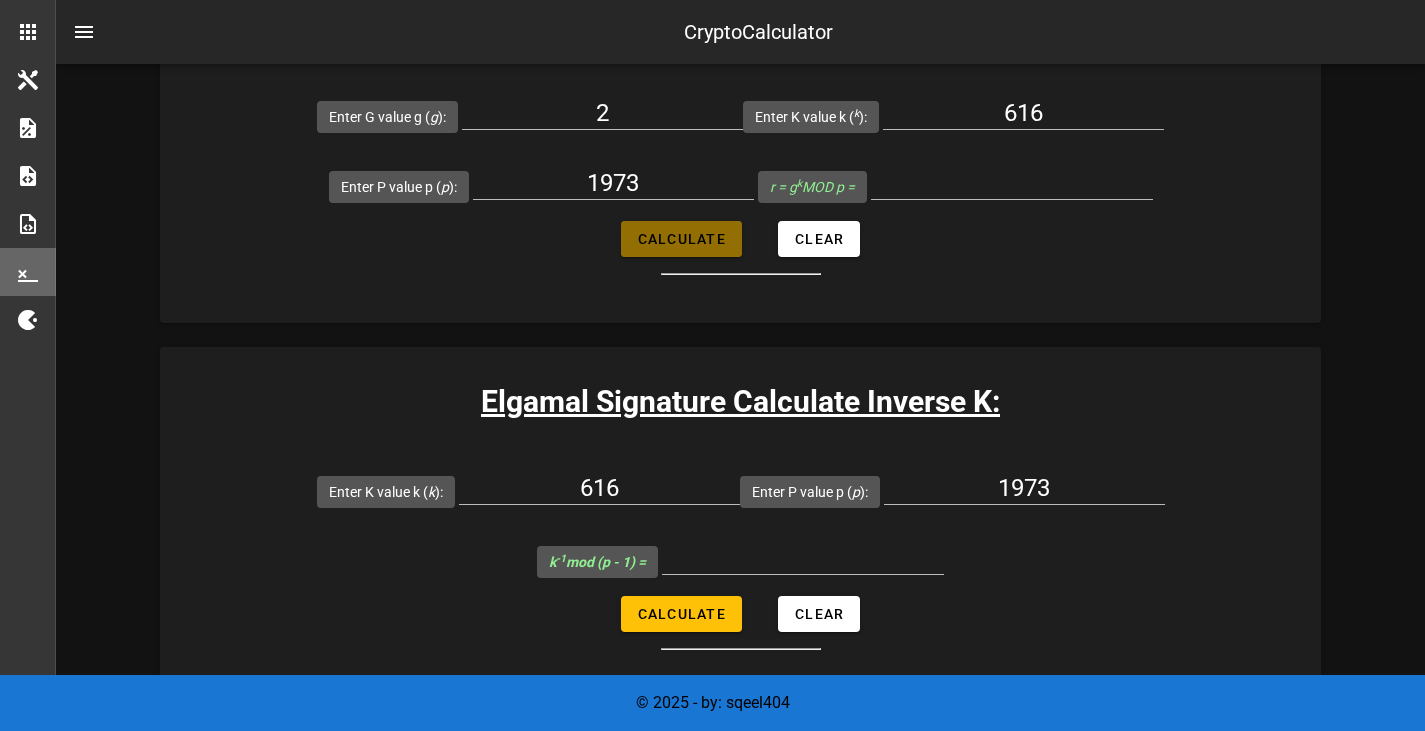click on "Calculate" at bounding box center (681, 239) 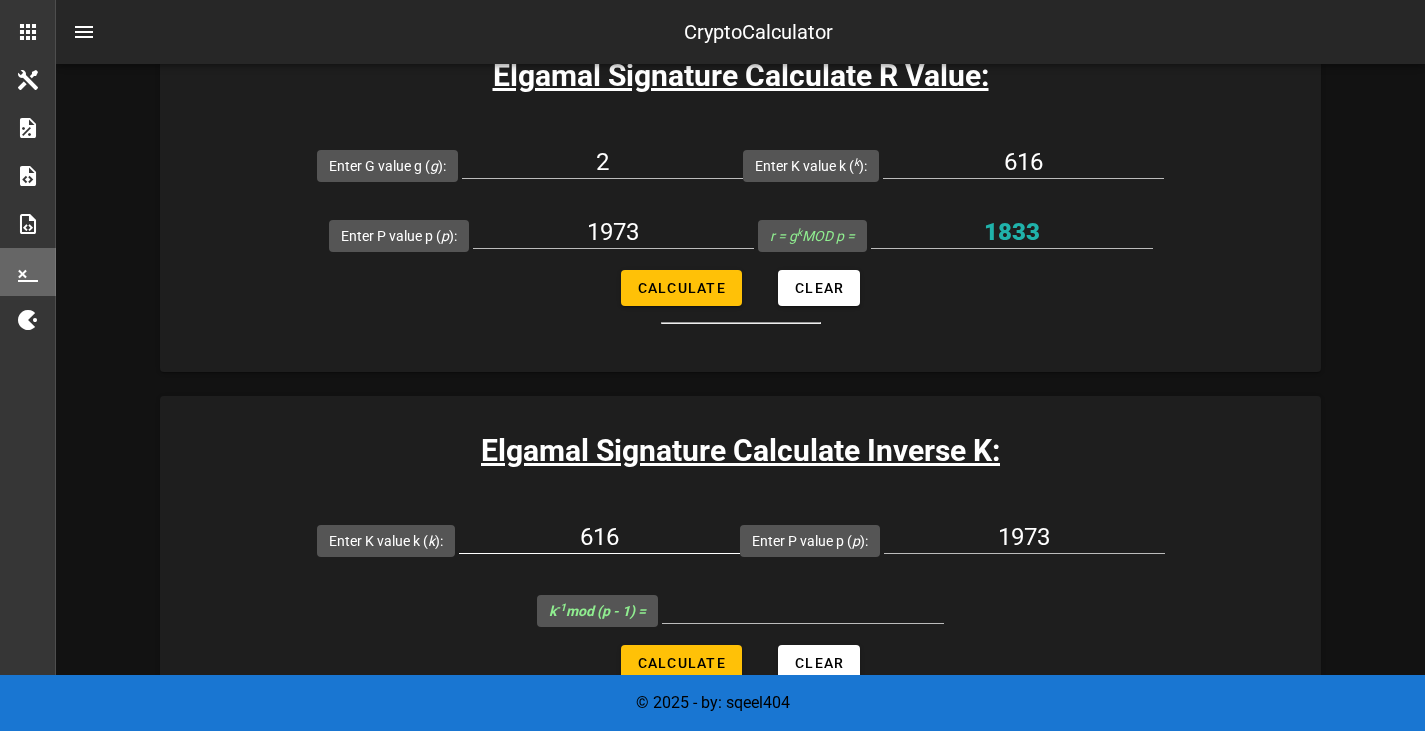 scroll, scrollTop: 3489, scrollLeft: 0, axis: vertical 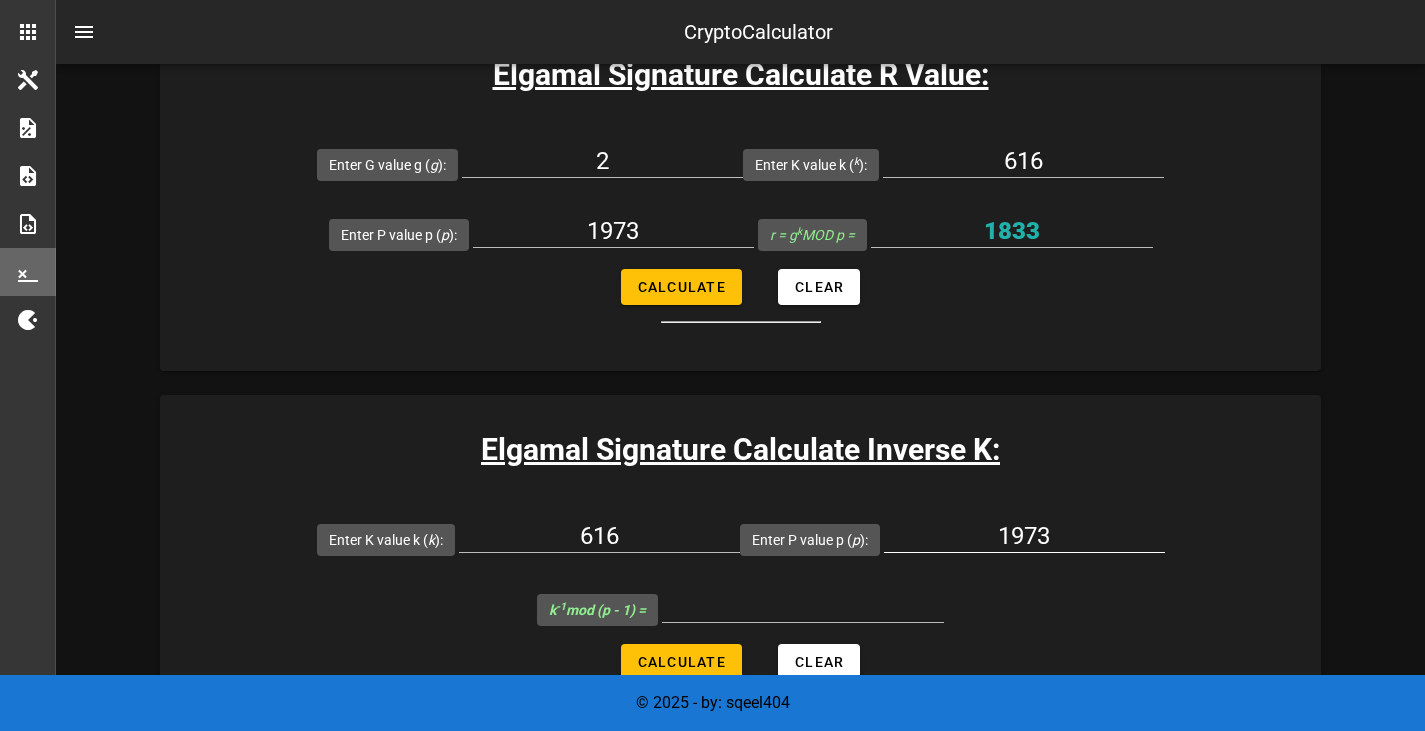 click on "1973" at bounding box center (1024, 541) 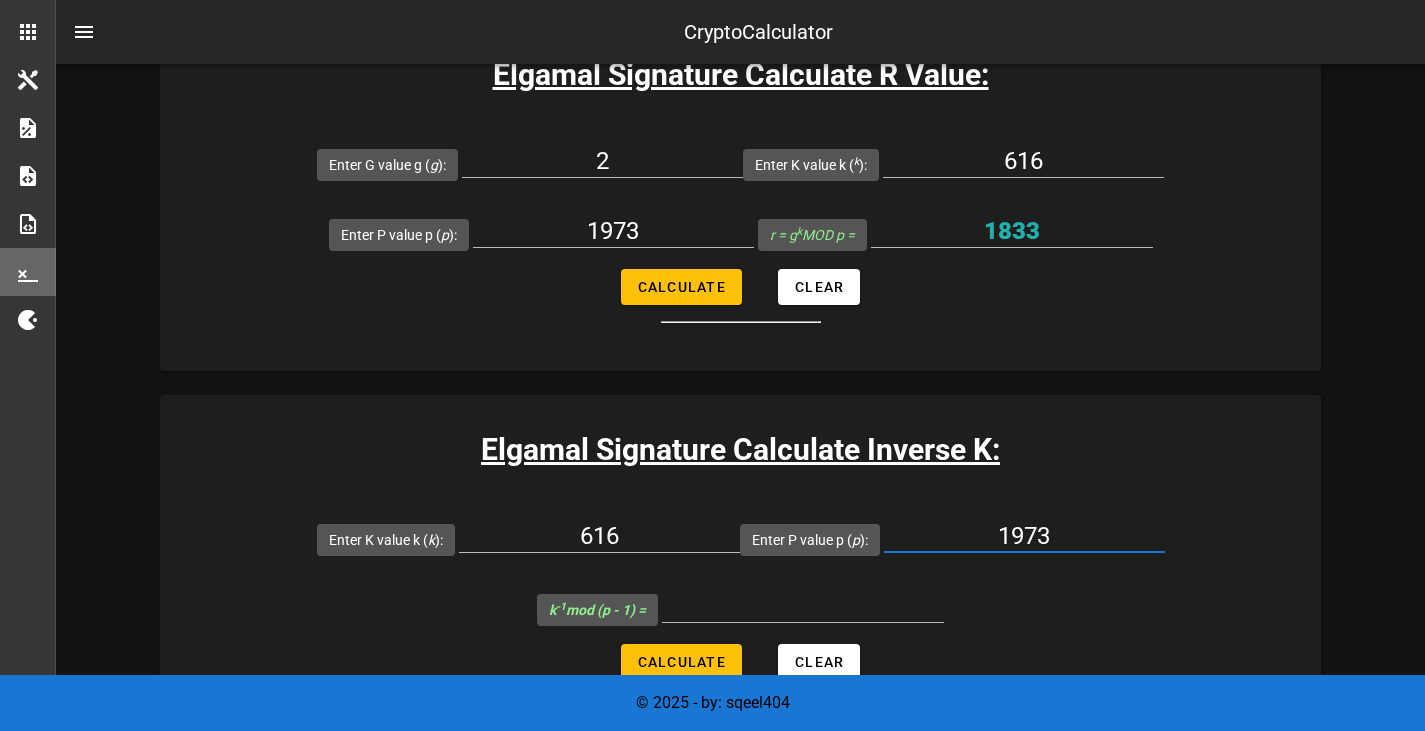 click on "1973" at bounding box center [1024, 536] 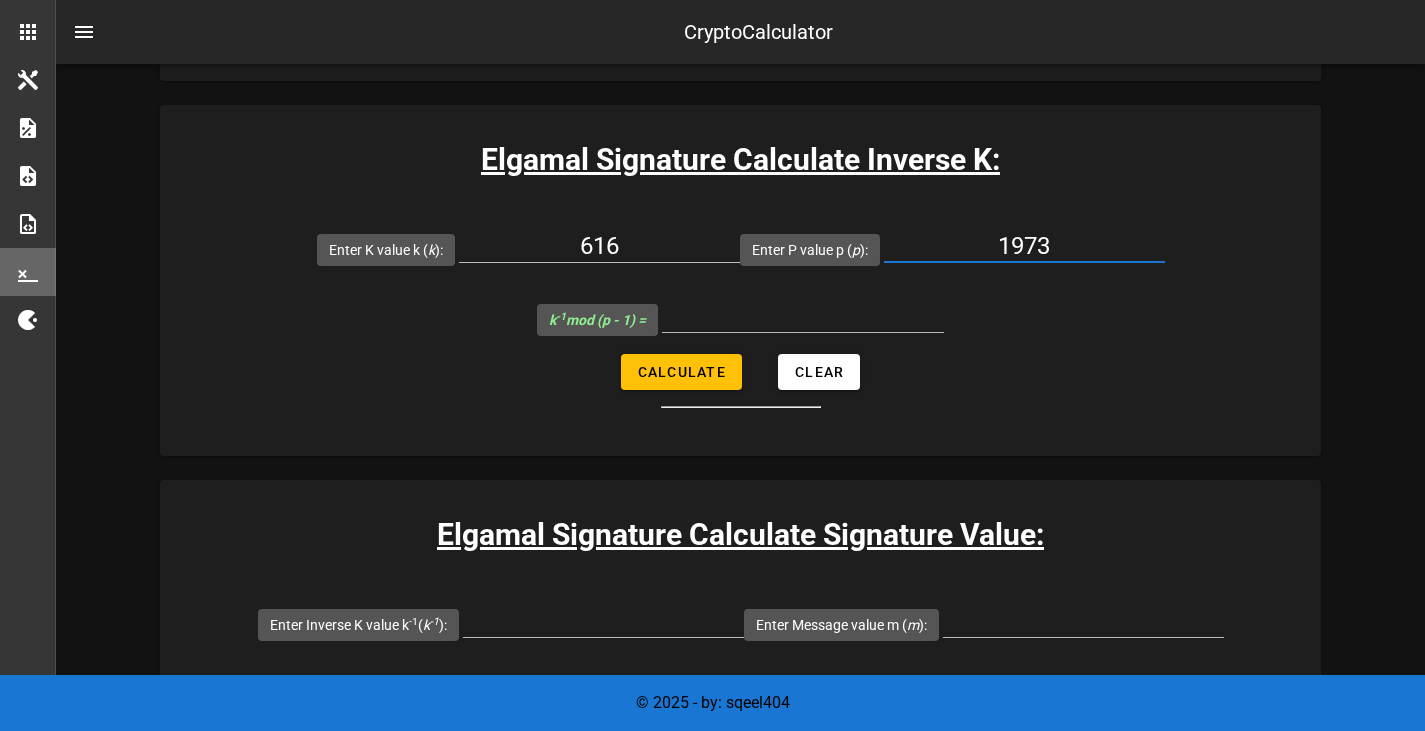 scroll, scrollTop: 3780, scrollLeft: 0, axis: vertical 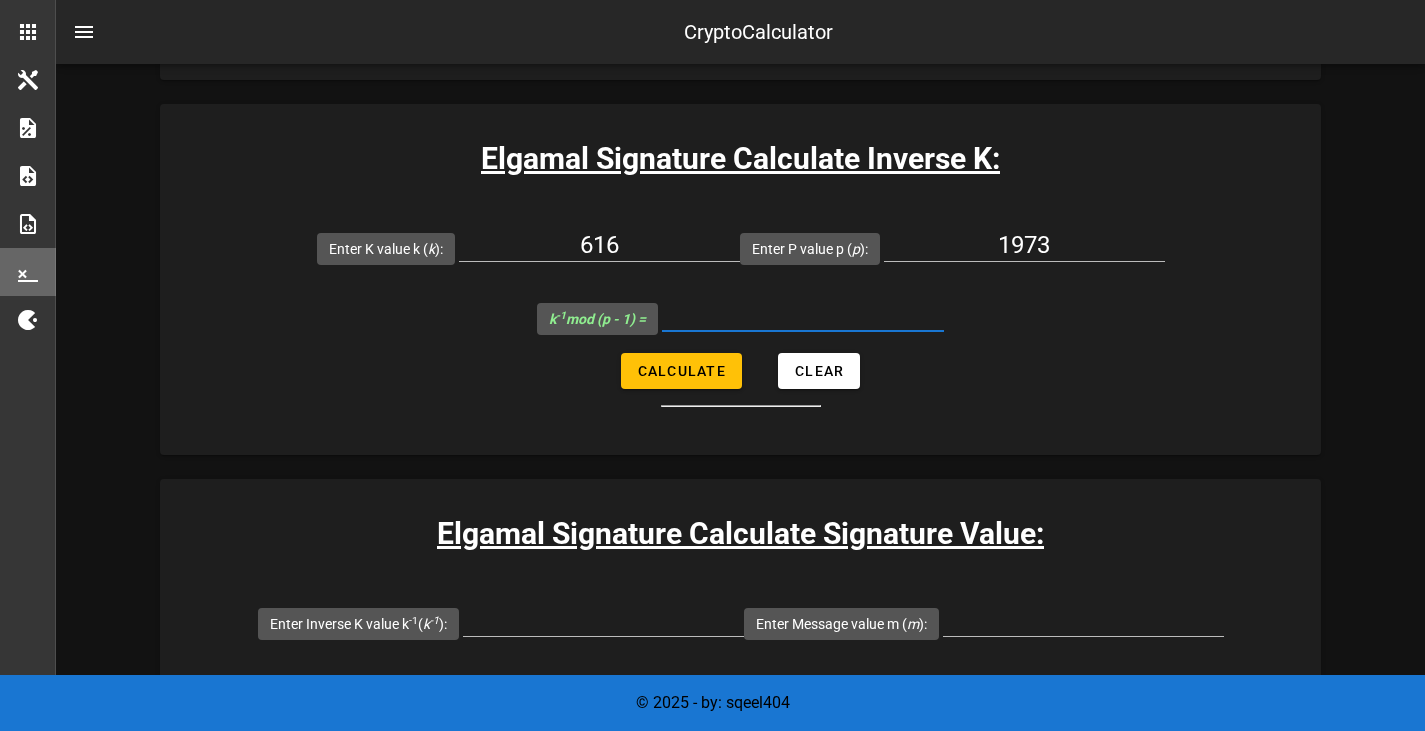 click on "k  -1  mod (p - 1) =" at bounding box center [803, 315] 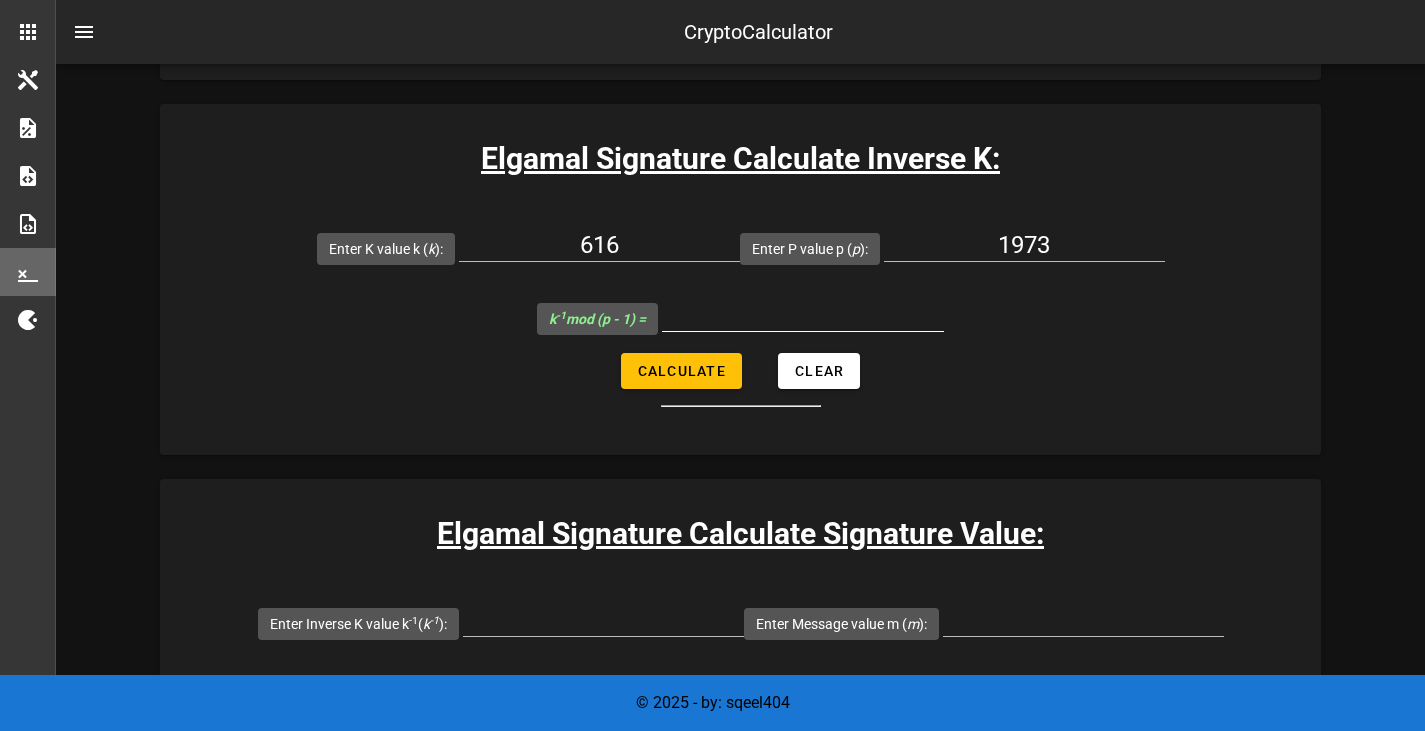 click at bounding box center [803, 320] 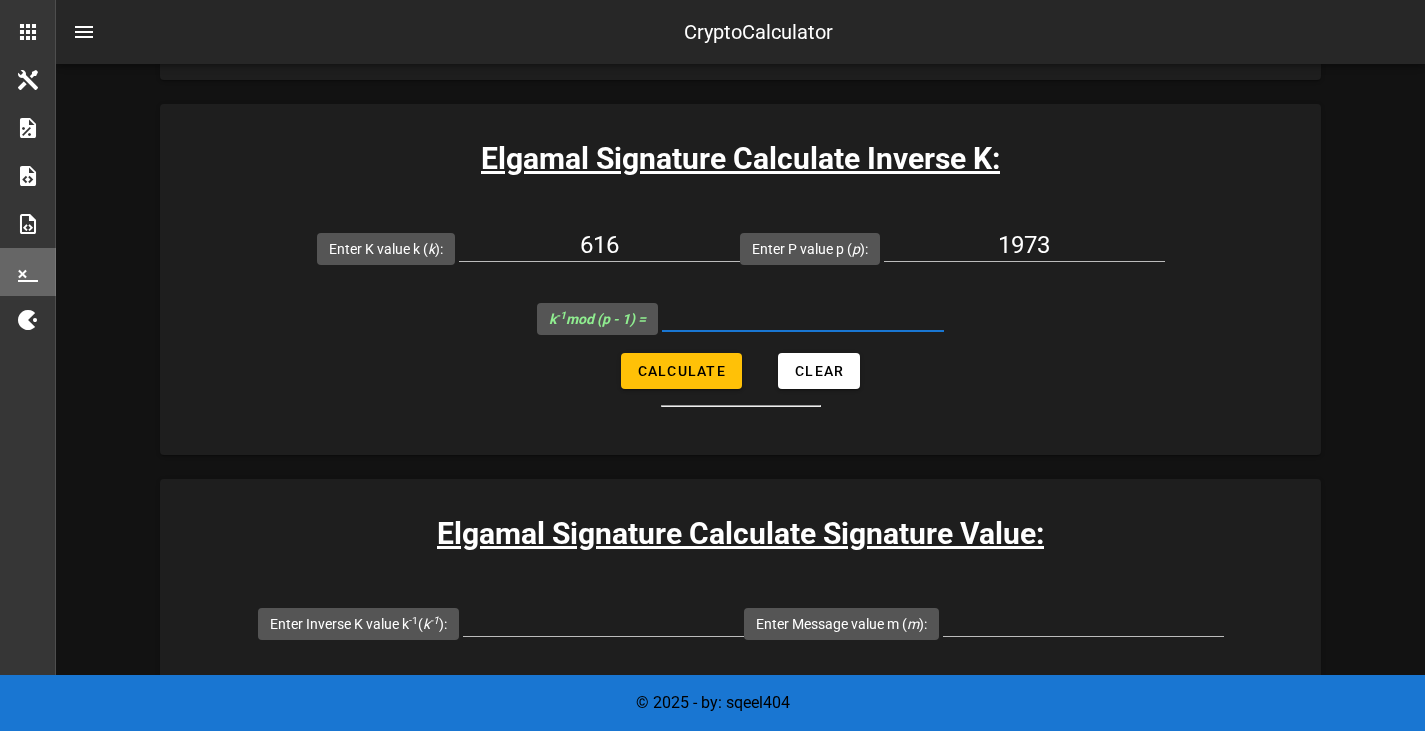 click on "k  -1  mod (p - 1) =" at bounding box center [803, 315] 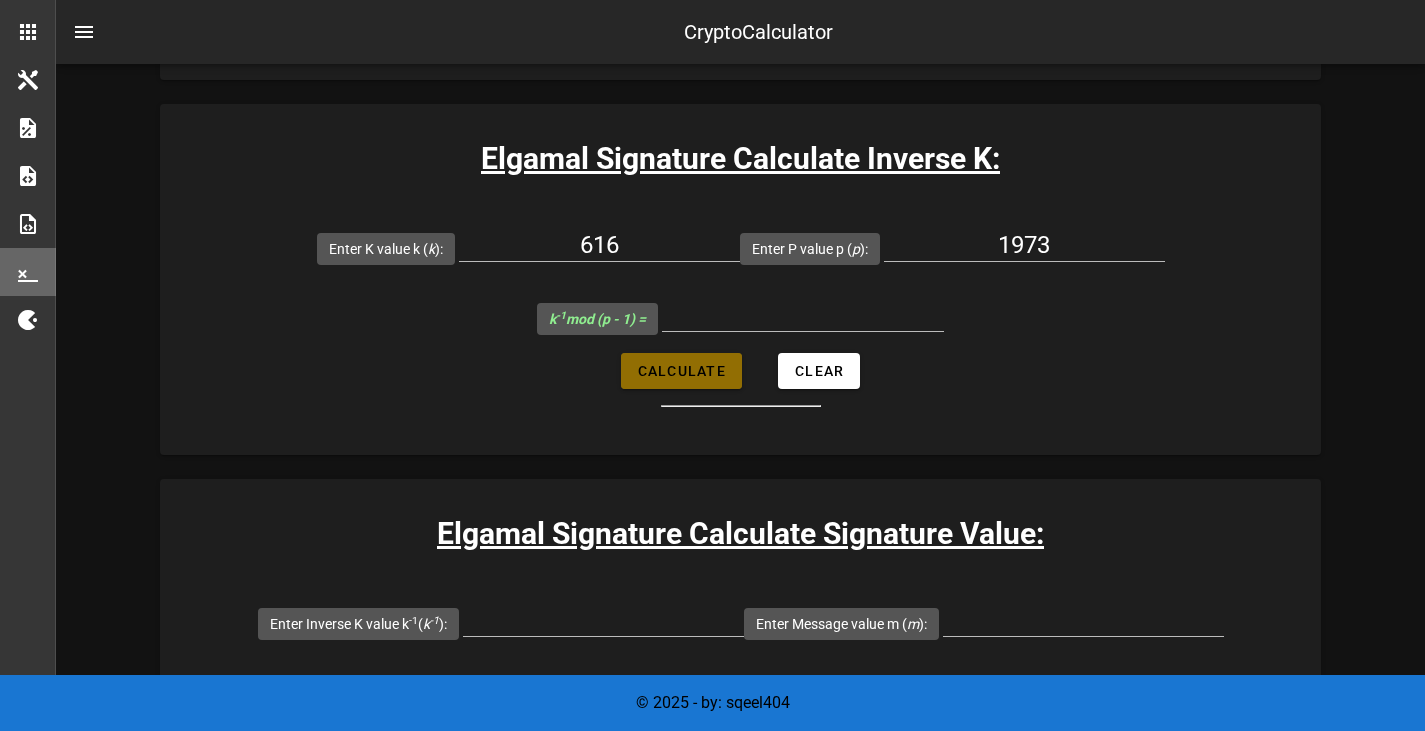 click on "Calculate" at bounding box center (681, 371) 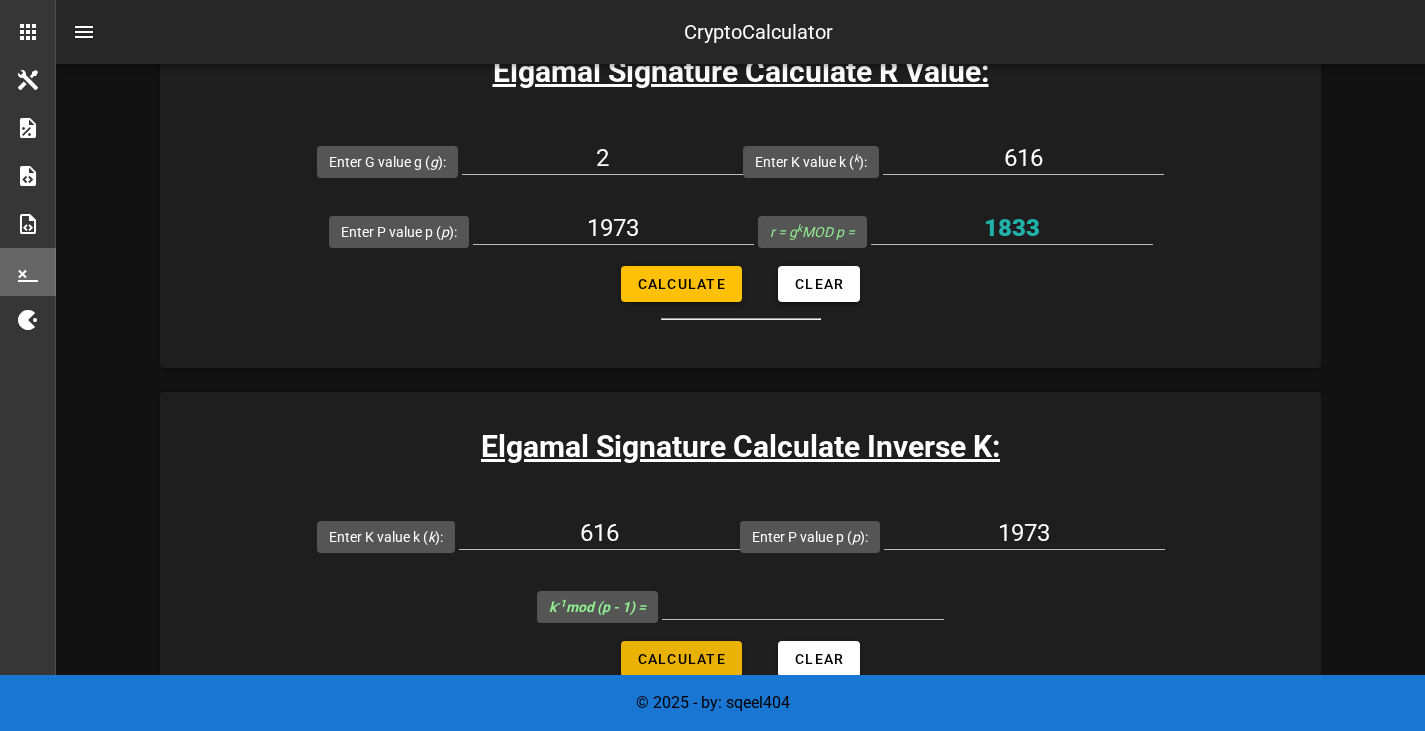 scroll, scrollTop: 3491, scrollLeft: 0, axis: vertical 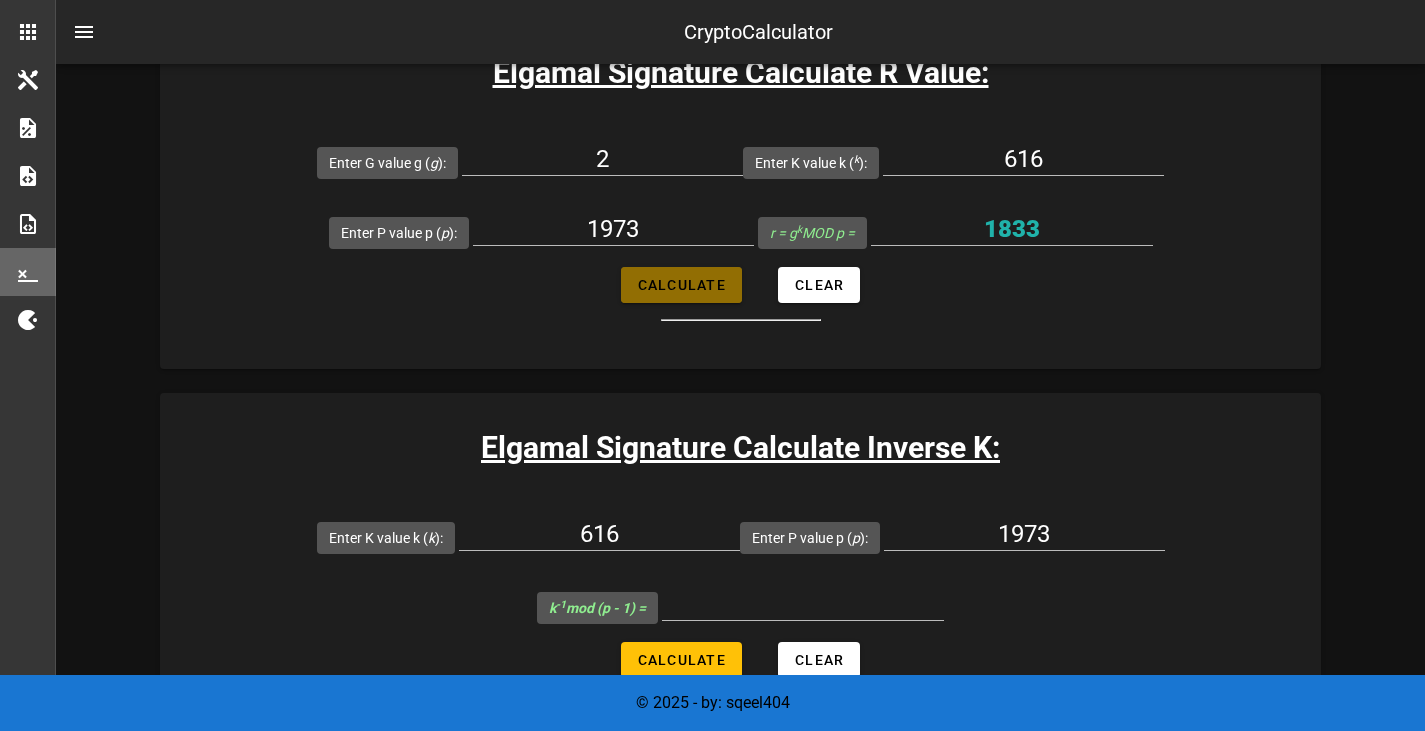 click on "Calculate" at bounding box center (681, 285) 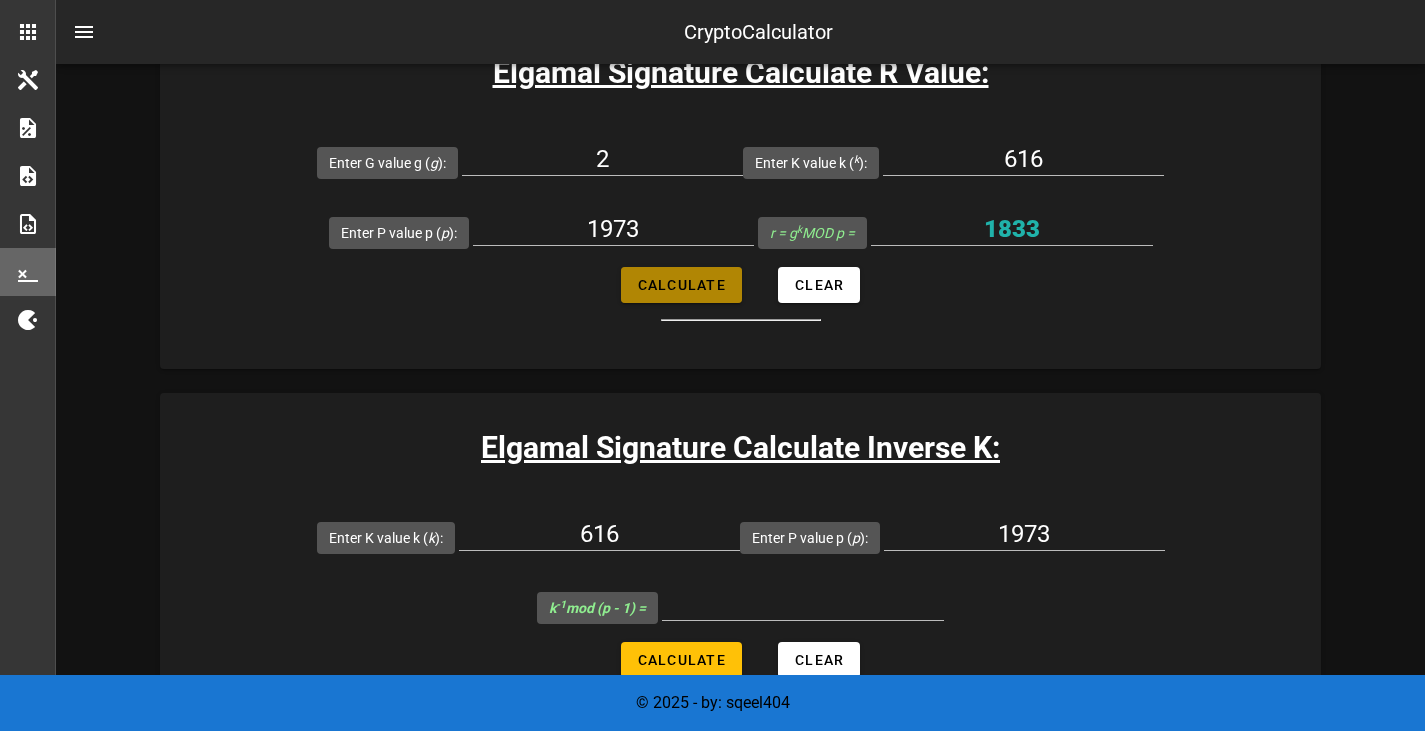 type on "1833" 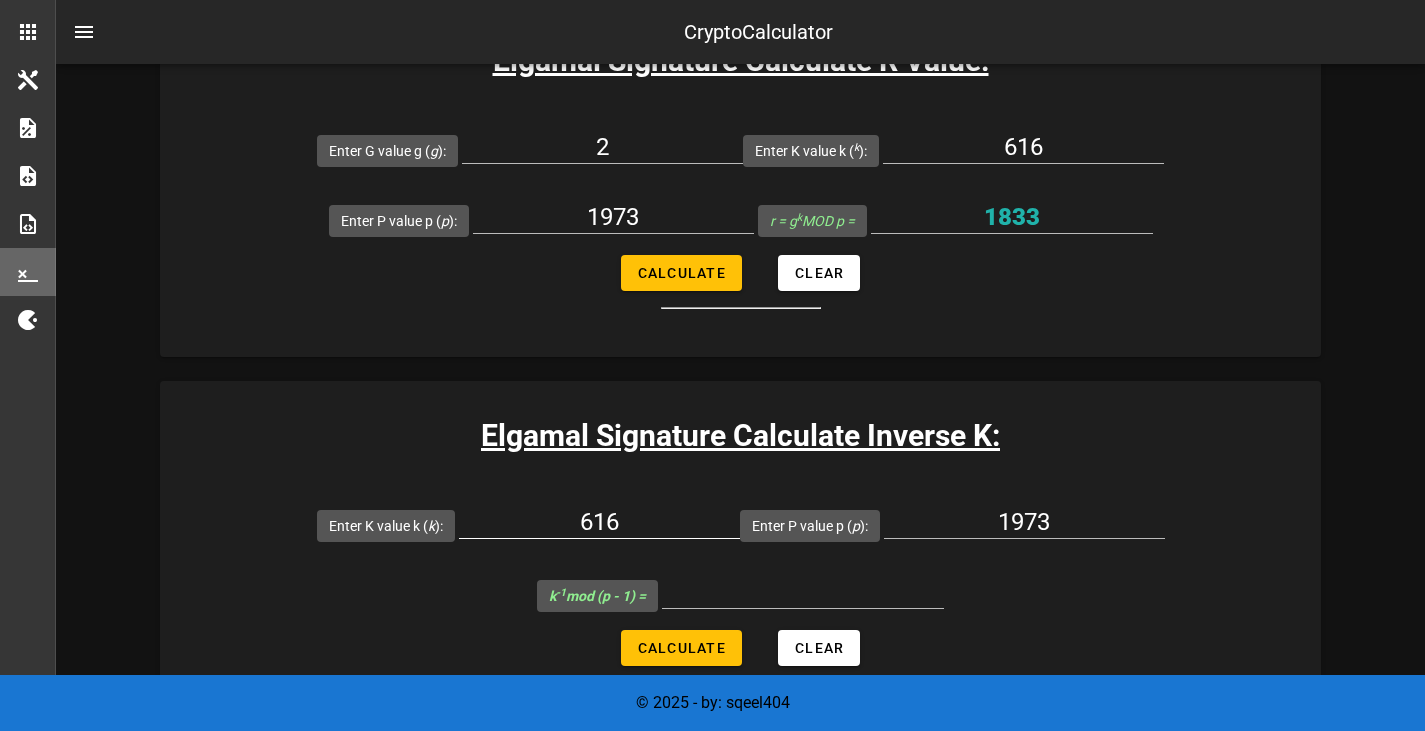 scroll, scrollTop: 3504, scrollLeft: 0, axis: vertical 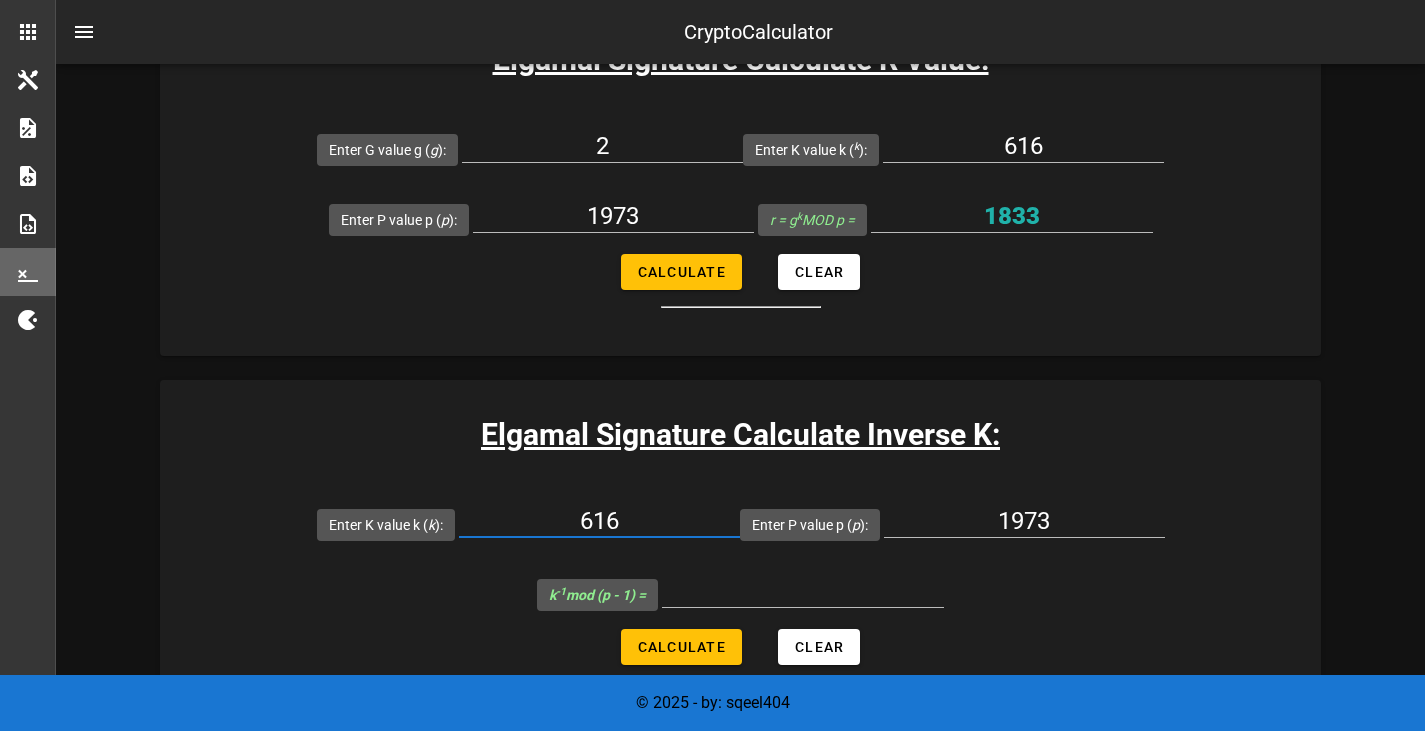 click on "616" at bounding box center (599, 521) 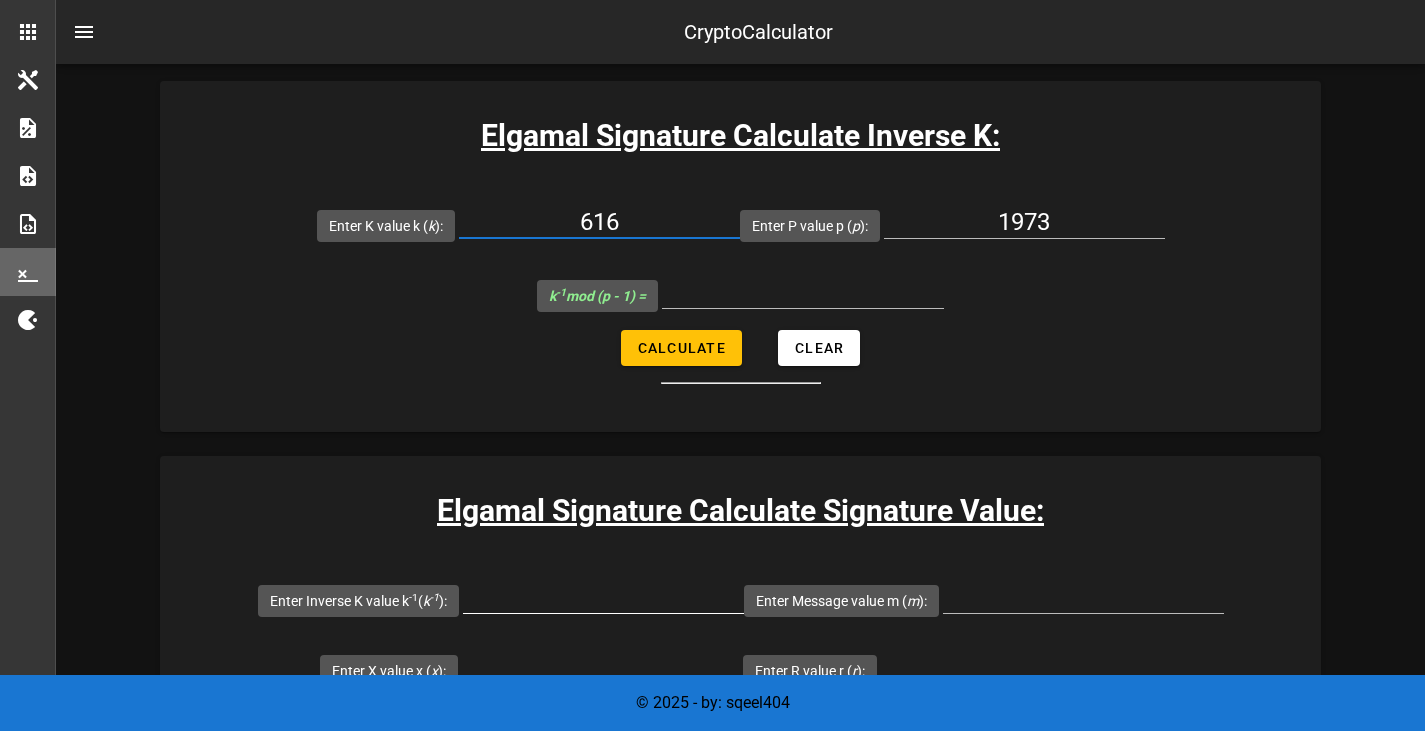 scroll, scrollTop: 3802, scrollLeft: 0, axis: vertical 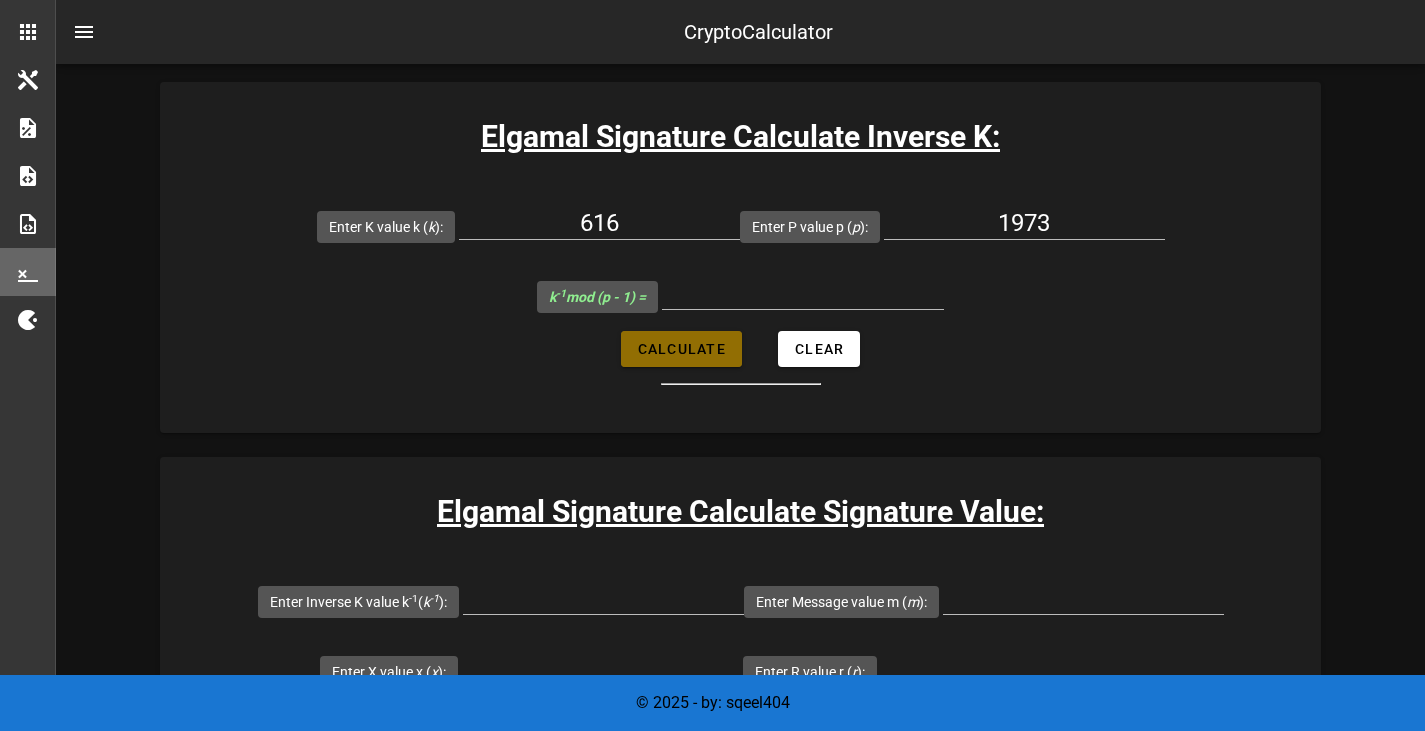 click on "Calculate" at bounding box center (681, 349) 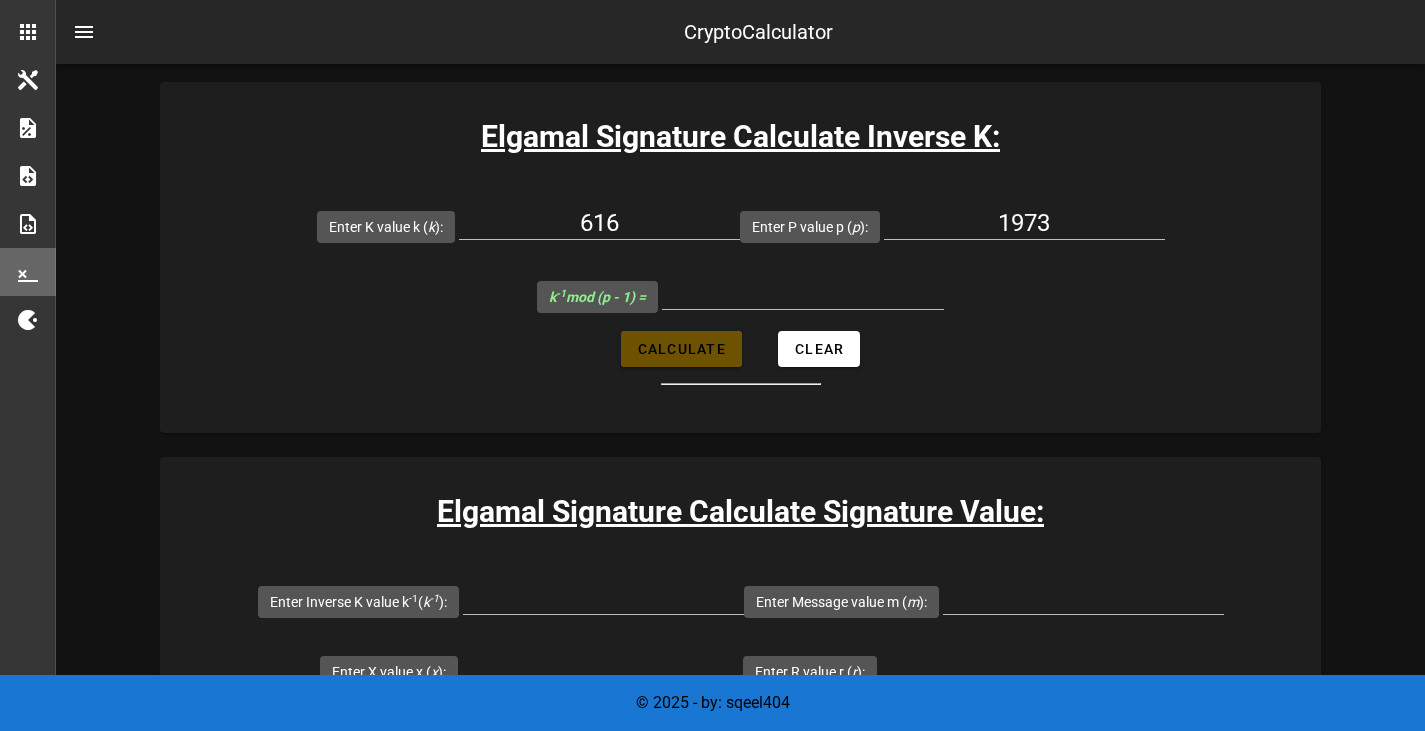 click on "Calculate" at bounding box center [681, 349] 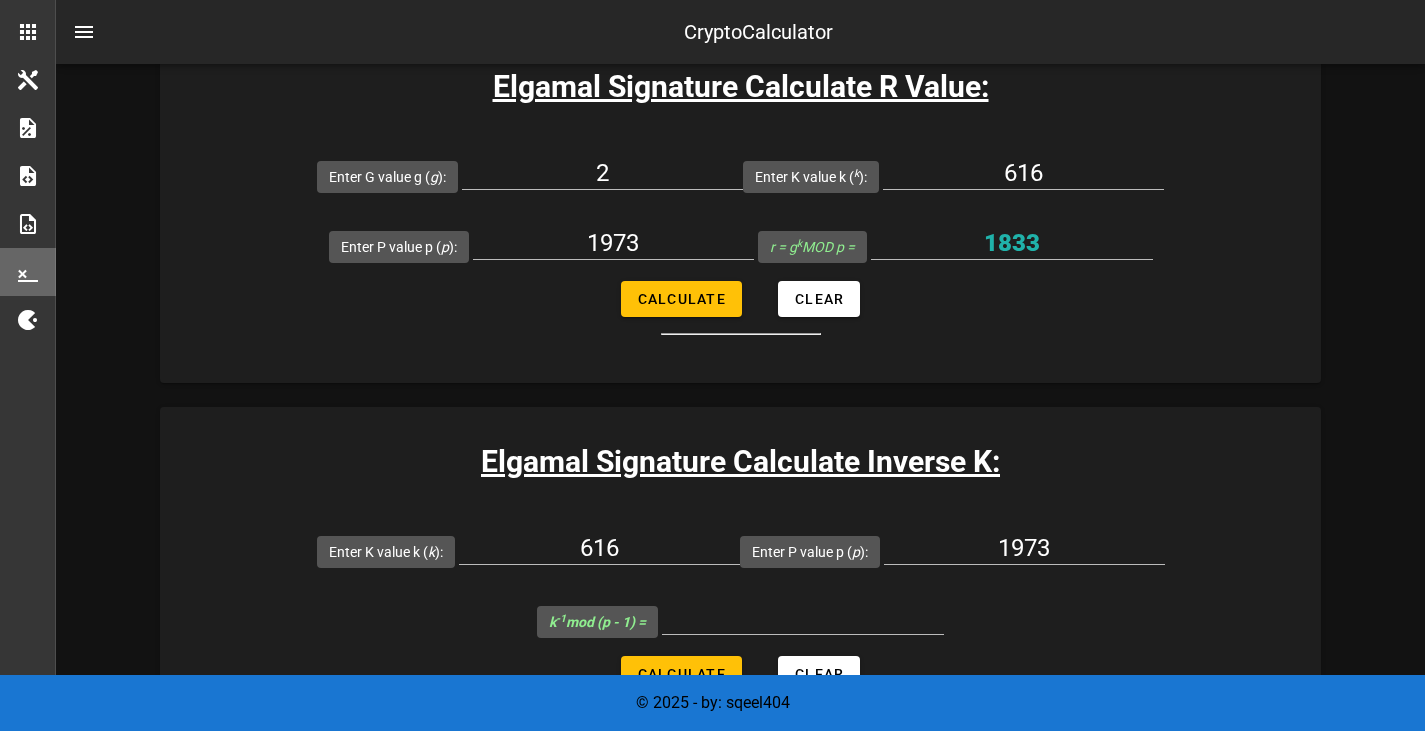 scroll, scrollTop: 3476, scrollLeft: 0, axis: vertical 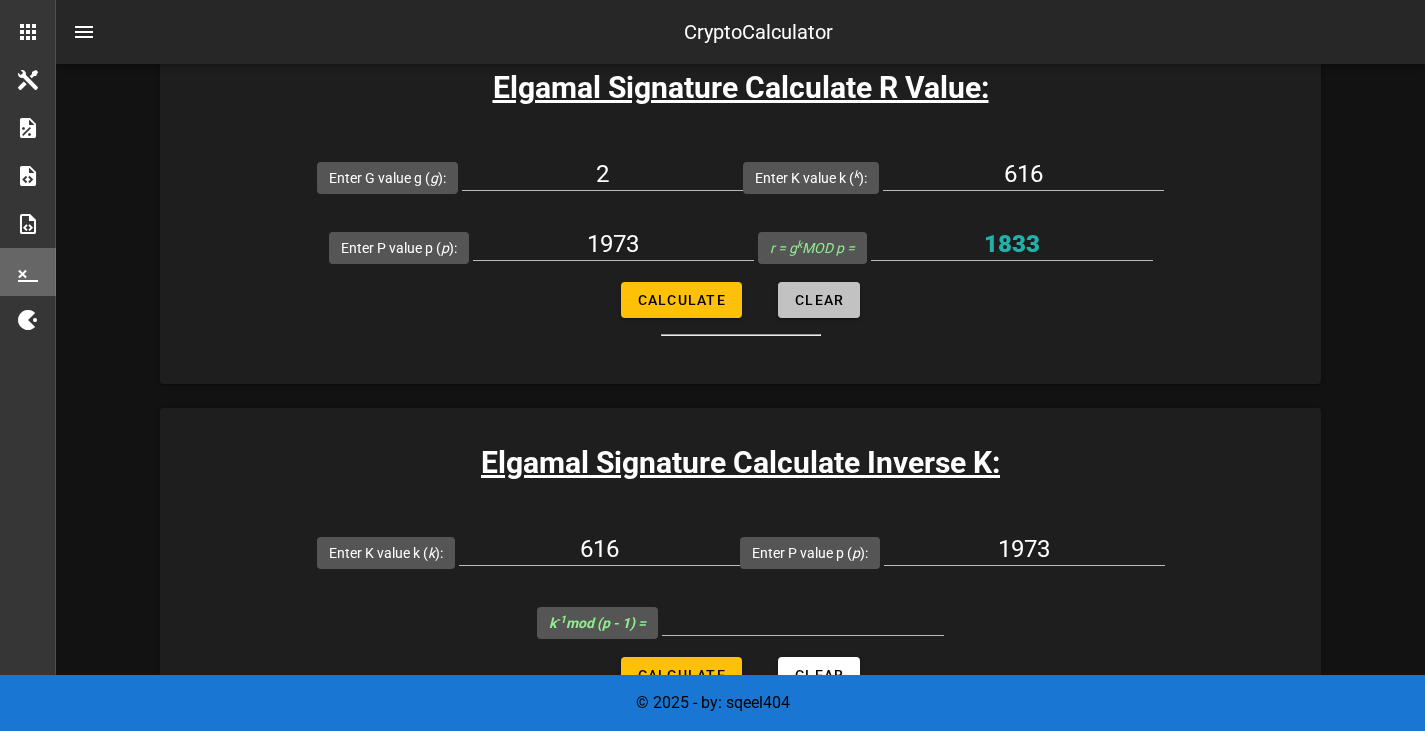 drag, startPoint x: 794, startPoint y: 297, endPoint x: 824, endPoint y: 293, distance: 30.265491 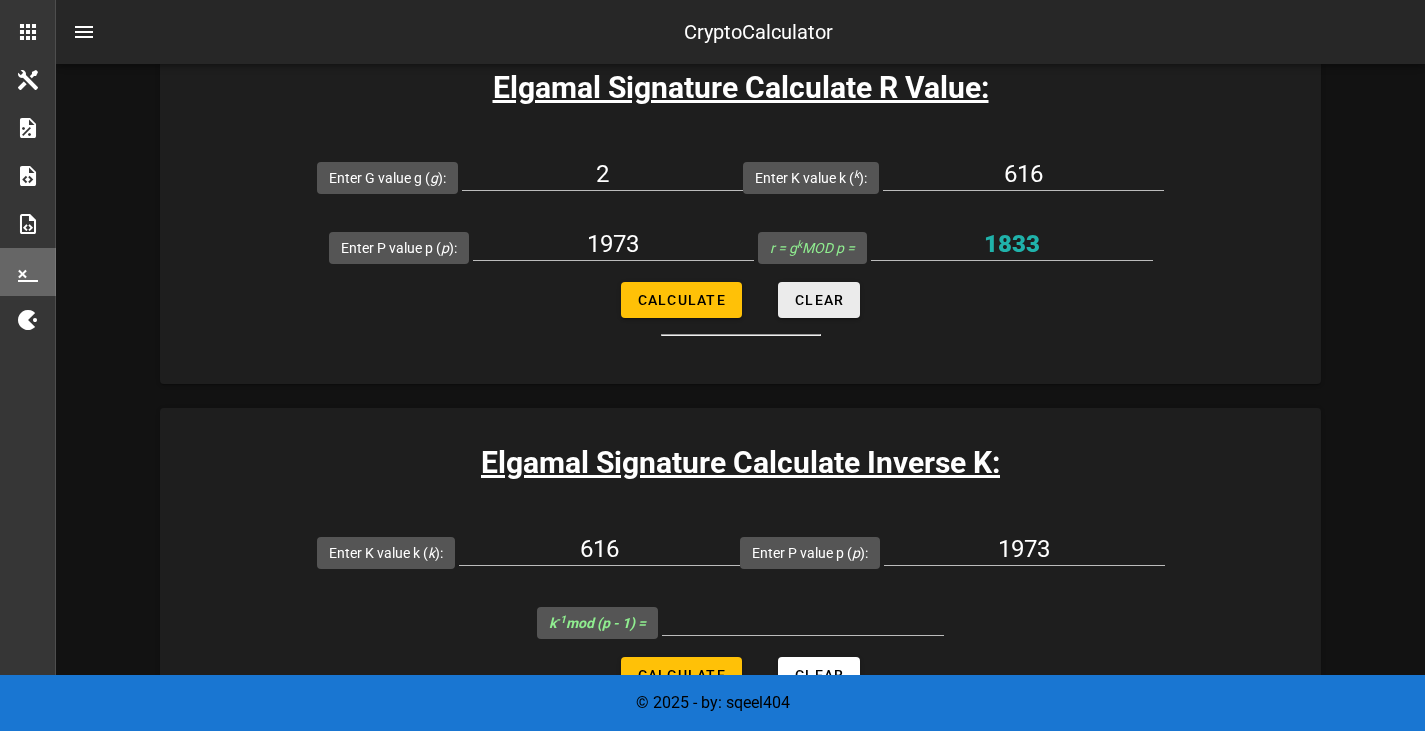 type 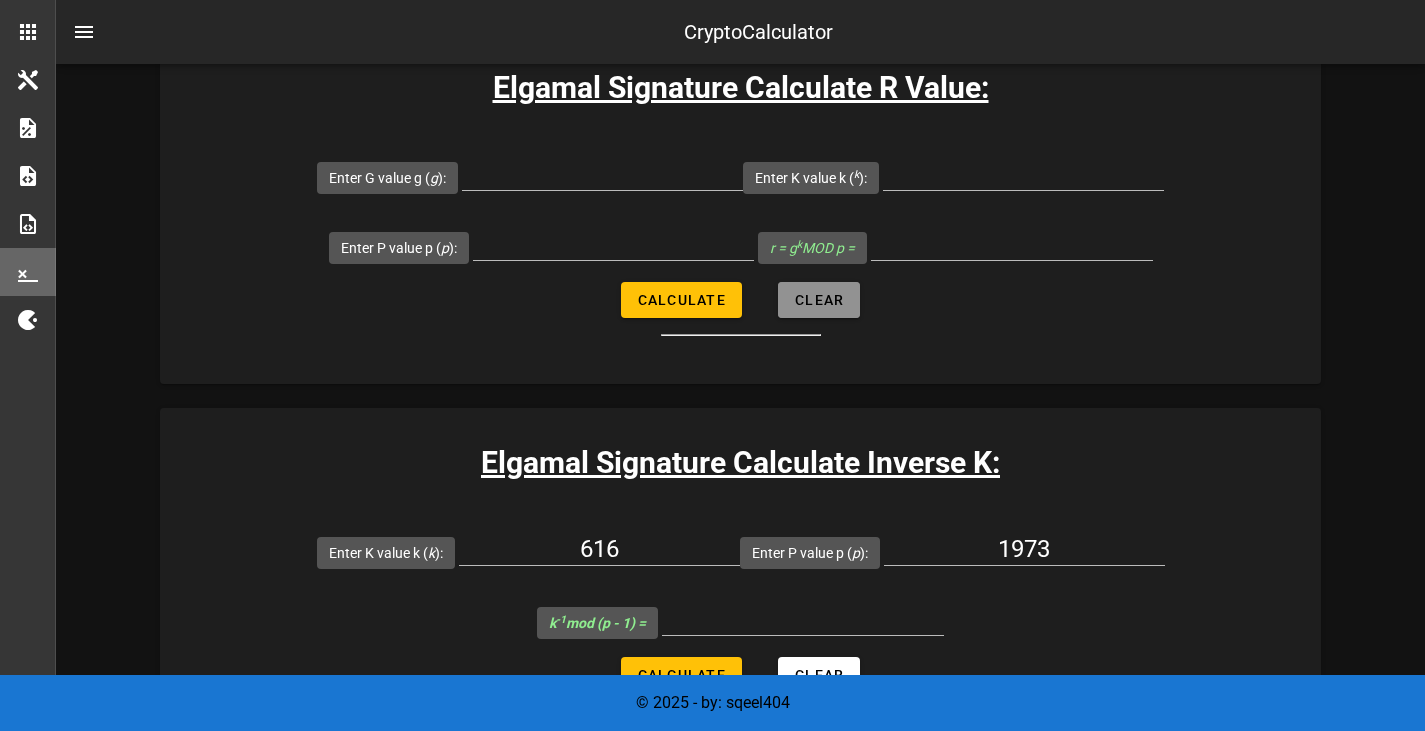 click on "Clear" at bounding box center [819, 300] 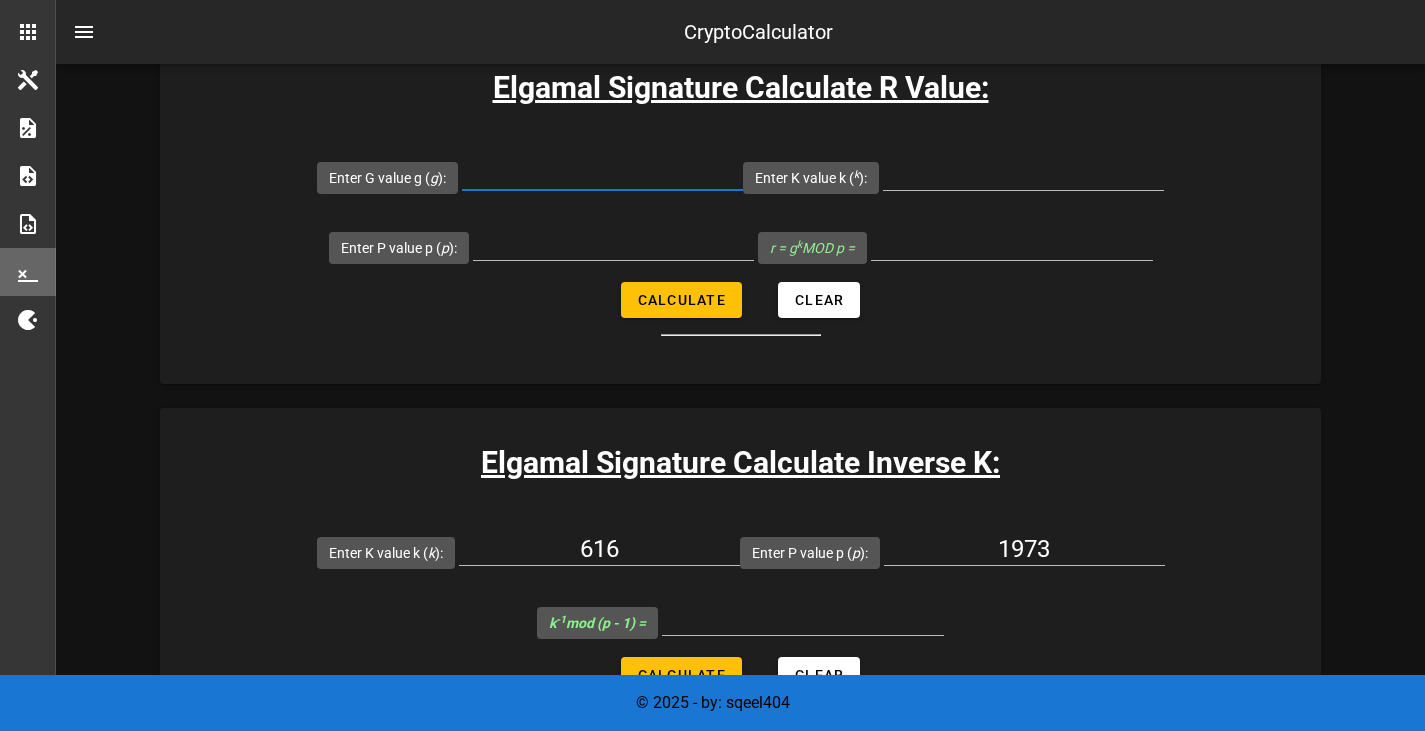 click on "Enter G value g (  g  ):" at bounding box center (602, 174) 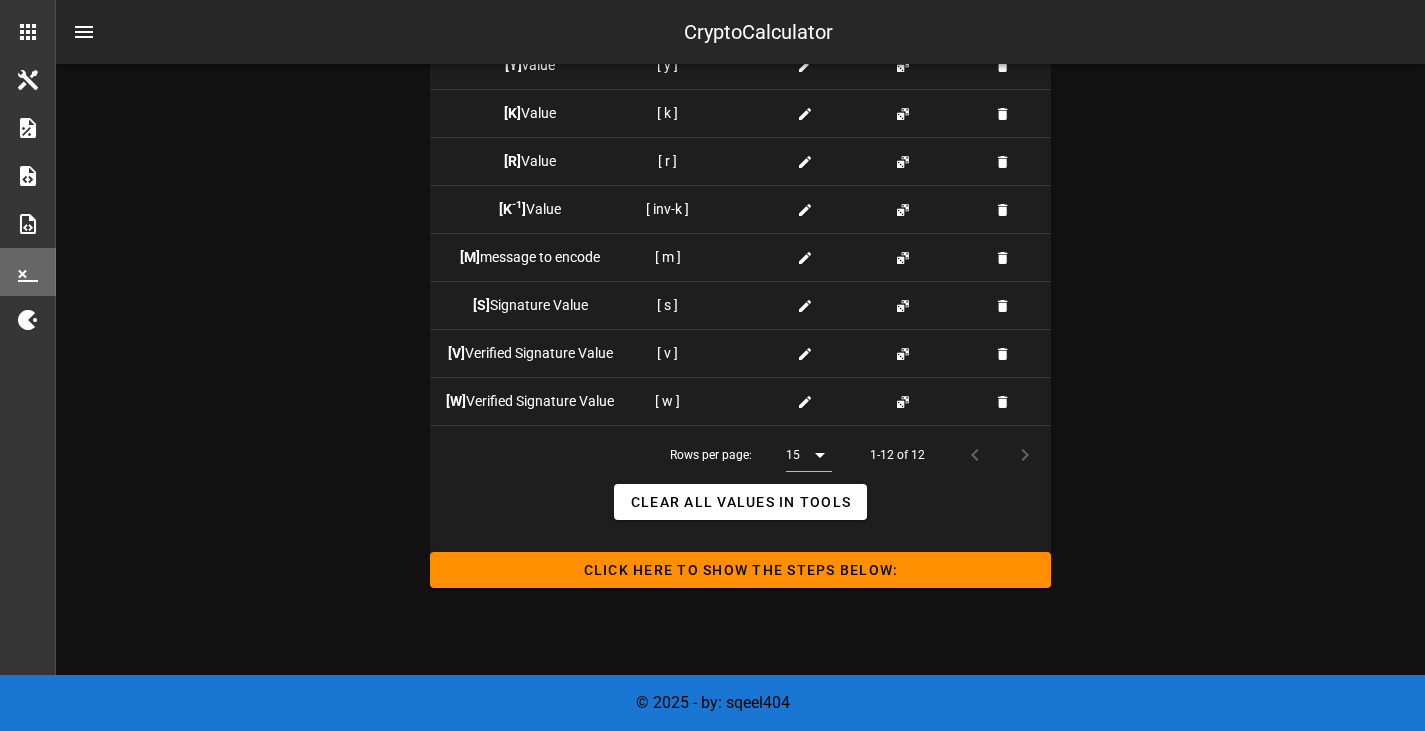 scroll, scrollTop: 2361, scrollLeft: 0, axis: vertical 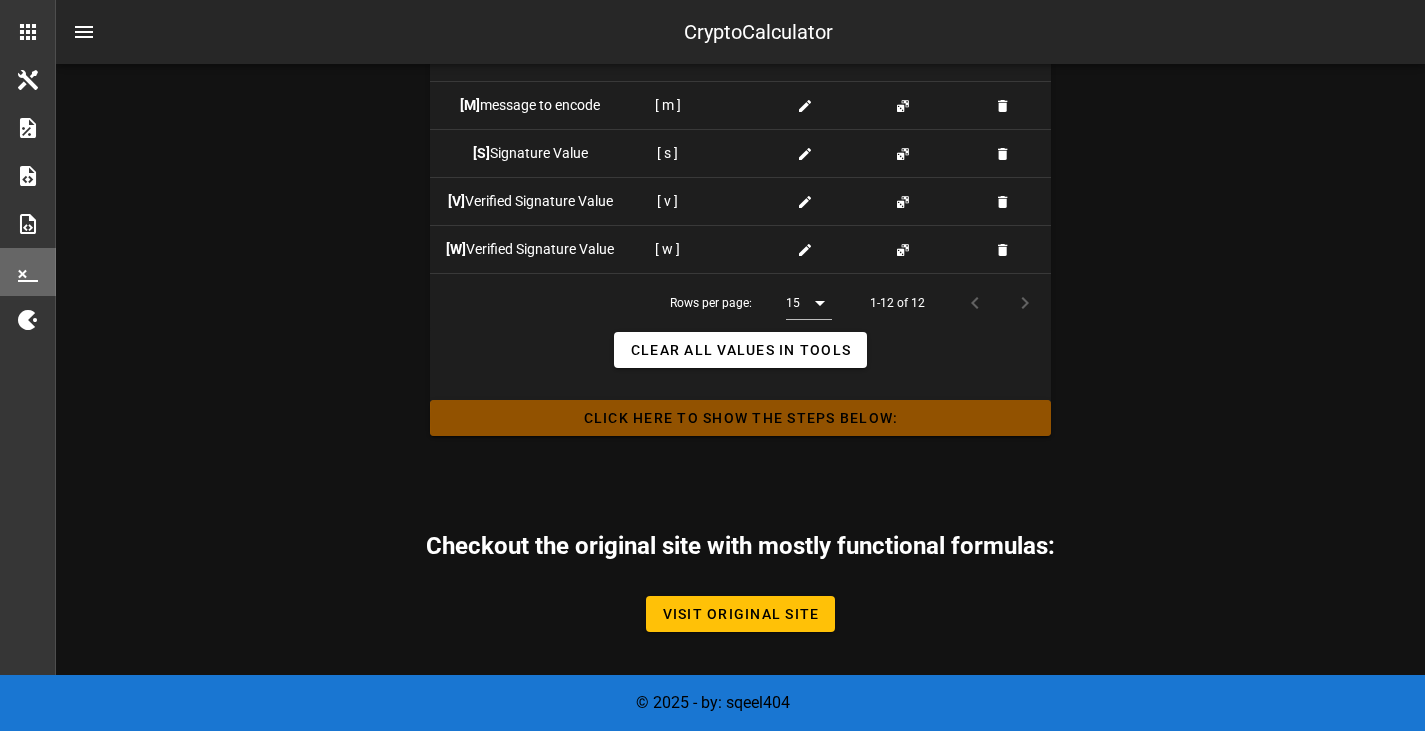 click on "Click HERE to Show the Steps Below:" at bounding box center (740, 418) 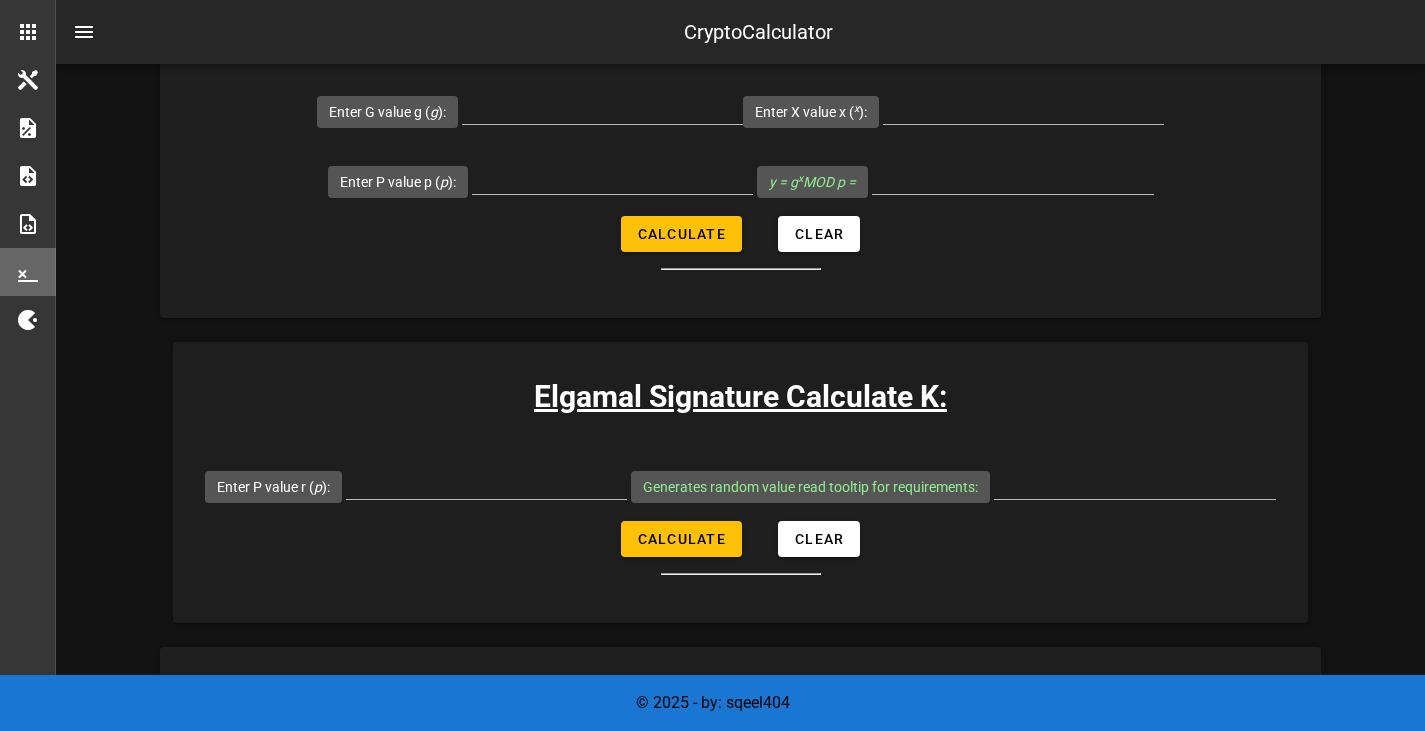 scroll, scrollTop: 2861, scrollLeft: 0, axis: vertical 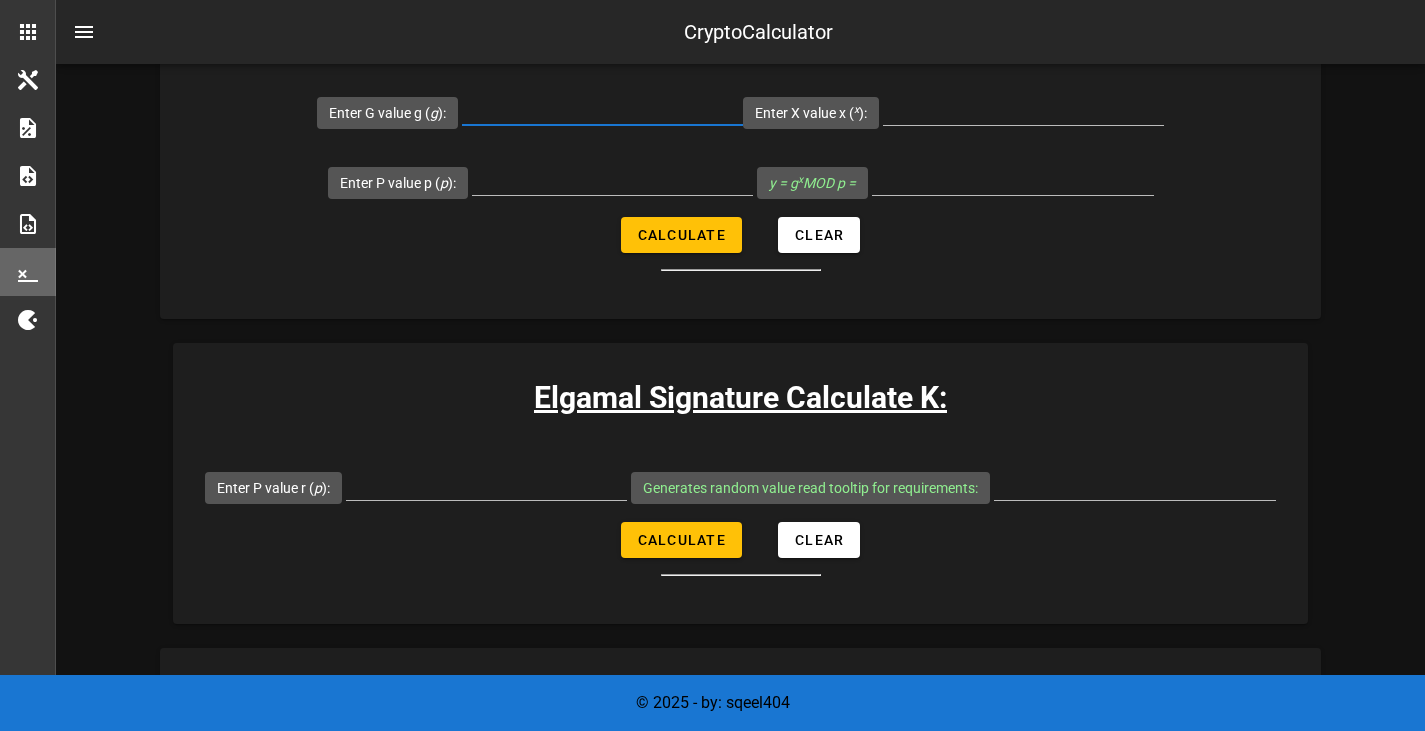 click on "Enter G value g (  g  ):" at bounding box center [602, 109] 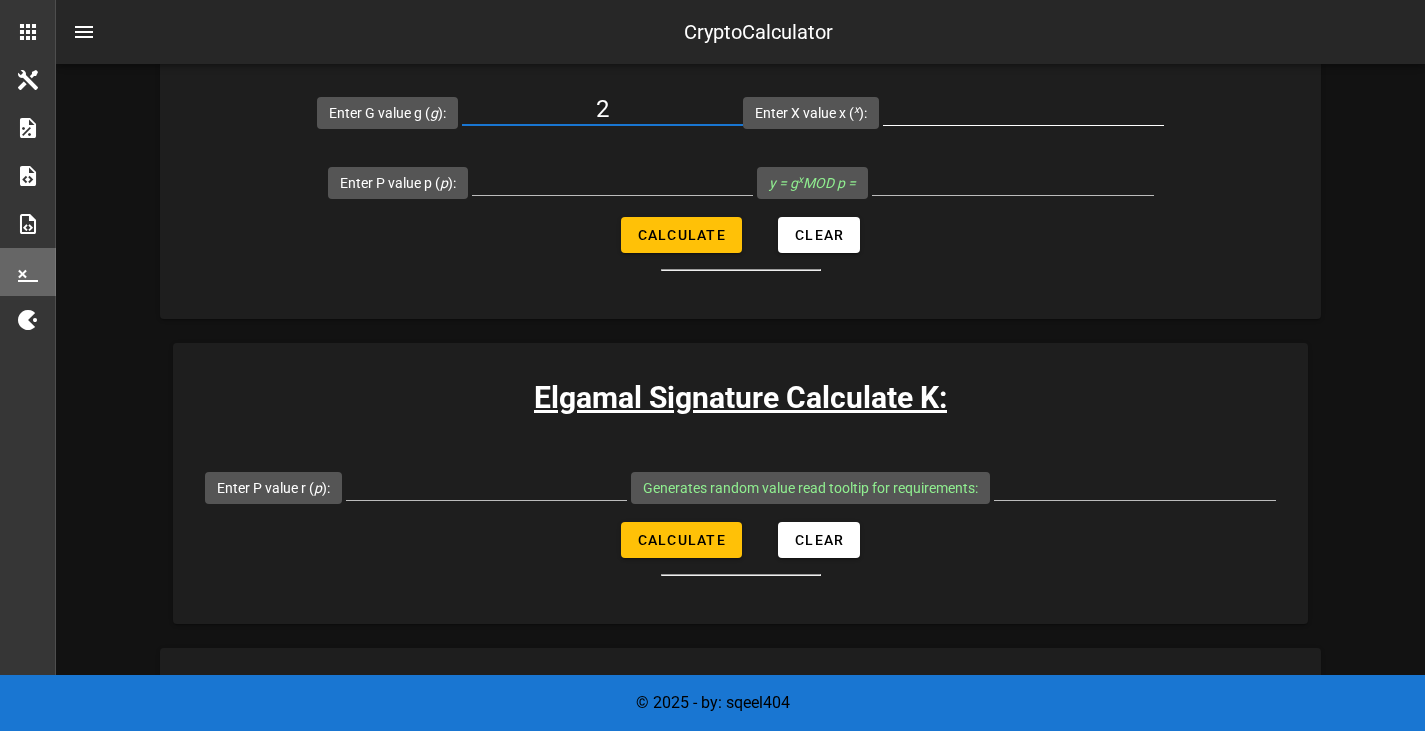 type on "2" 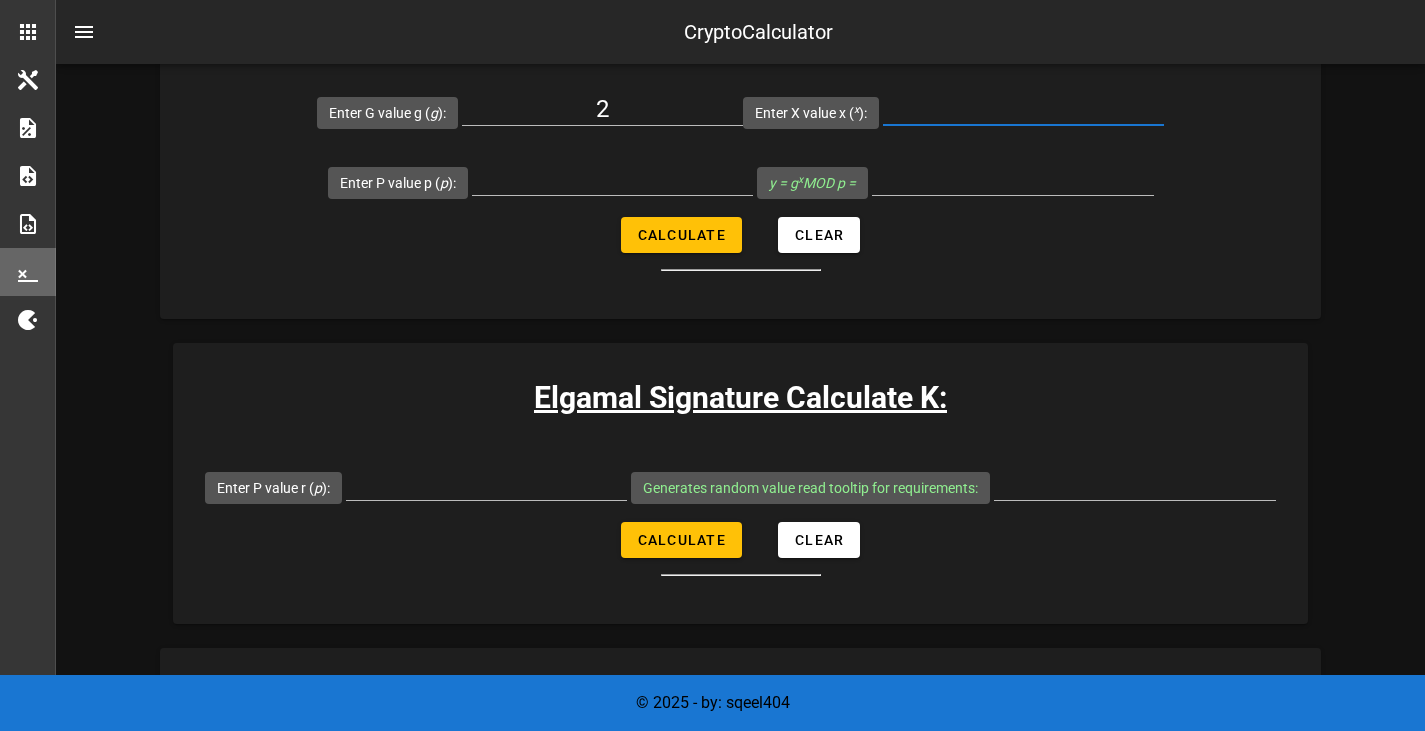 click on "Enter X value x (  x  ):" at bounding box center (1023, 109) 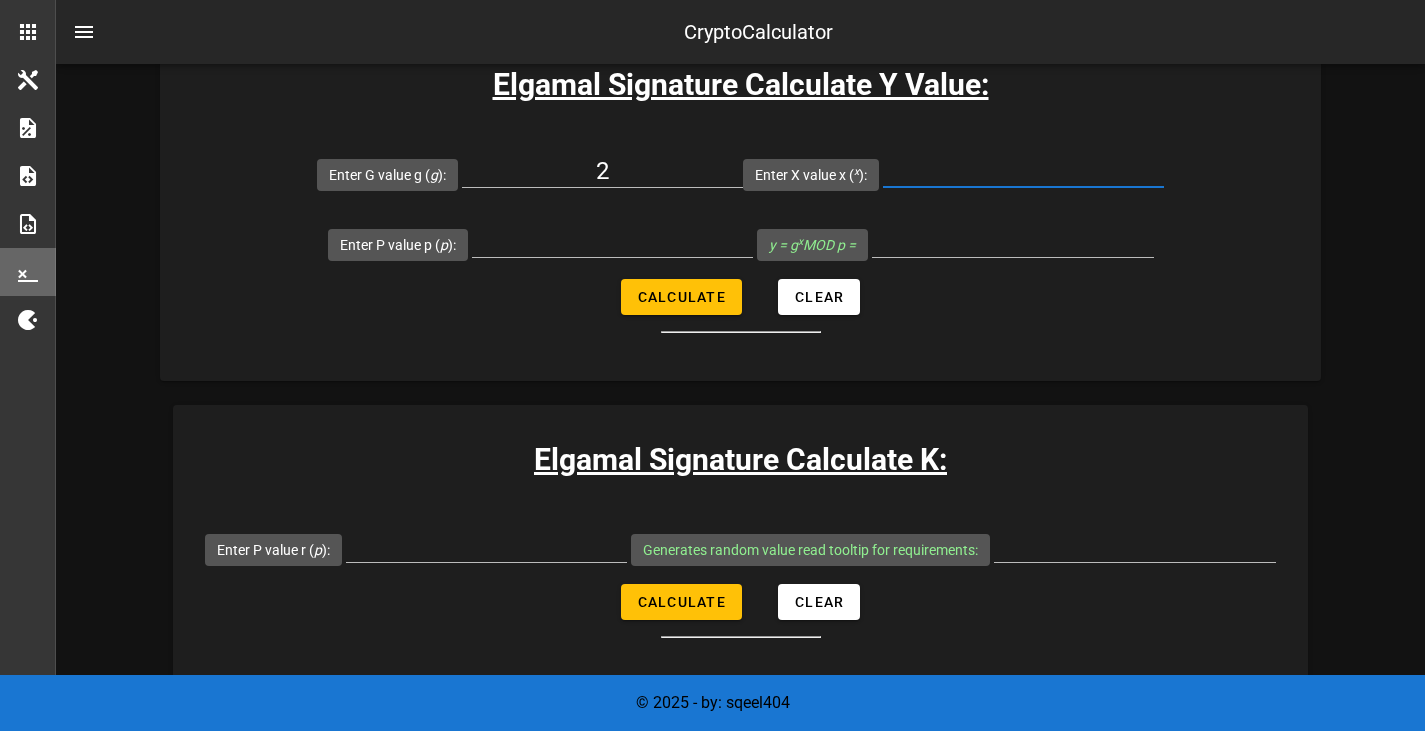 scroll, scrollTop: 2798, scrollLeft: 0, axis: vertical 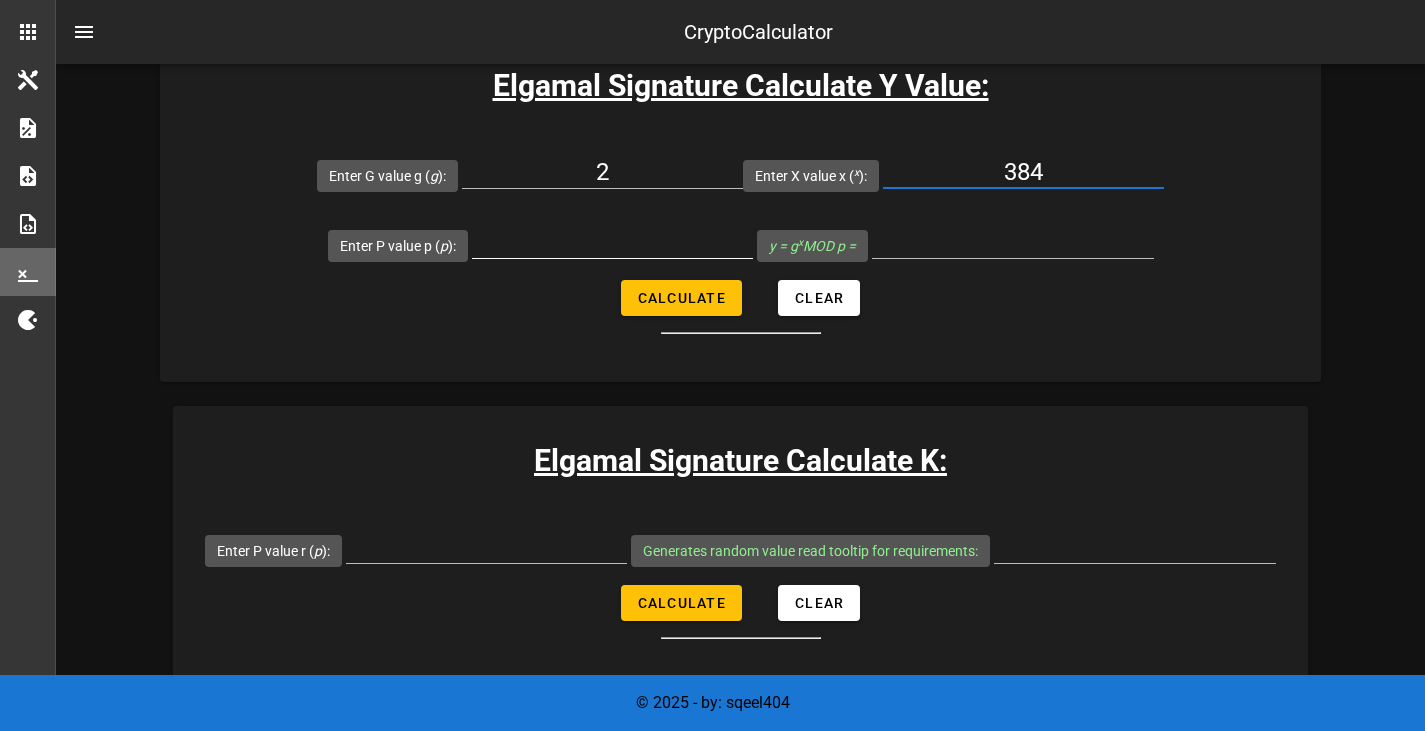 type on "384" 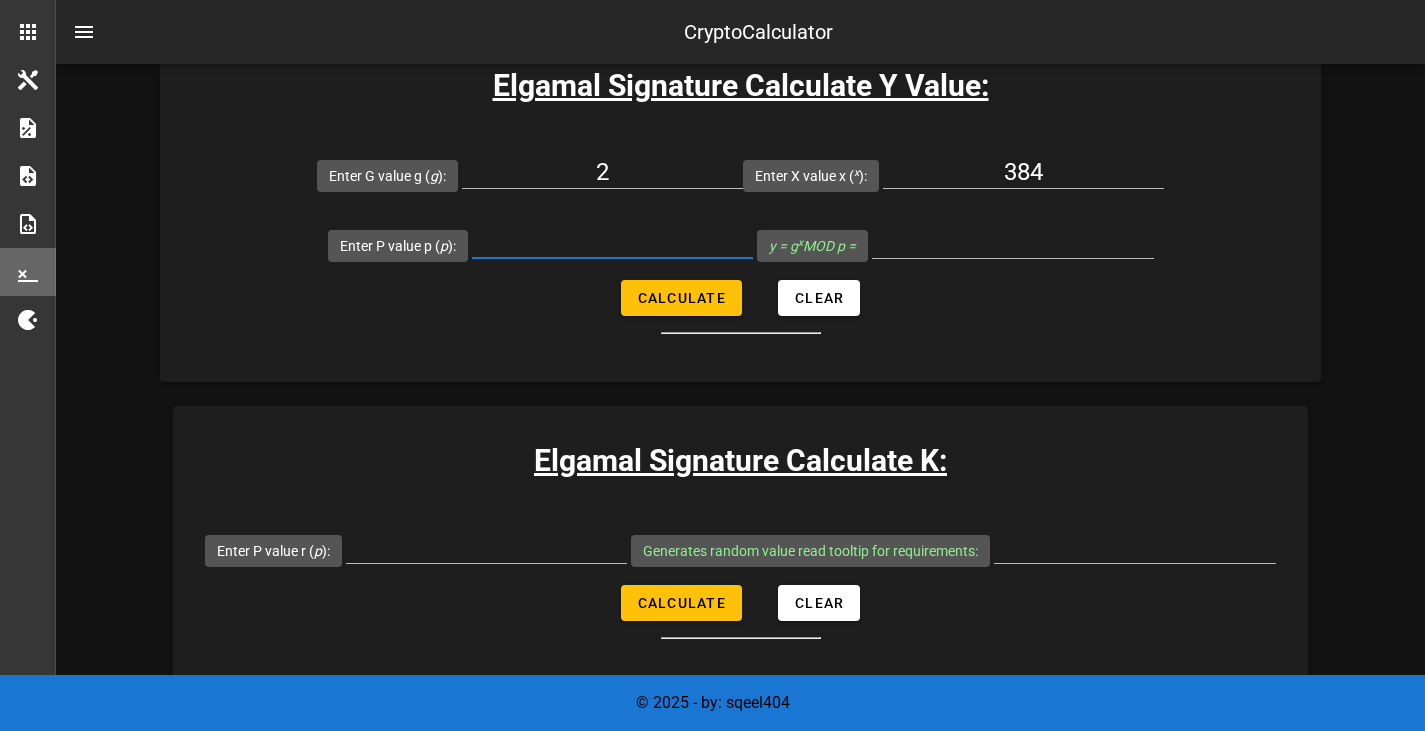 click on "Enter P value p (  p  ):" at bounding box center [612, 242] 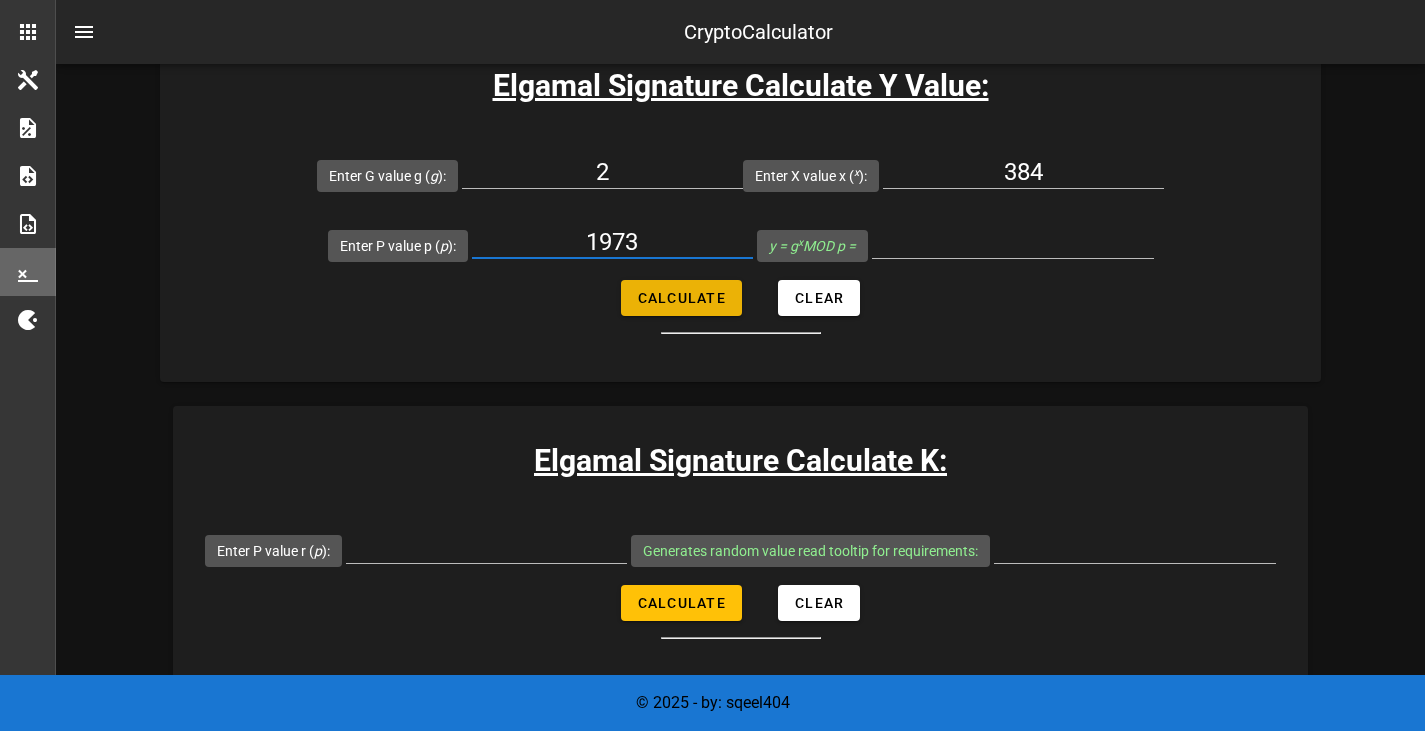 type on "1973" 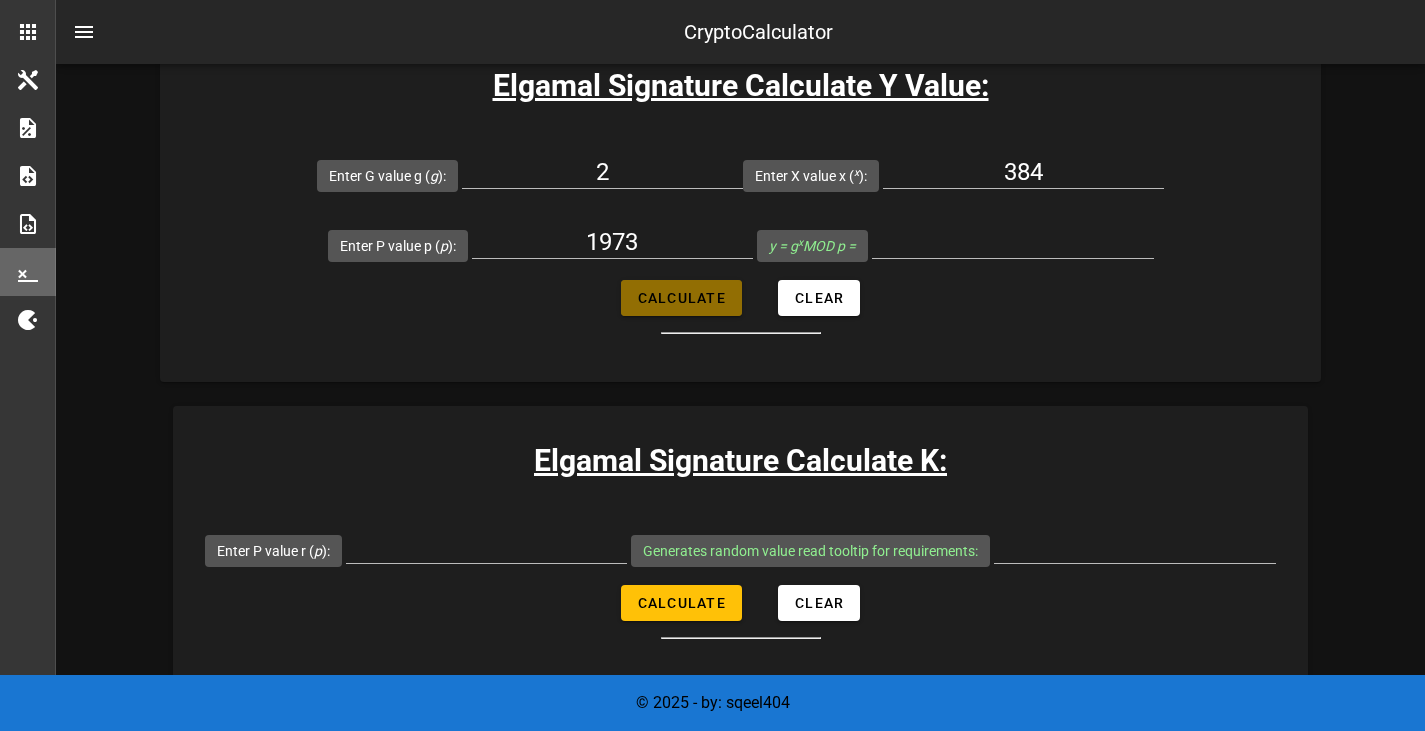 click on "Calculate" at bounding box center (681, 298) 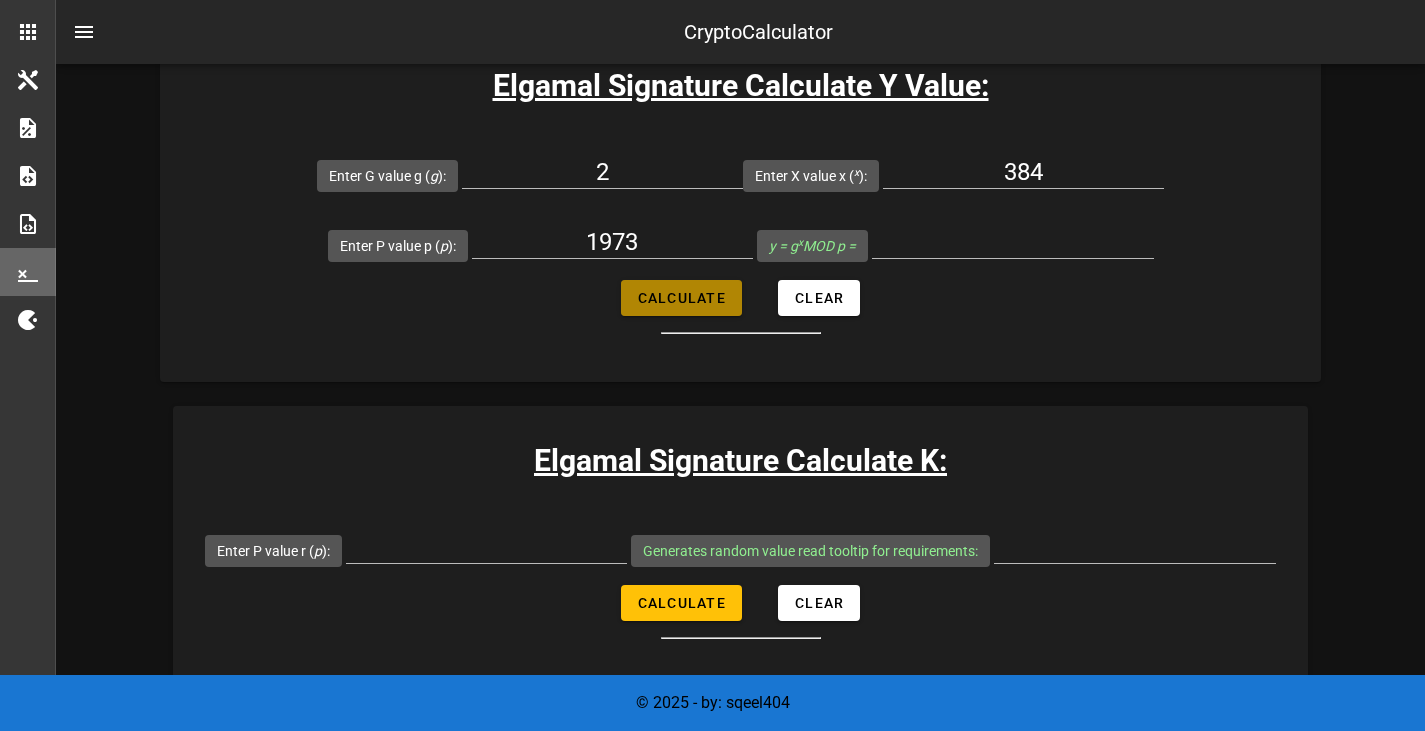 type on "568" 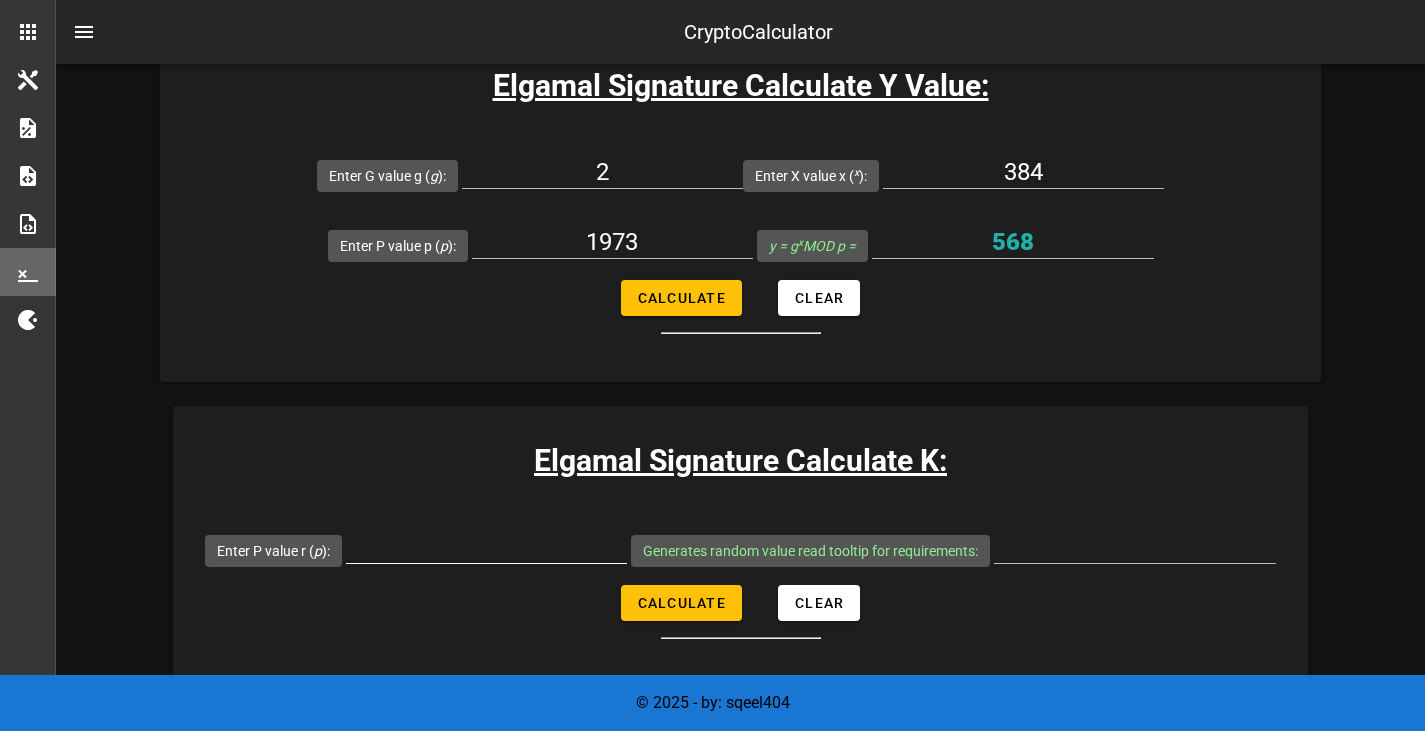 click at bounding box center (486, 558) 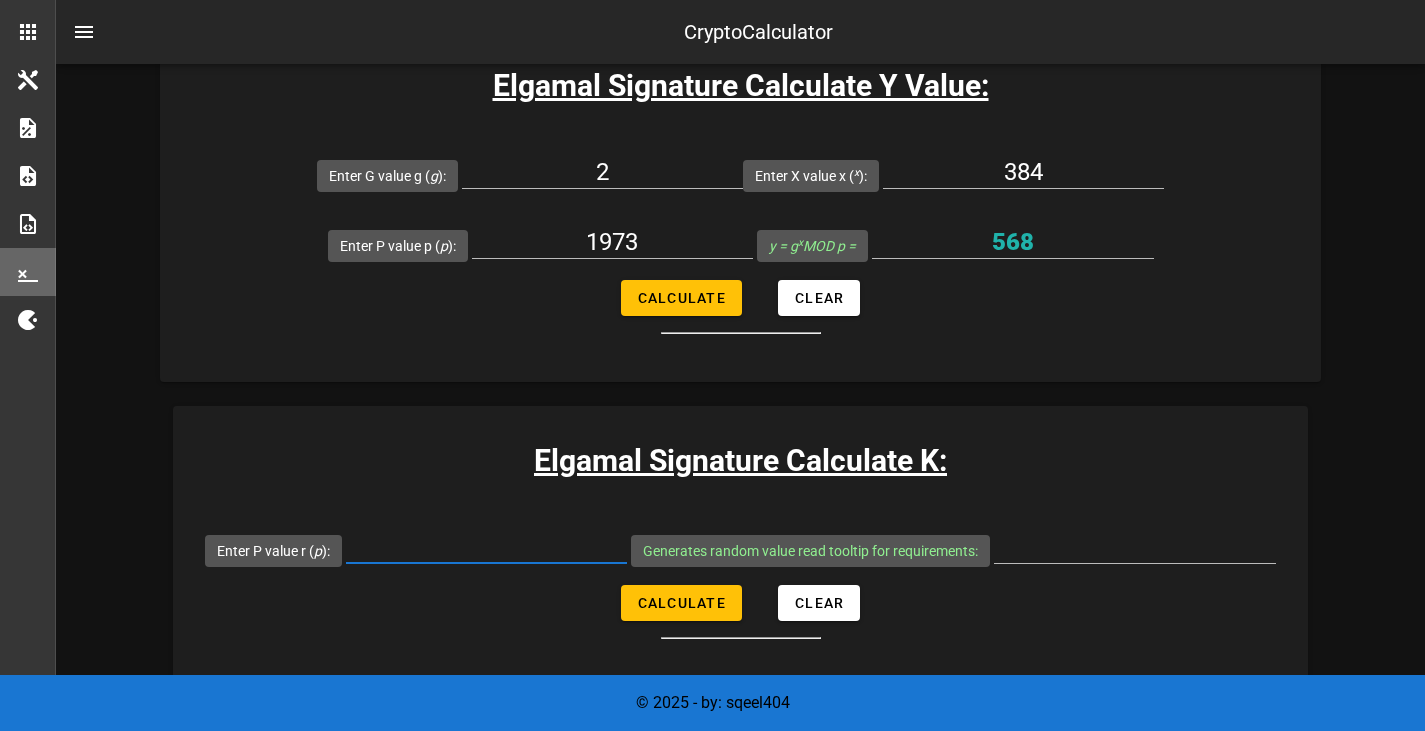 click on "Enter P value r (  p  ):" at bounding box center (486, 547) 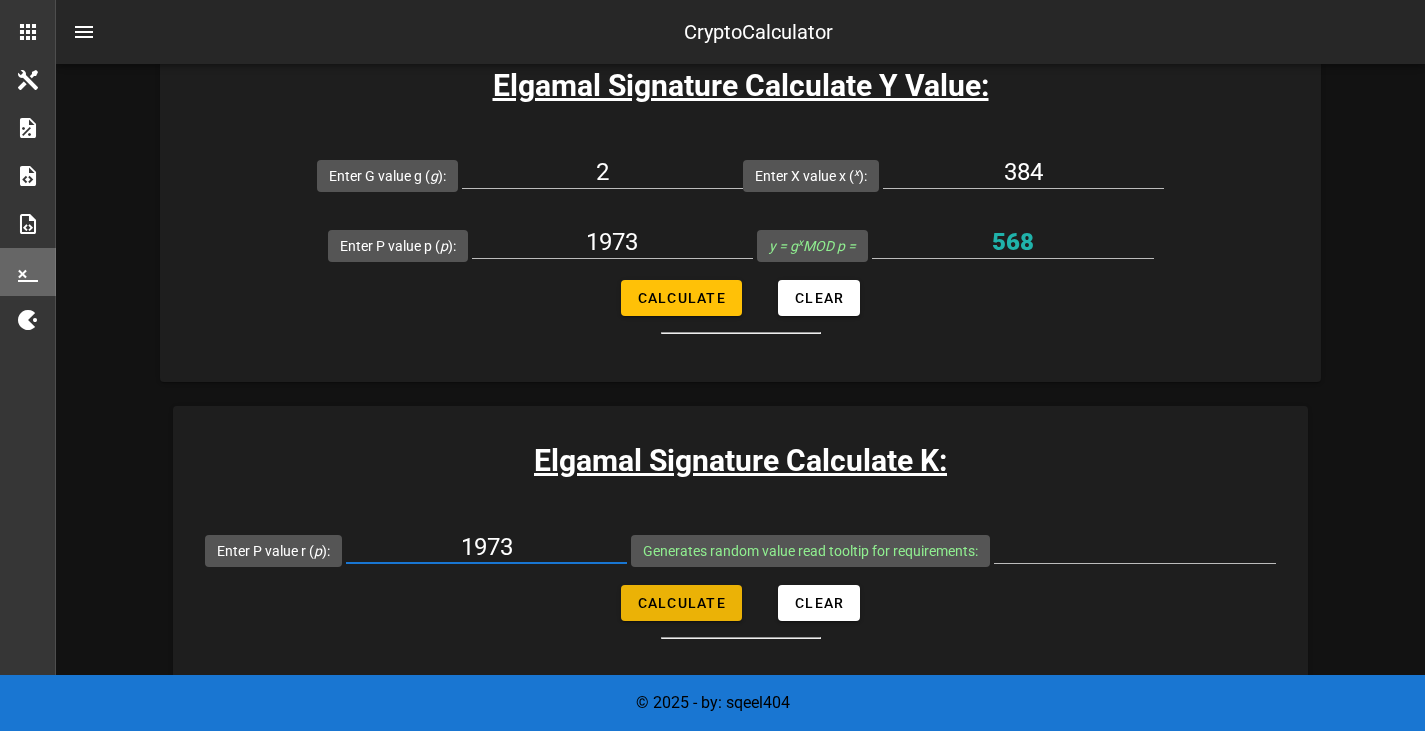 type on "1973" 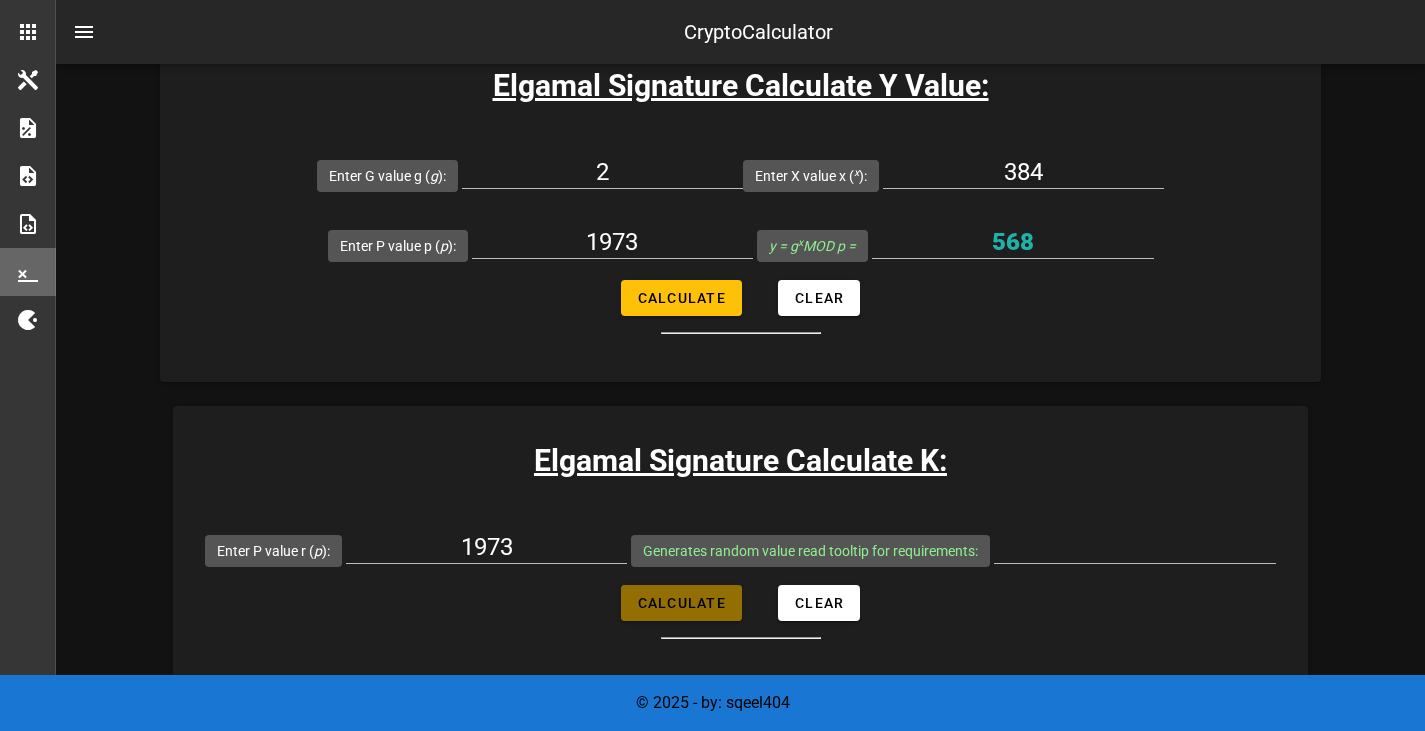 click on "Calculate" at bounding box center [681, 603] 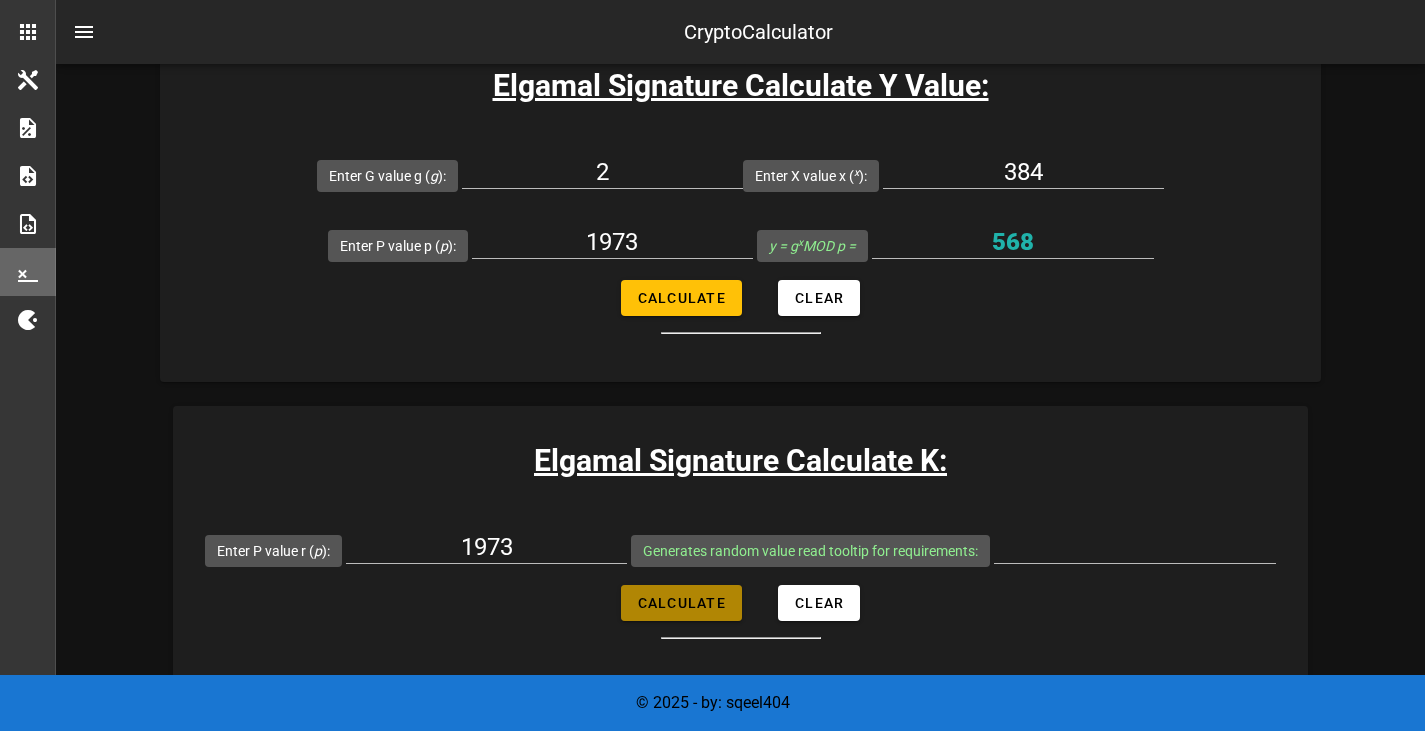 type on "1381" 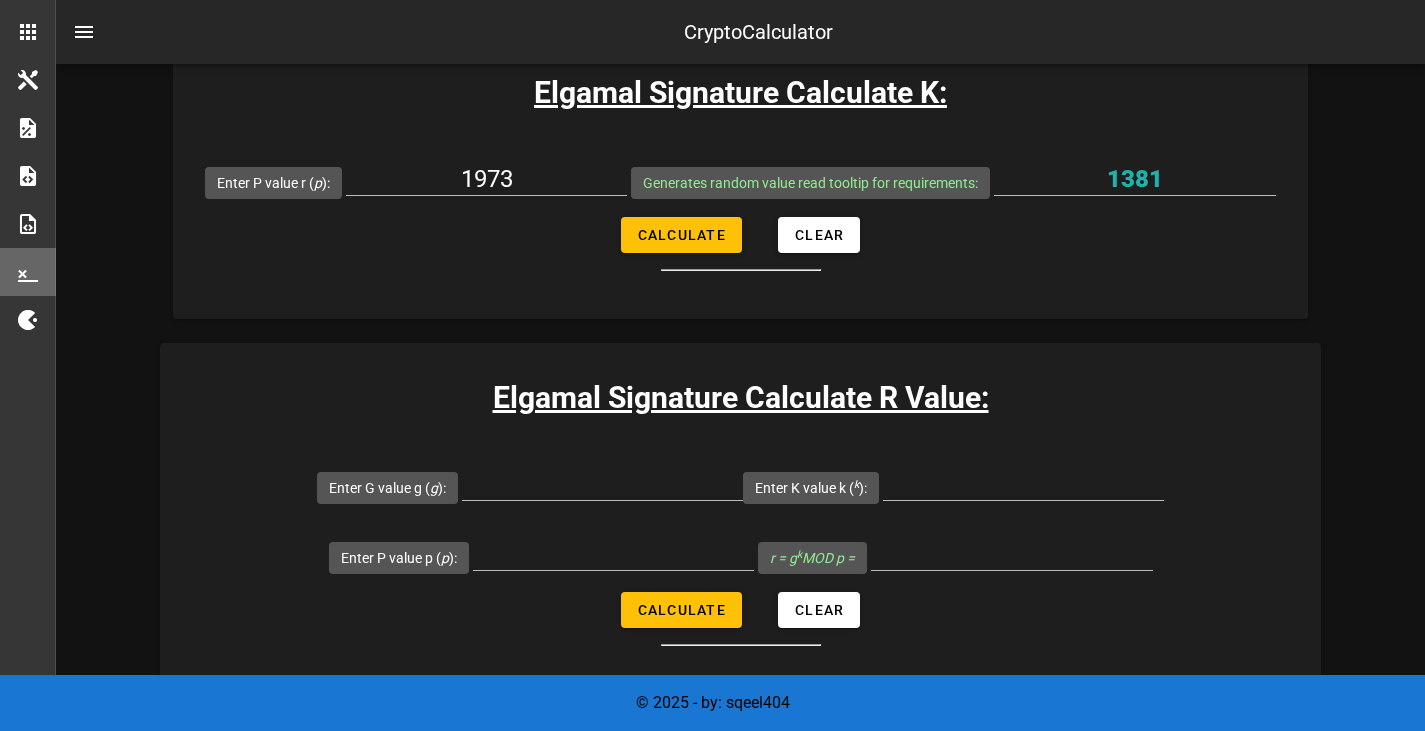 scroll, scrollTop: 3169, scrollLeft: 0, axis: vertical 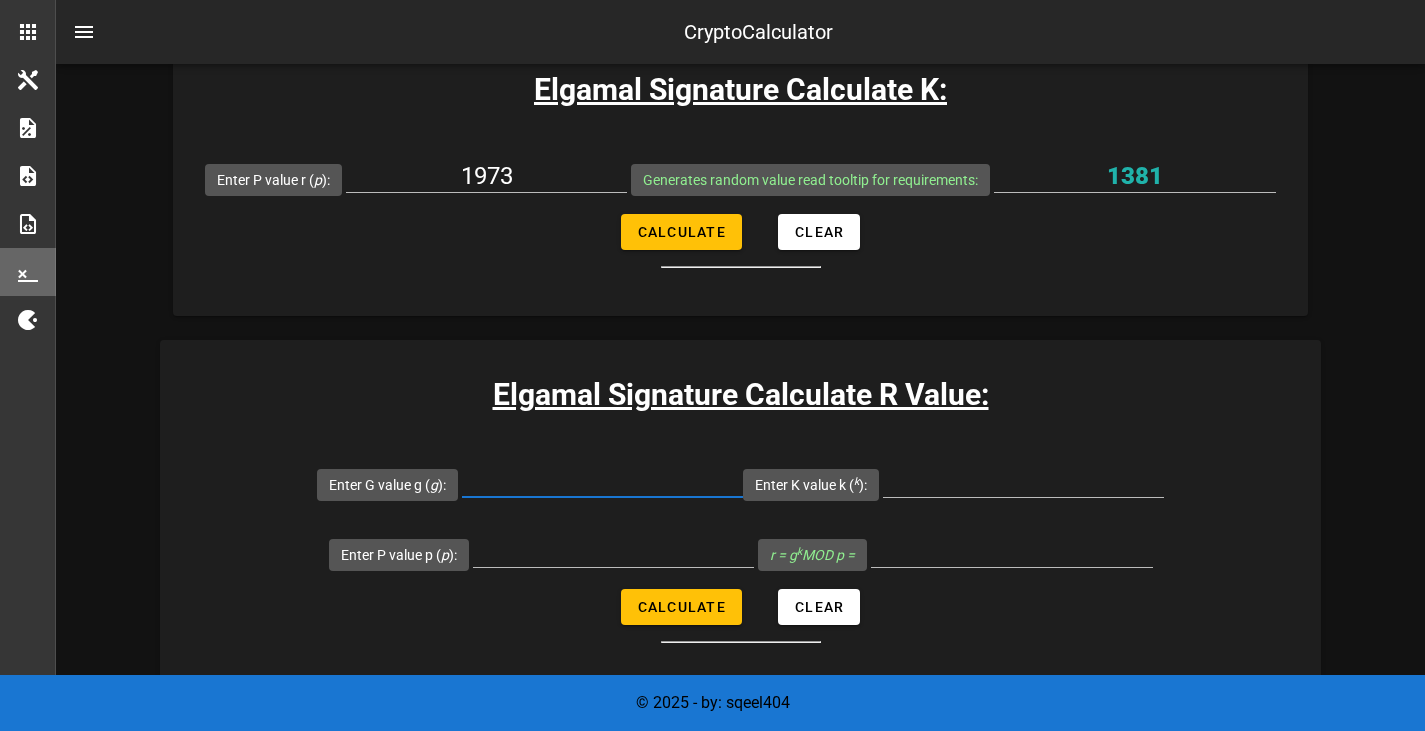 click on "Enter G value g (  g  ):" at bounding box center [602, 481] 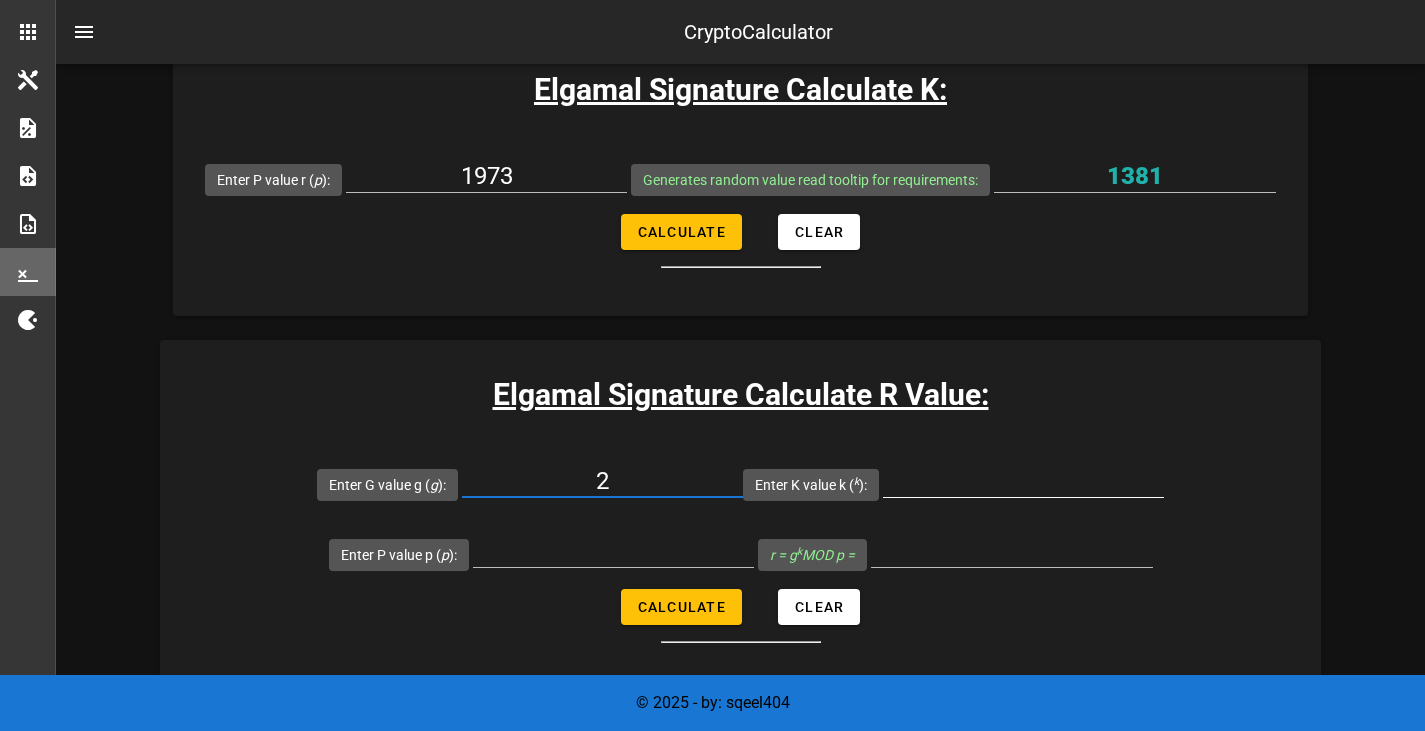 type on "2" 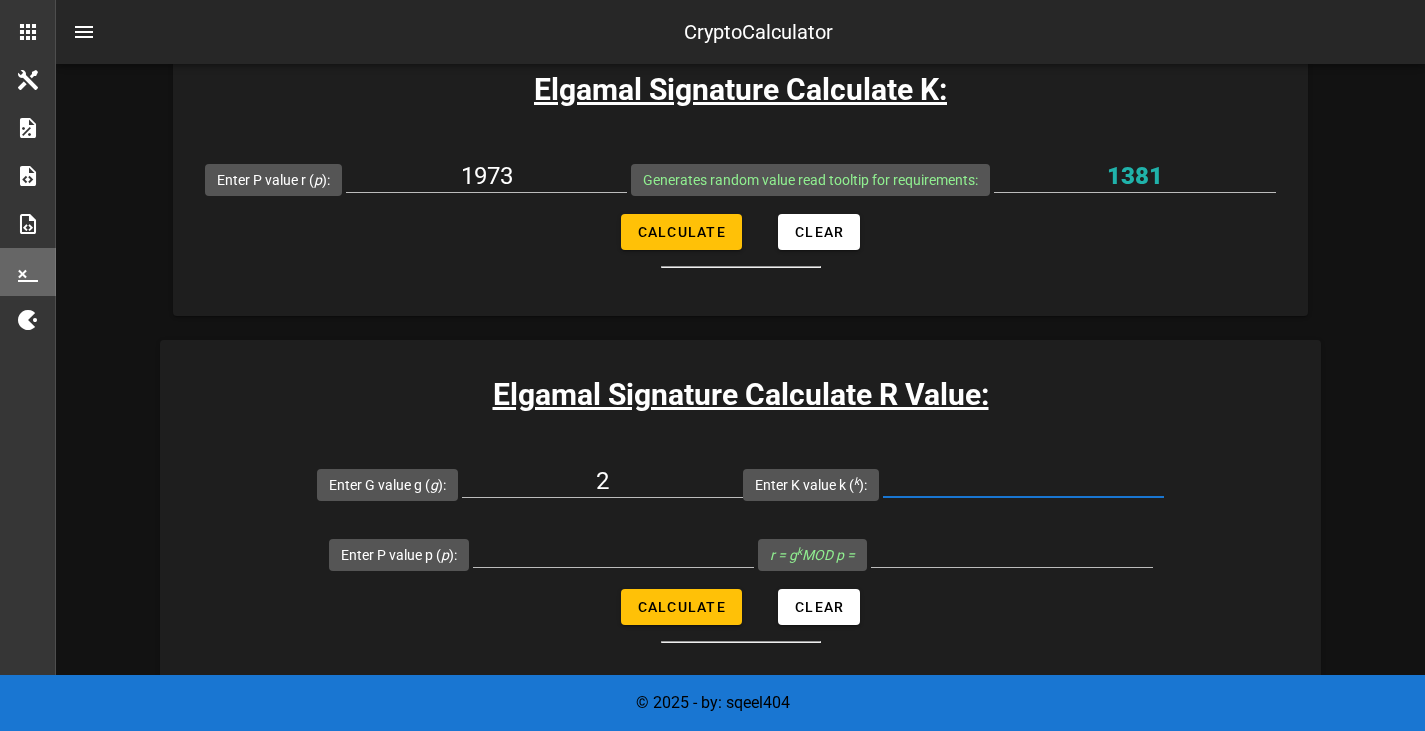 click on "Enter K value k (  k  ):" at bounding box center [1023, 481] 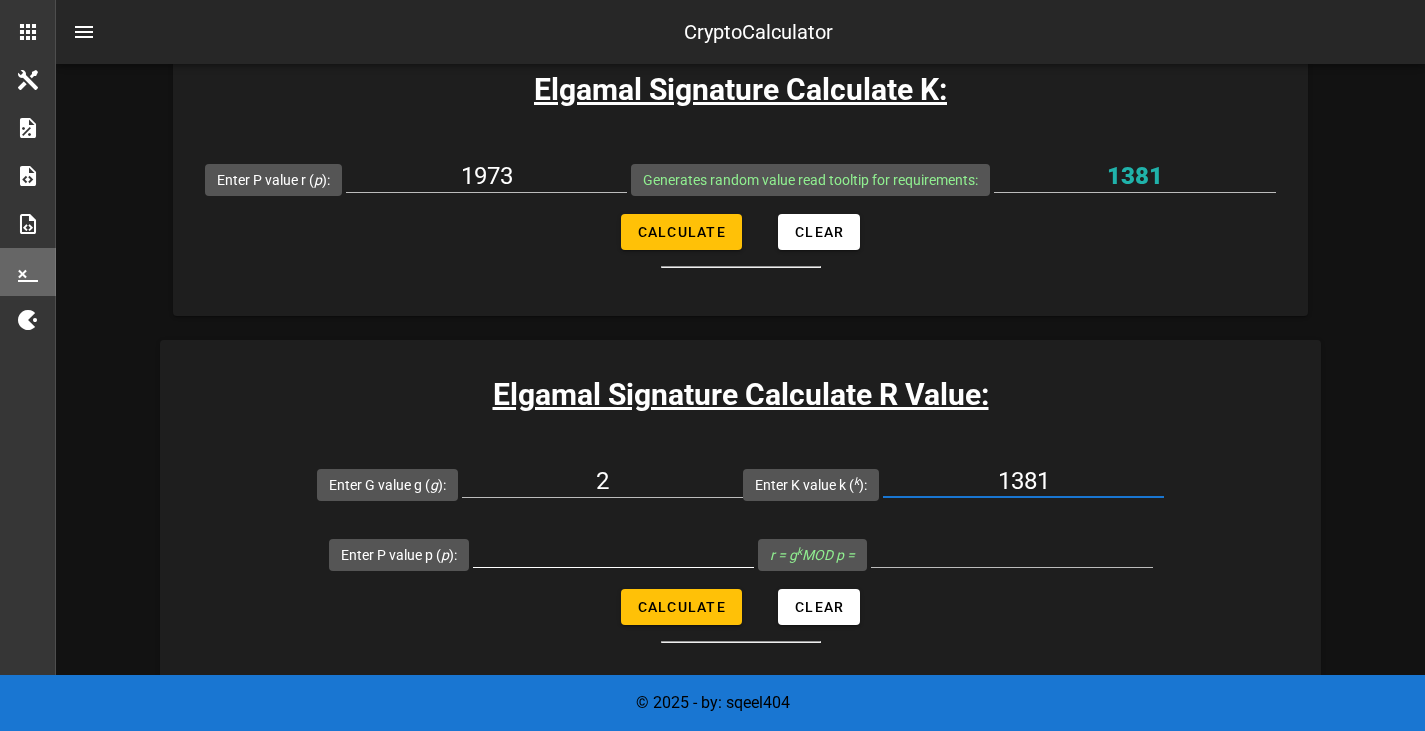 type on "1381" 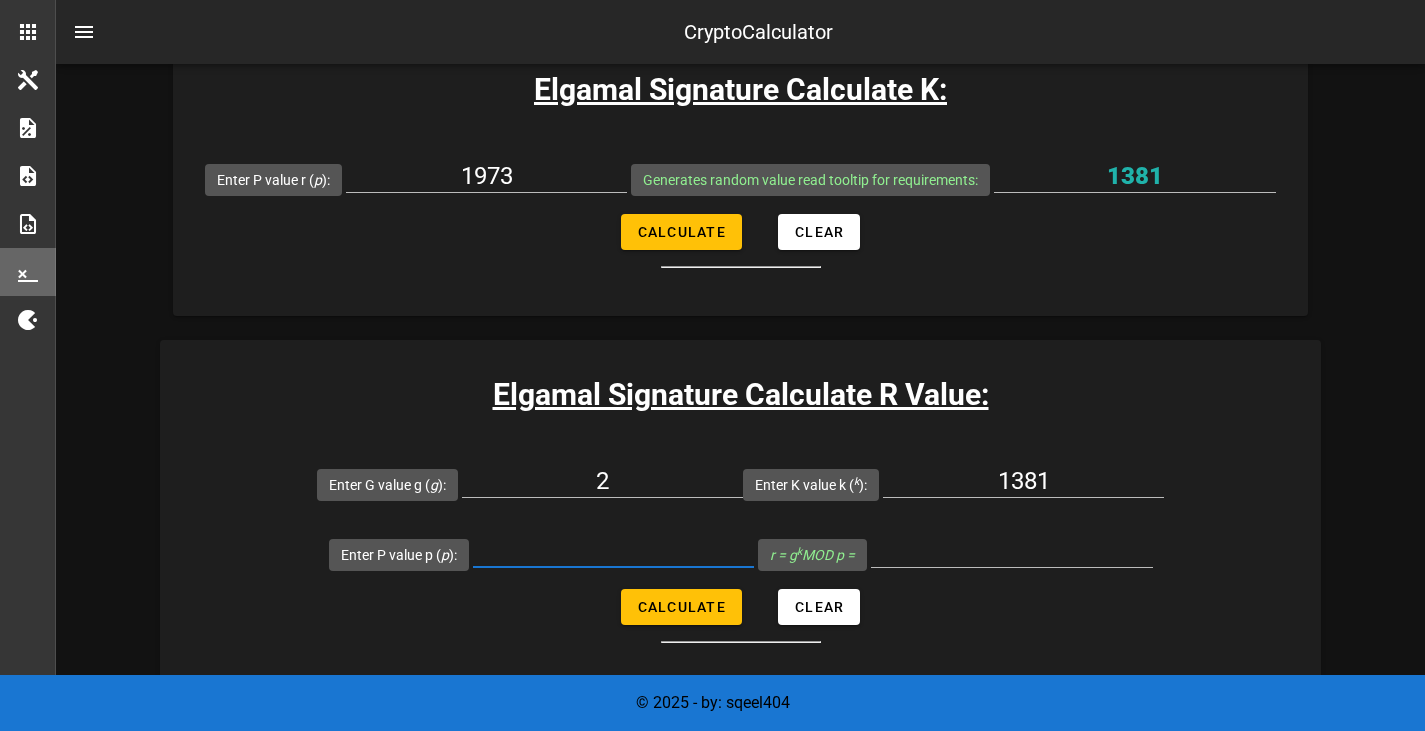 click on "Enter P value p (  p  ):" at bounding box center (613, 551) 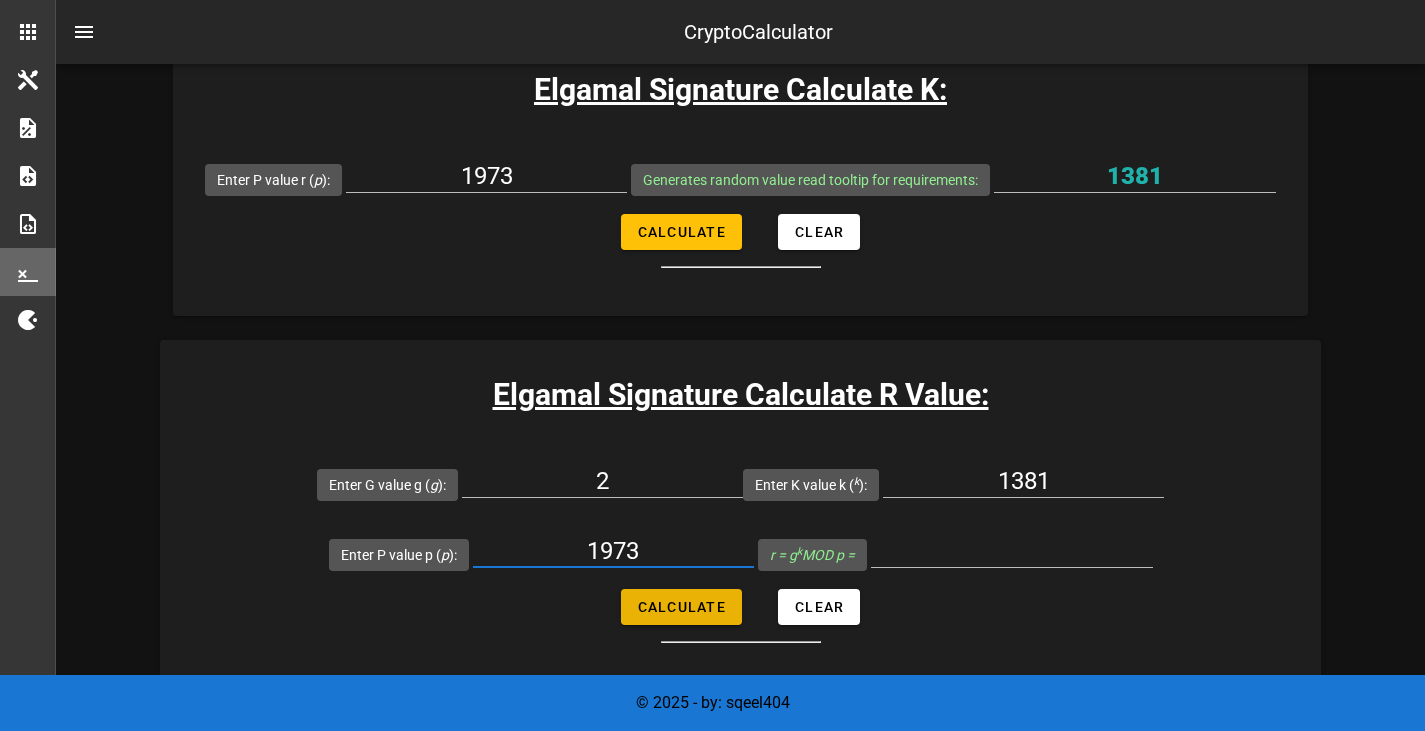 type on "1973" 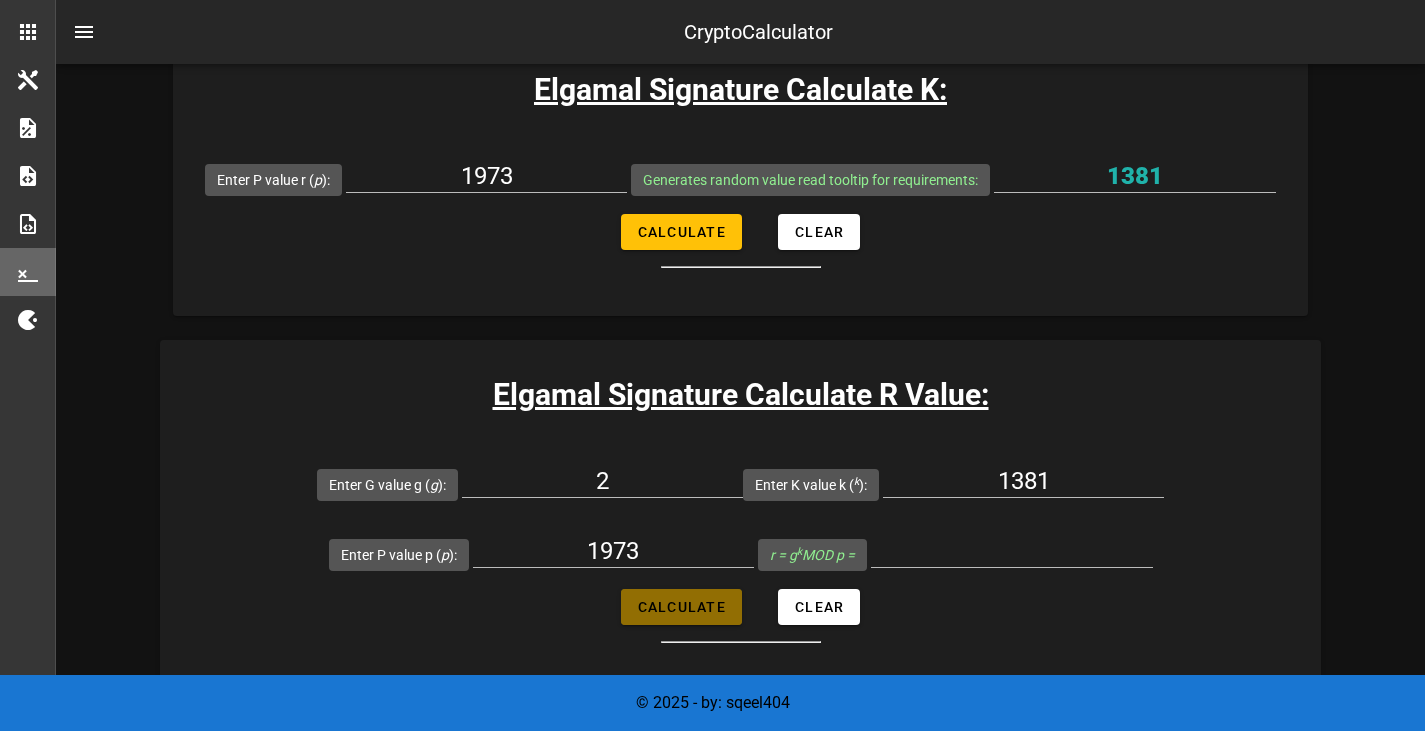 click on "Calculate" at bounding box center (681, 607) 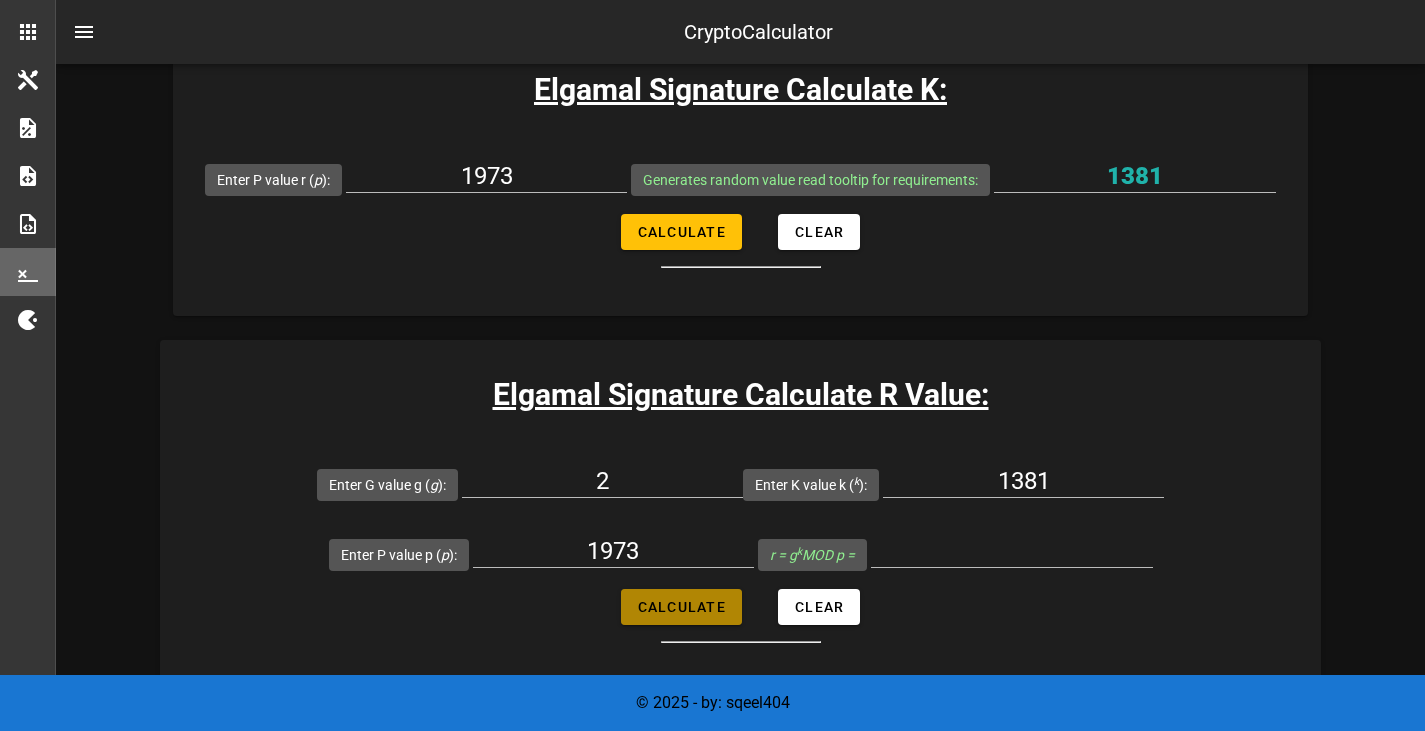 type on "806" 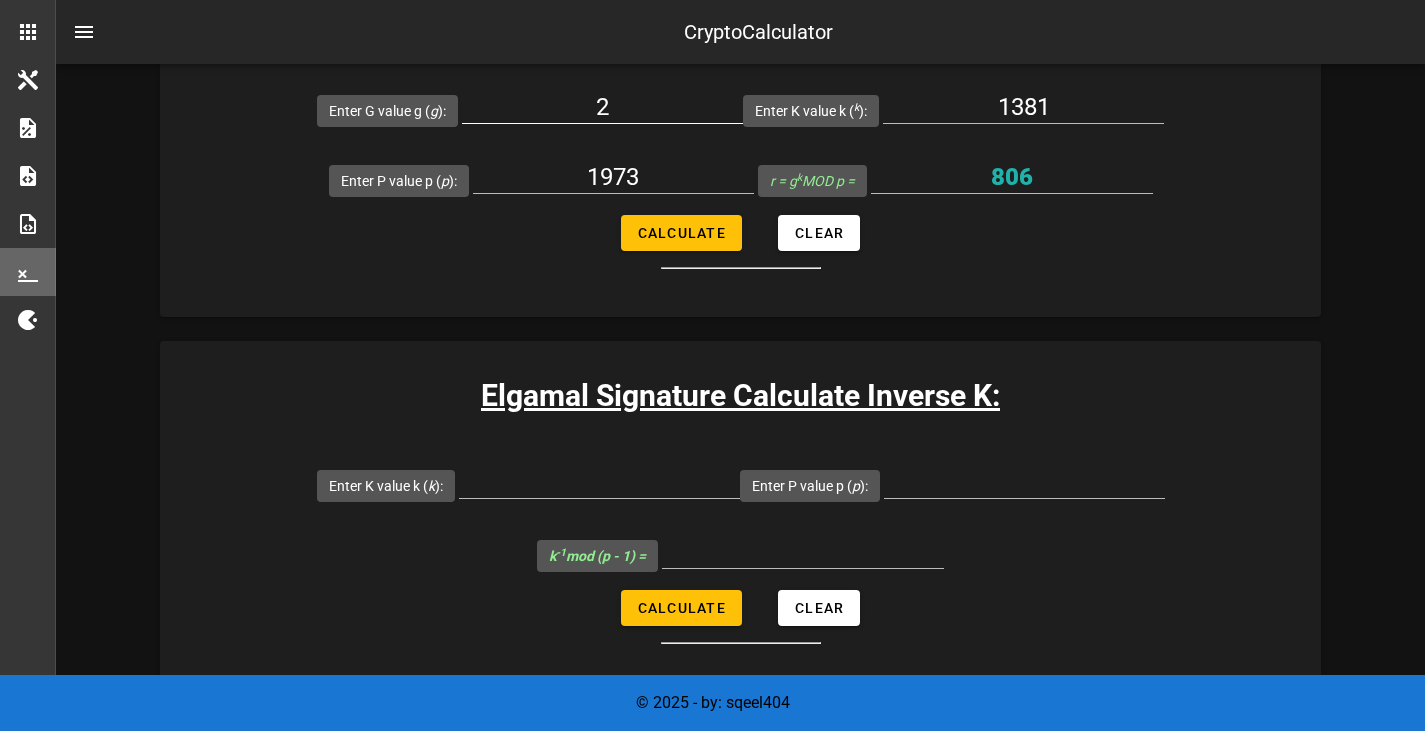 scroll, scrollTop: 3544, scrollLeft: 0, axis: vertical 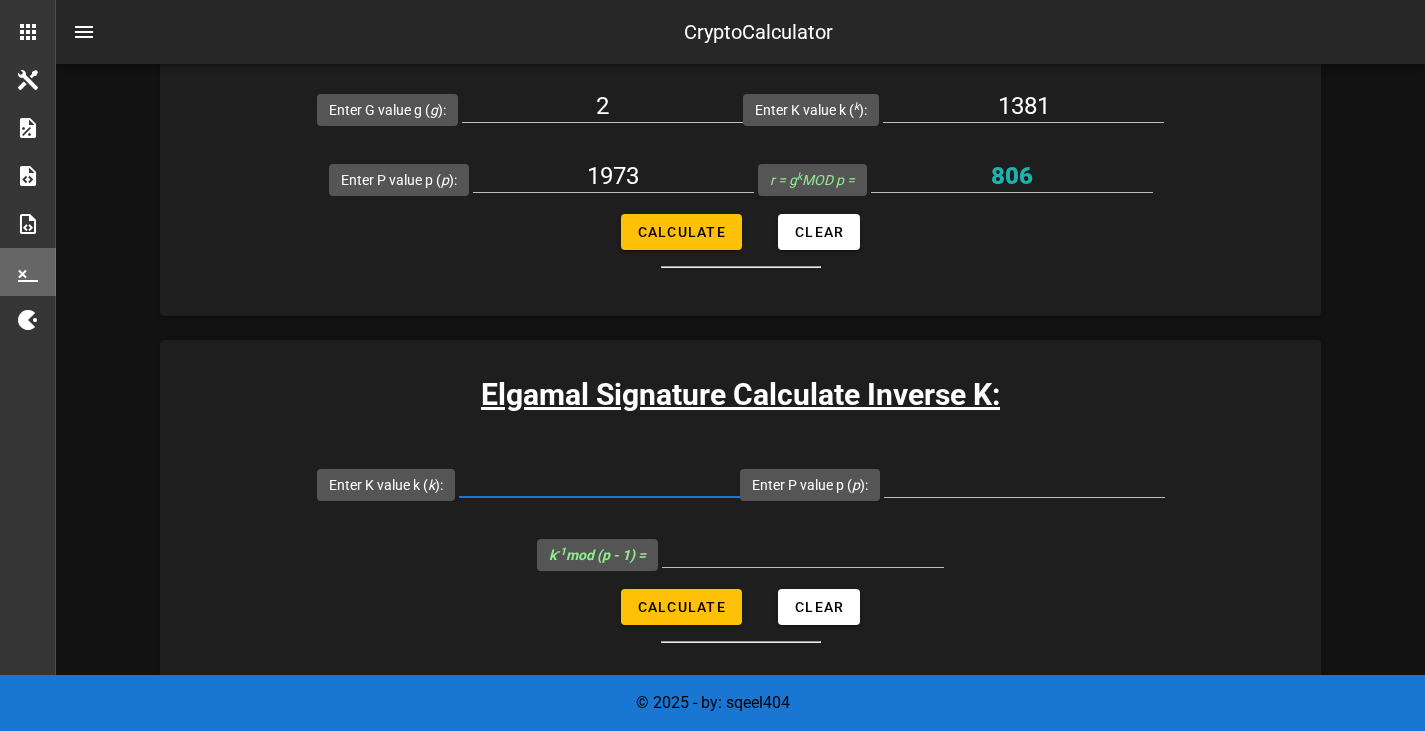 click on "Enter K value k (  k  ):" at bounding box center (599, 481) 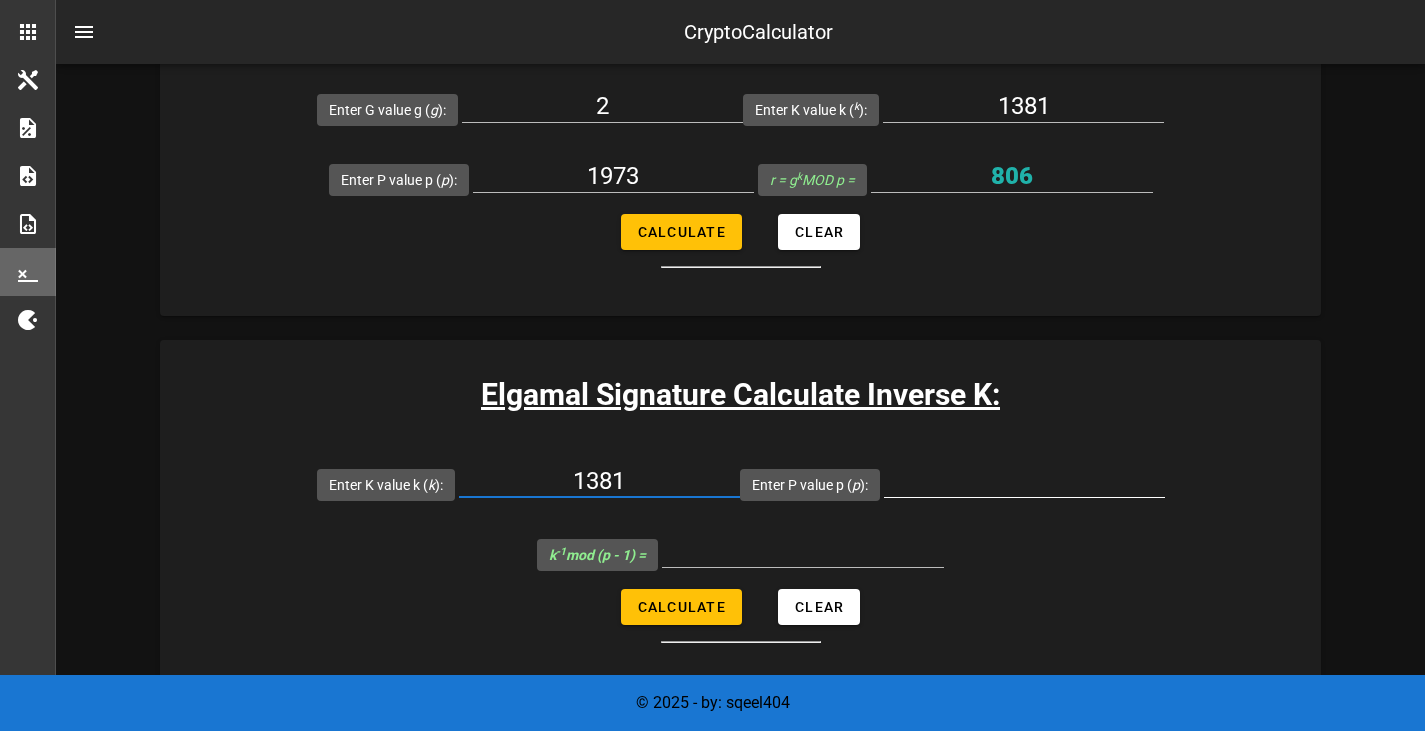 type on "1381" 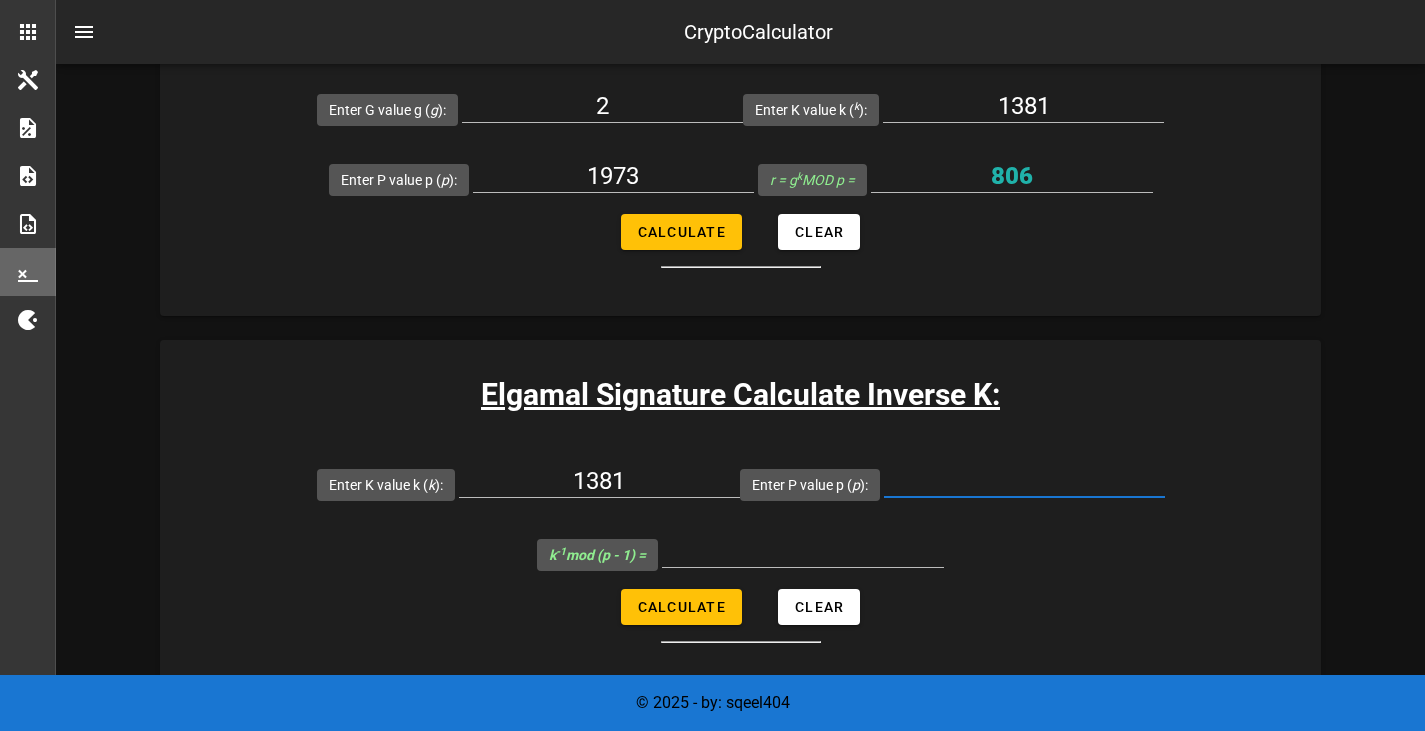 click on "Enter P value p (  p  ):" at bounding box center [1024, 481] 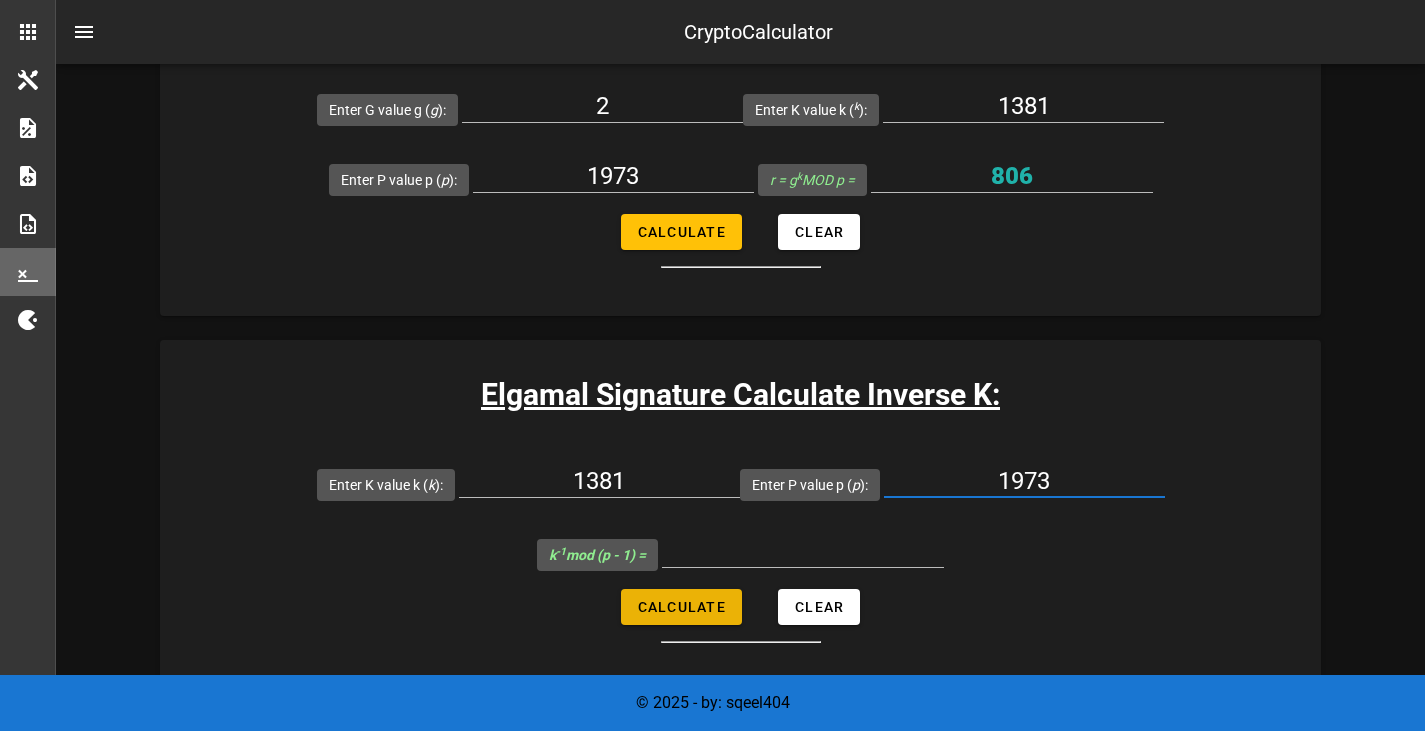 type on "1973" 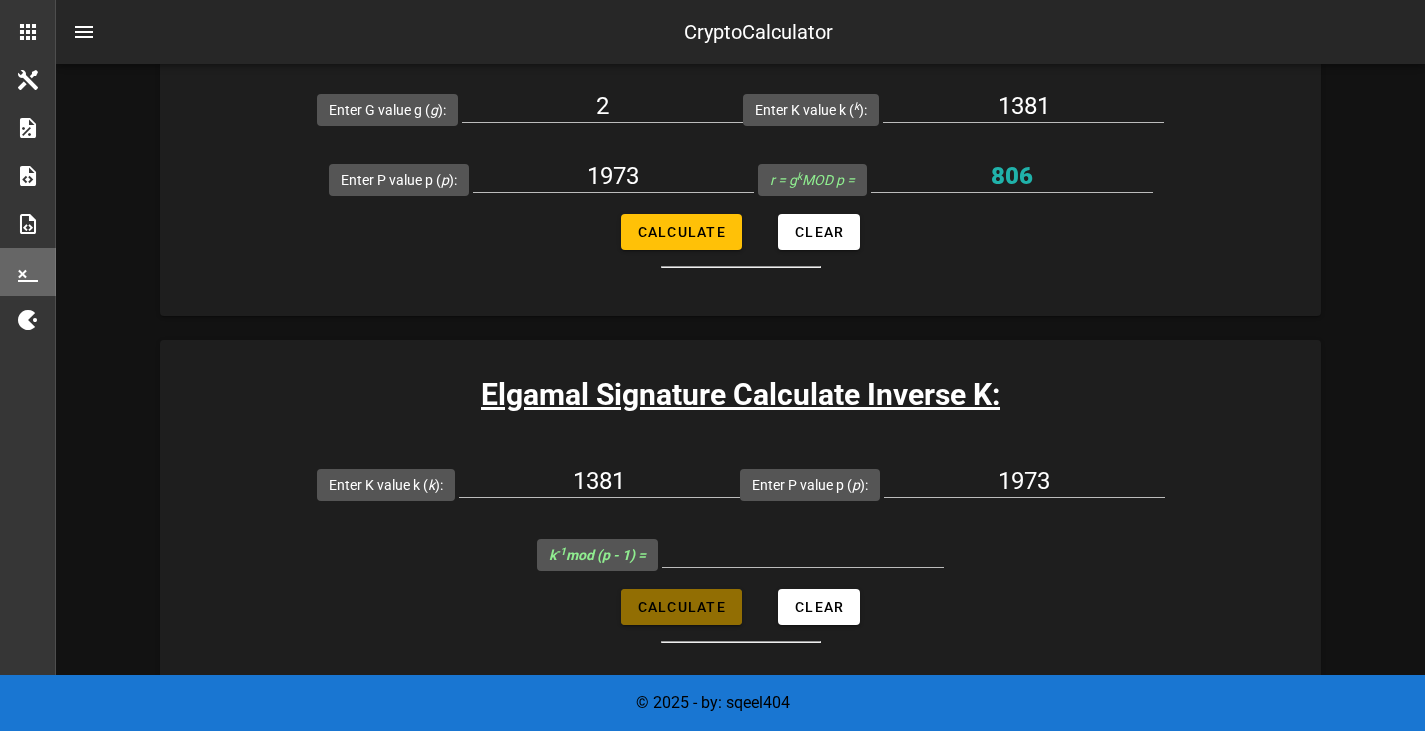 click on "Calculate" at bounding box center (681, 607) 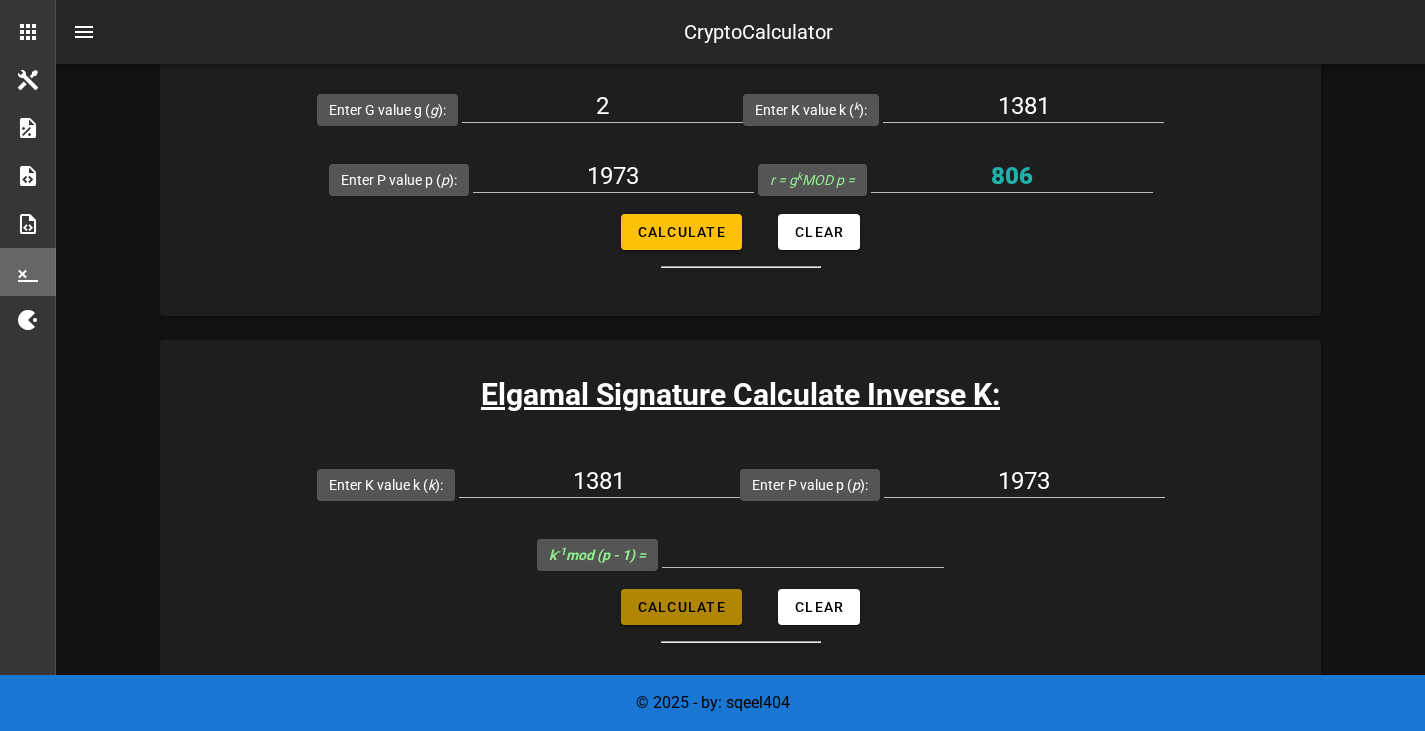 type on "1645" 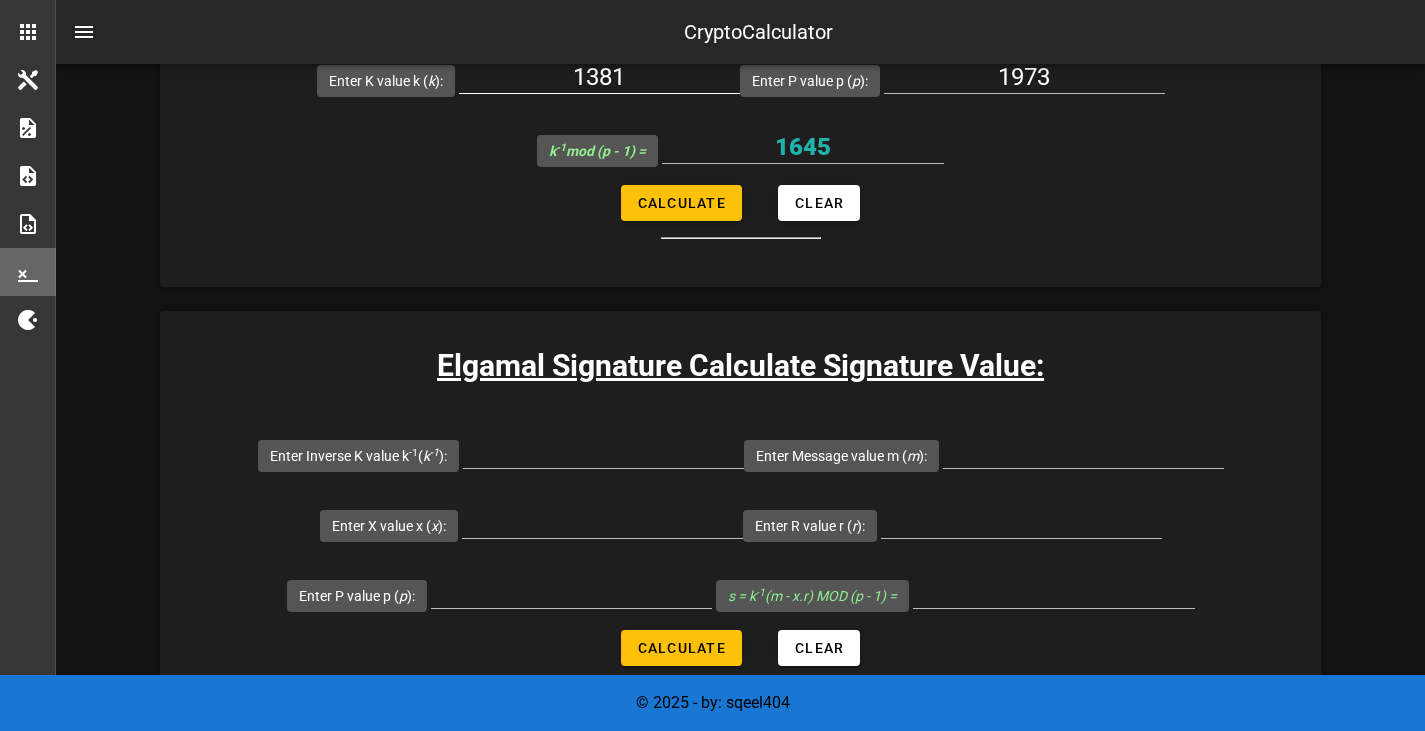 scroll, scrollTop: 3958, scrollLeft: 0, axis: vertical 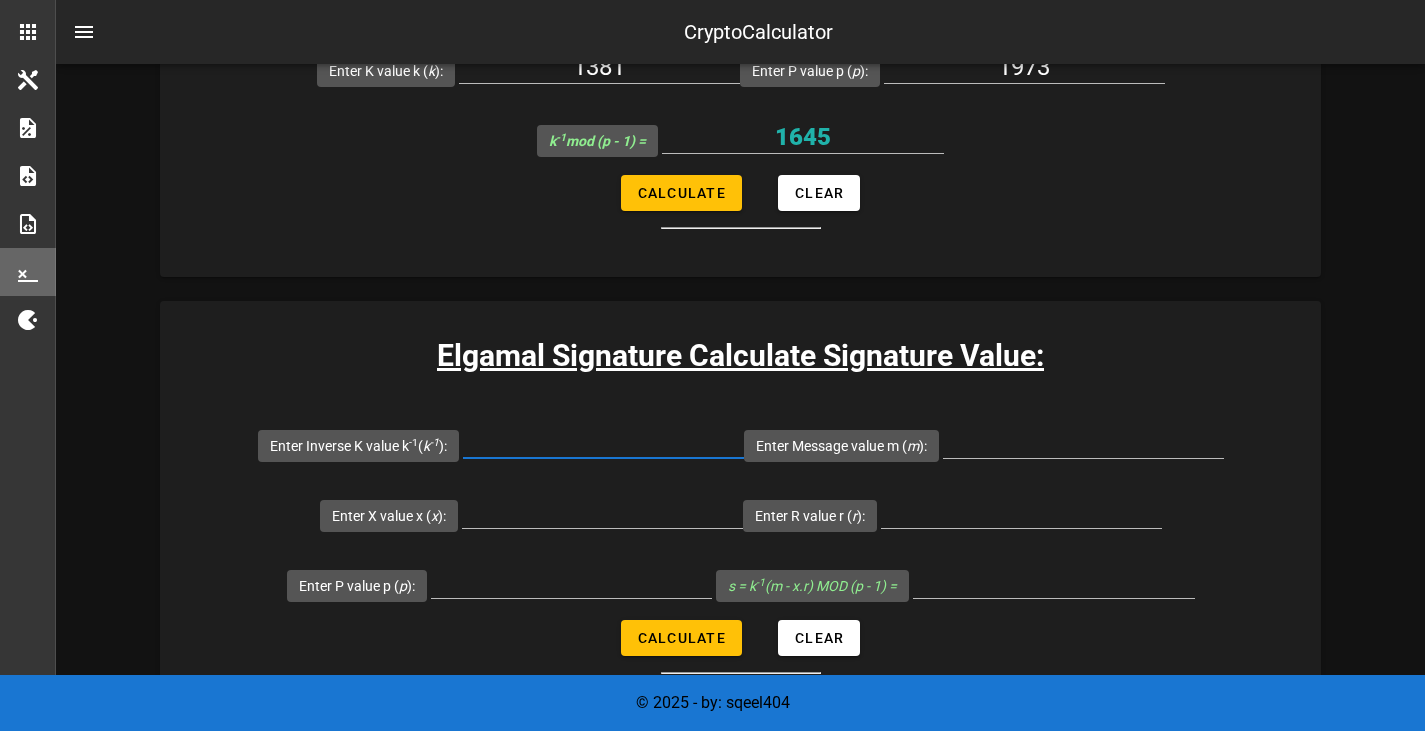 click on "Enter Inverse K value k -1  (  k -1  ):" at bounding box center (603, 442) 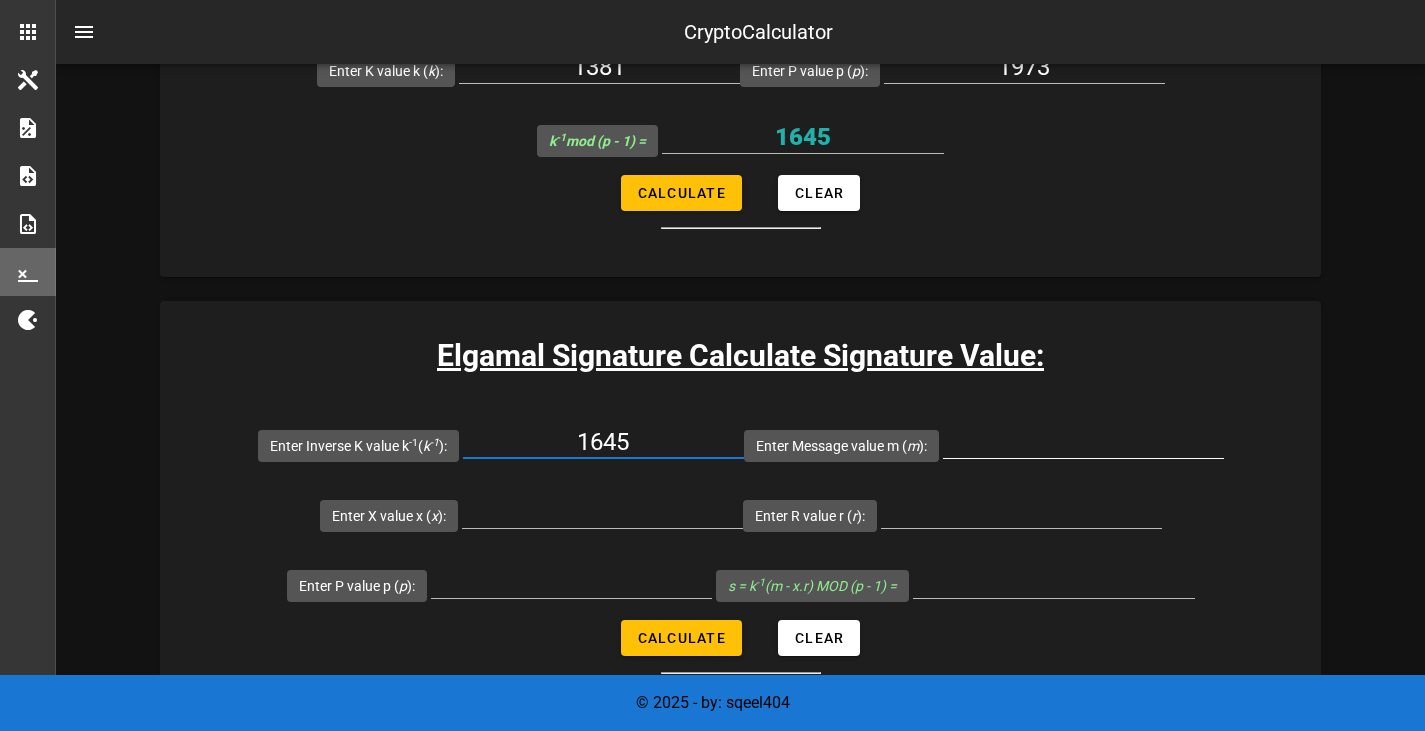 type on "1645" 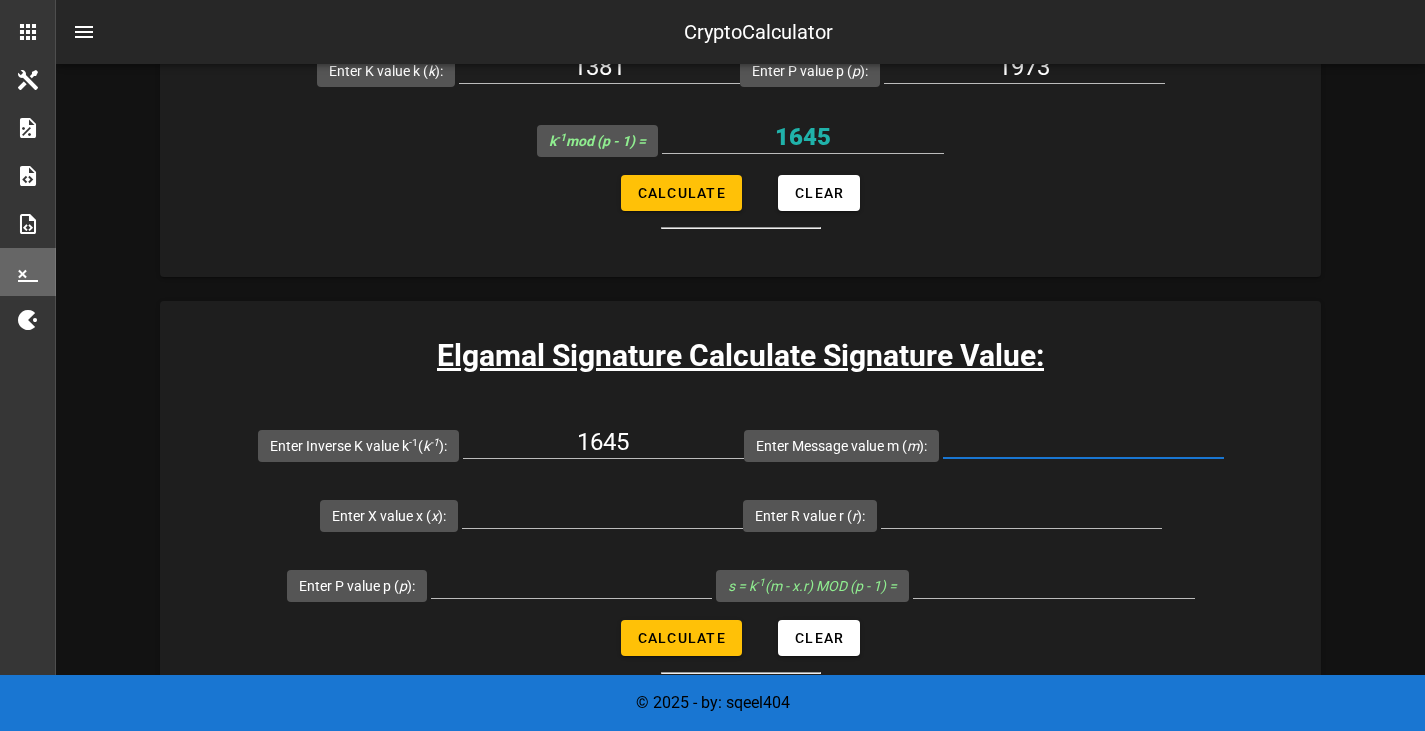 click on "Enter Message value m (  m  ):" at bounding box center (1083, 442) 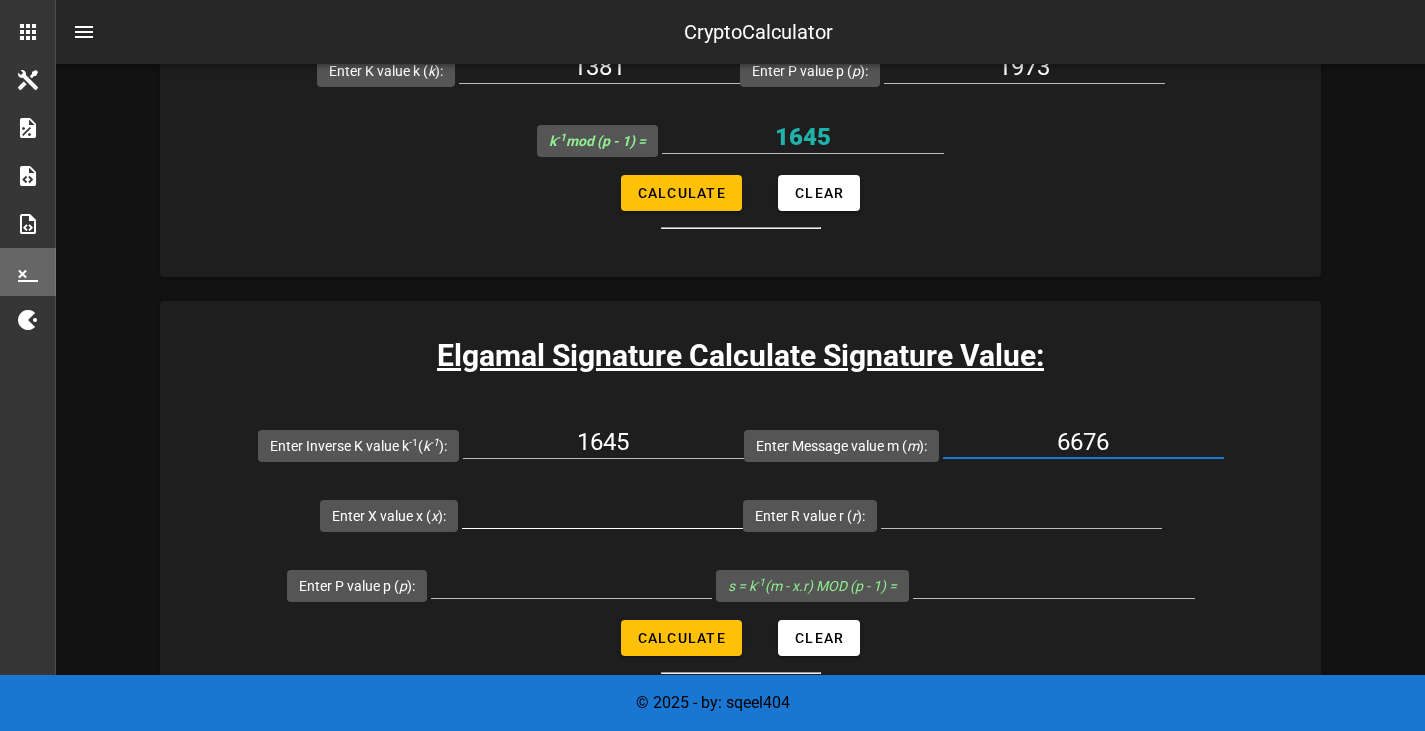 type on "6676" 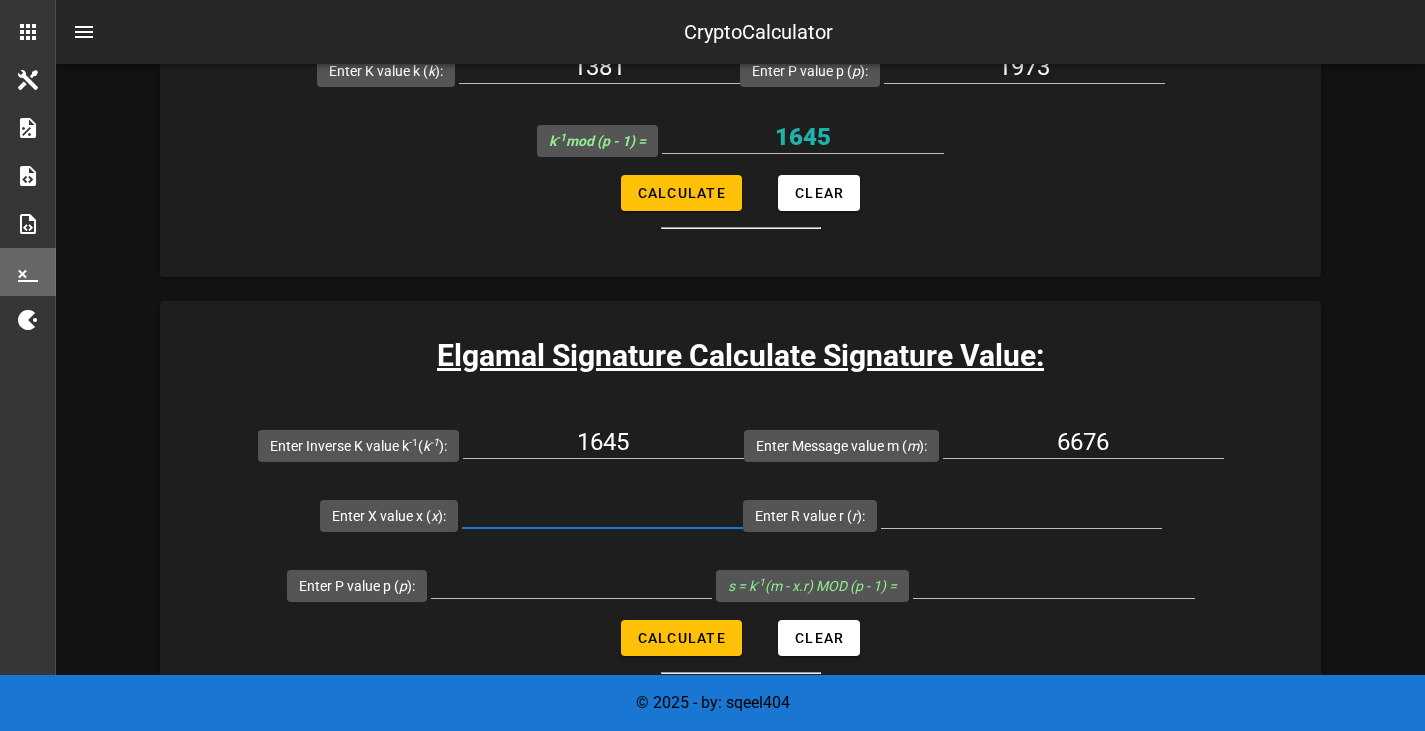 click on "Enter X value x (  x  ):" at bounding box center [602, 512] 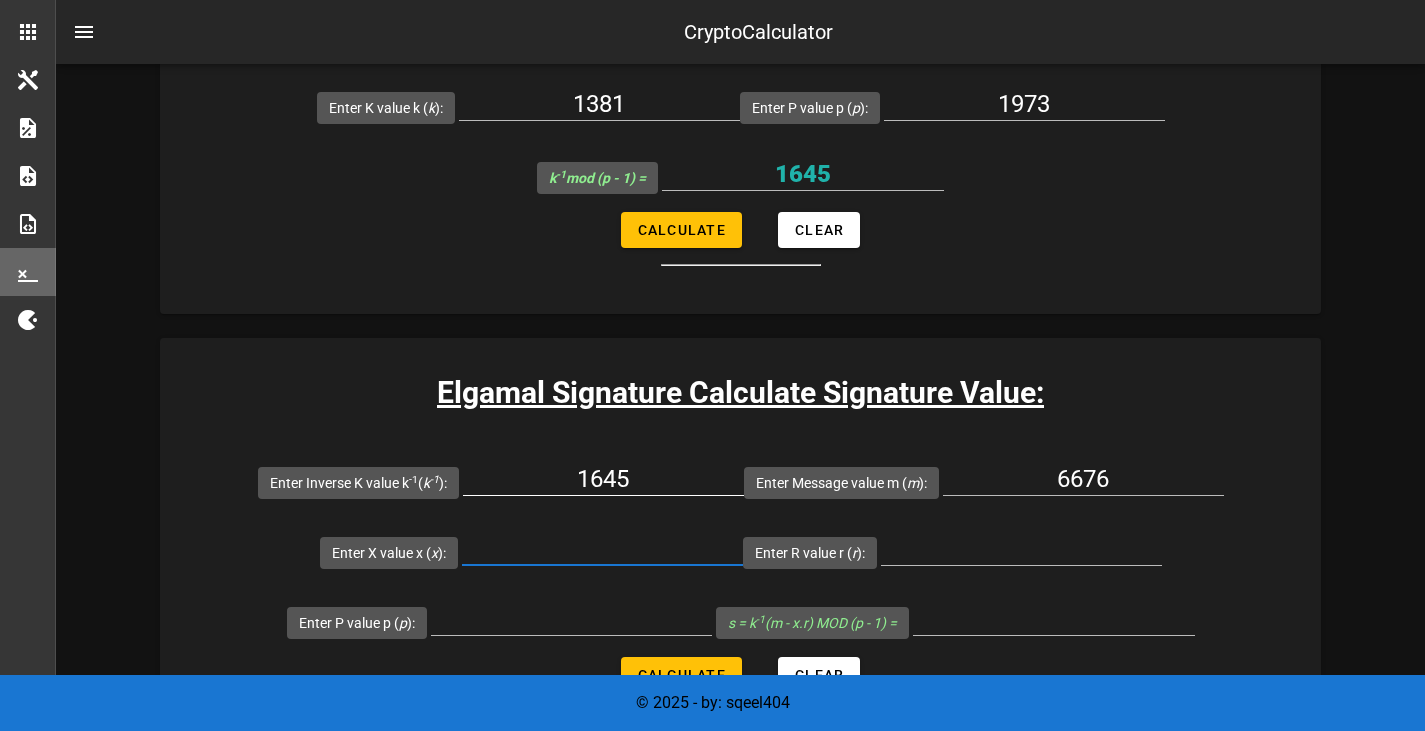 scroll, scrollTop: 4211, scrollLeft: 0, axis: vertical 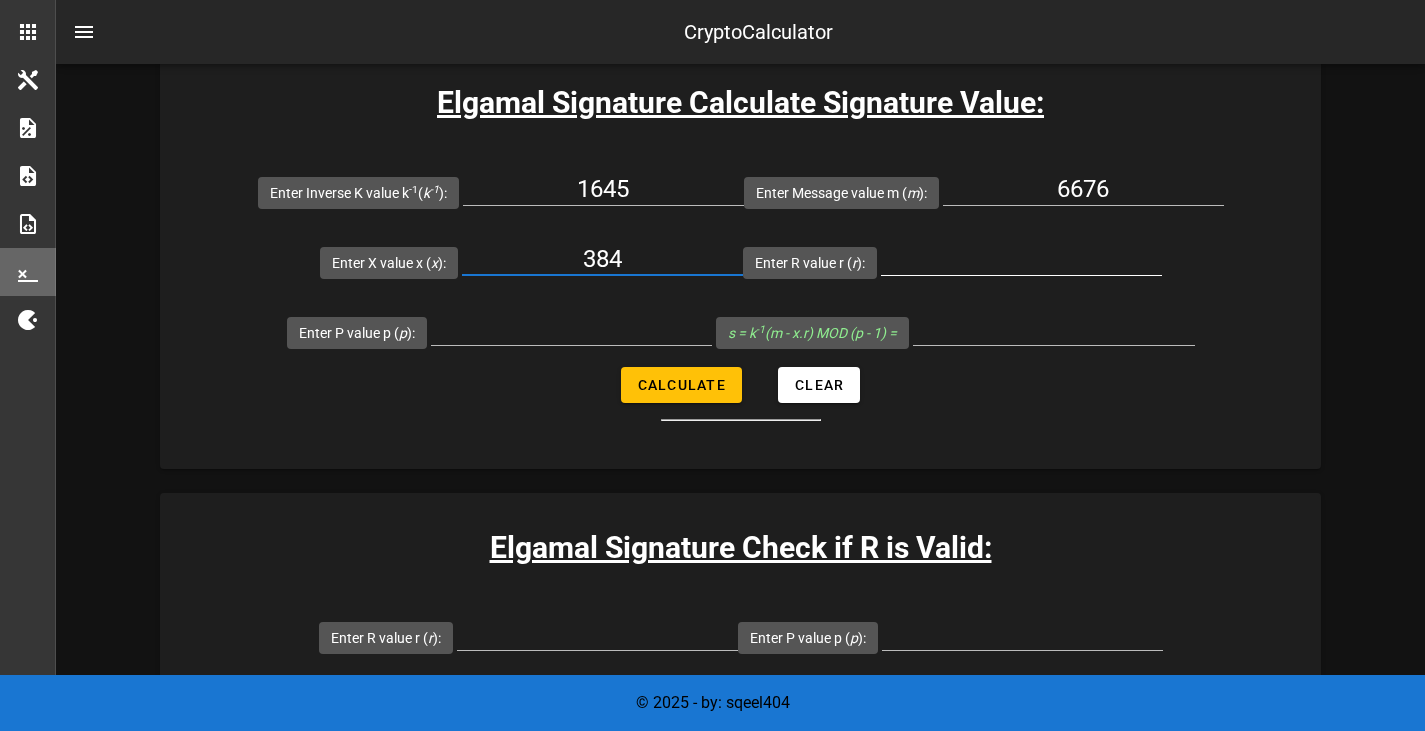 type on "384" 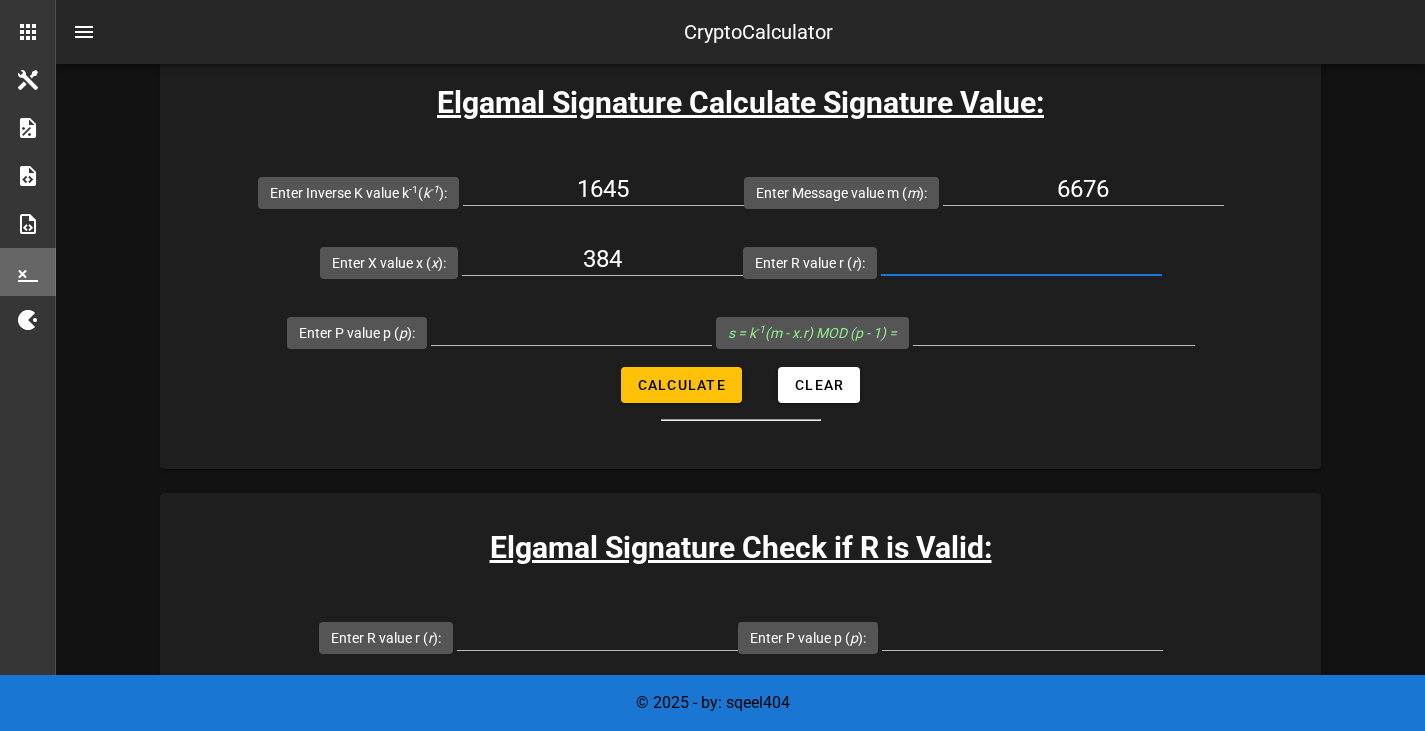 click at bounding box center [1021, 259] 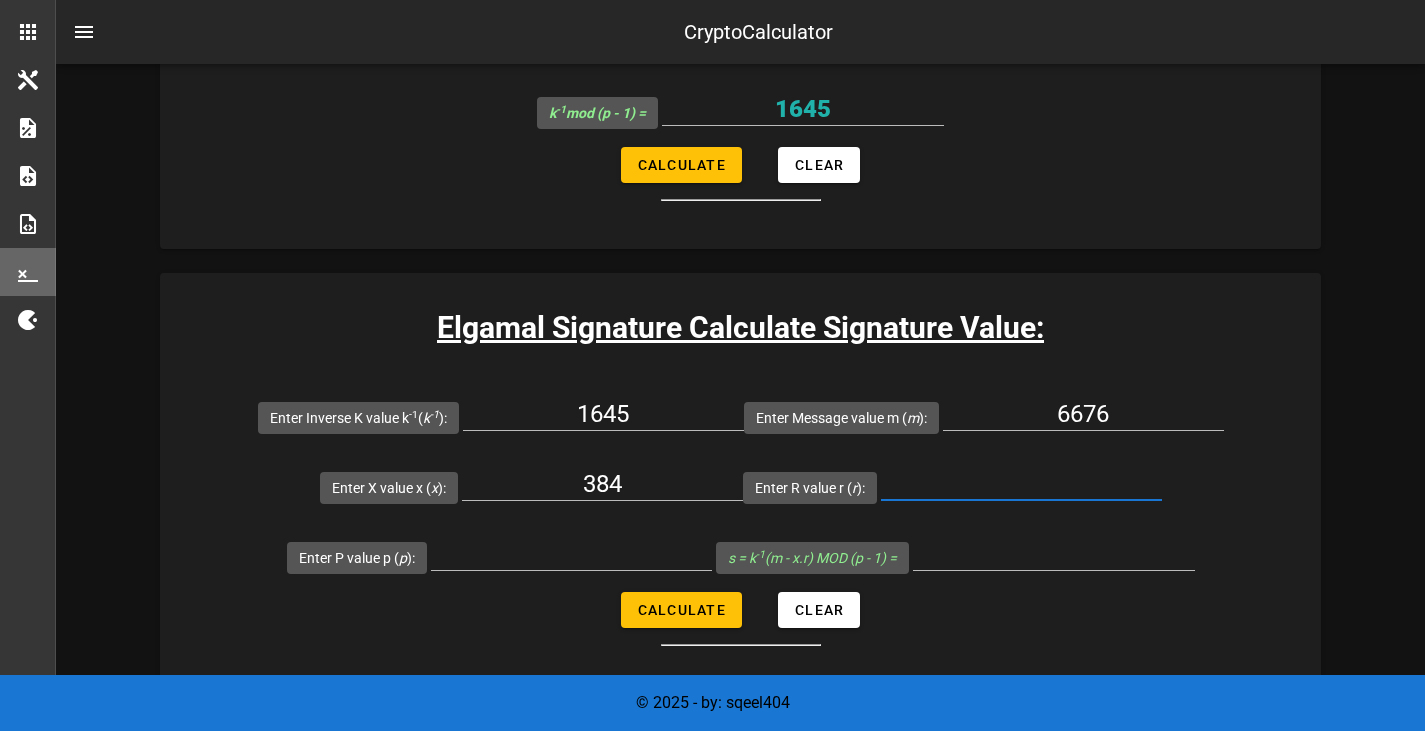 scroll, scrollTop: 3989, scrollLeft: 0, axis: vertical 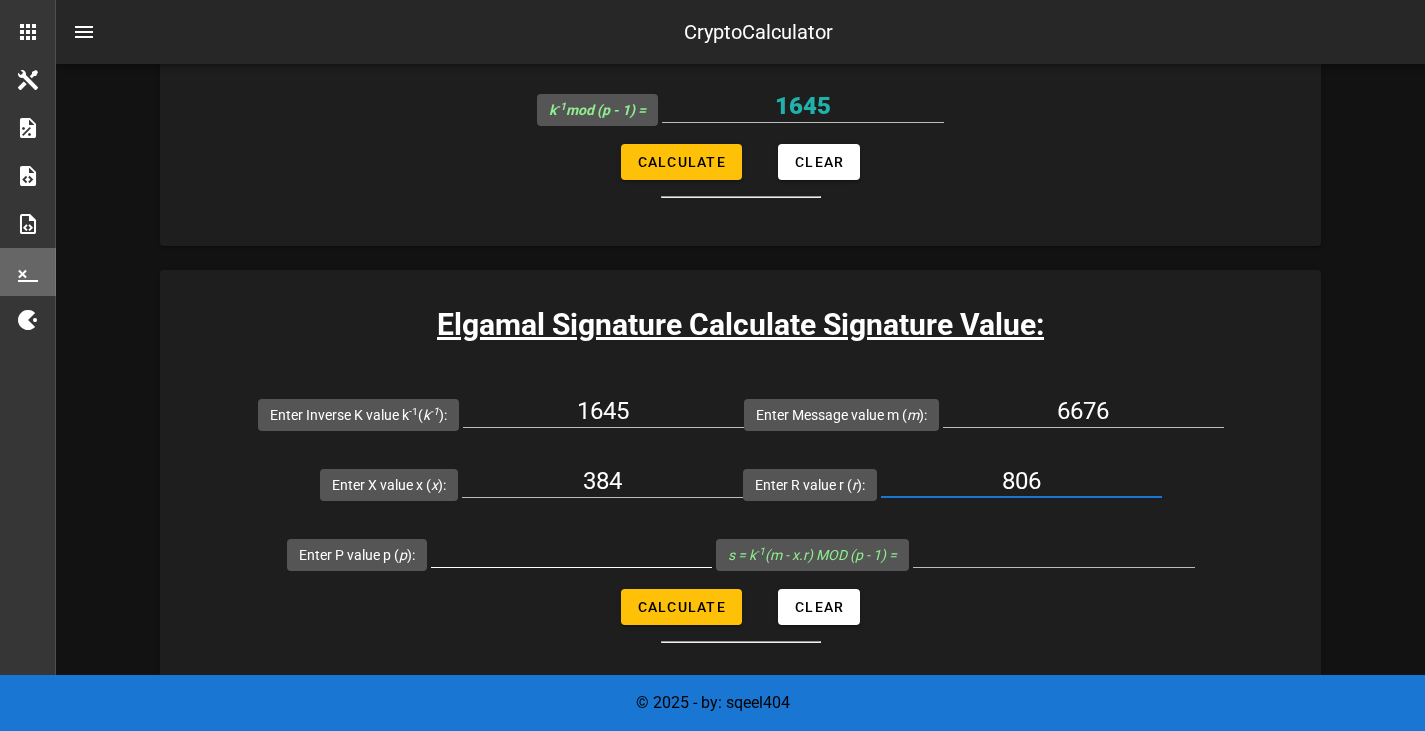 type on "806" 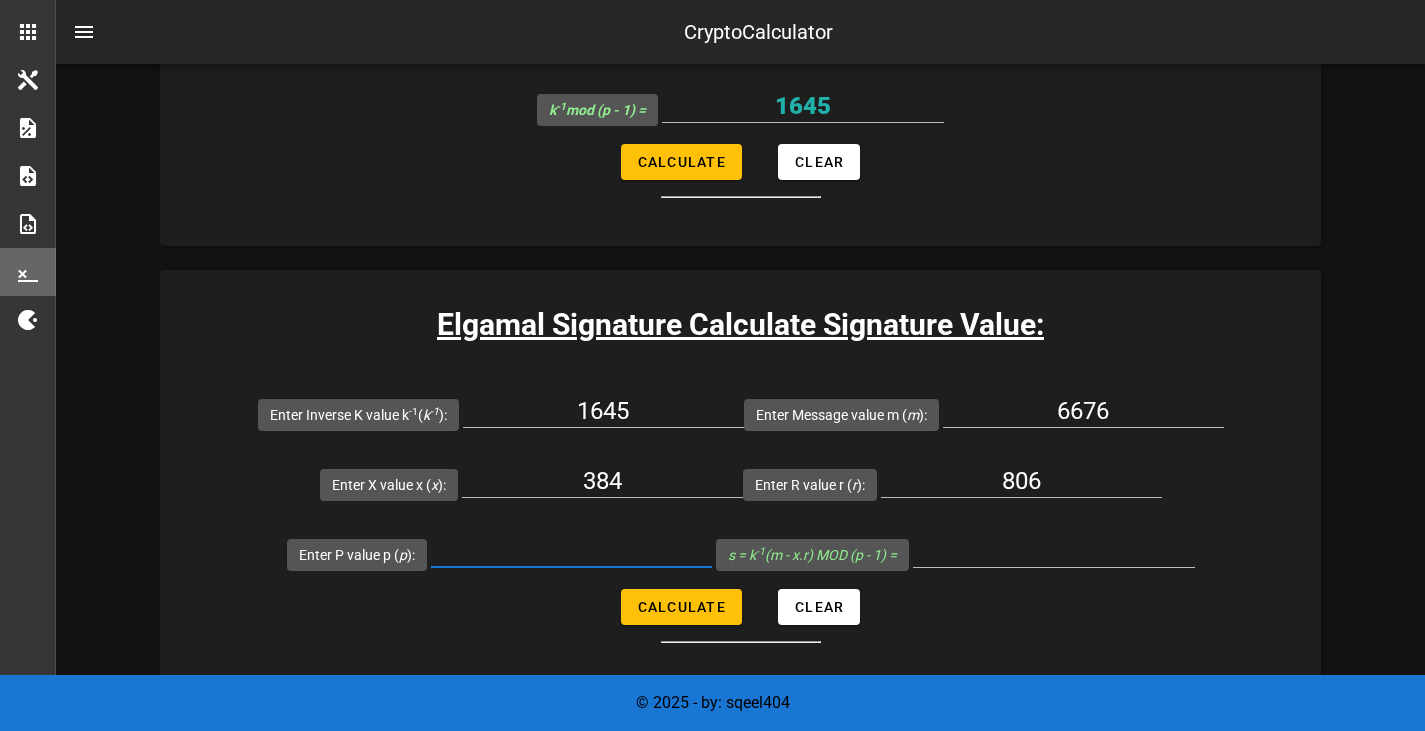 click on "Enter P value p (  p  ):" at bounding box center [571, 551] 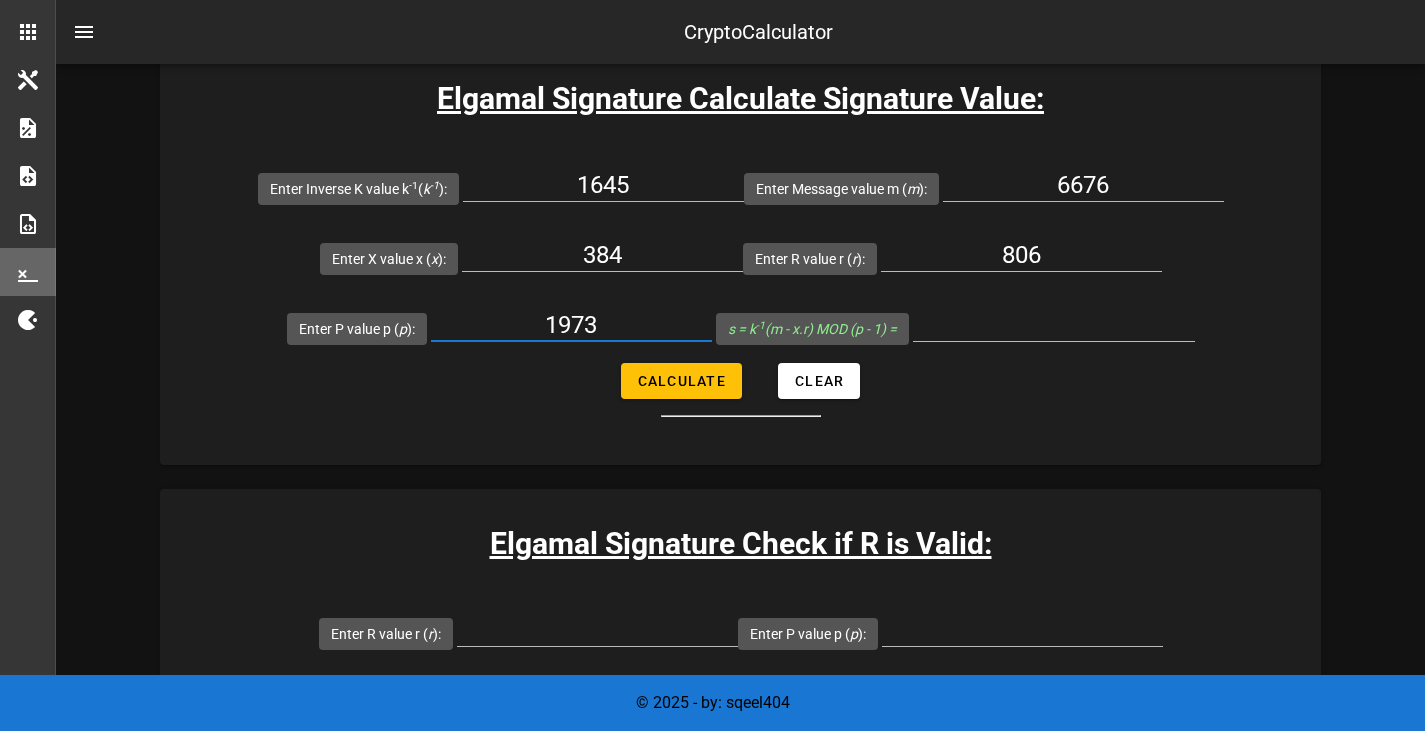 scroll, scrollTop: 4219, scrollLeft: 0, axis: vertical 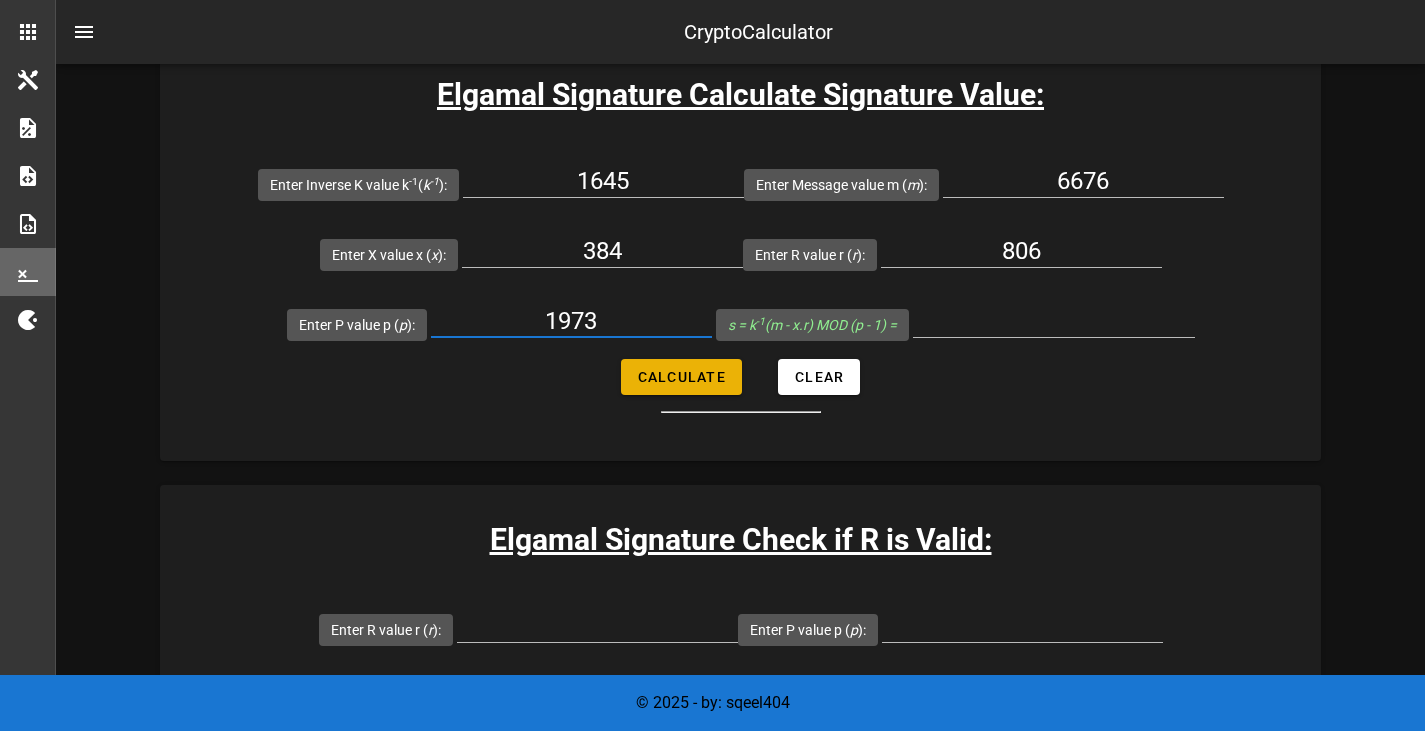 type on "1973" 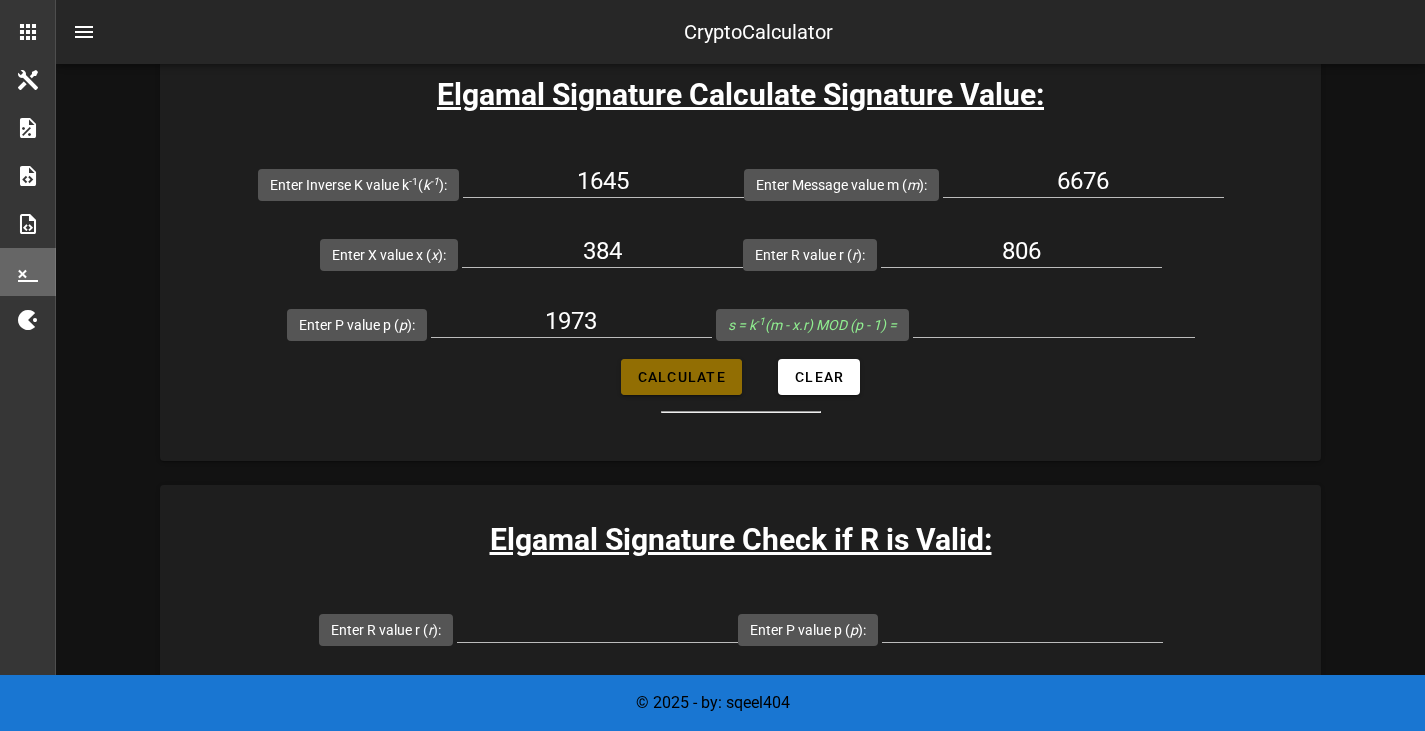 click on "Calculate" at bounding box center [681, 377] 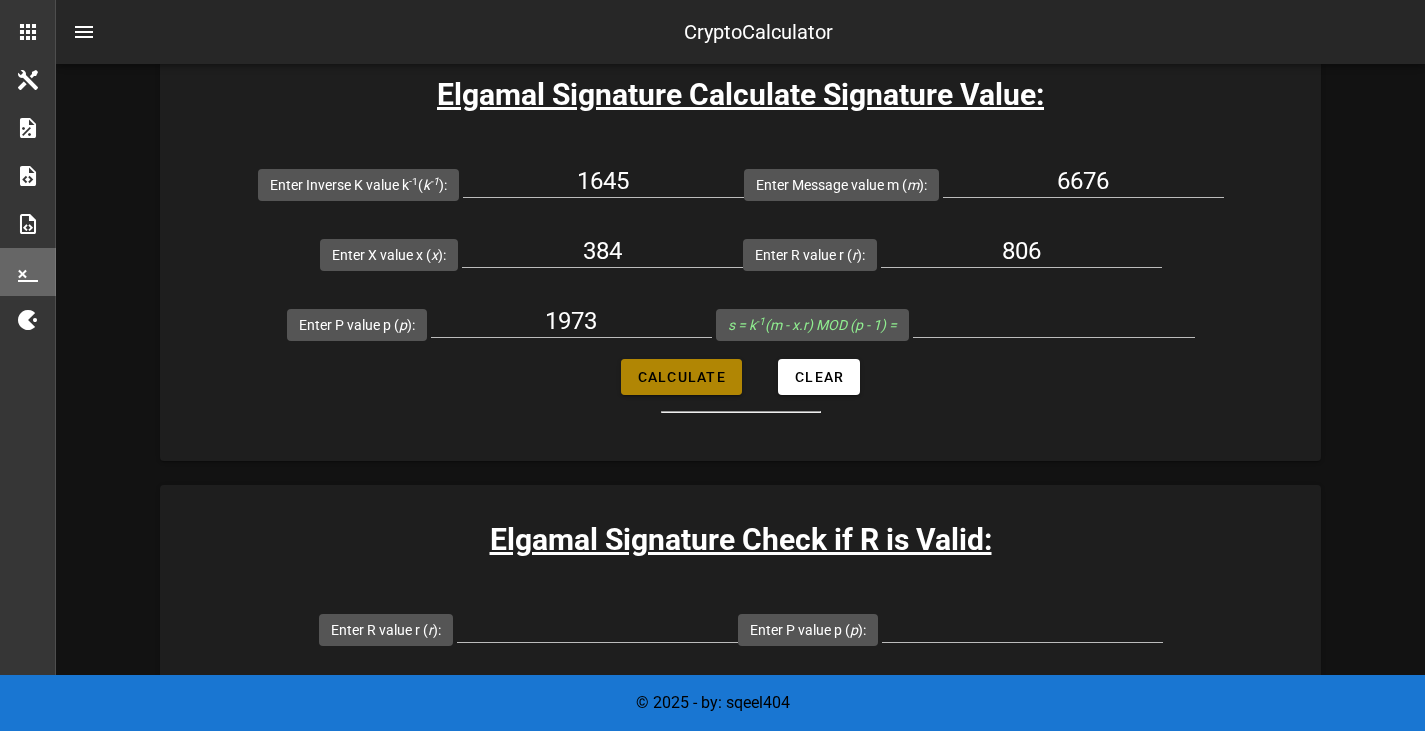 type on "776" 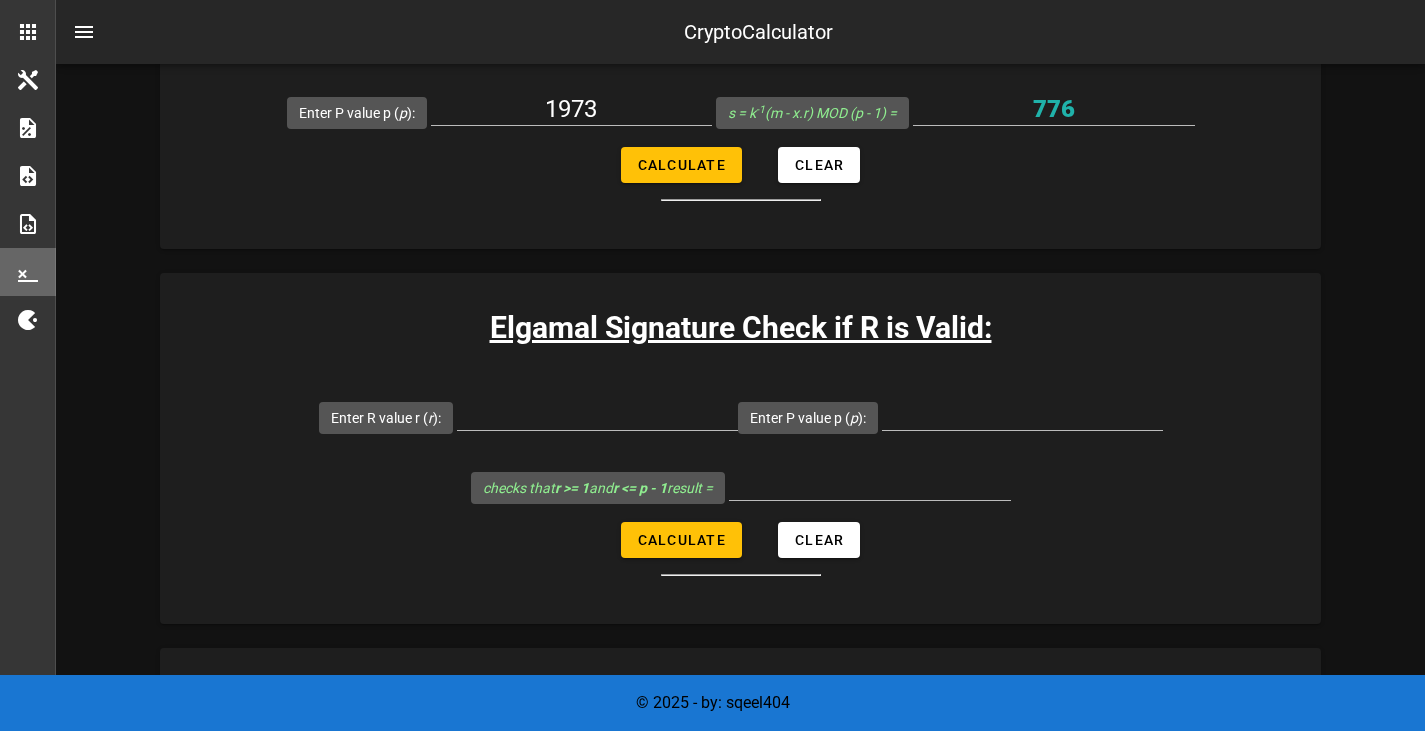 scroll, scrollTop: 4465, scrollLeft: 0, axis: vertical 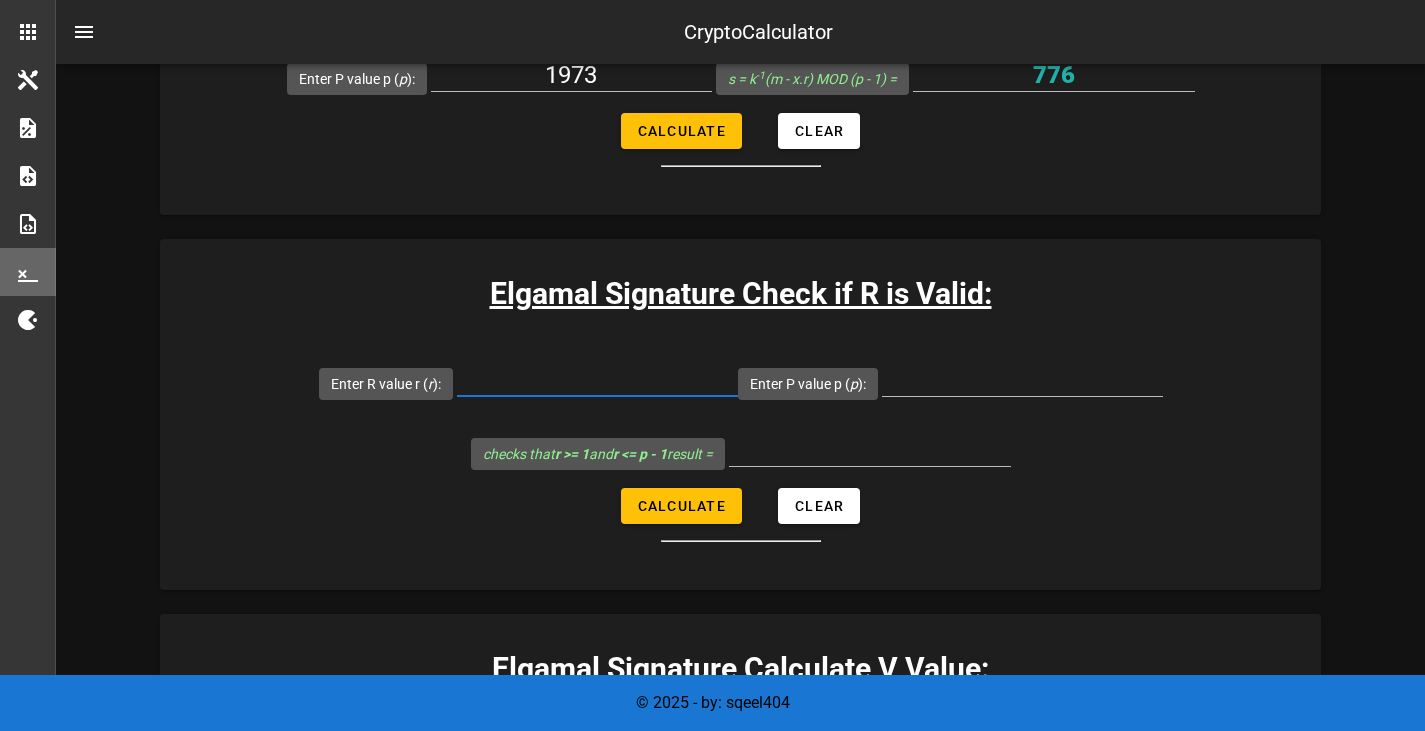click on "Enter R value r (  r  ):" at bounding box center (597, 380) 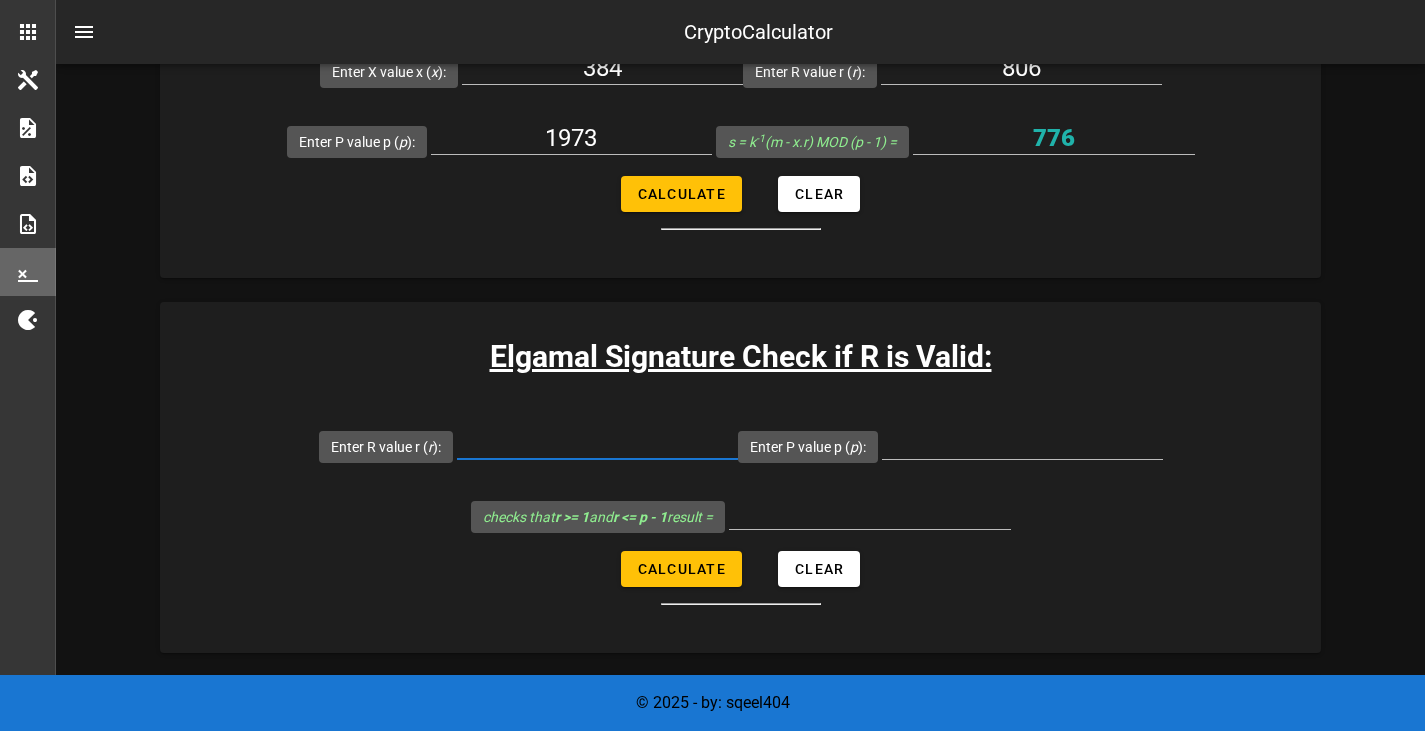 scroll, scrollTop: 4403, scrollLeft: 0, axis: vertical 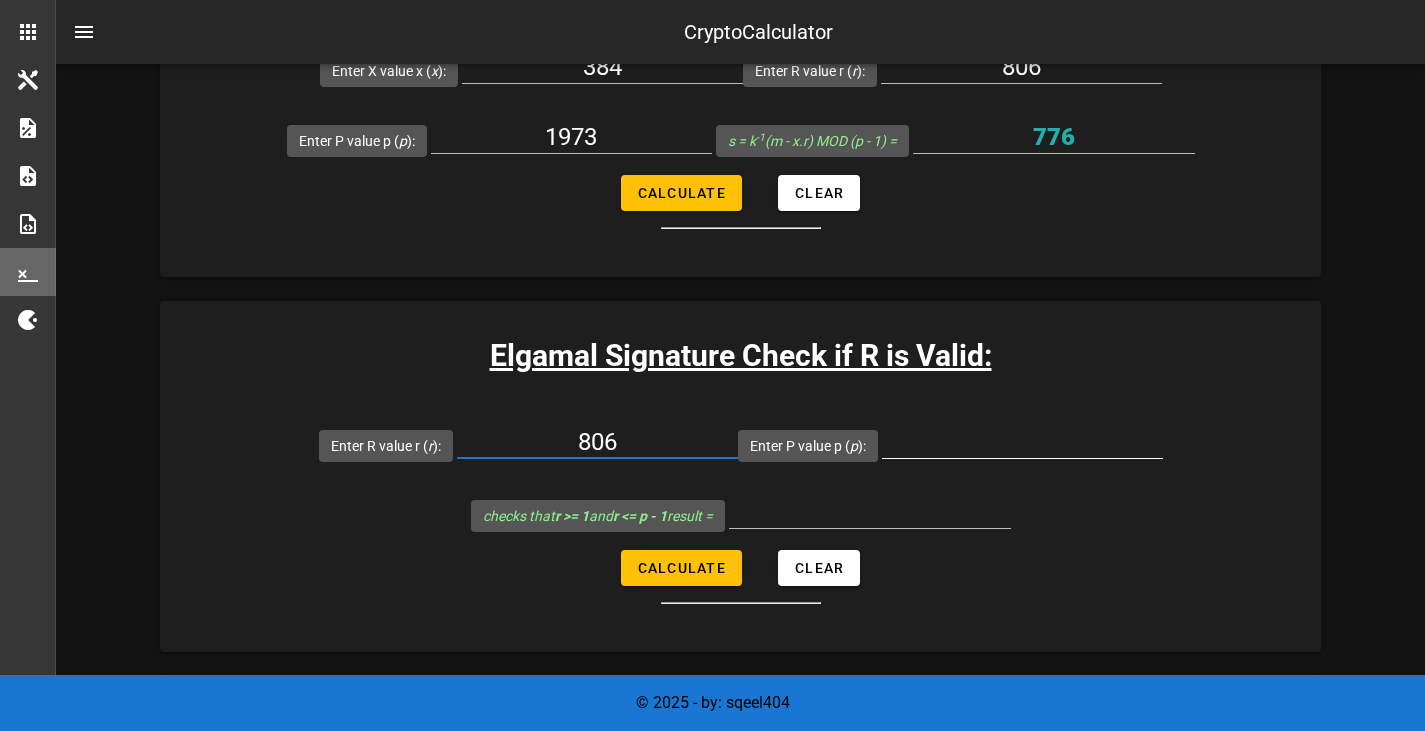 type on "806" 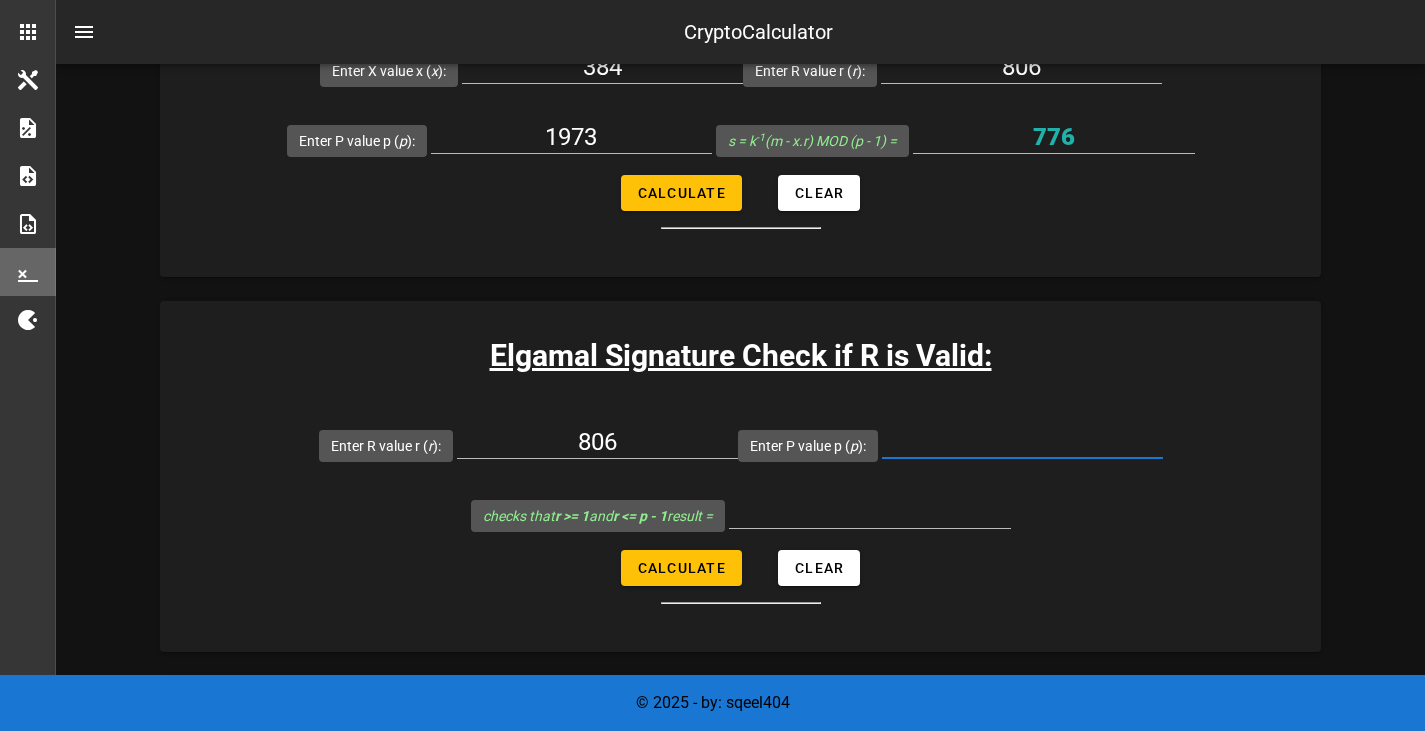 click on "Enter P value p (  p  ):" at bounding box center (1022, 442) 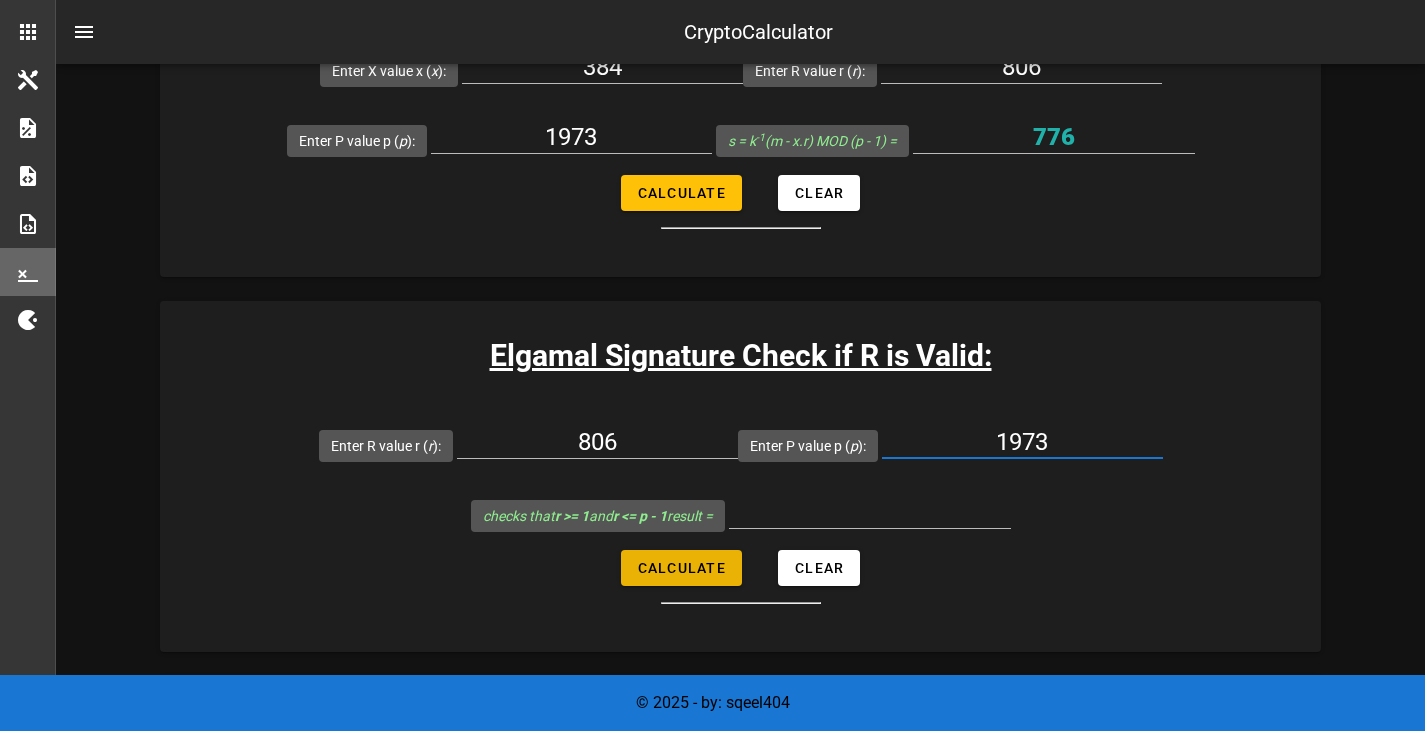 type on "1973" 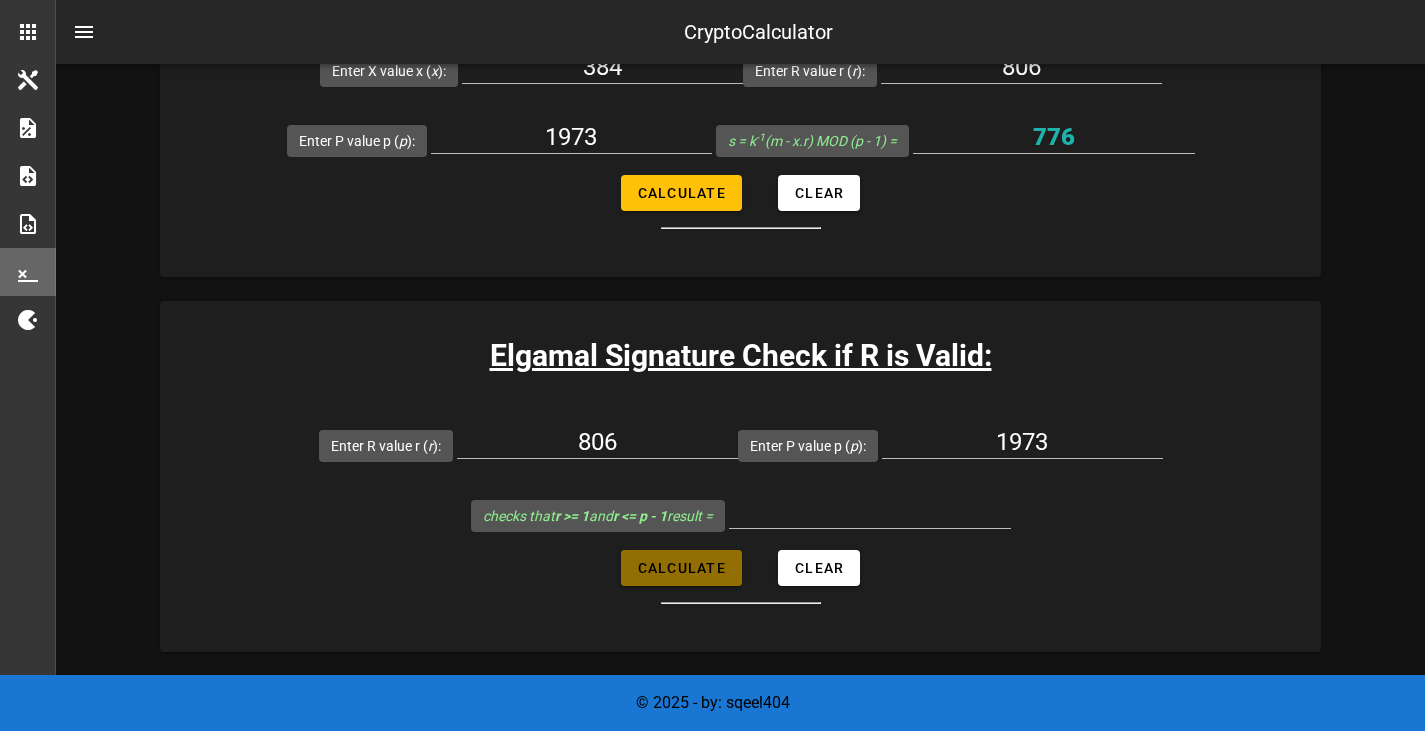click on "Calculate" at bounding box center [681, 568] 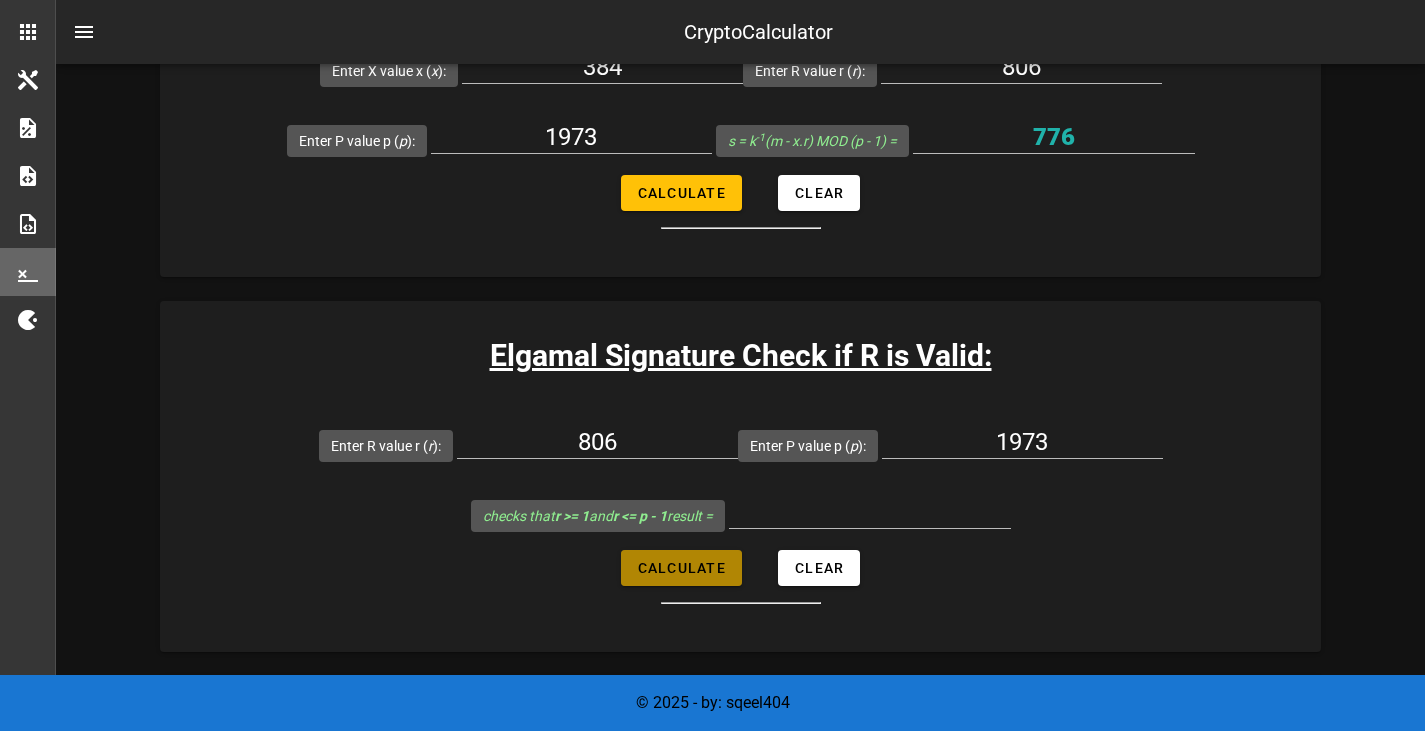 type on "true" 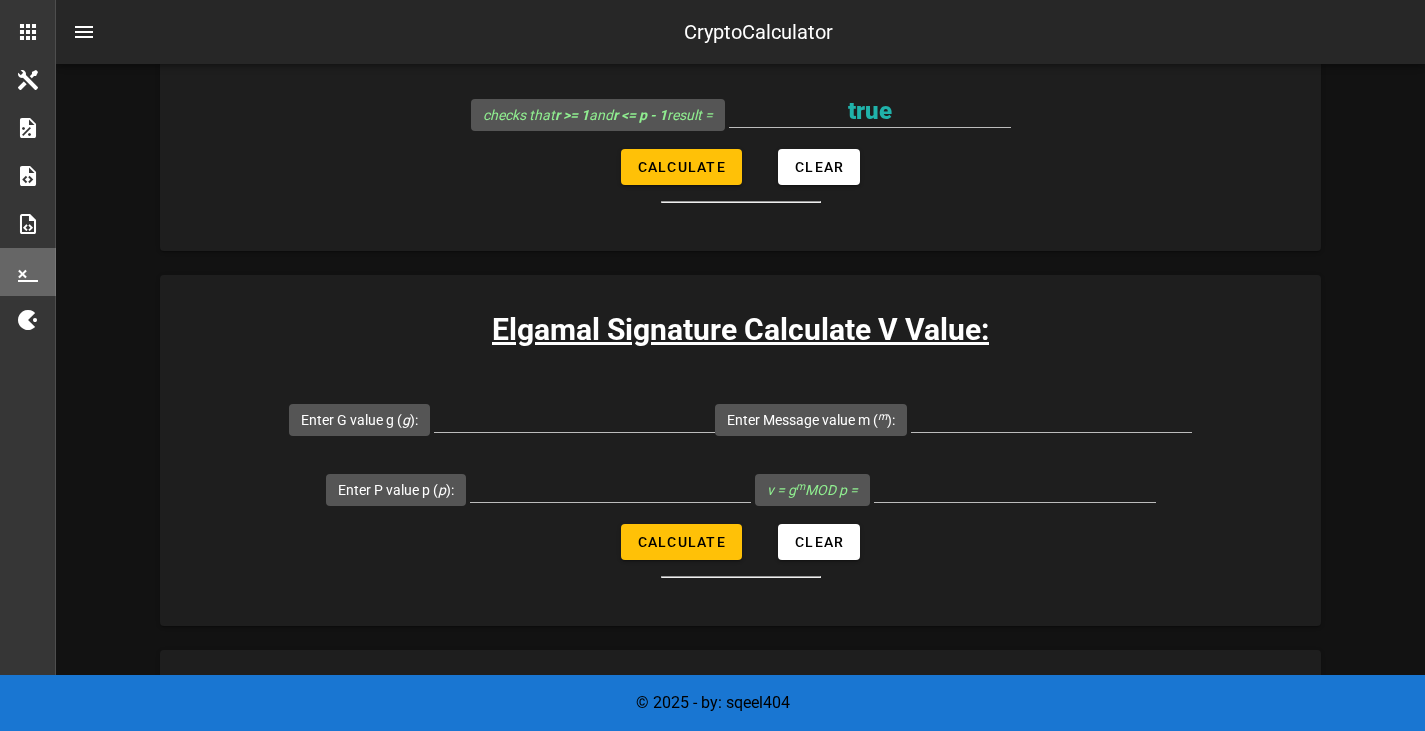 scroll, scrollTop: 4805, scrollLeft: 0, axis: vertical 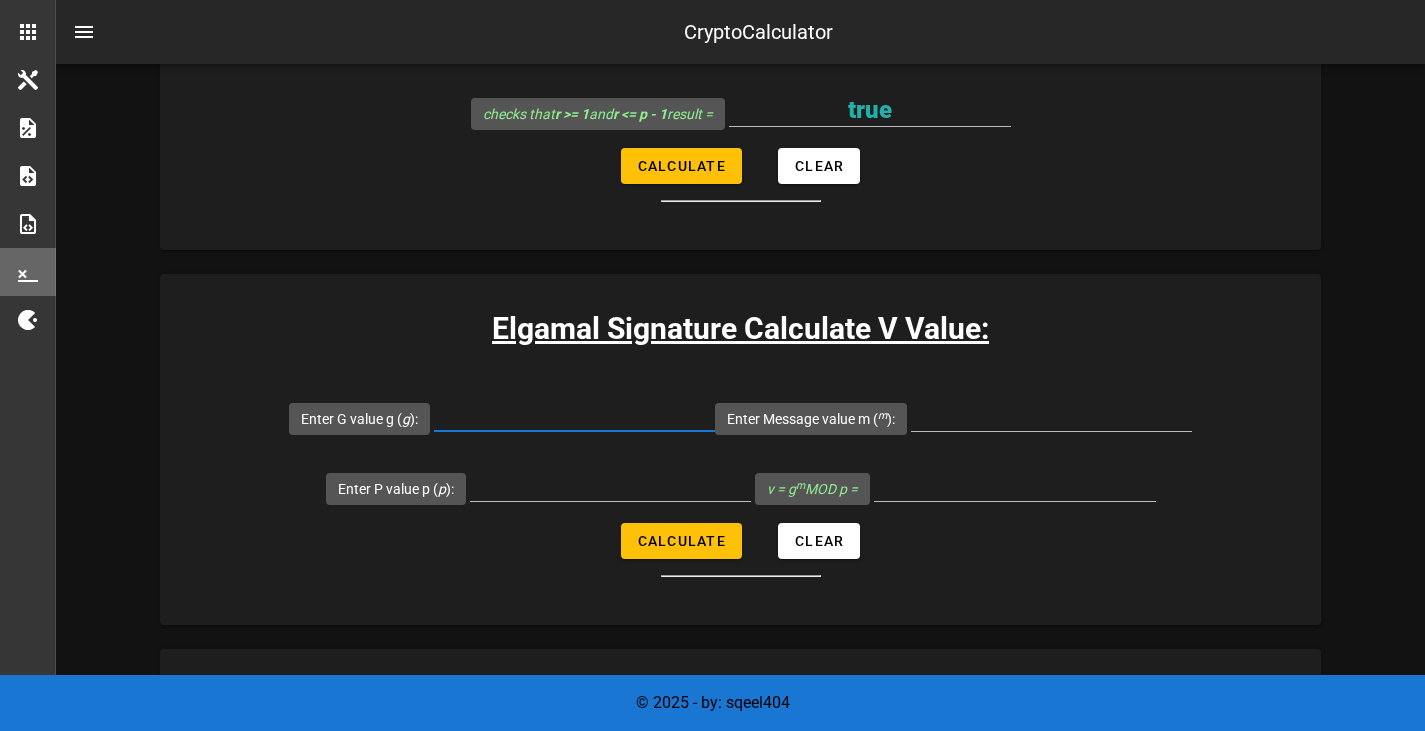 click on "Enter G value g (  g  ):" at bounding box center (574, 415) 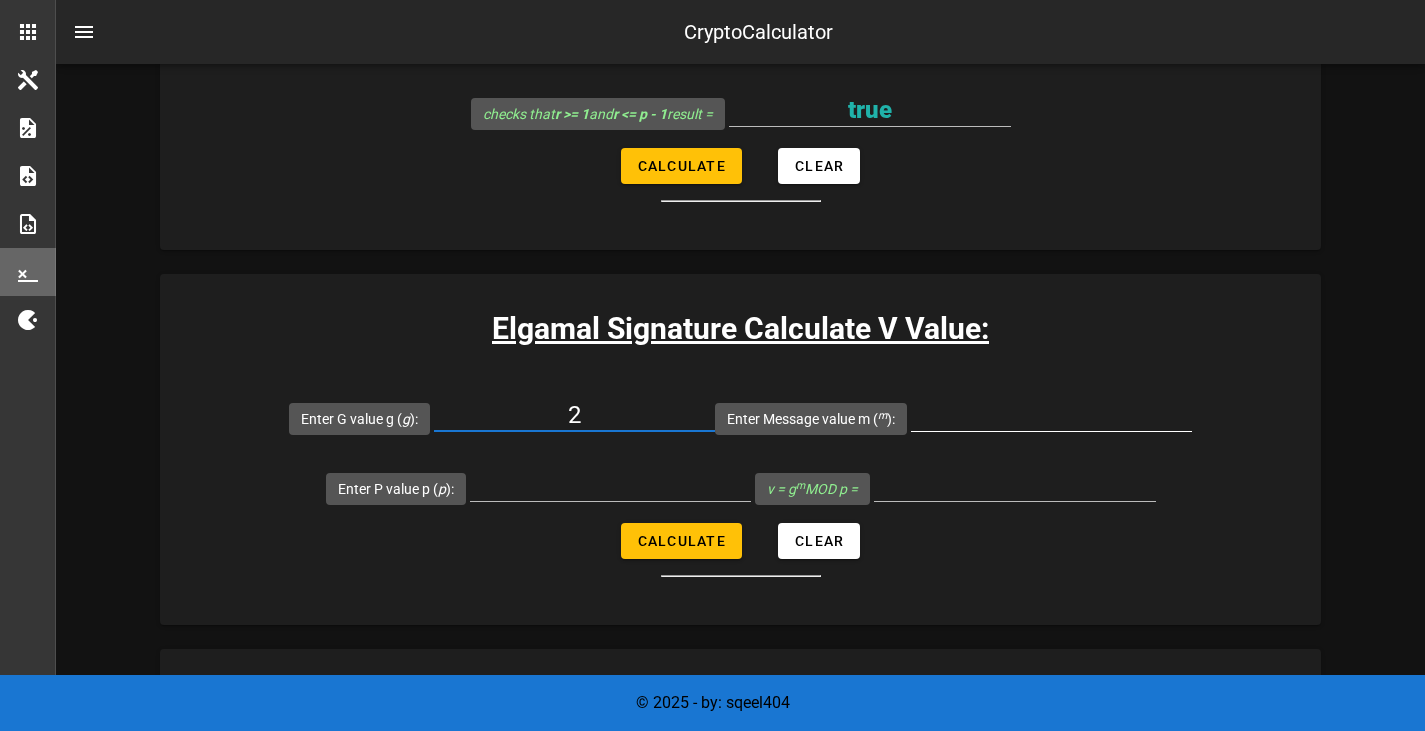 type on "2" 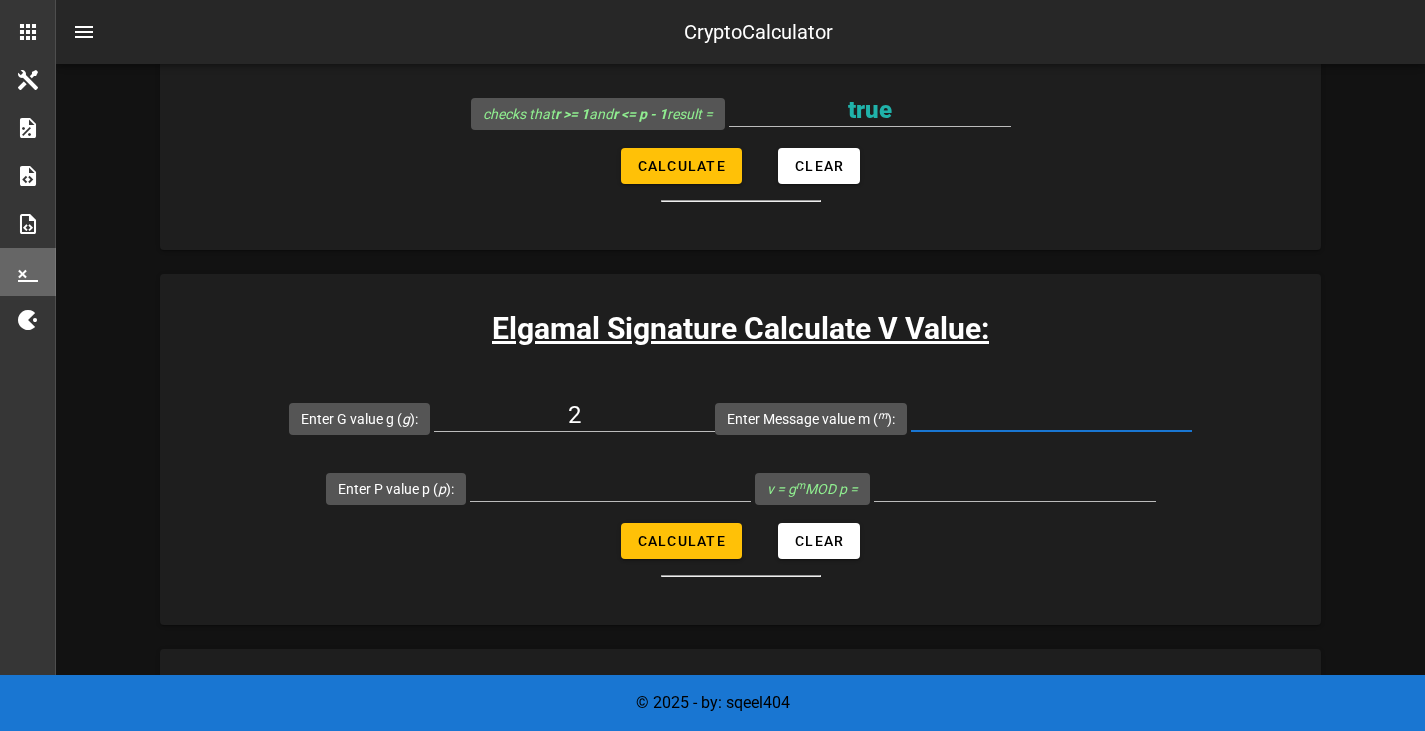 click on "Enter Message value m (  m  ):" at bounding box center [1051, 415] 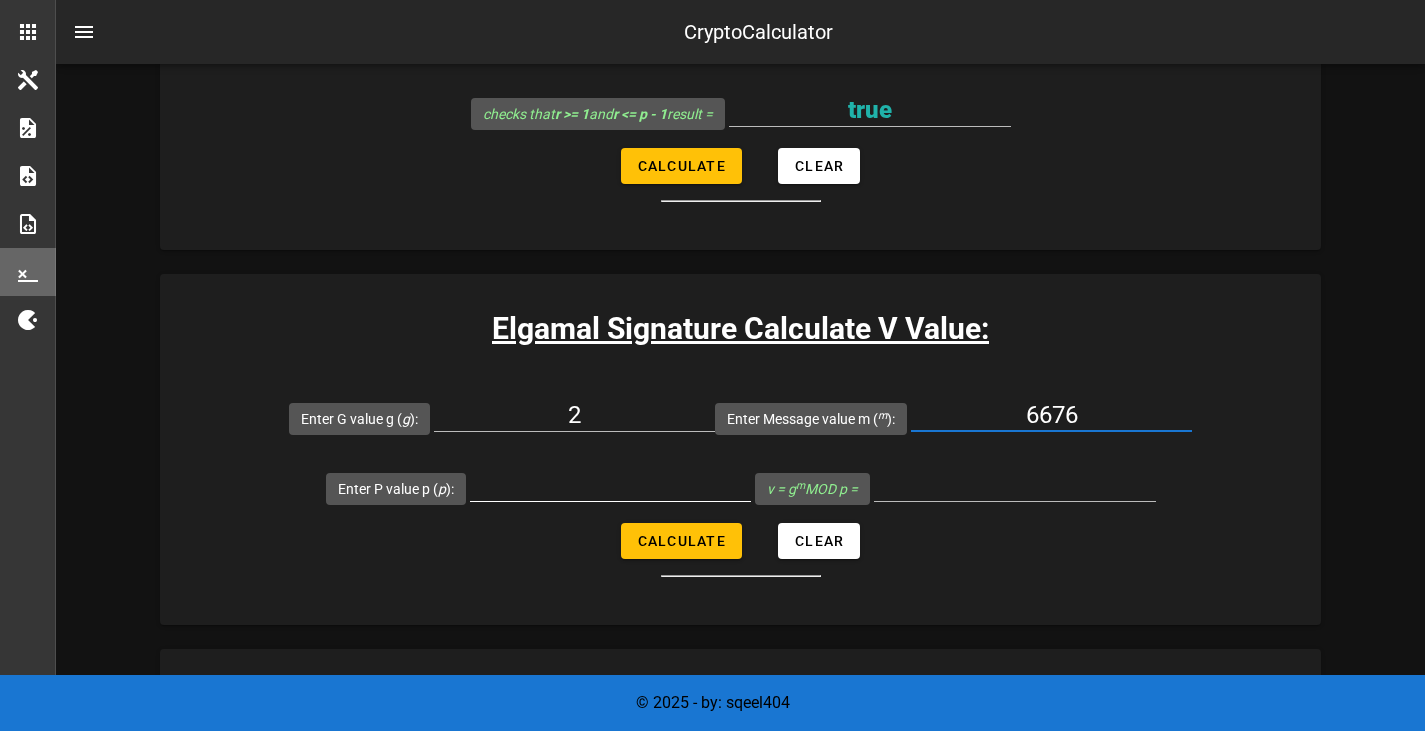 type on "6676" 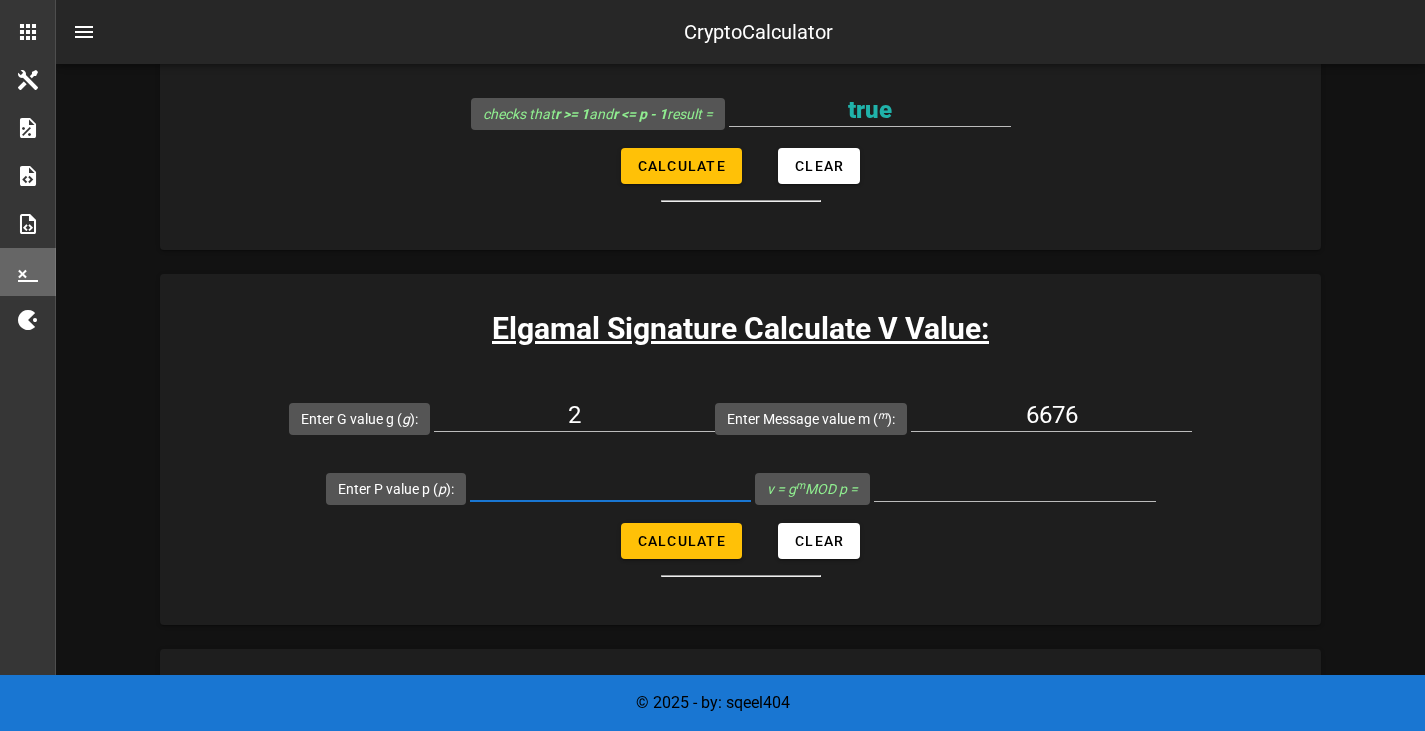 click on "Enter P value p (  p  ):" at bounding box center [610, 485] 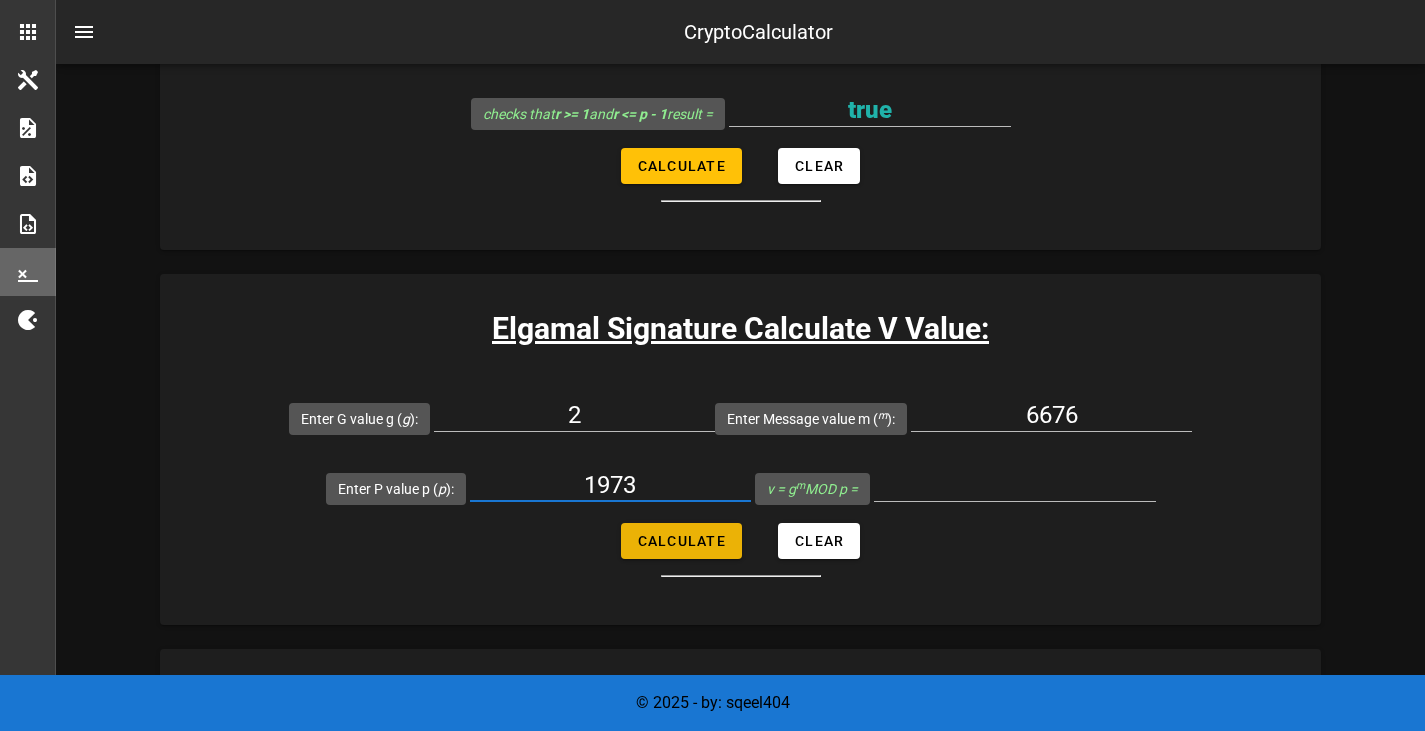 type on "1973" 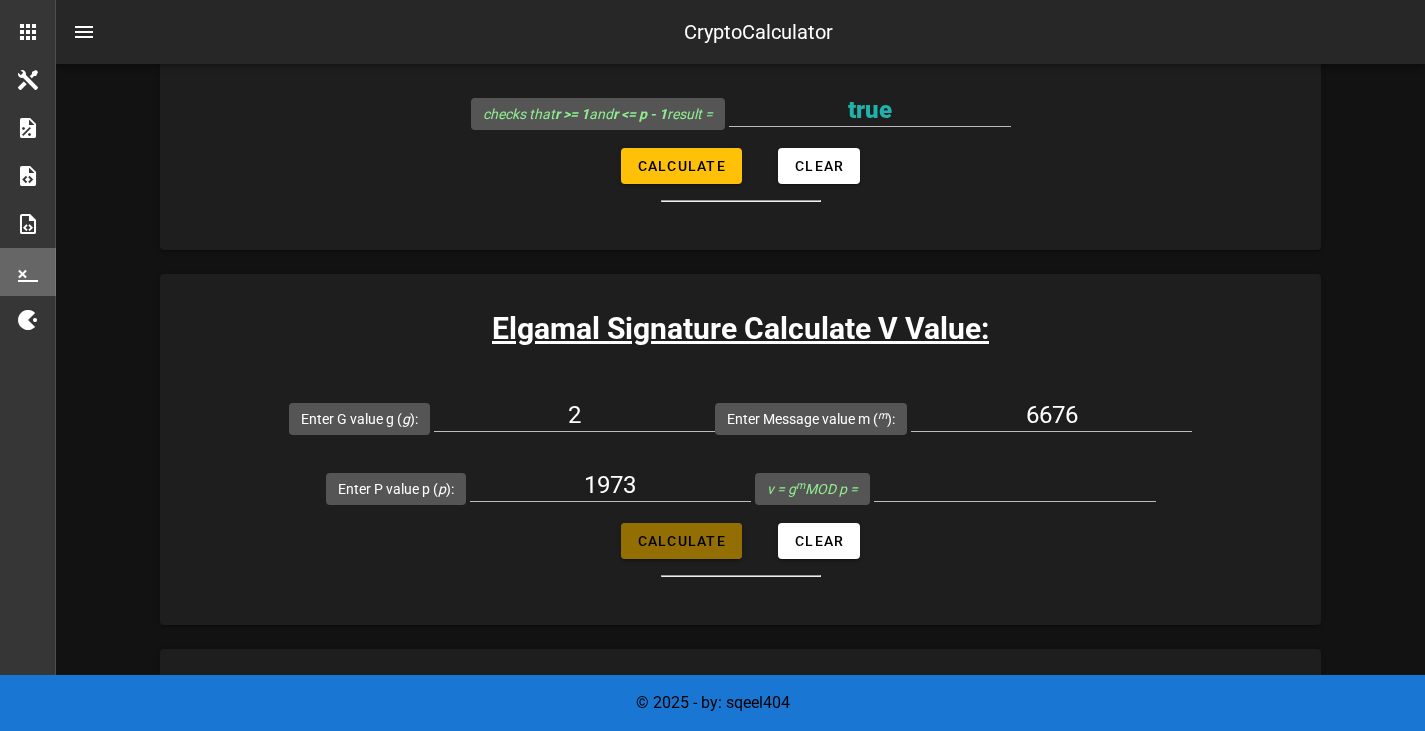 click on "Calculate" at bounding box center (681, 541) 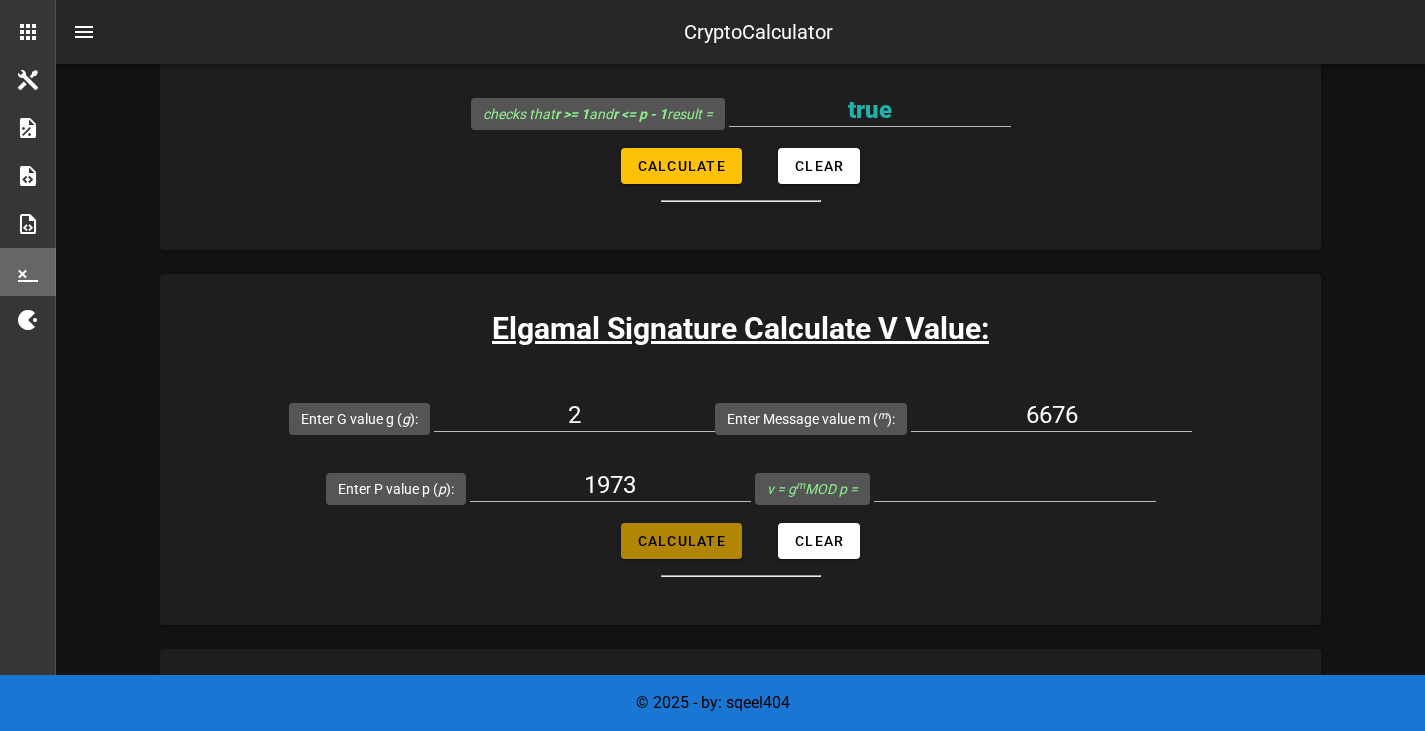 type on "767" 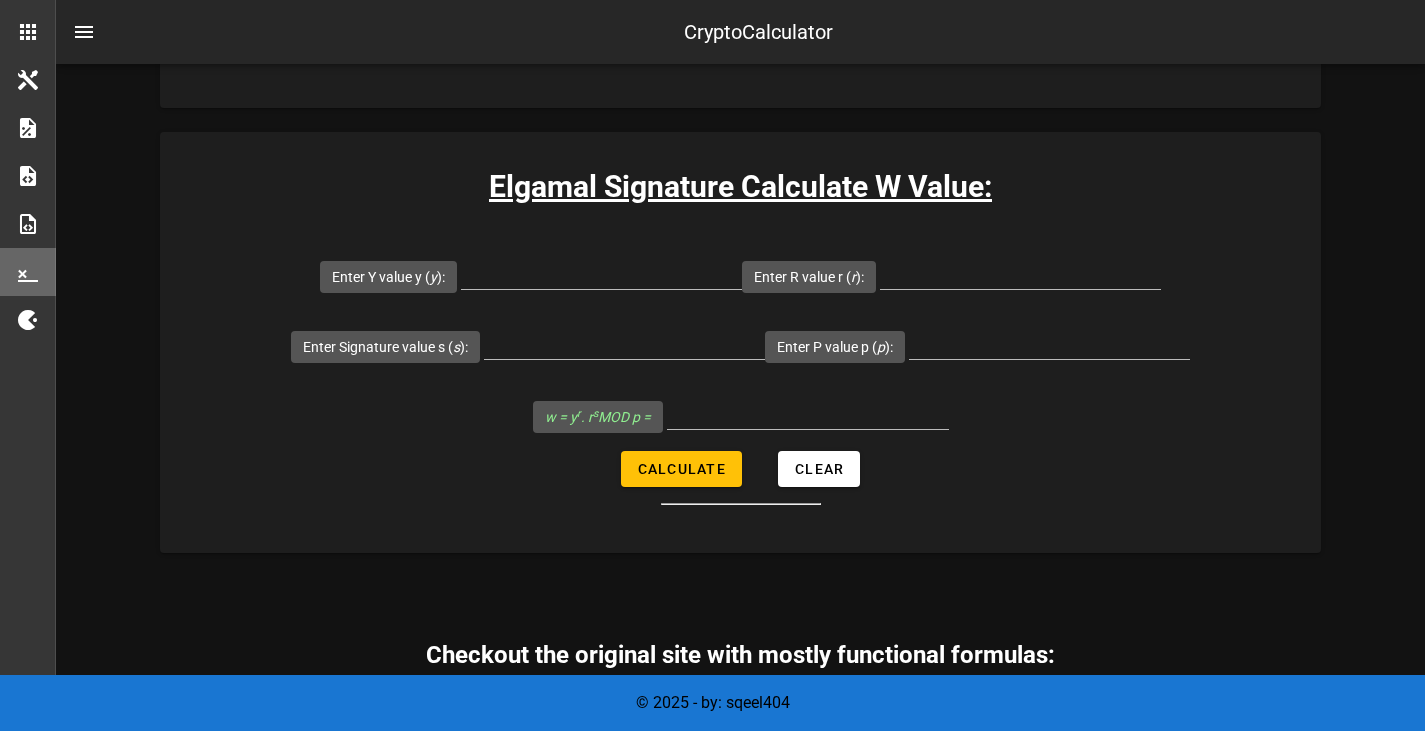 scroll, scrollTop: 5312, scrollLeft: 0, axis: vertical 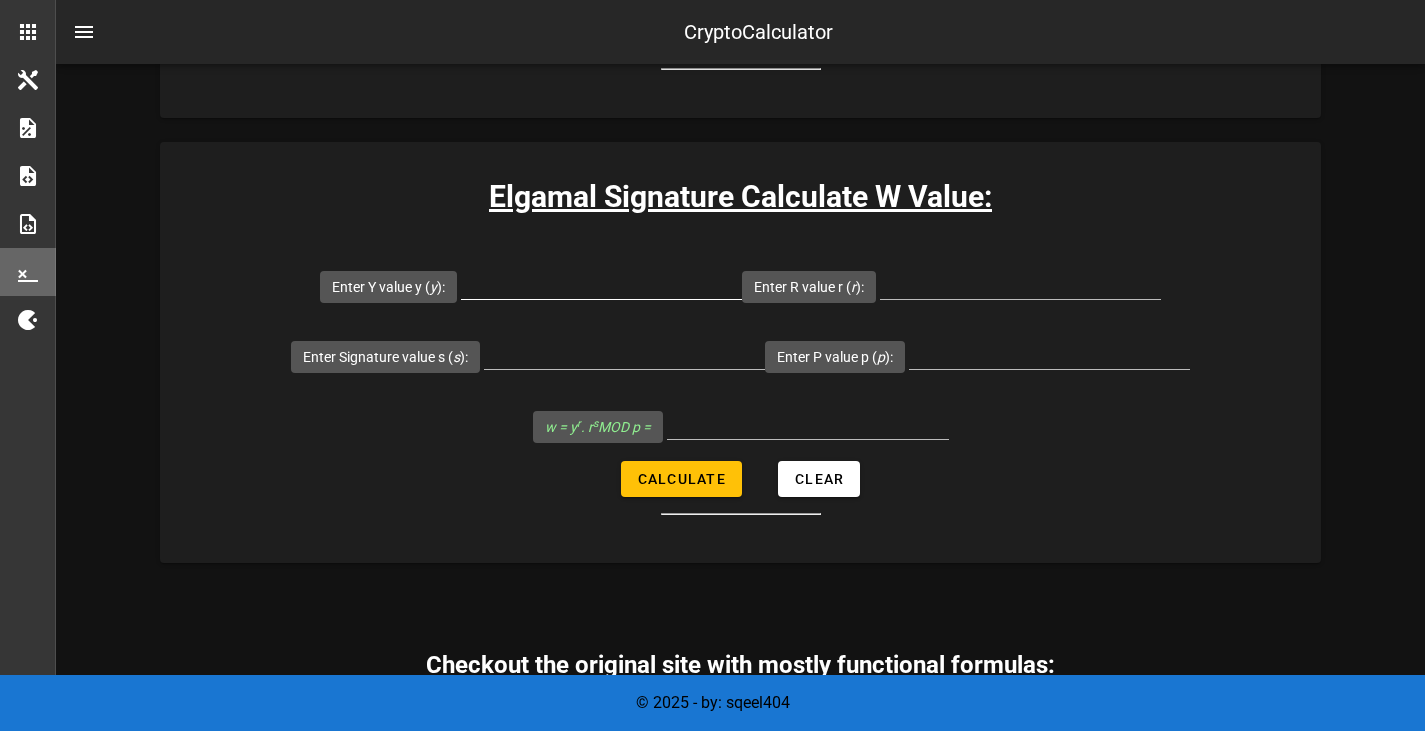 click on "Enter Y value y (  y  ):" at bounding box center (601, 283) 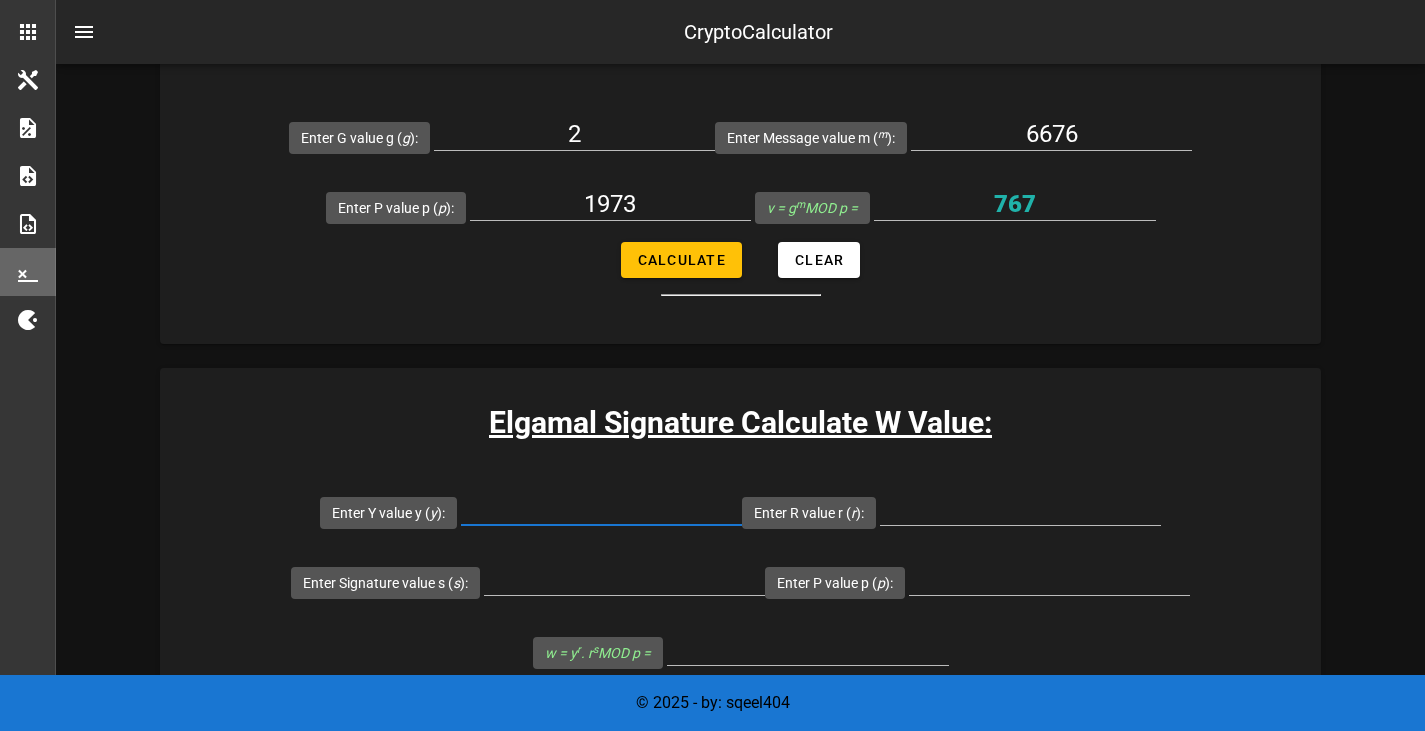 scroll, scrollTop: 5087, scrollLeft: 0, axis: vertical 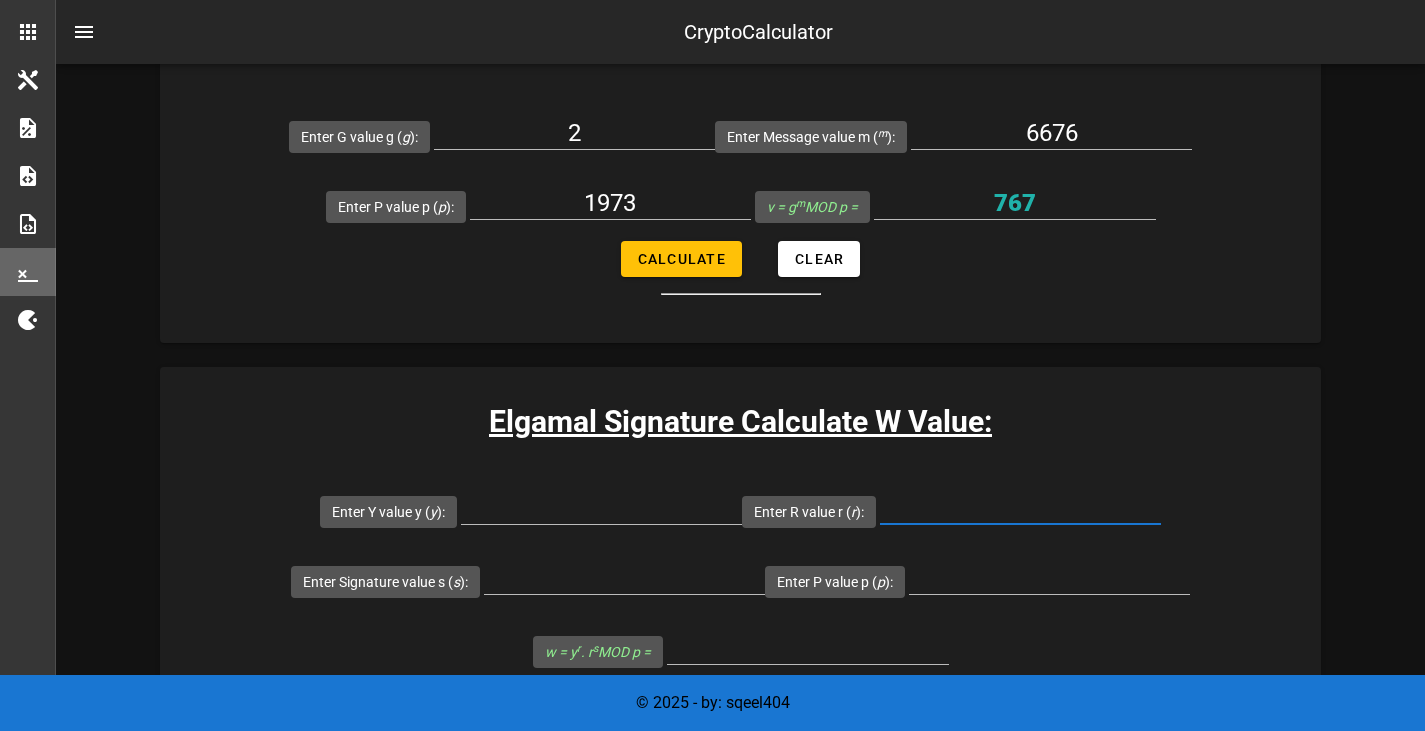 click on "Enter R value r (  r  ):" at bounding box center (1020, 508) 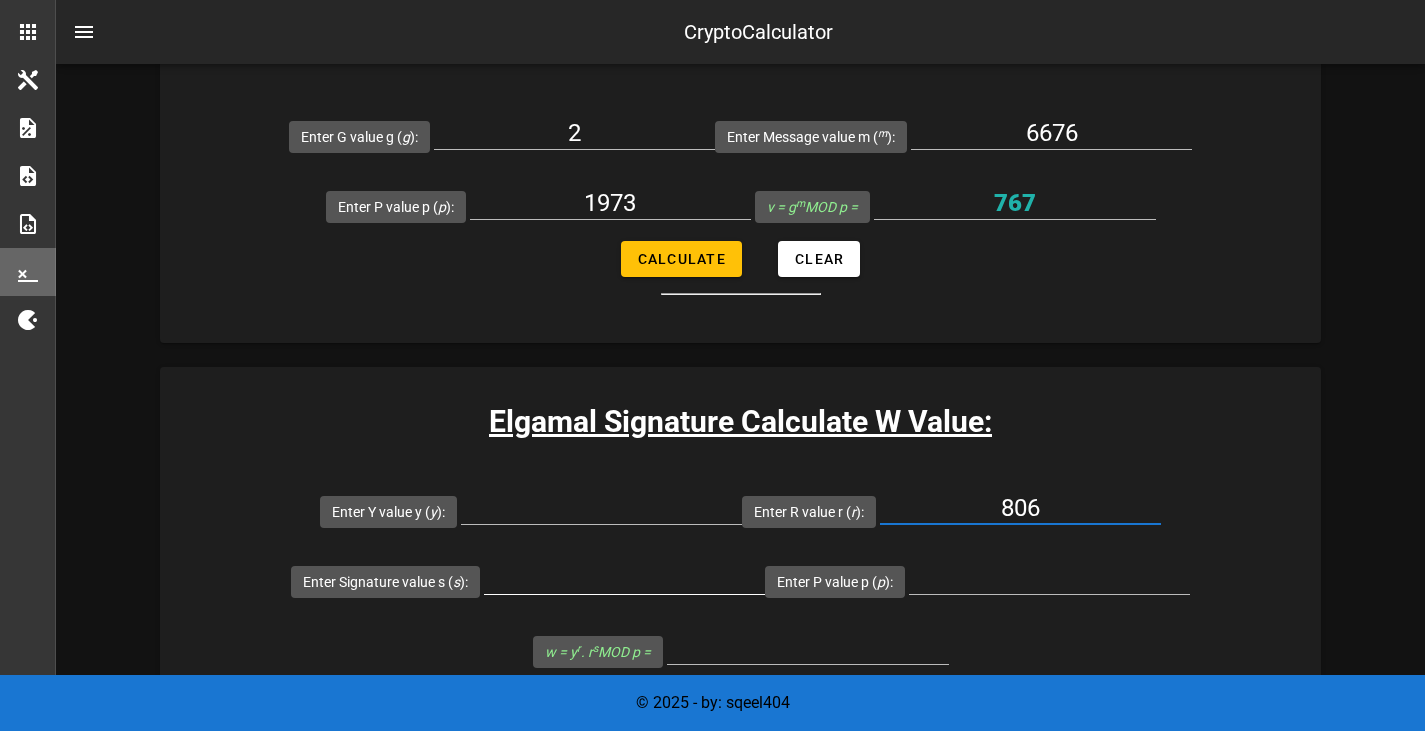 type on "806" 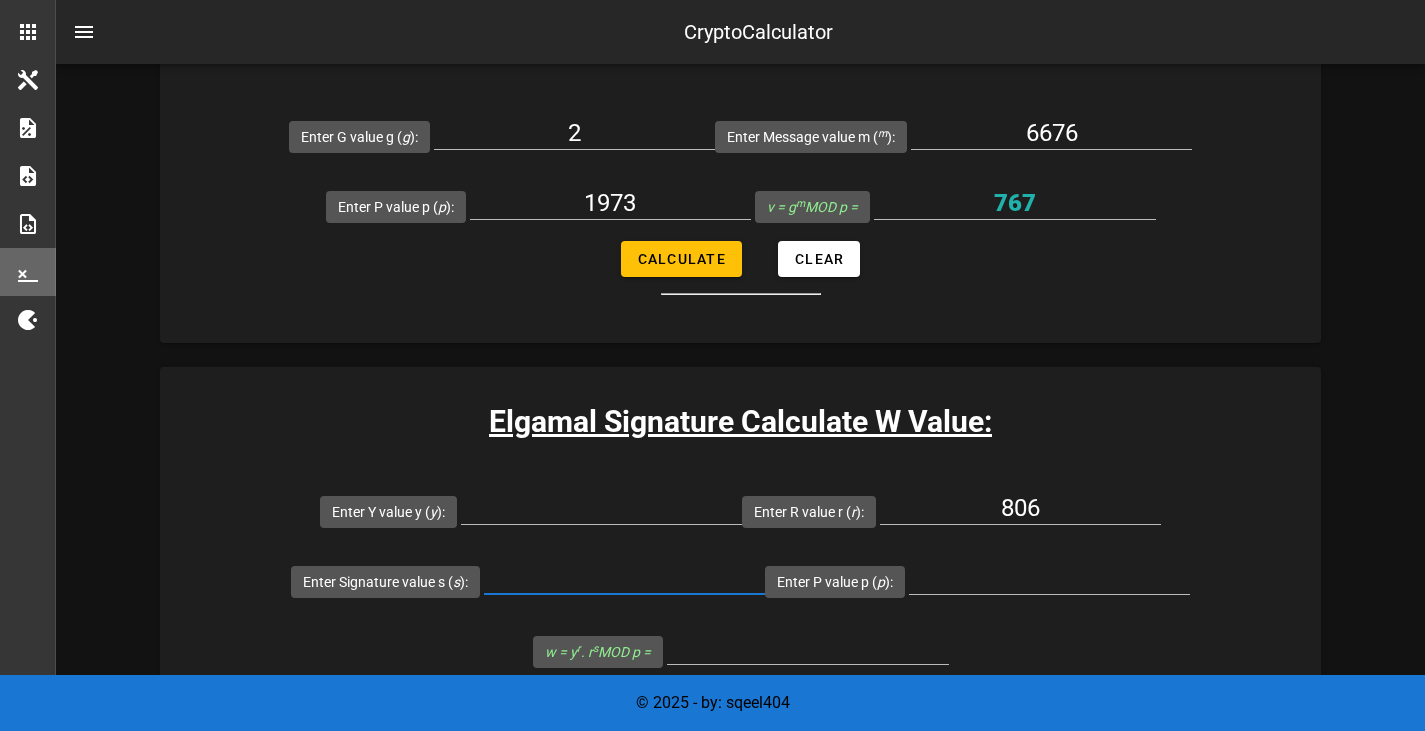 click on "Enter Signature value s (  s  ):" at bounding box center (624, 578) 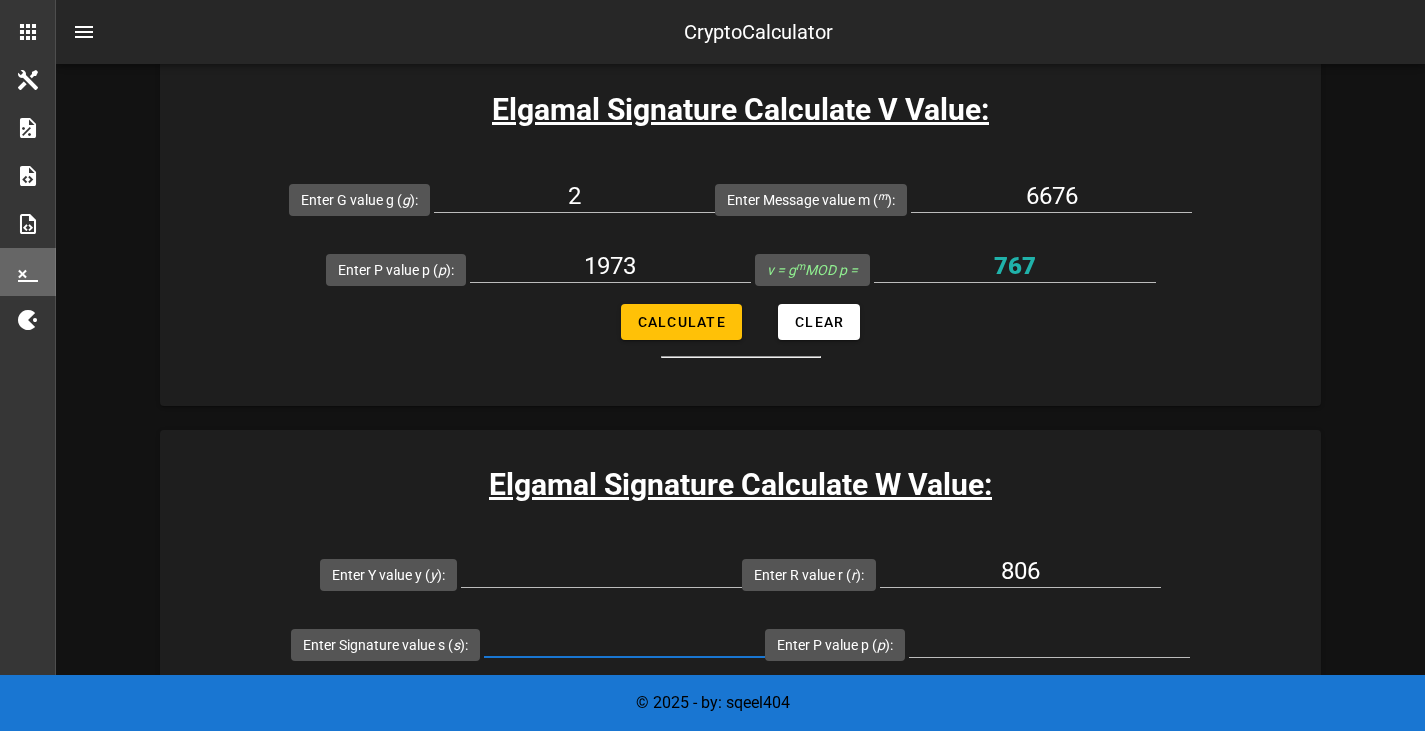 scroll, scrollTop: 5183, scrollLeft: 0, axis: vertical 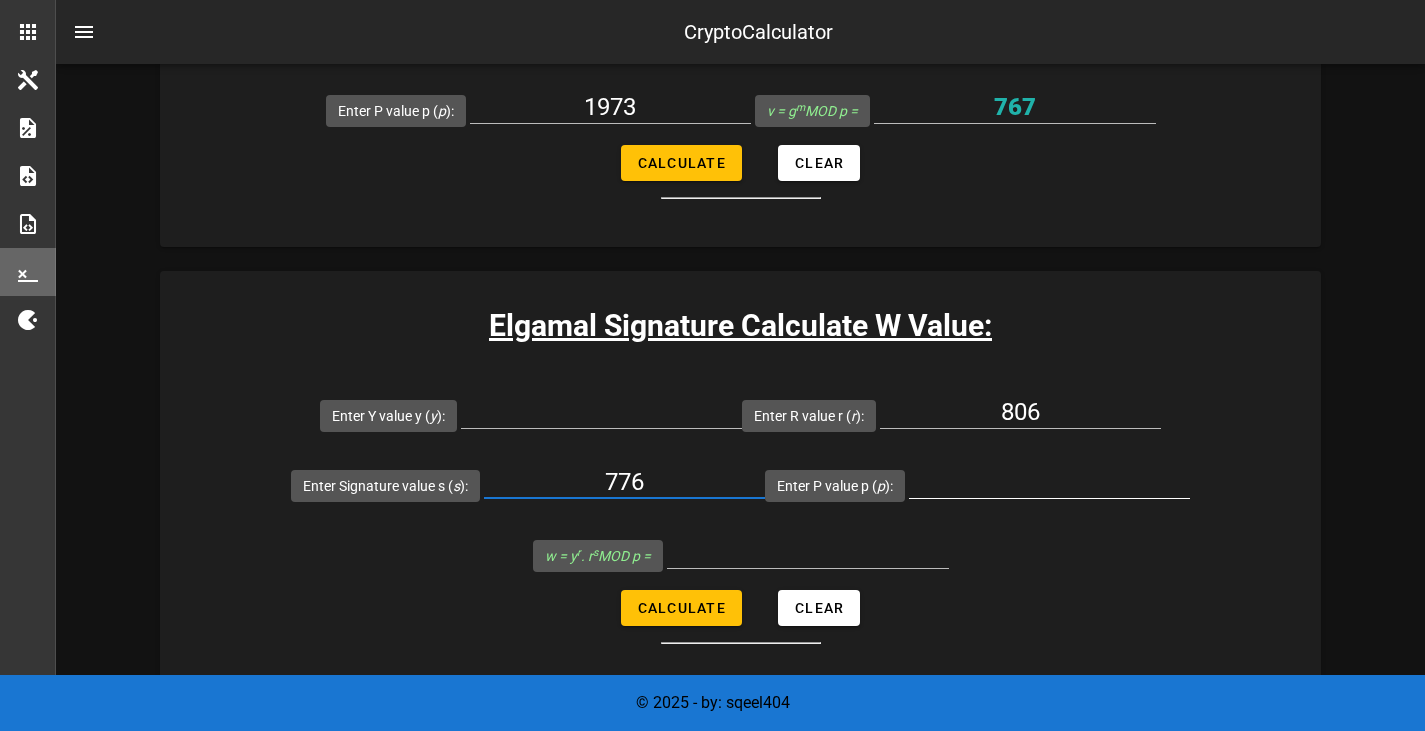 type on "776" 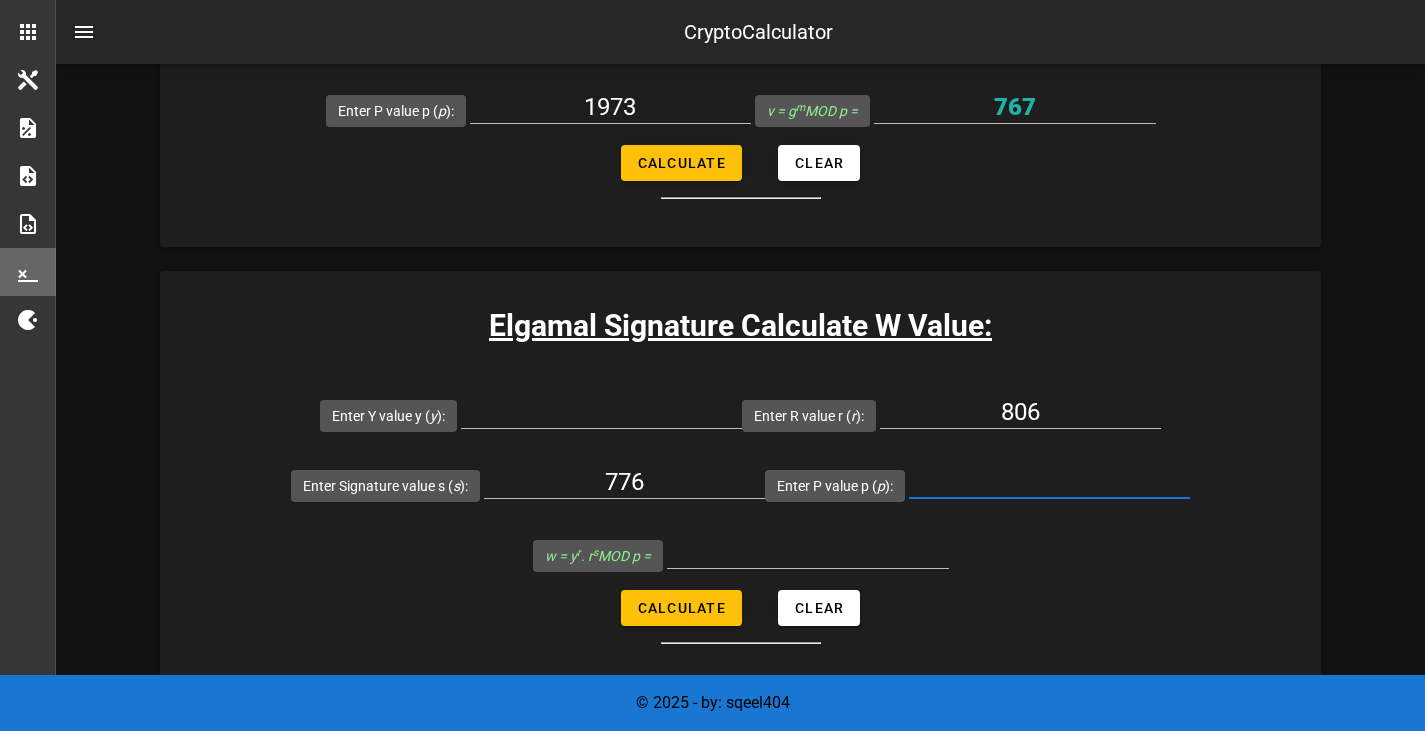 click on "Enter P value p (  p  ):" at bounding box center [1049, 482] 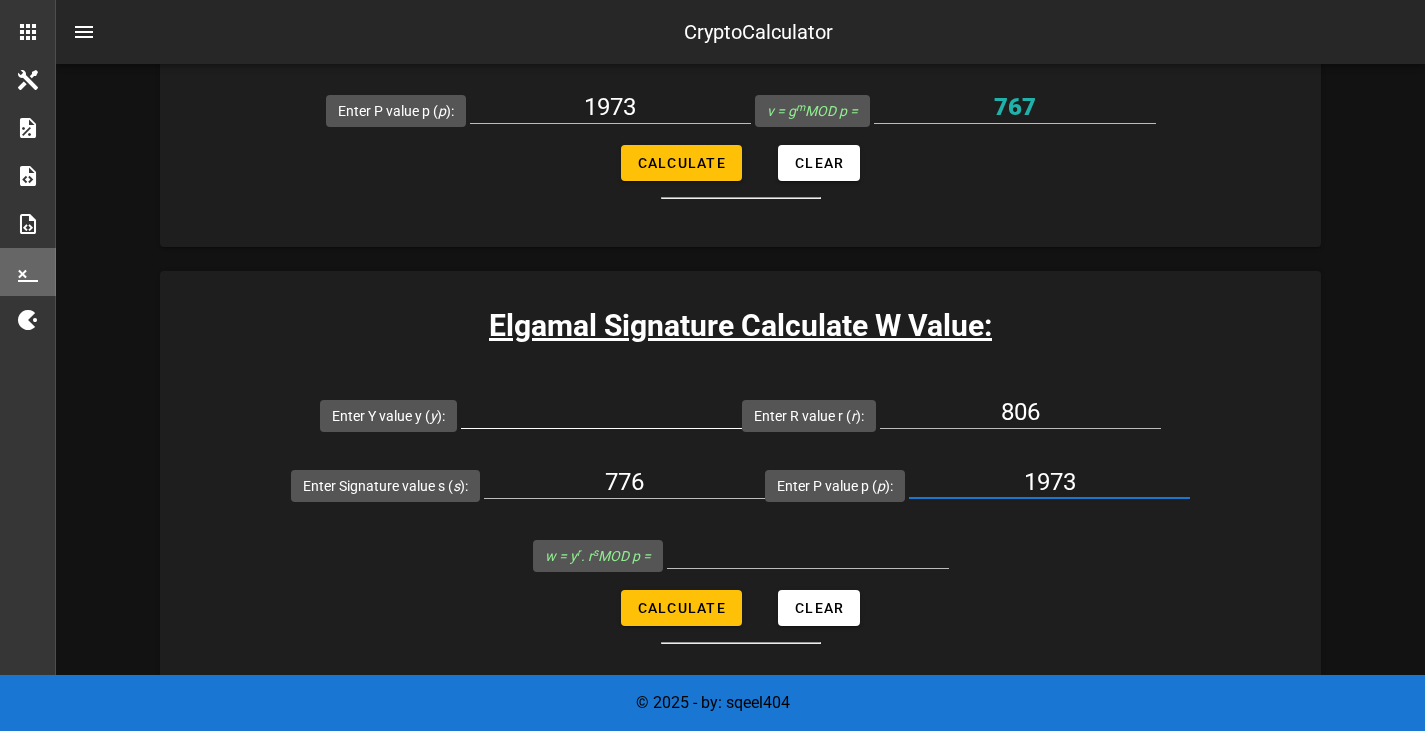 type on "1973" 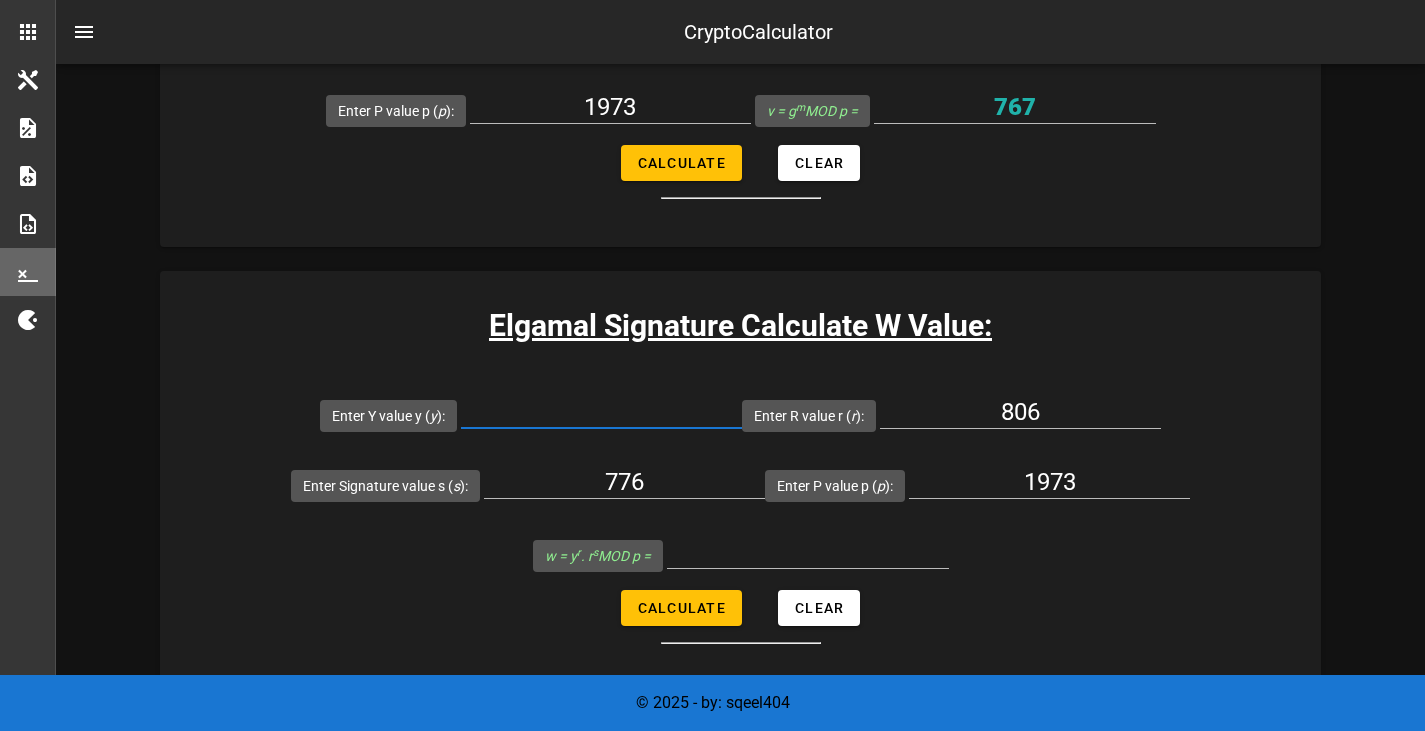 click on "Enter Y value y (  y  ):" at bounding box center (601, 412) 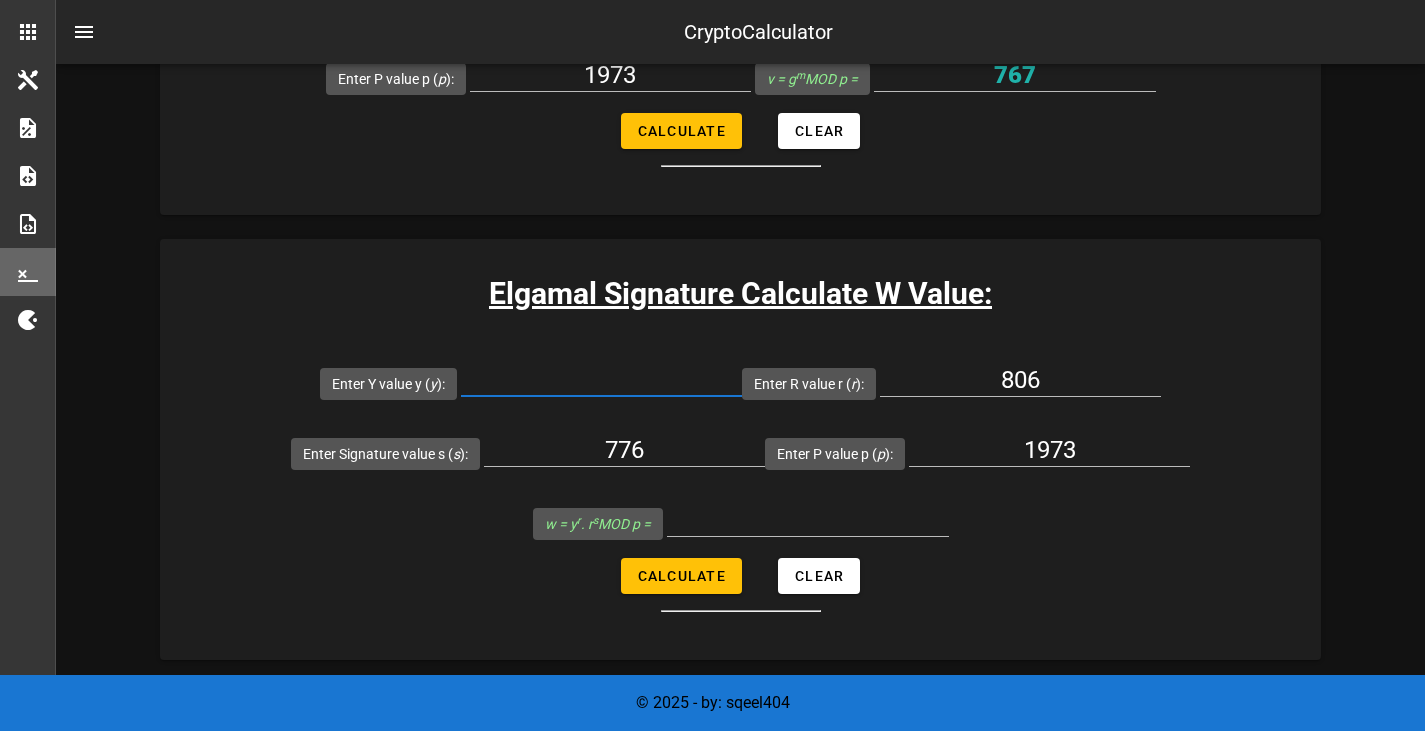 scroll, scrollTop: 5113, scrollLeft: 0, axis: vertical 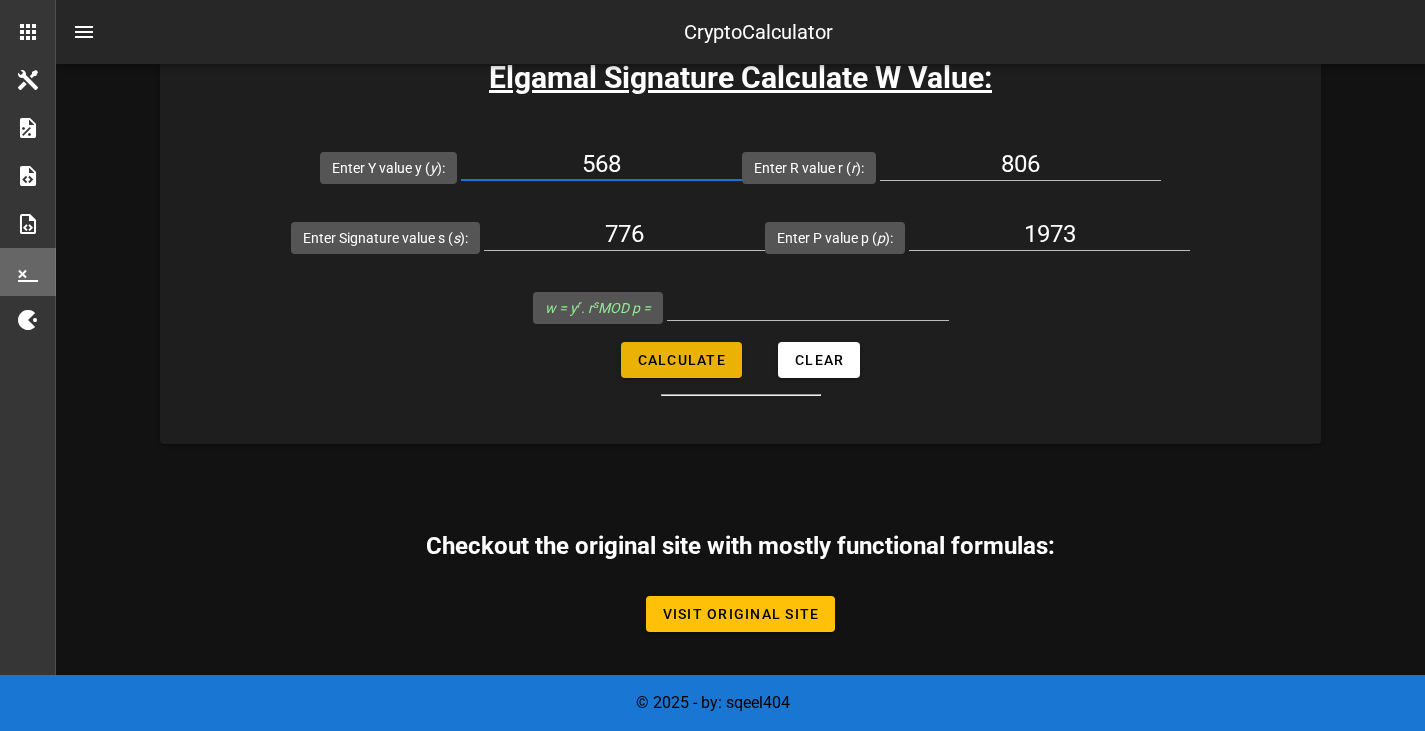 type on "568" 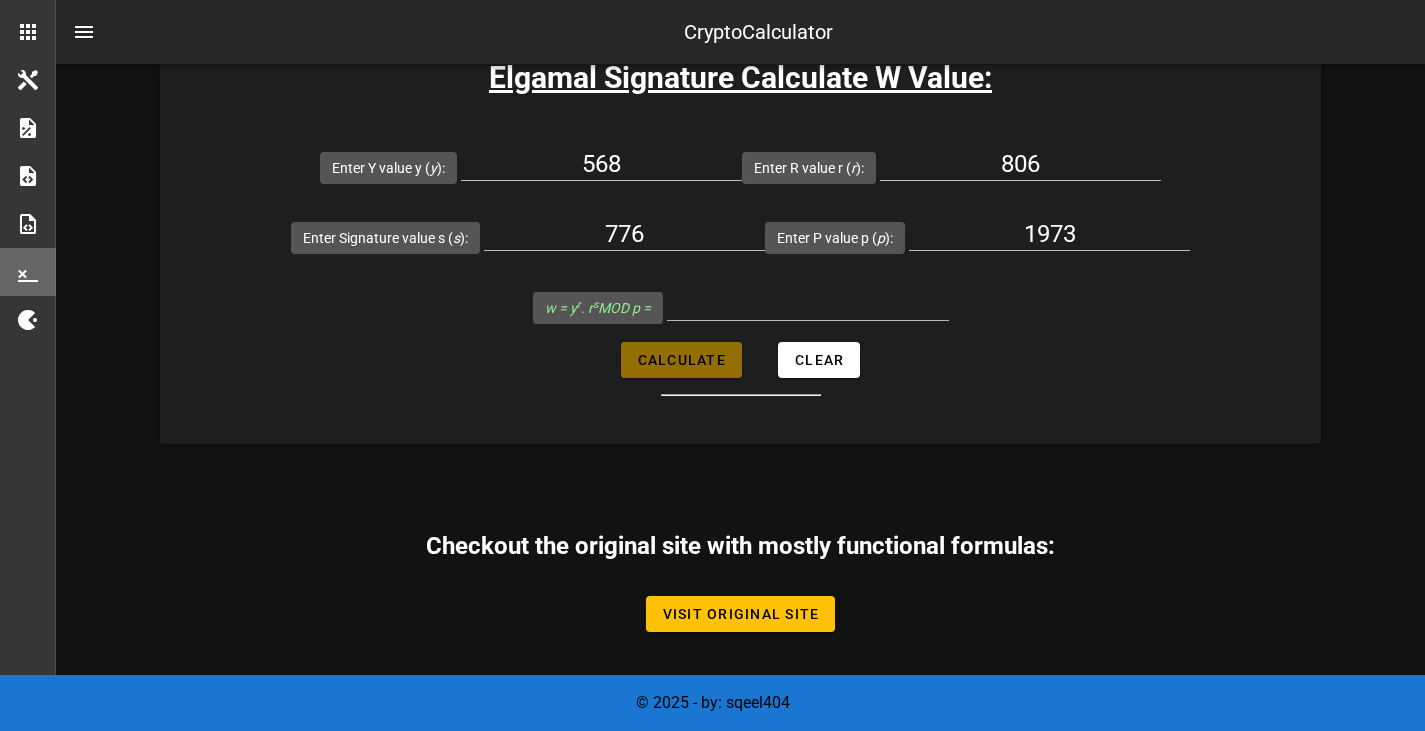 click on "Calculate" at bounding box center [681, 360] 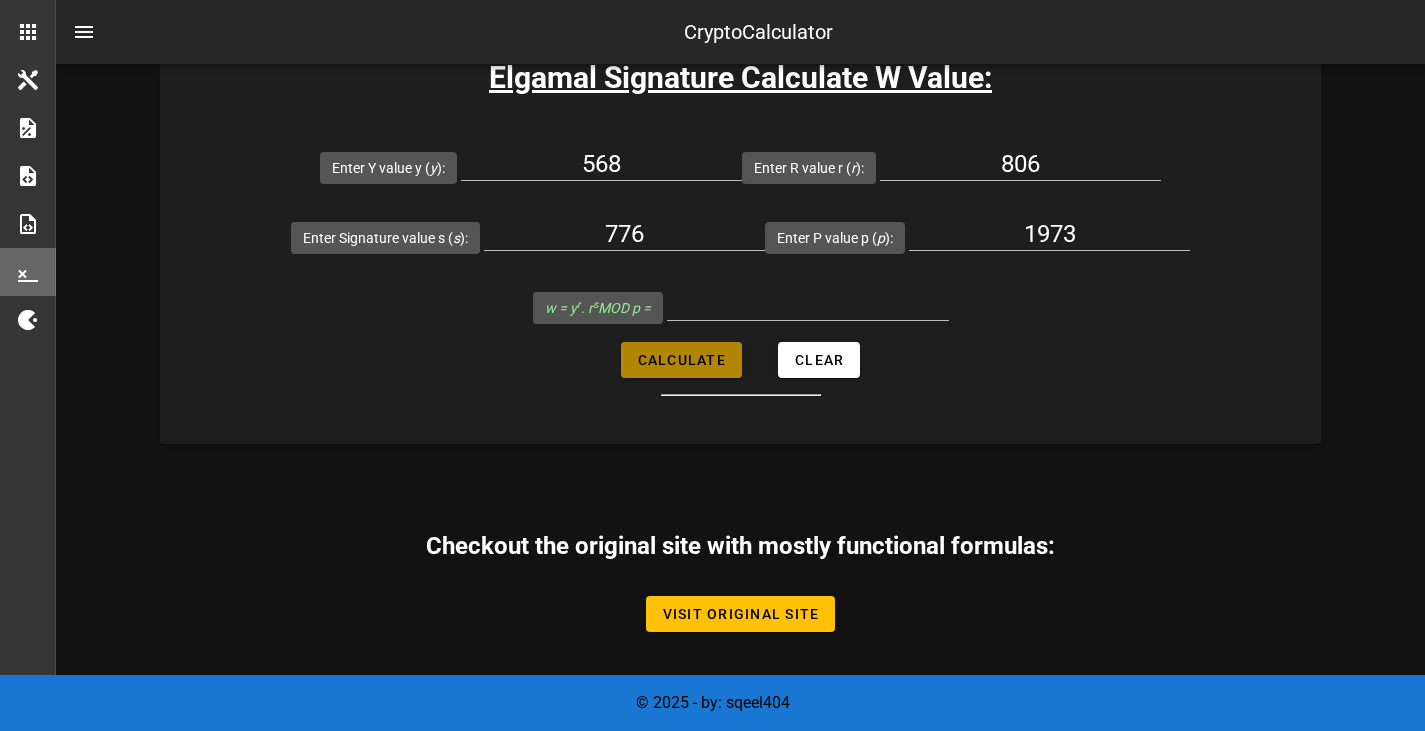 type on "767" 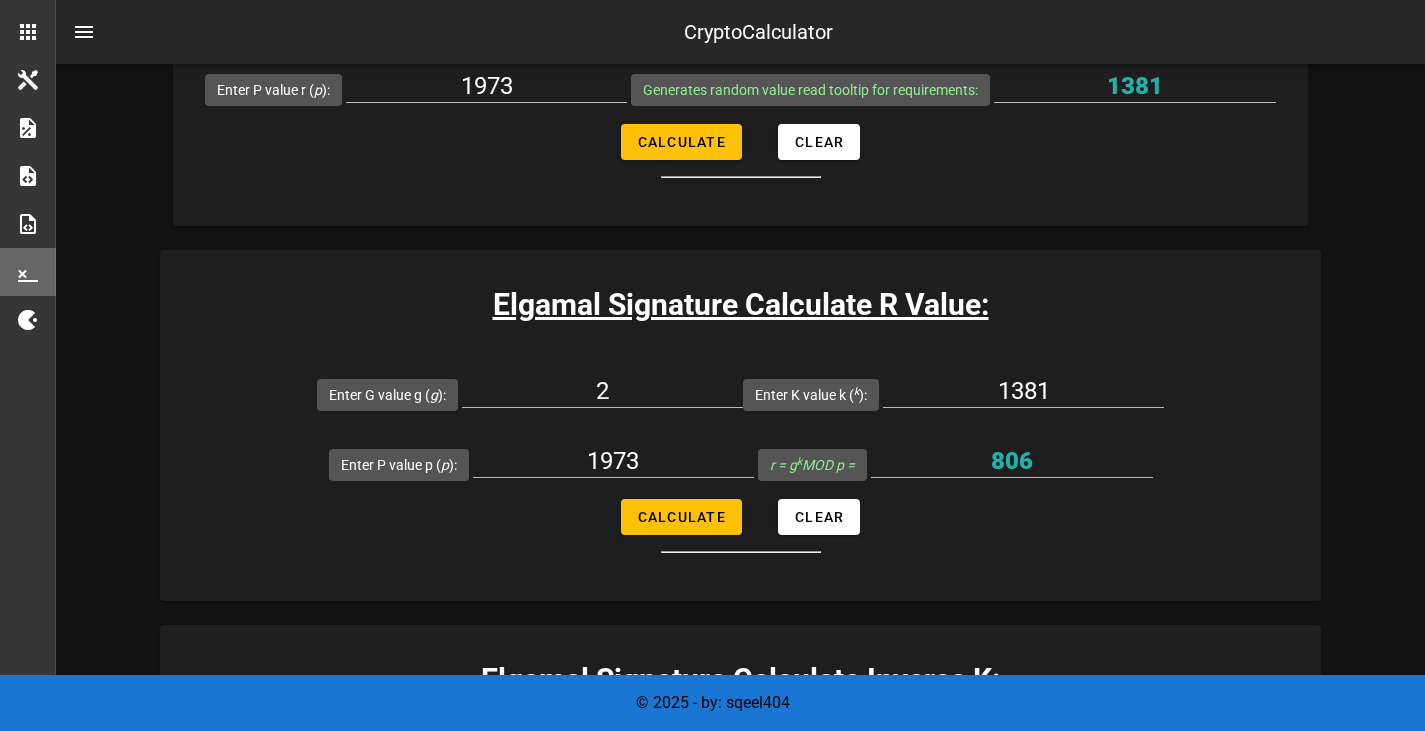scroll, scrollTop: 3260, scrollLeft: 0, axis: vertical 